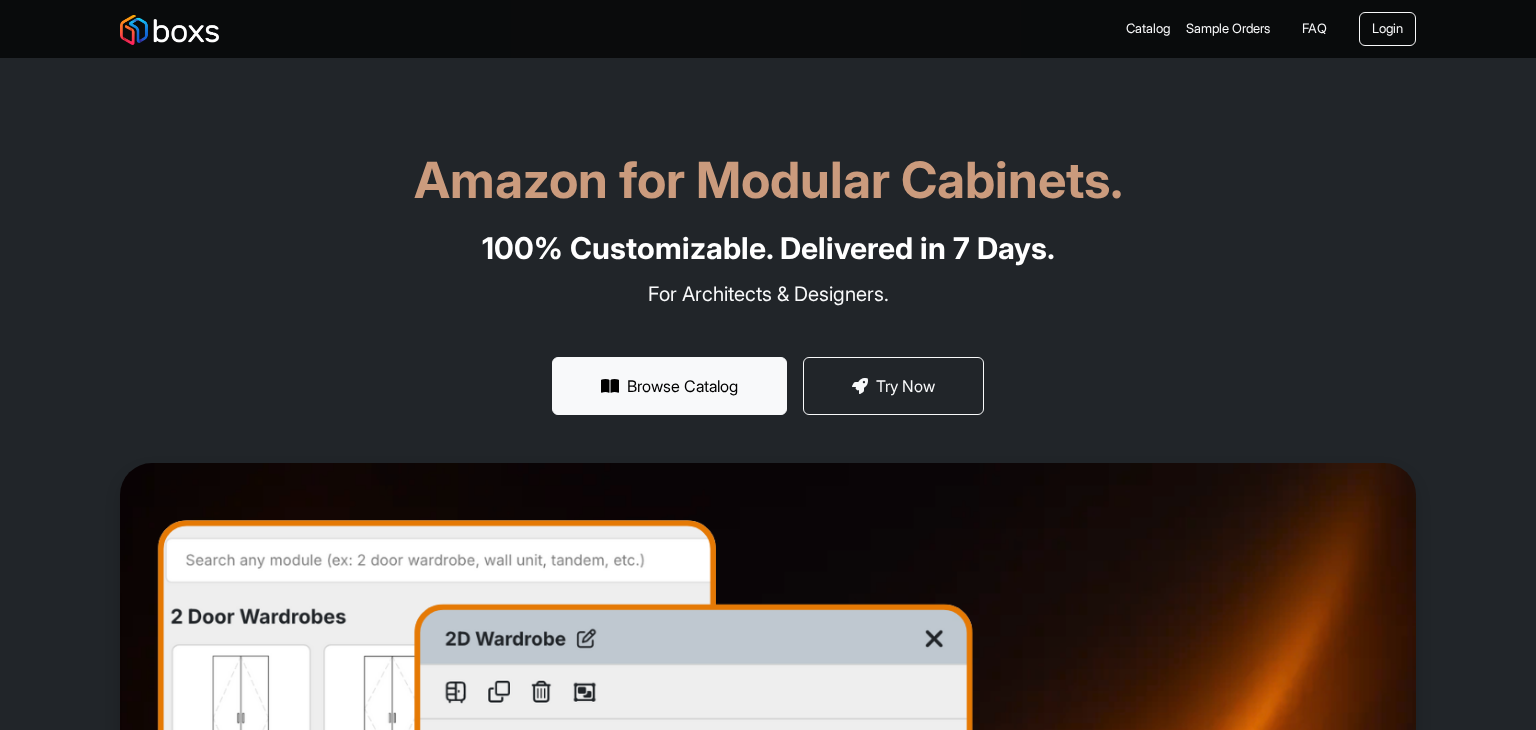 scroll, scrollTop: 0, scrollLeft: 0, axis: both 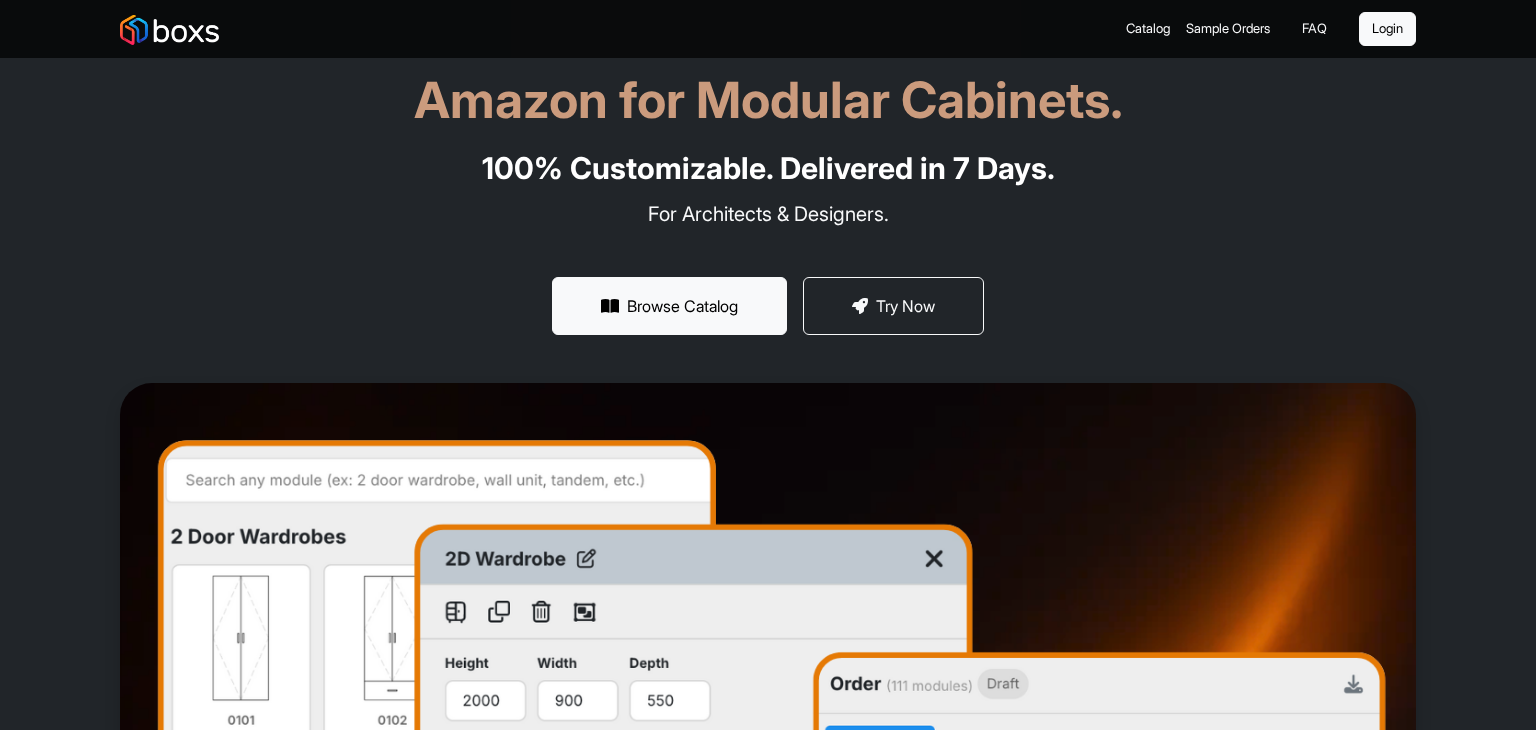 click on "Login" at bounding box center [1387, 29] 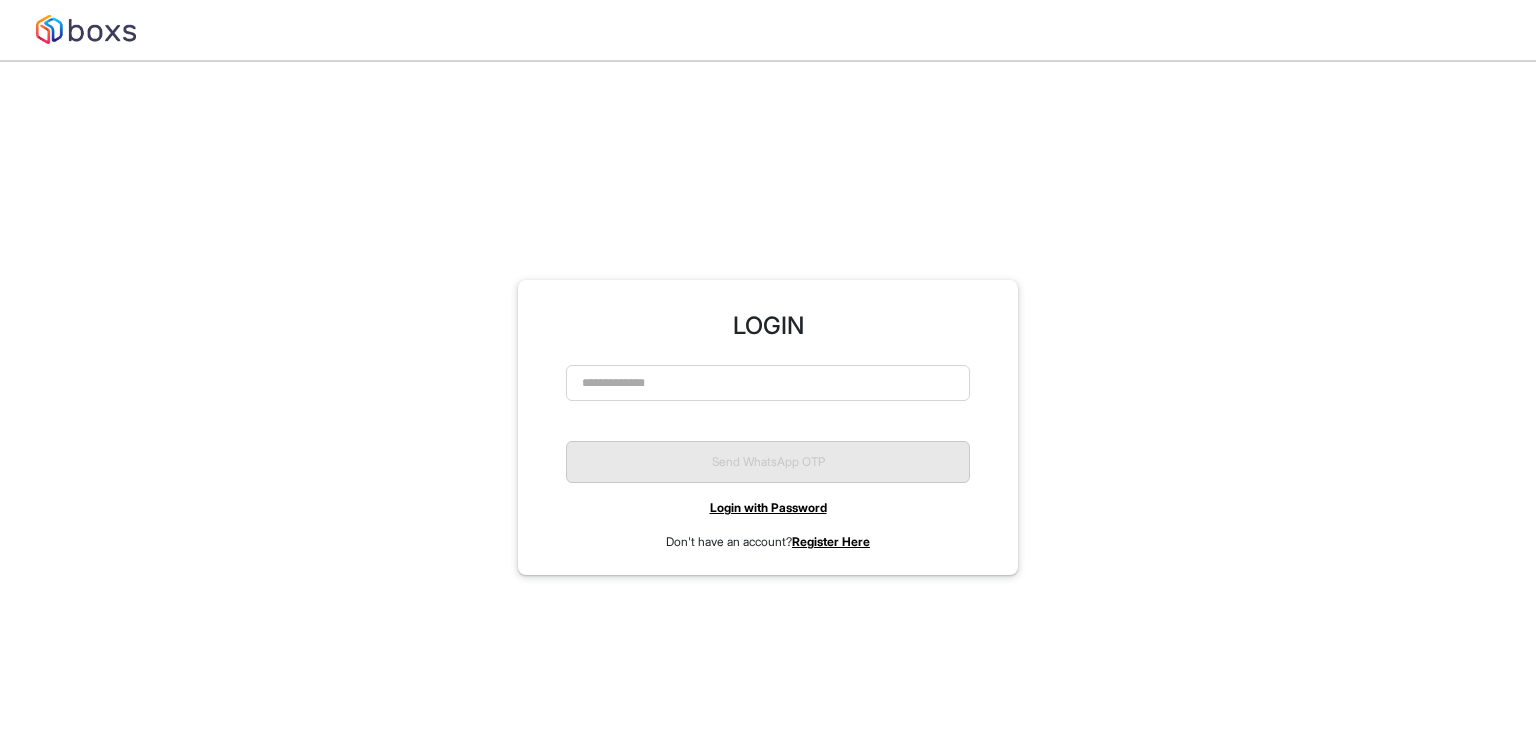 scroll, scrollTop: 0, scrollLeft: 0, axis: both 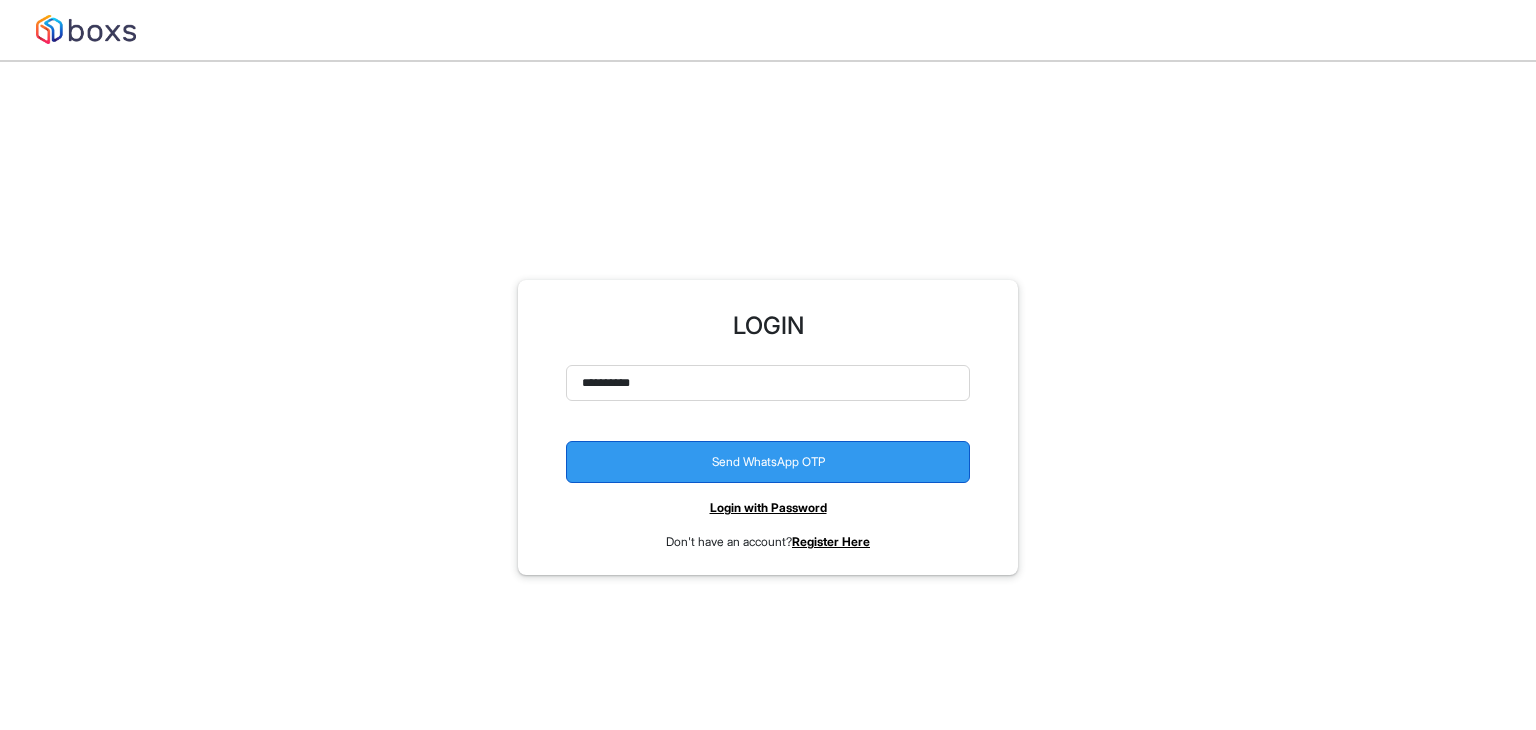 type on "**********" 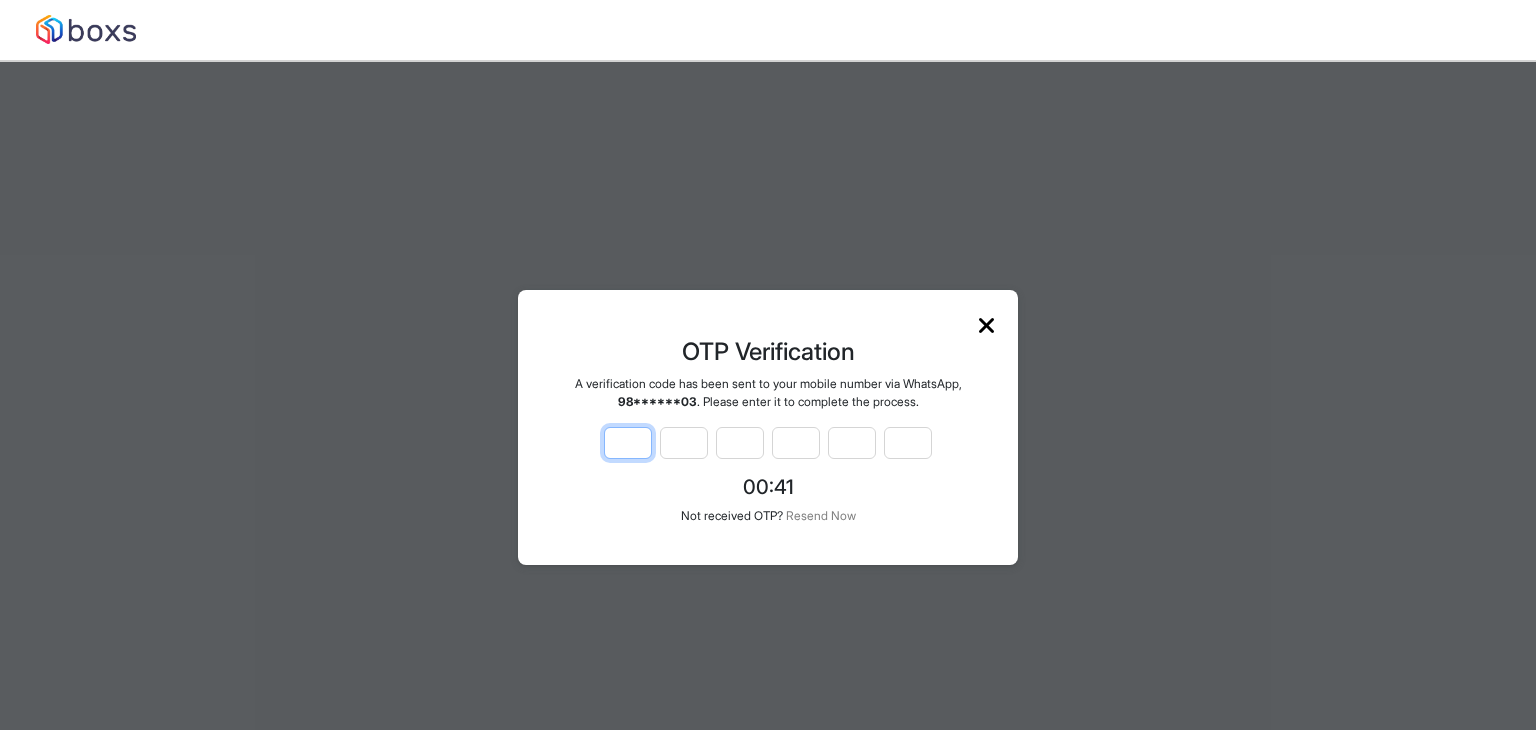 click at bounding box center [628, 443] 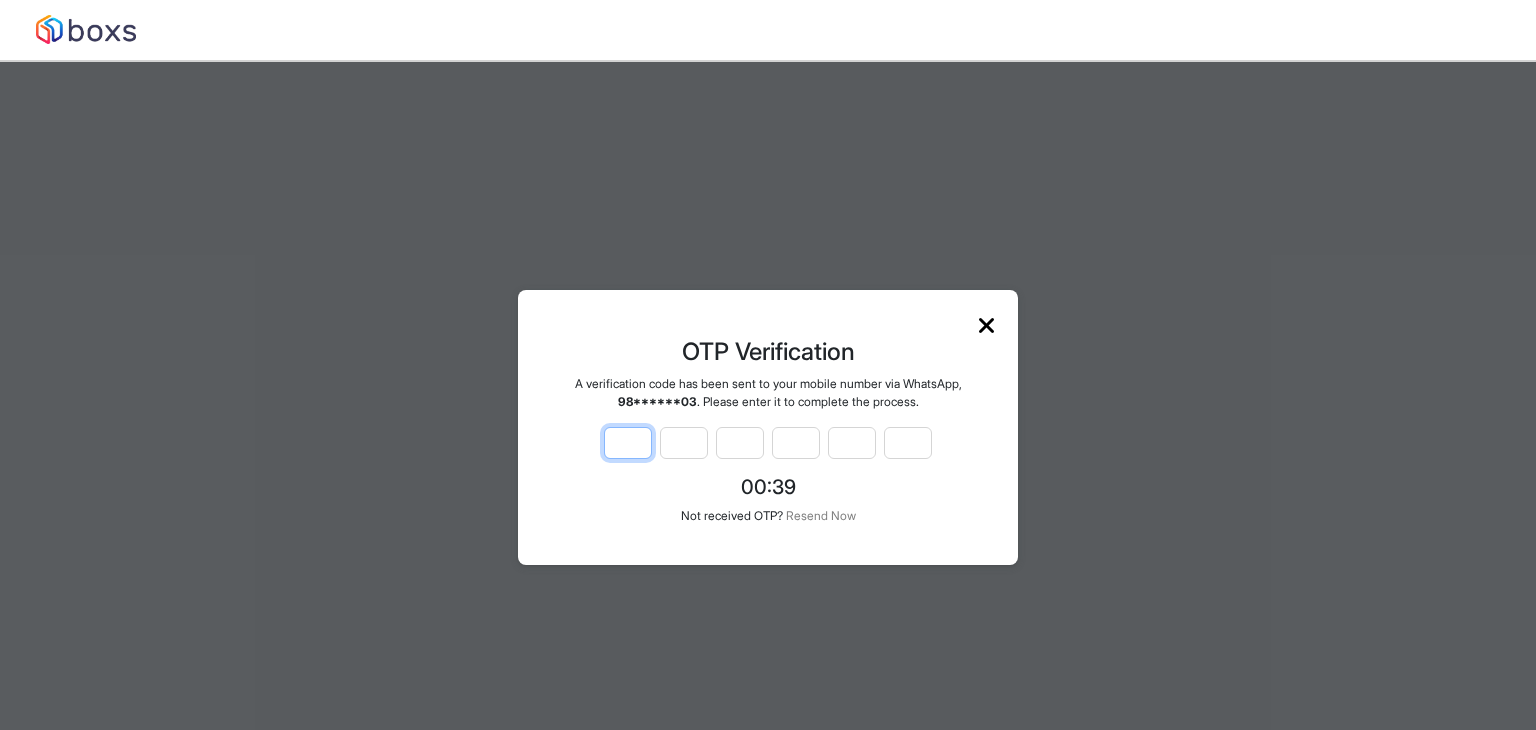 type on "*" 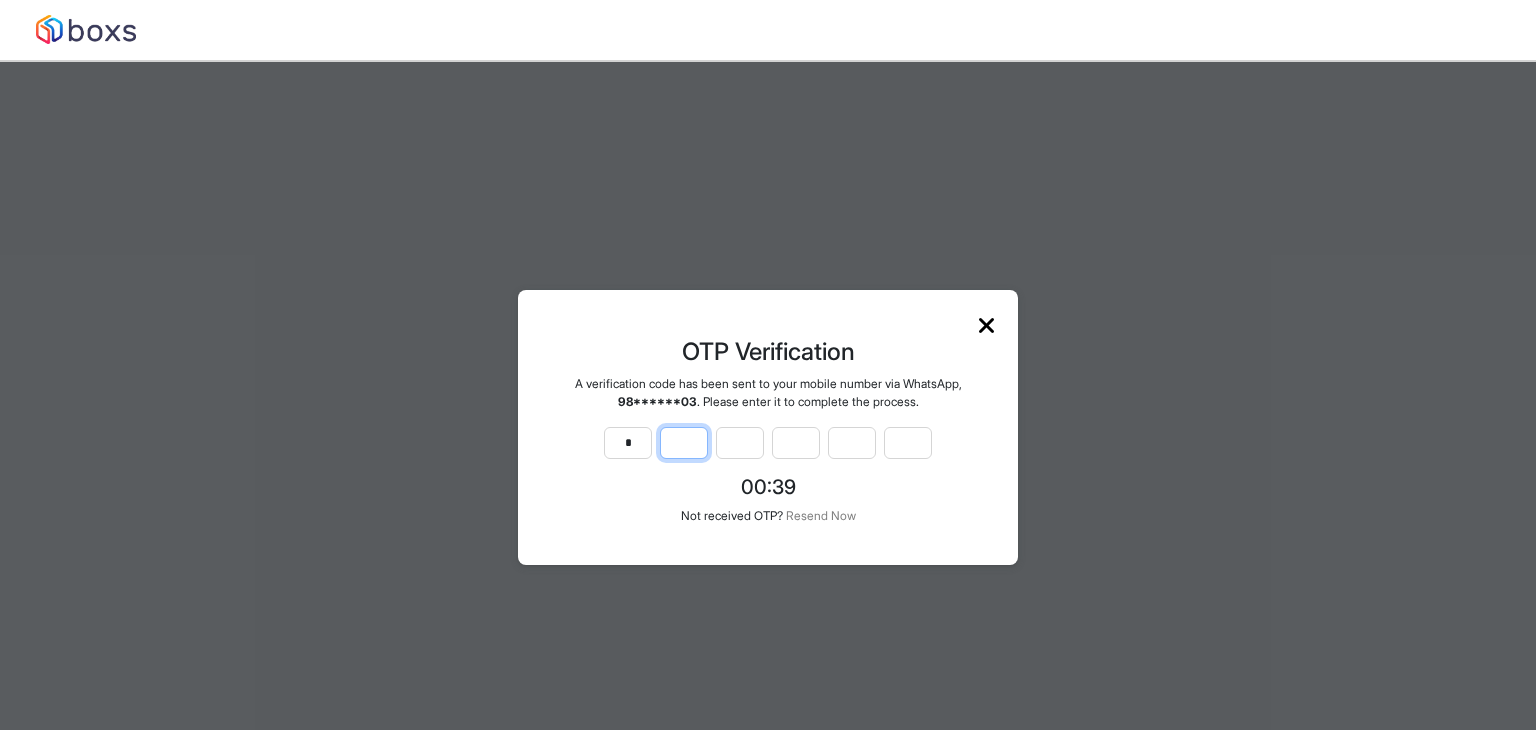 type on "*" 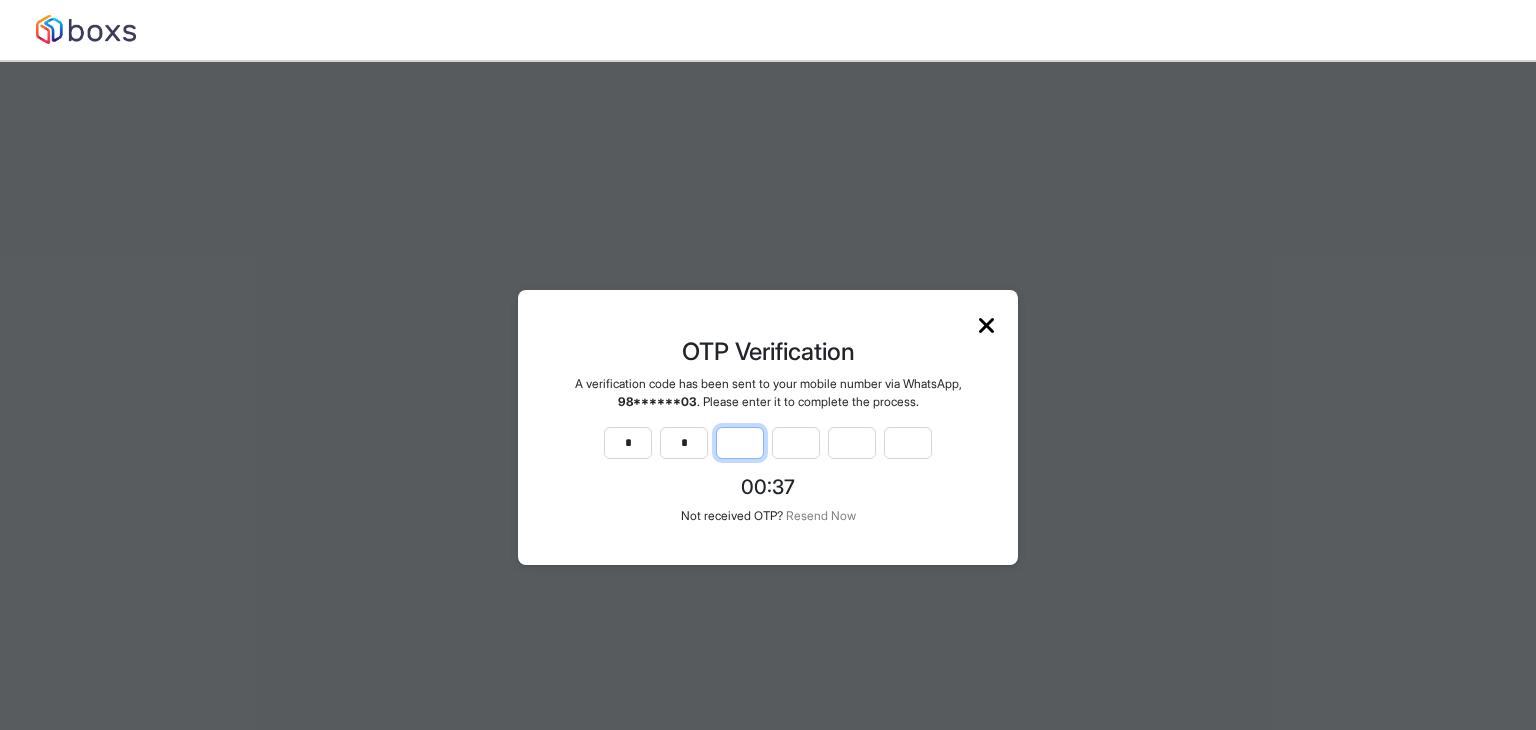 type on "*" 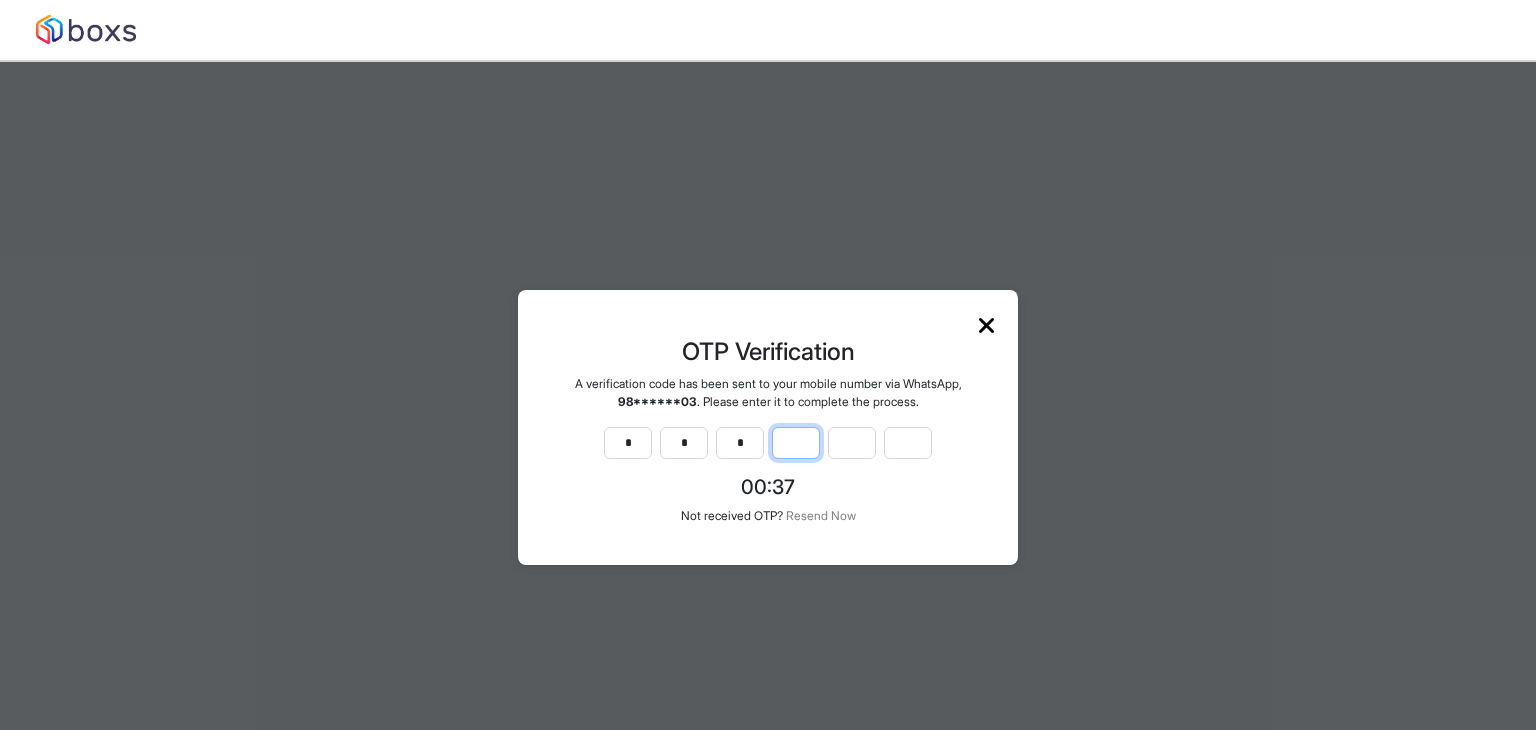 type on "*" 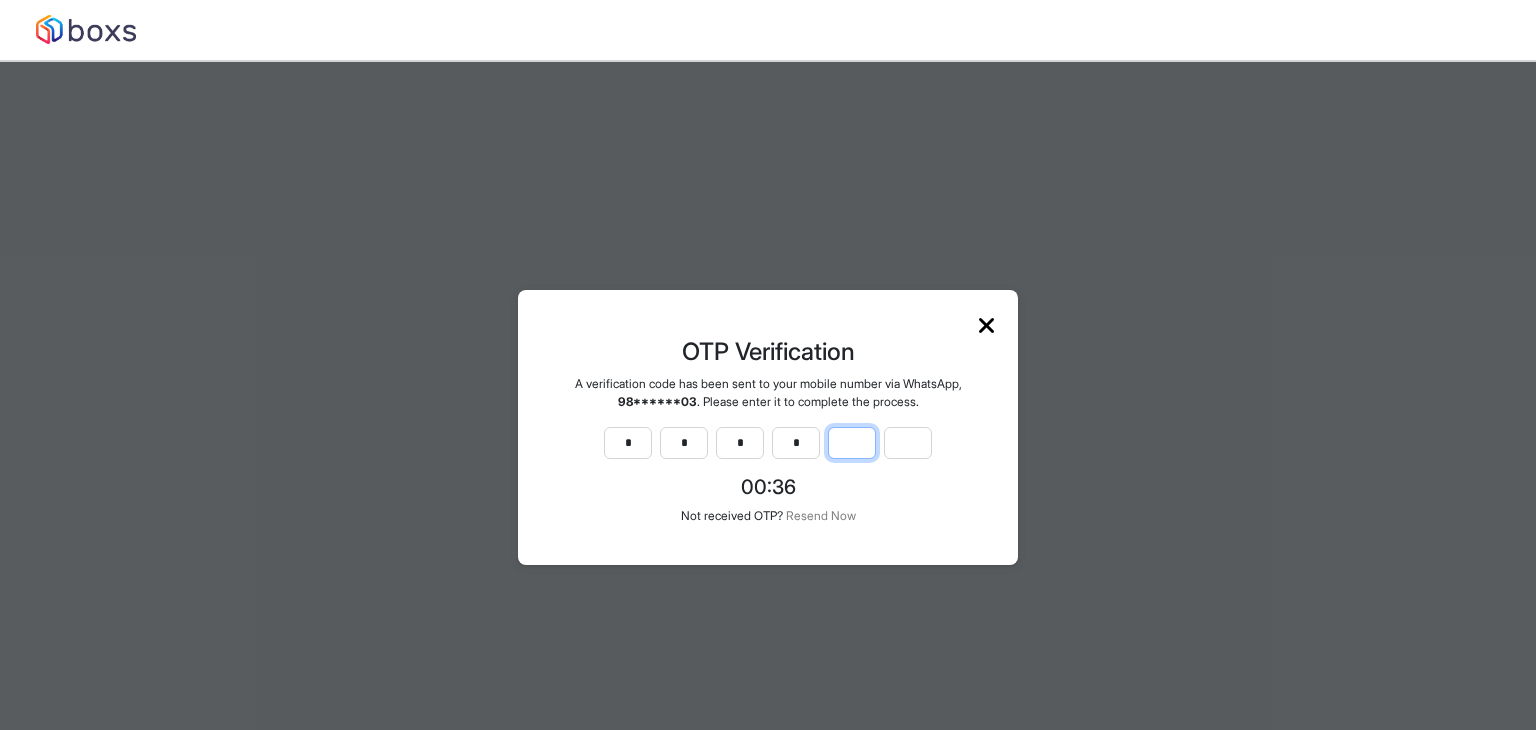 type on "*" 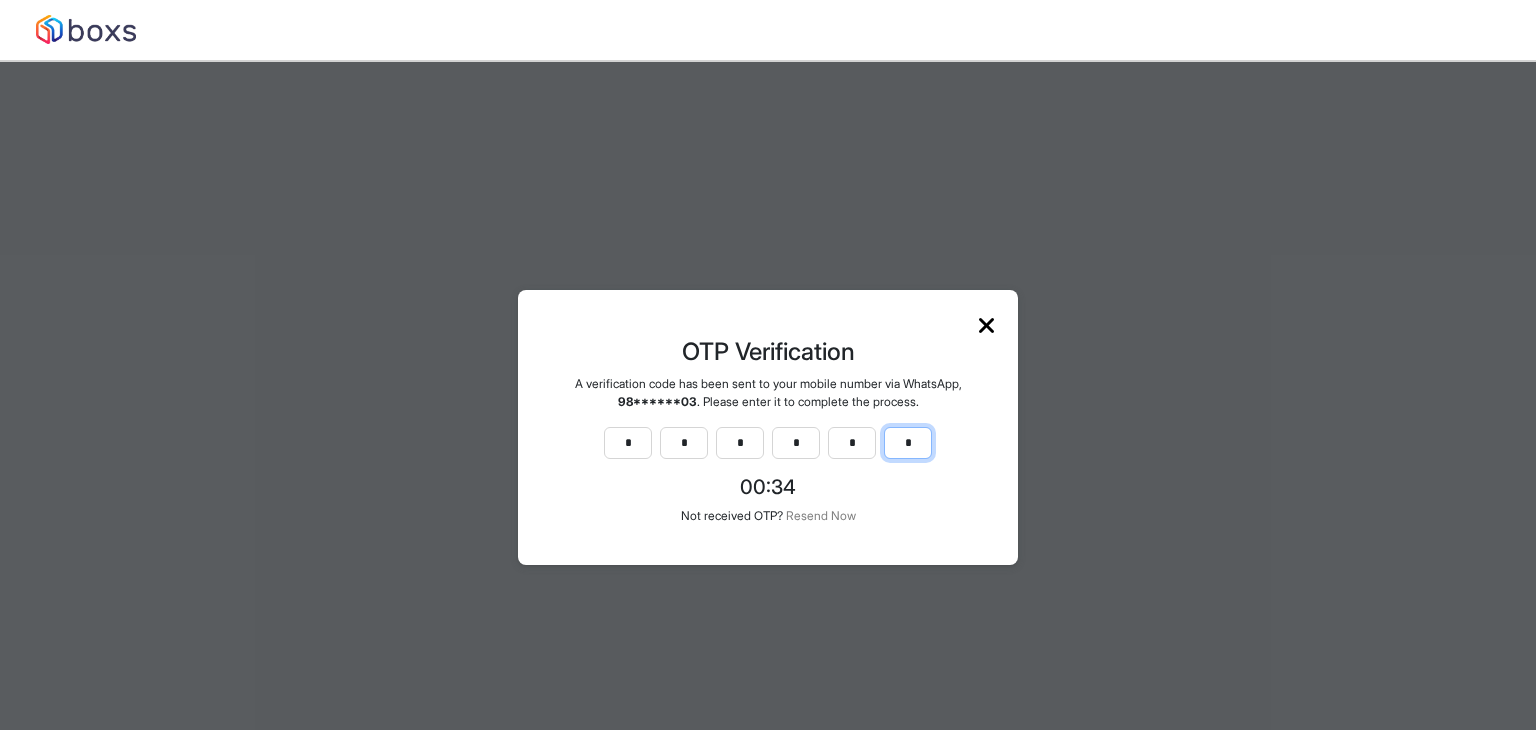 type on "*" 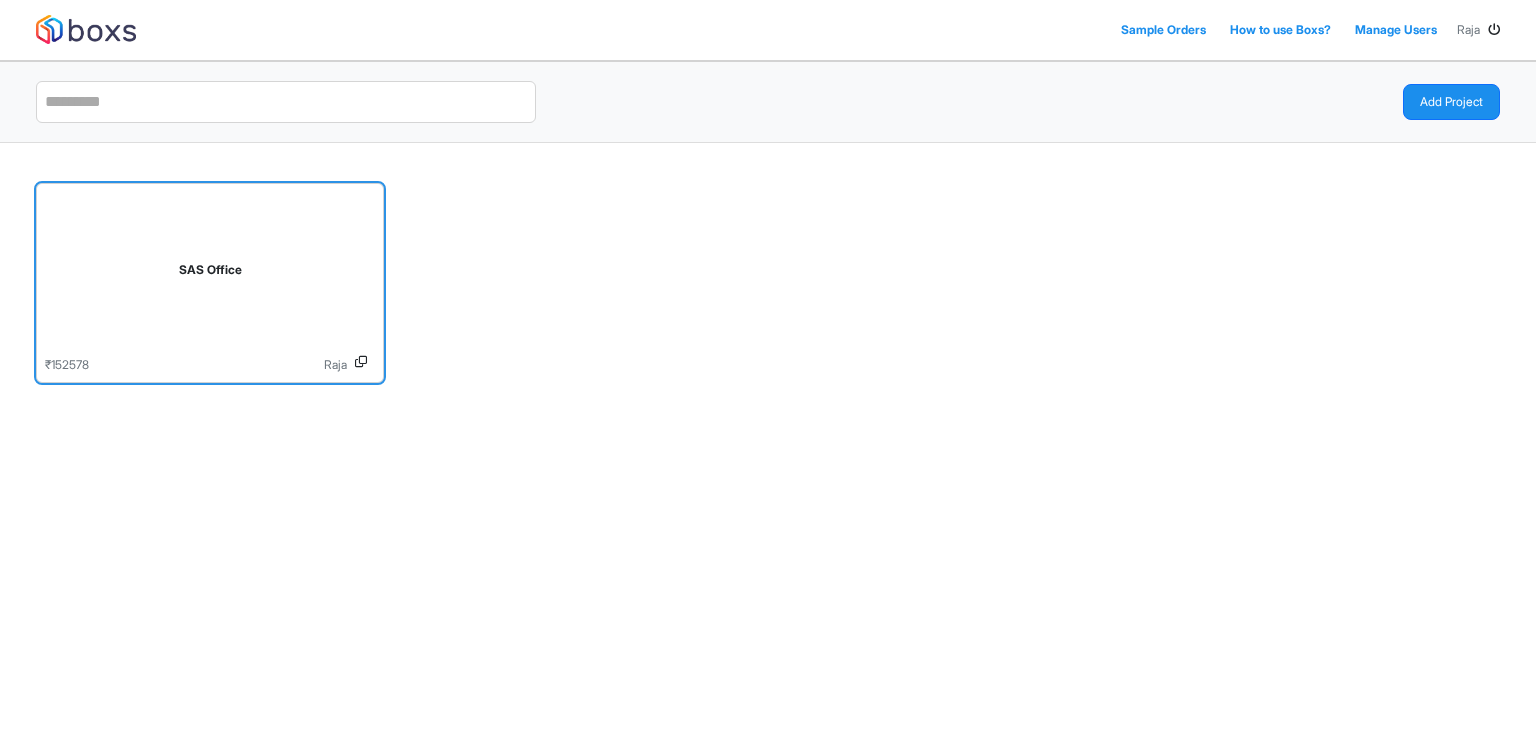 click on "Raja" at bounding box center [218, 365] 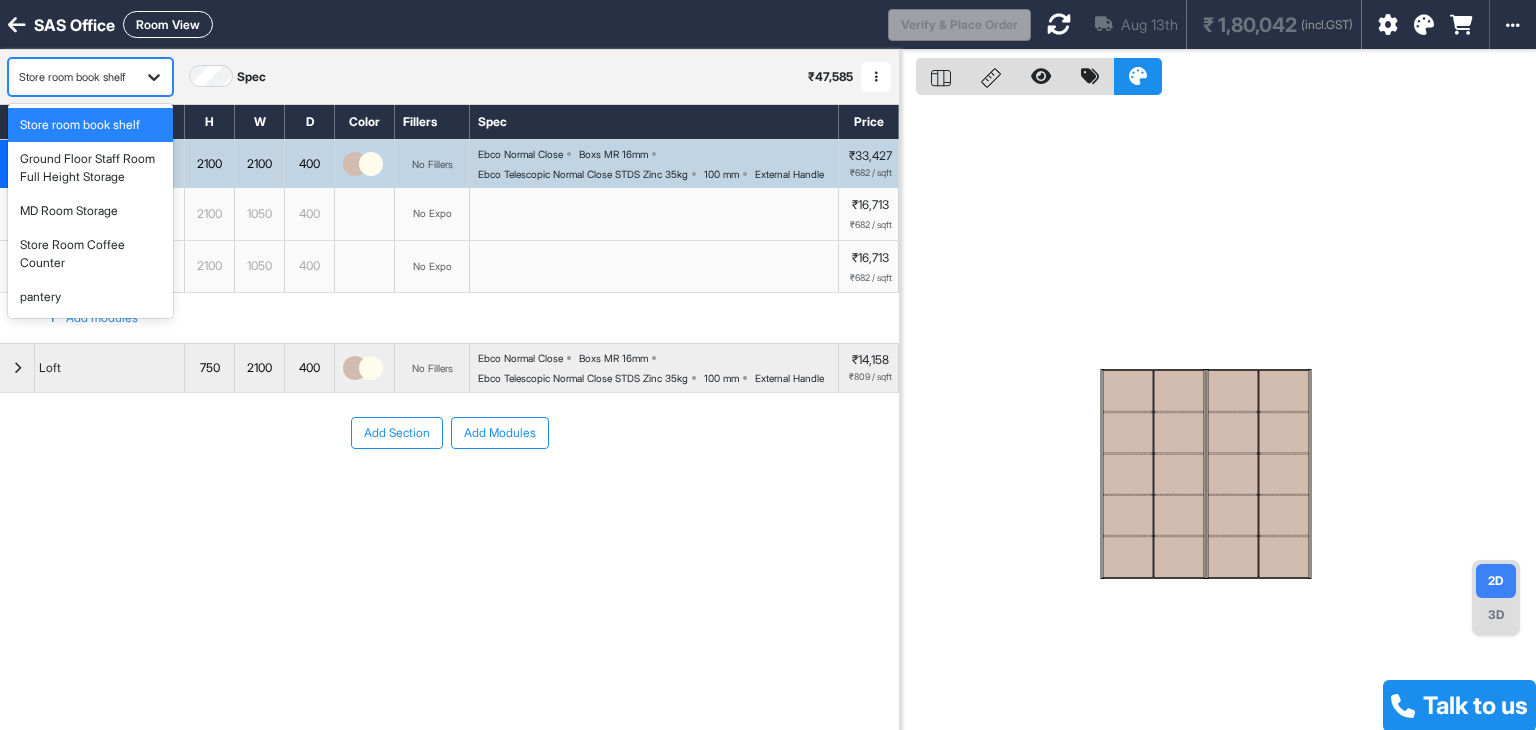 click 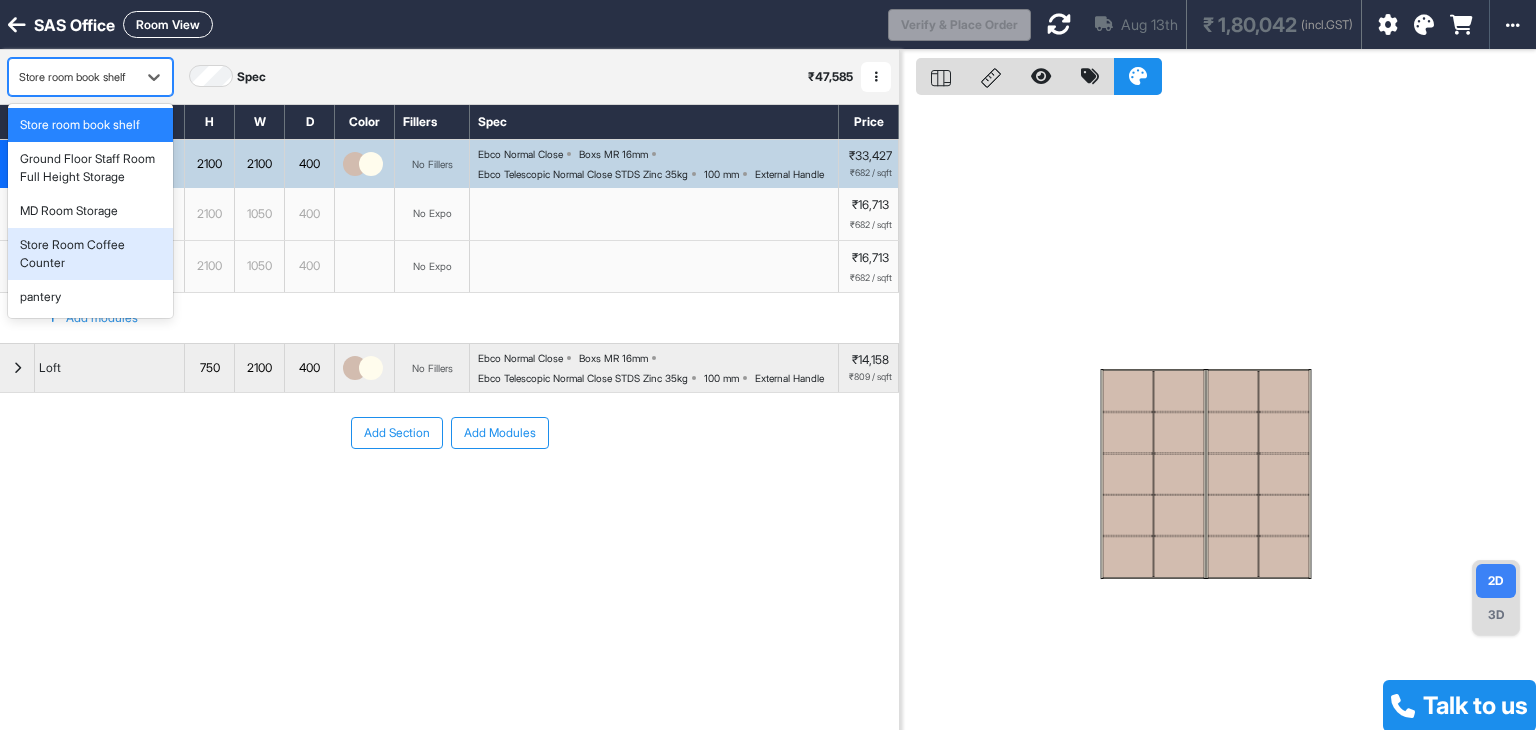 click on "Store Room Coffee Counter" at bounding box center [90, 254] 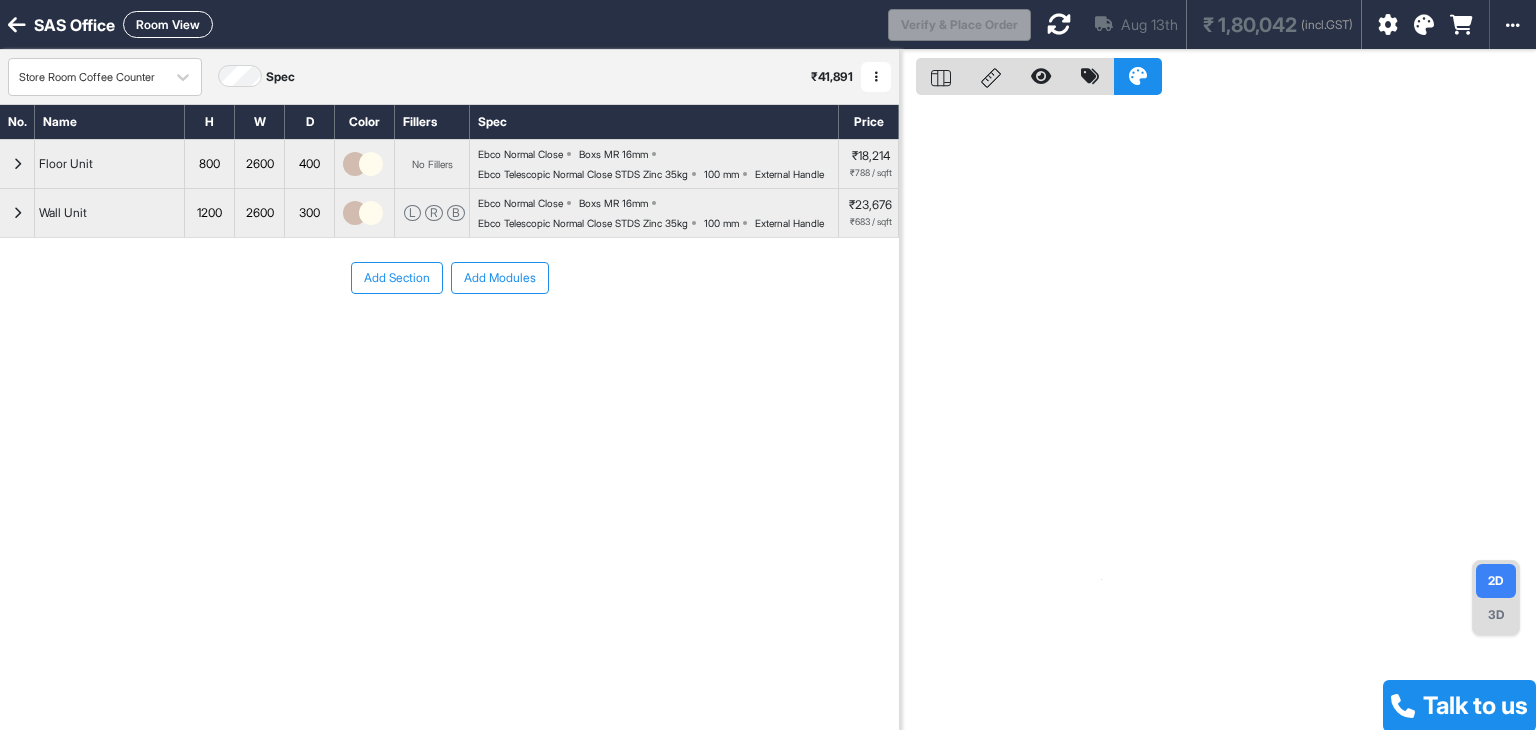 click on "Room View" at bounding box center (168, 24) 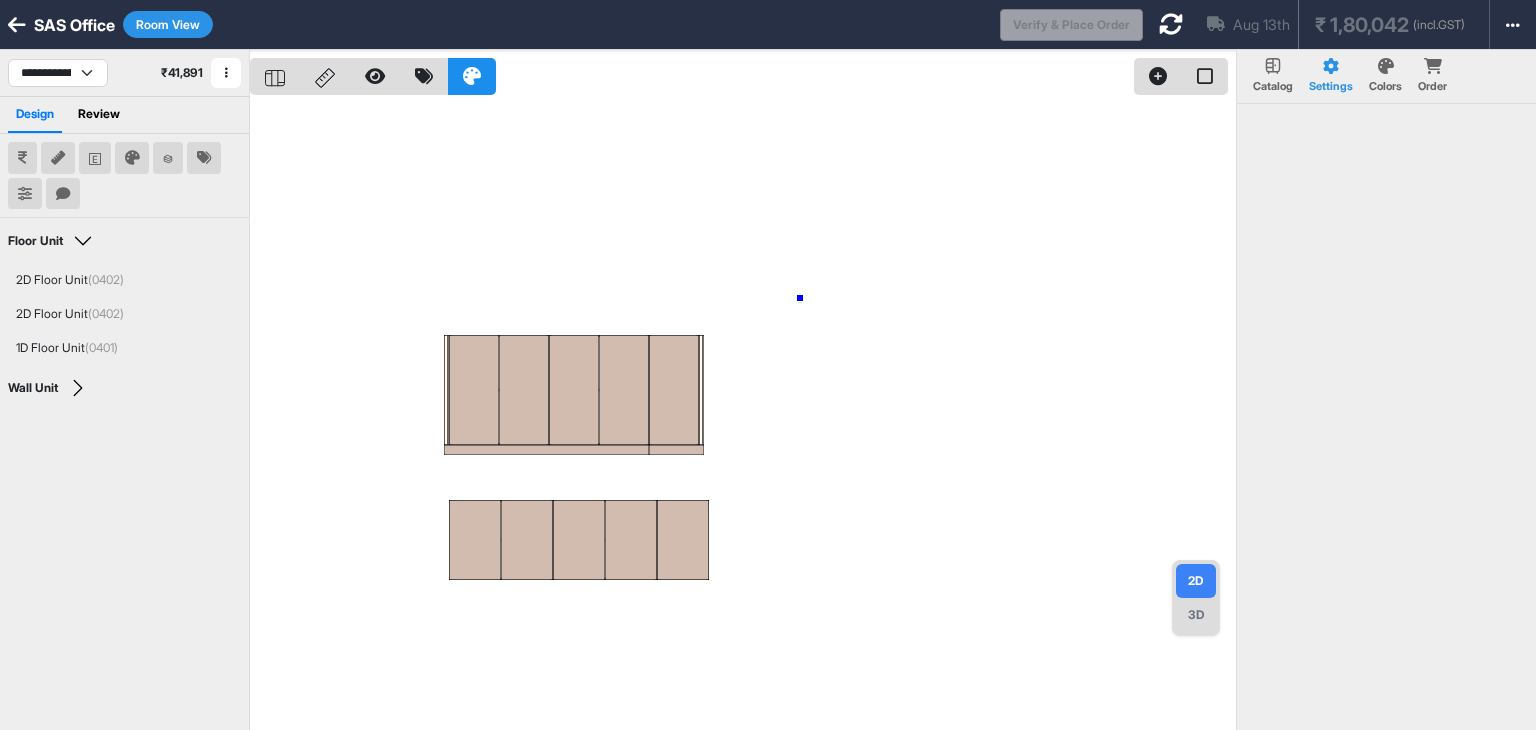click at bounding box center [743, 415] 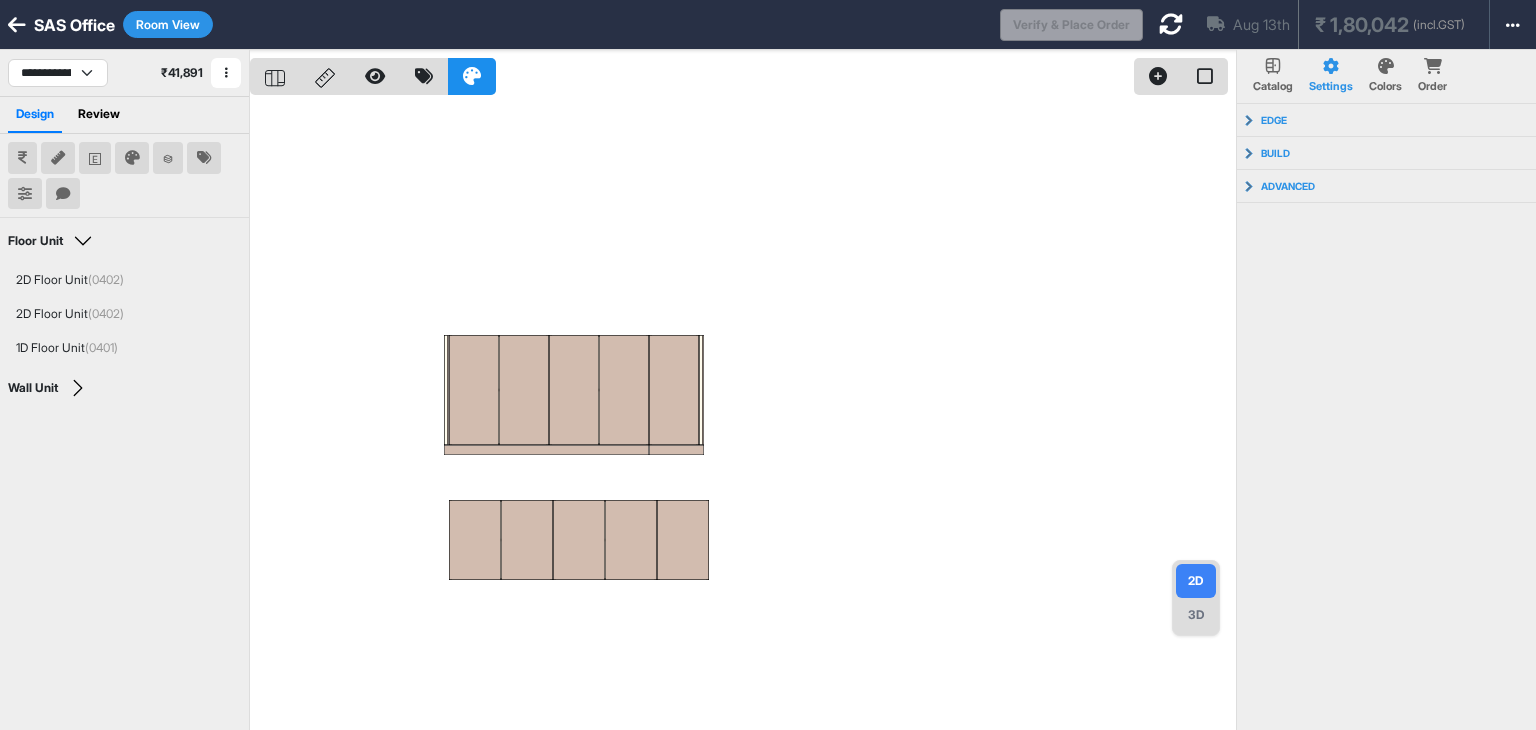 click on "3D" at bounding box center [1196, 615] 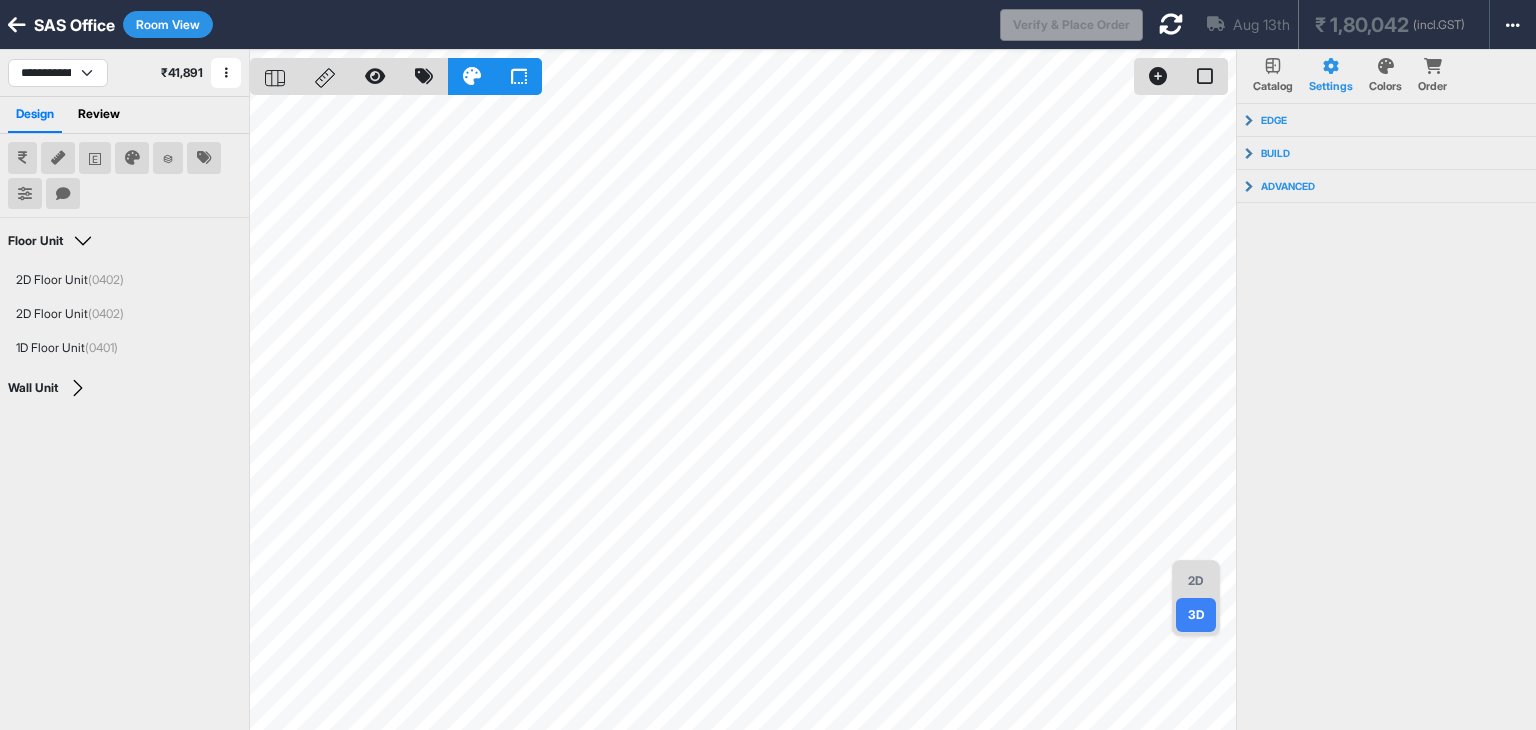 click on "Review" at bounding box center [99, 115] 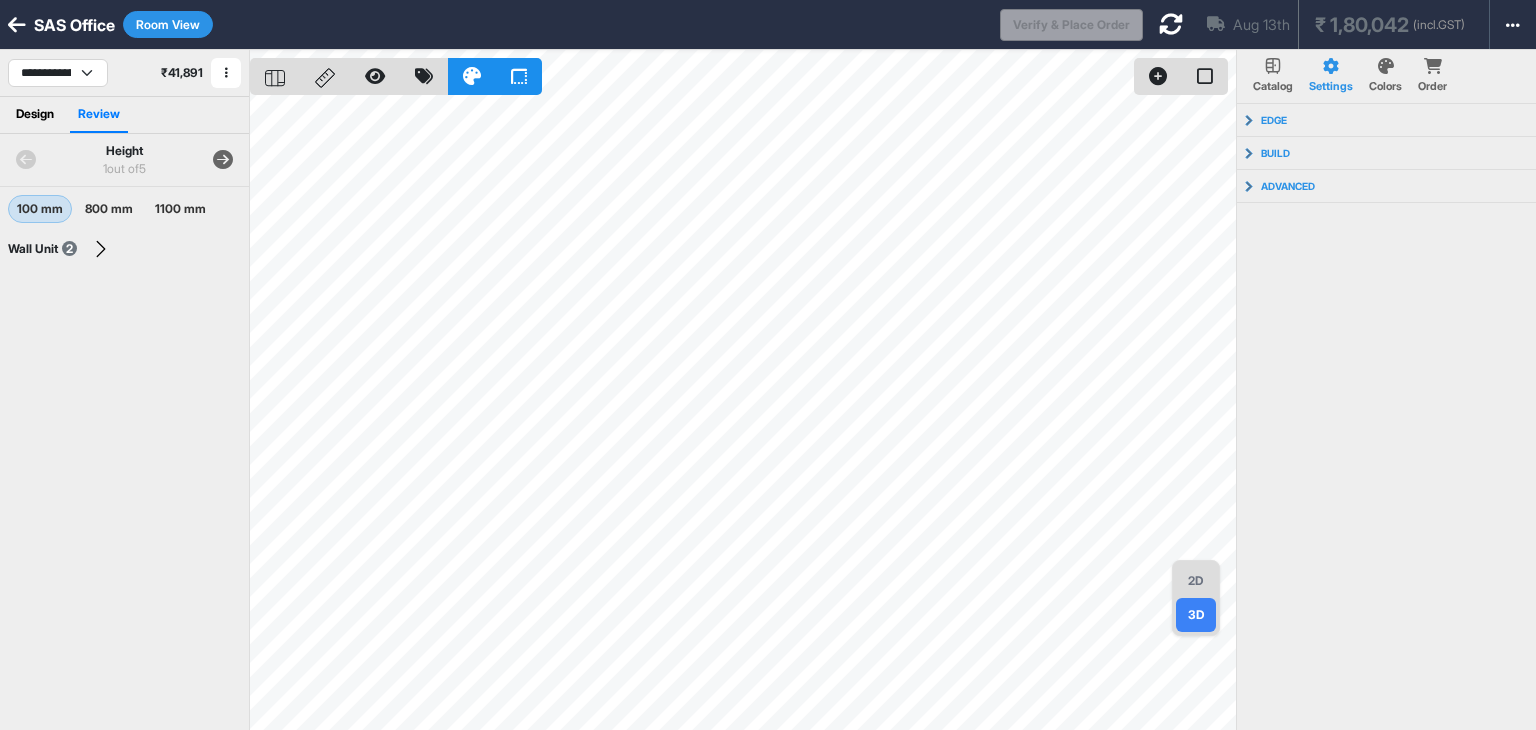click at bounding box center [223, 160] 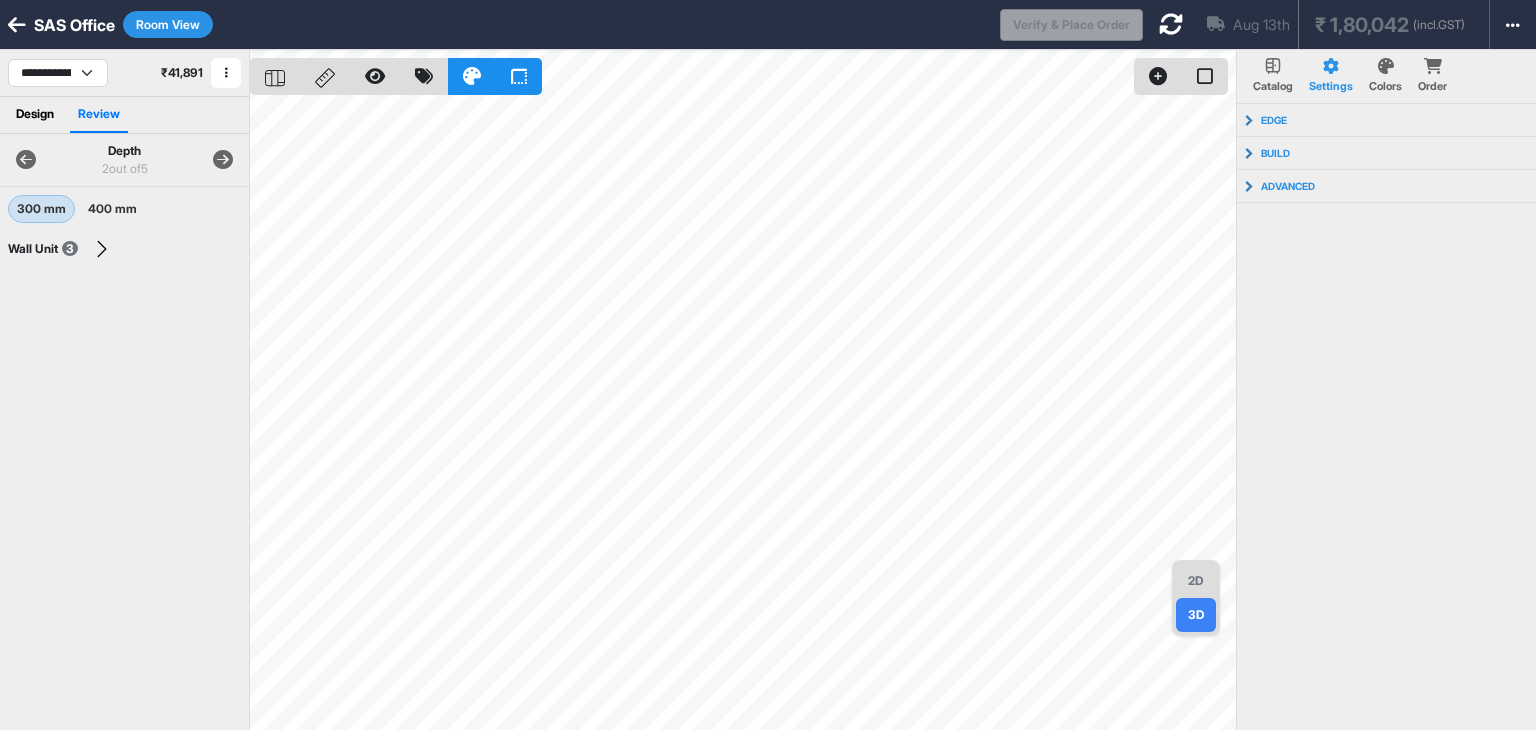 click on "Design" at bounding box center (35, 115) 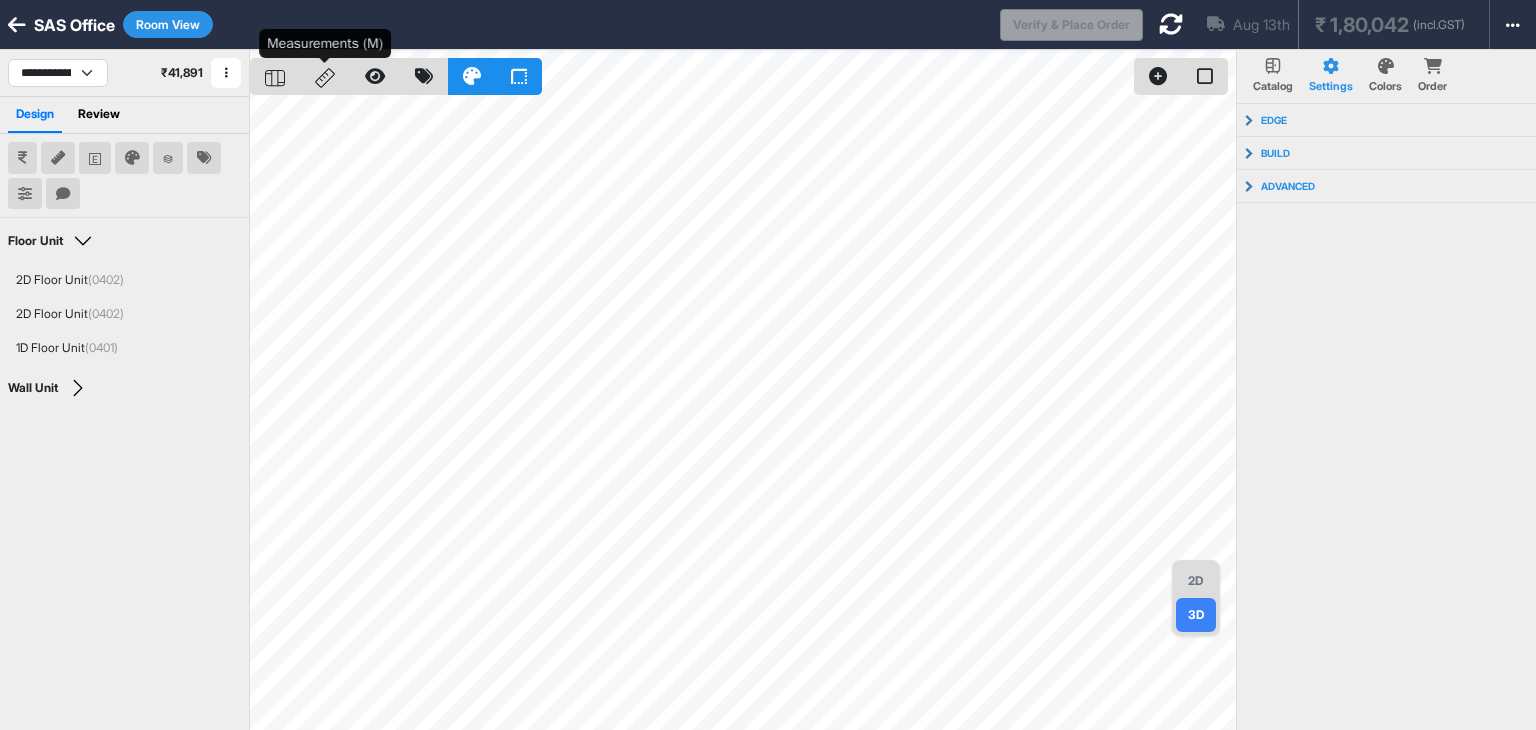 click 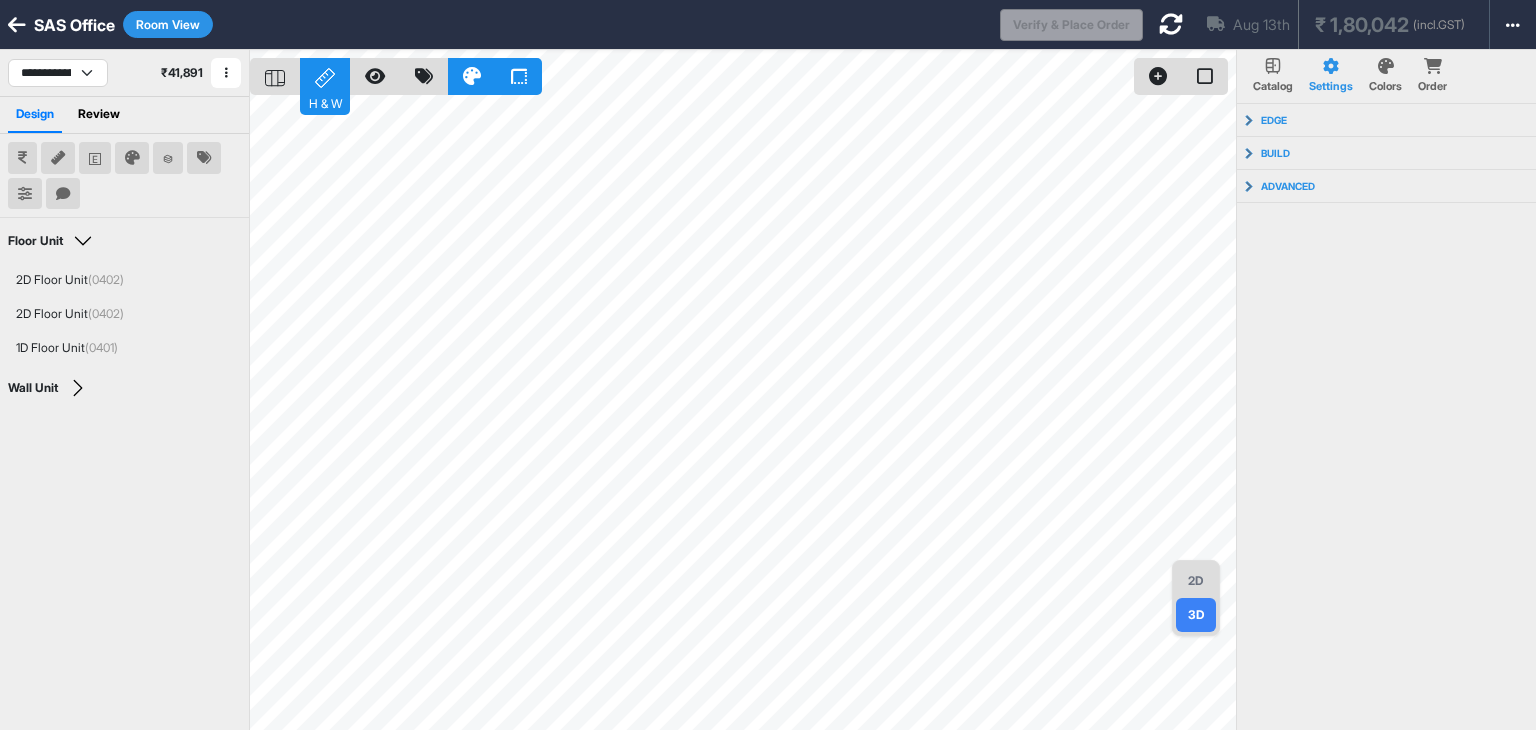 click on "2D" at bounding box center (1196, 581) 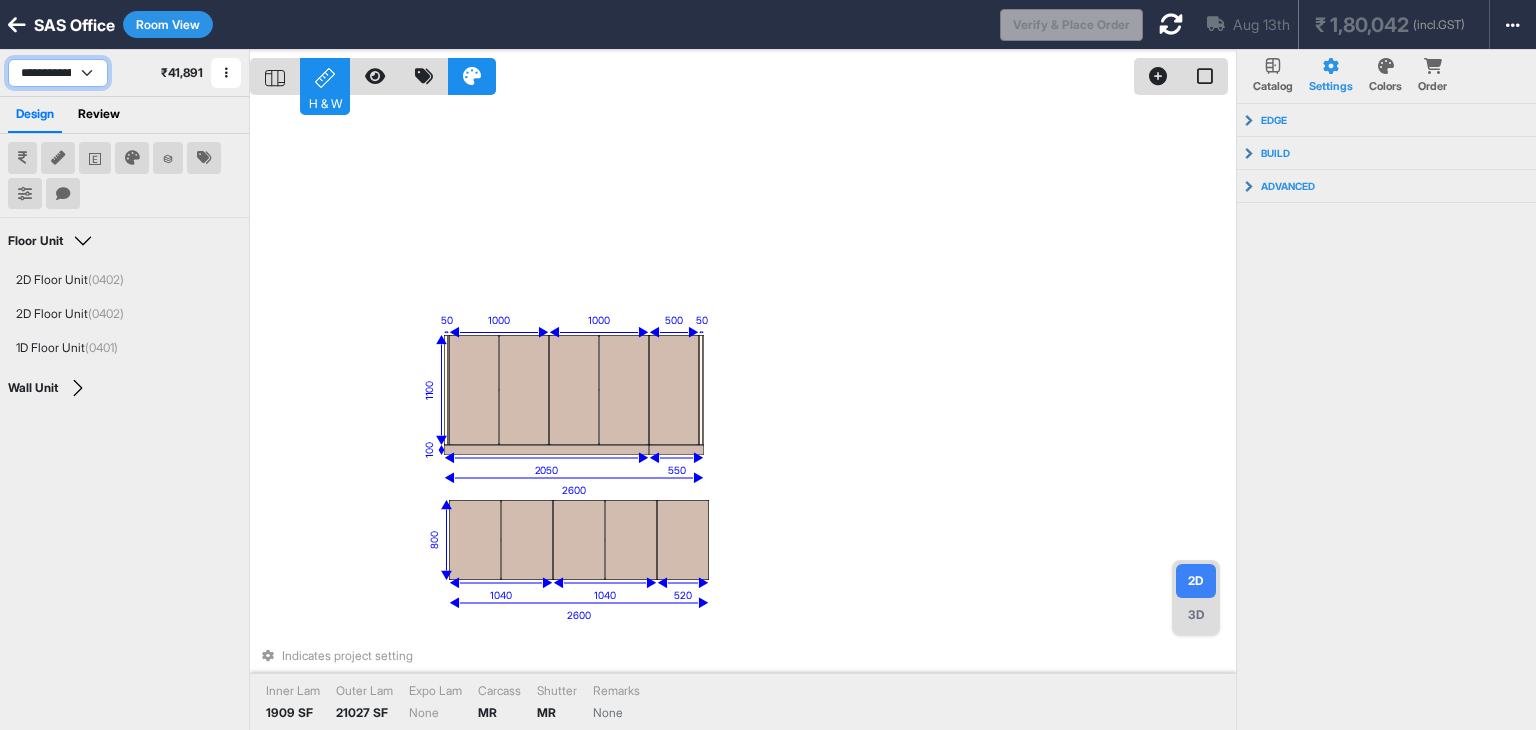 click on "**********" at bounding box center (58, 73) 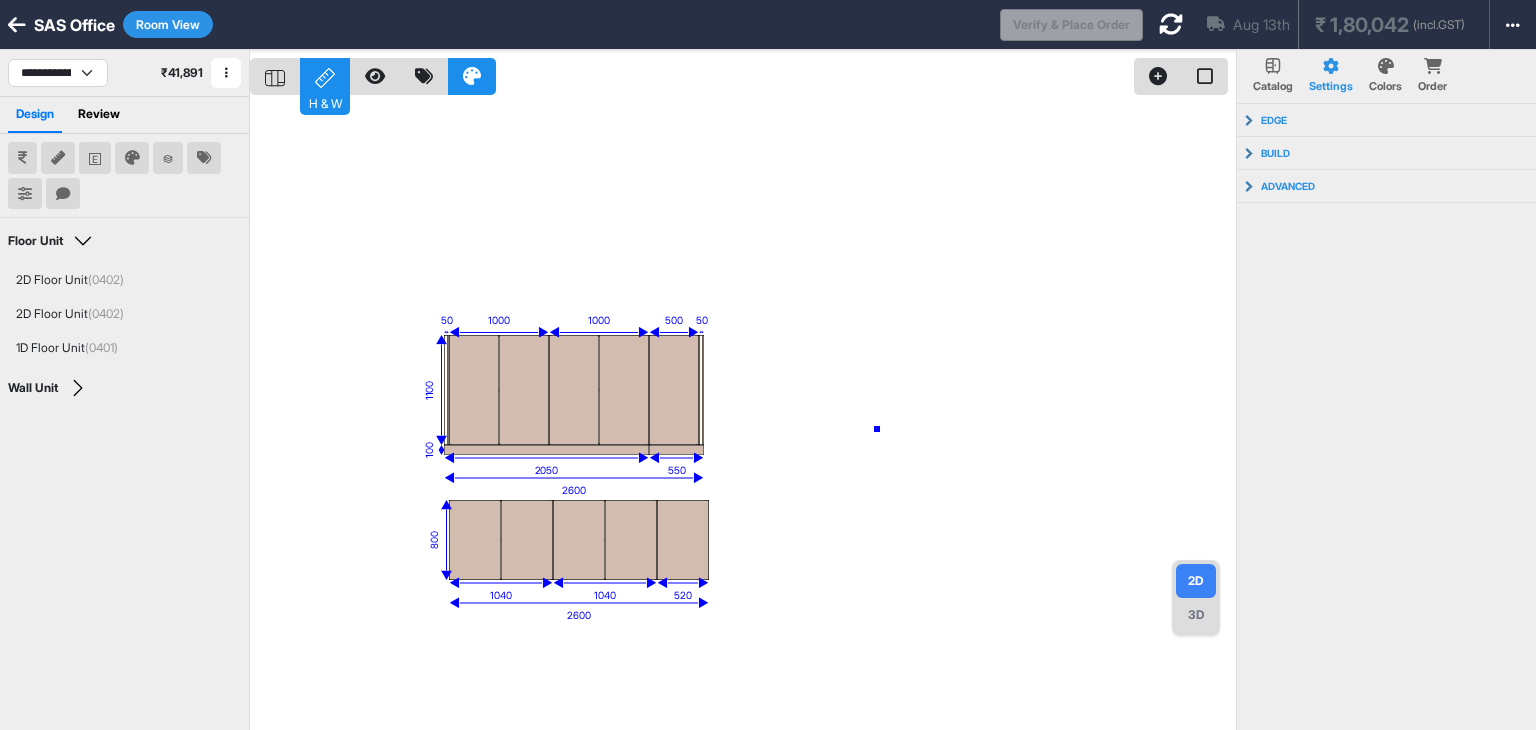 click on "eq eq eq eq eq eq eq eq eq eq eq eq 2600 2600 800 1040 1040 520 1000 1000 500 1100 50 50 100 2050 550" at bounding box center (743, 415) 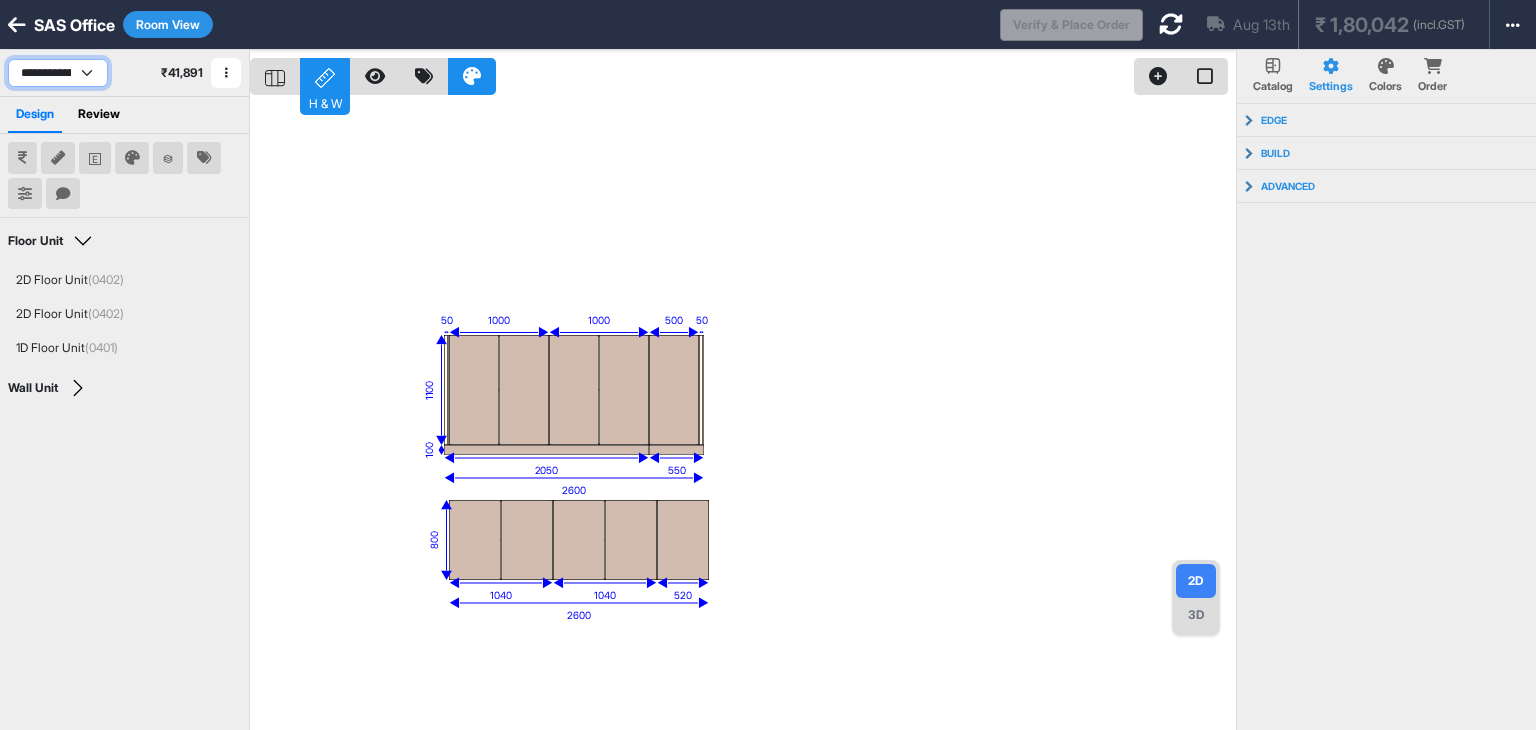 click on "**********" at bounding box center [58, 73] 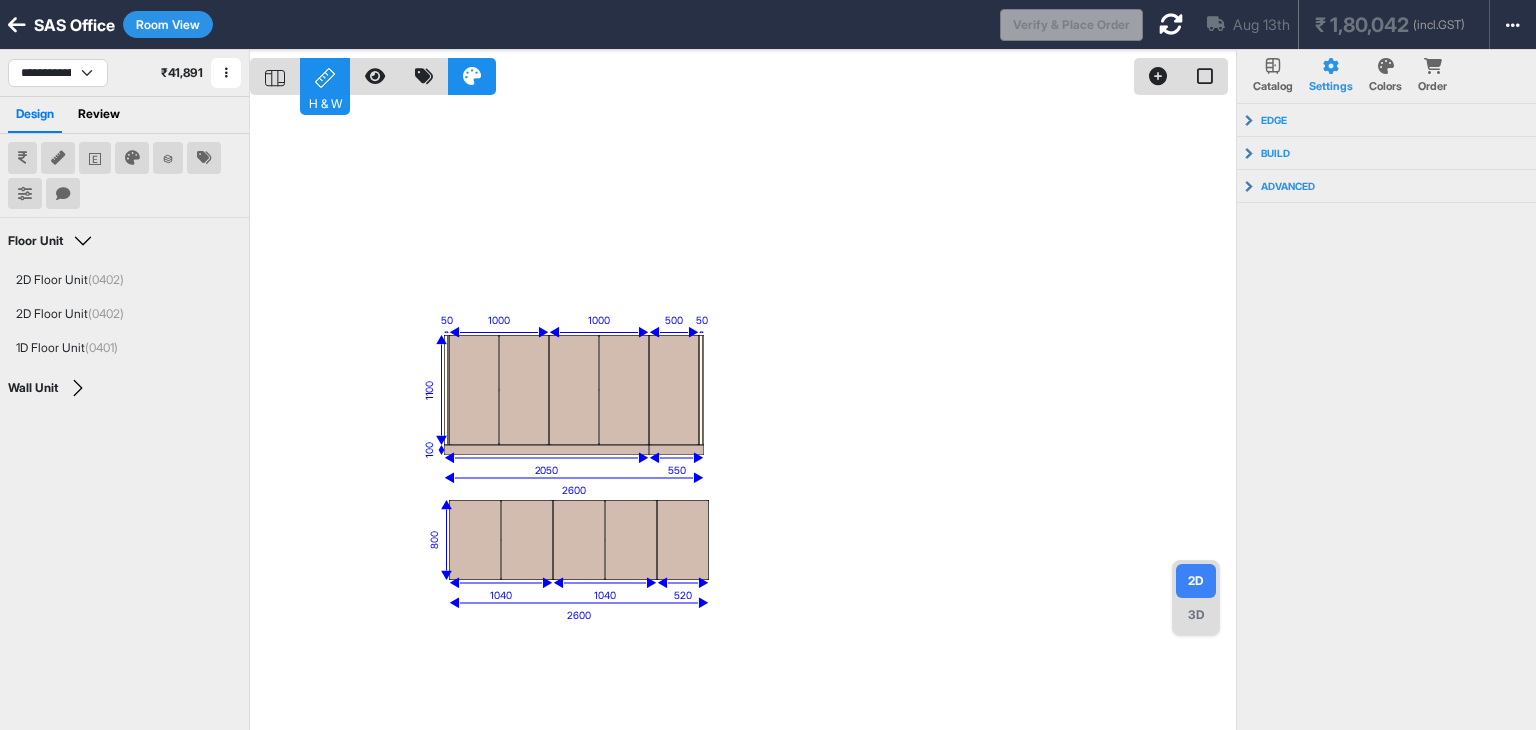 click on "eq eq eq eq eq eq eq eq eq eq eq eq 2600 2600 800 1040 1040 520 1000 1000 500 1100 50 50 100 2050 550" at bounding box center [743, 415] 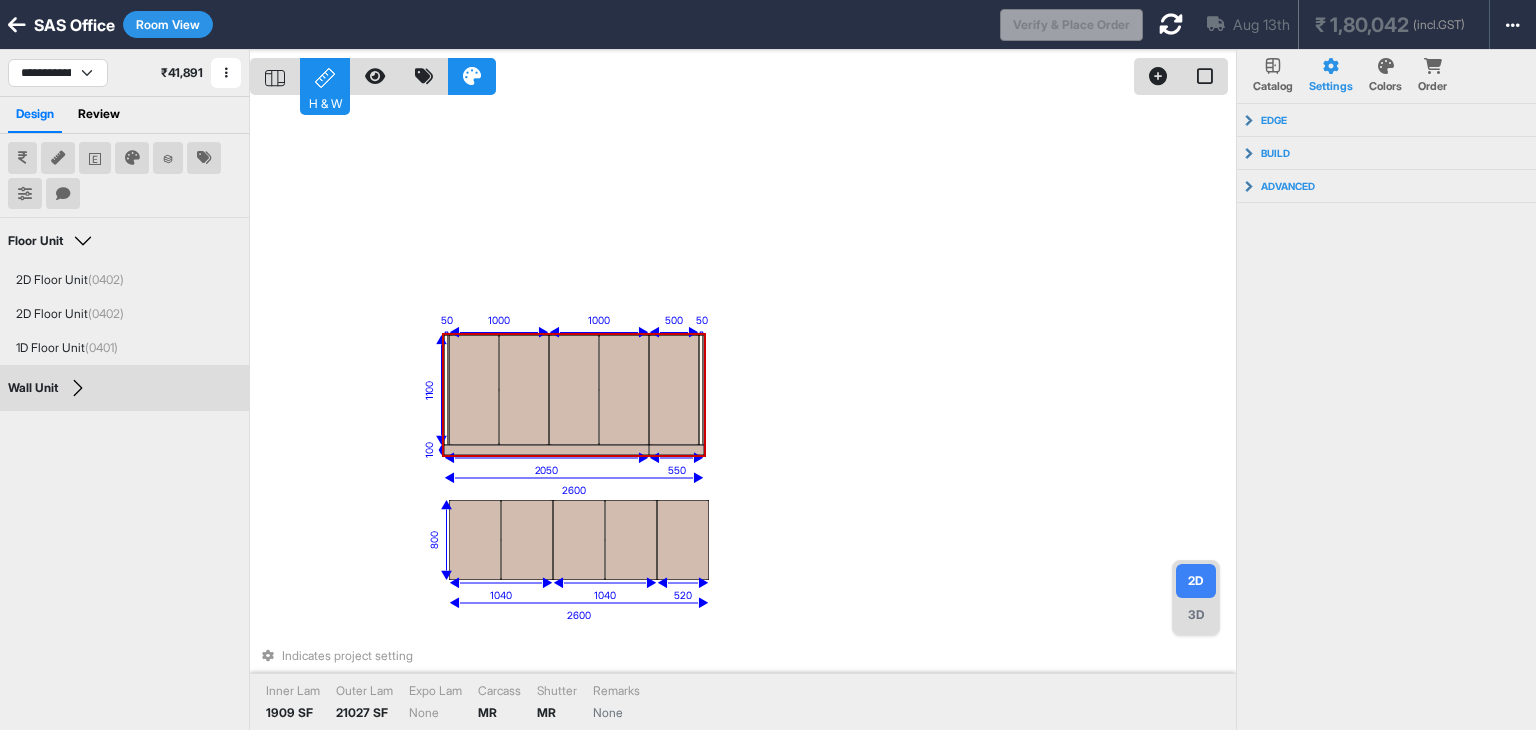 click on "Room View" at bounding box center [168, 24] 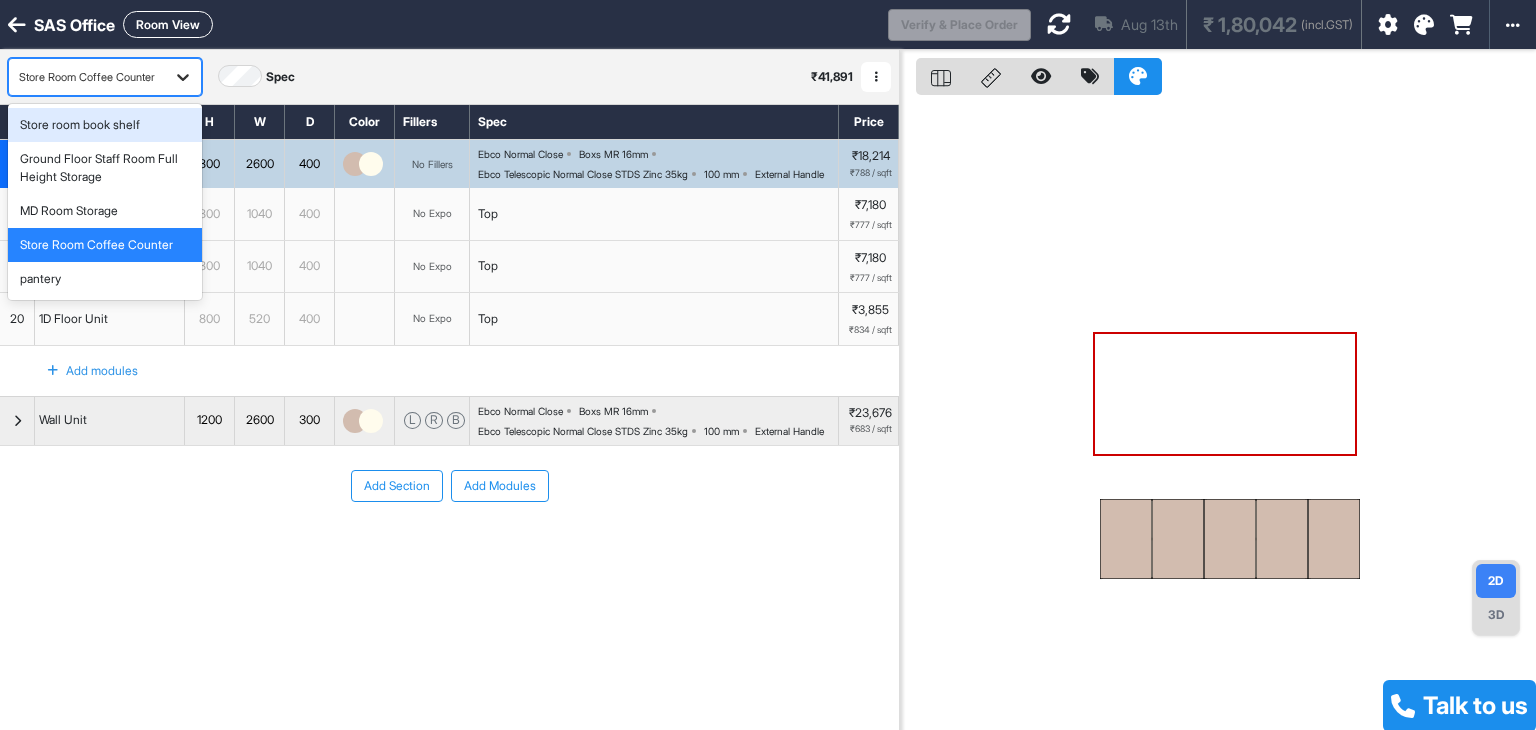 click 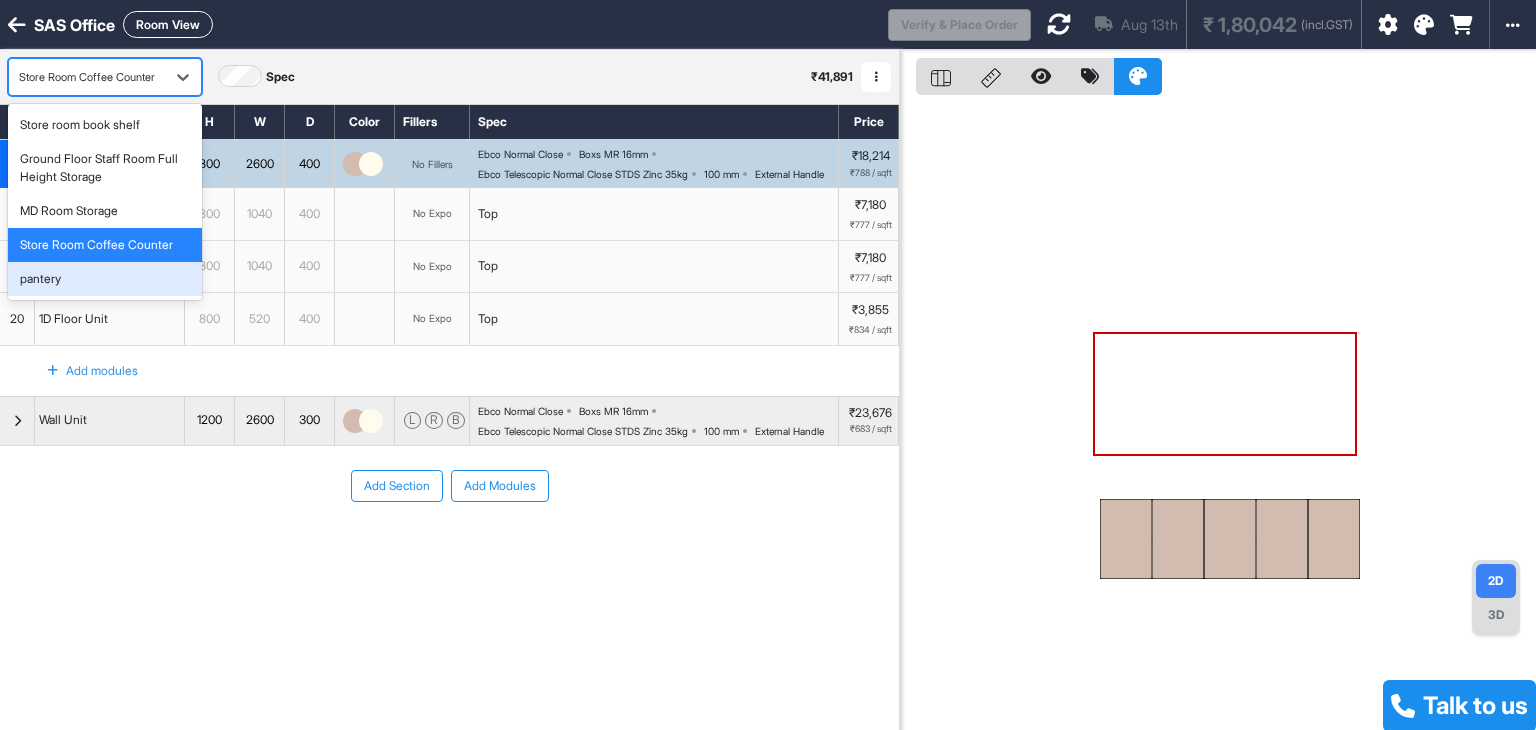 click on "pantery" at bounding box center (105, 279) 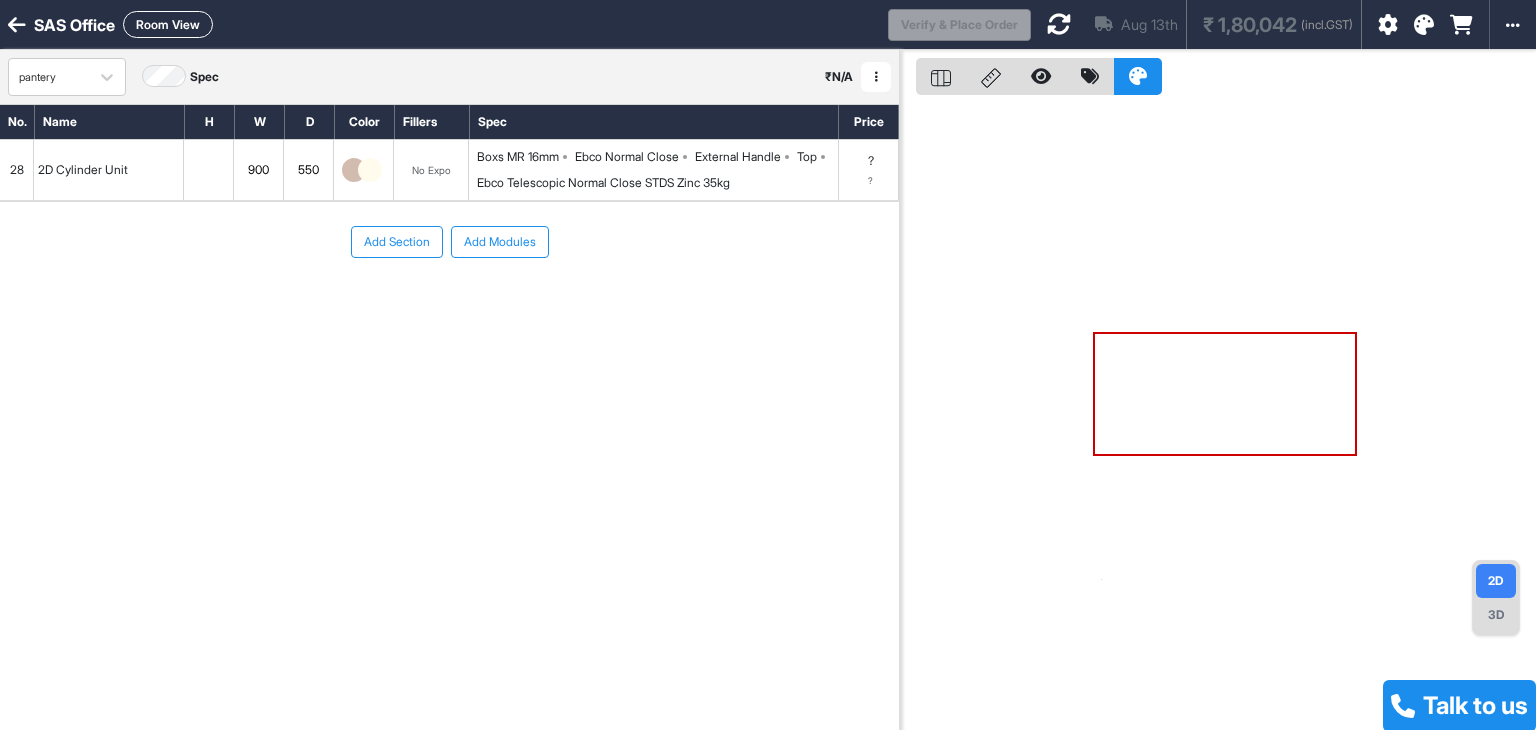 click at bounding box center [209, 170] 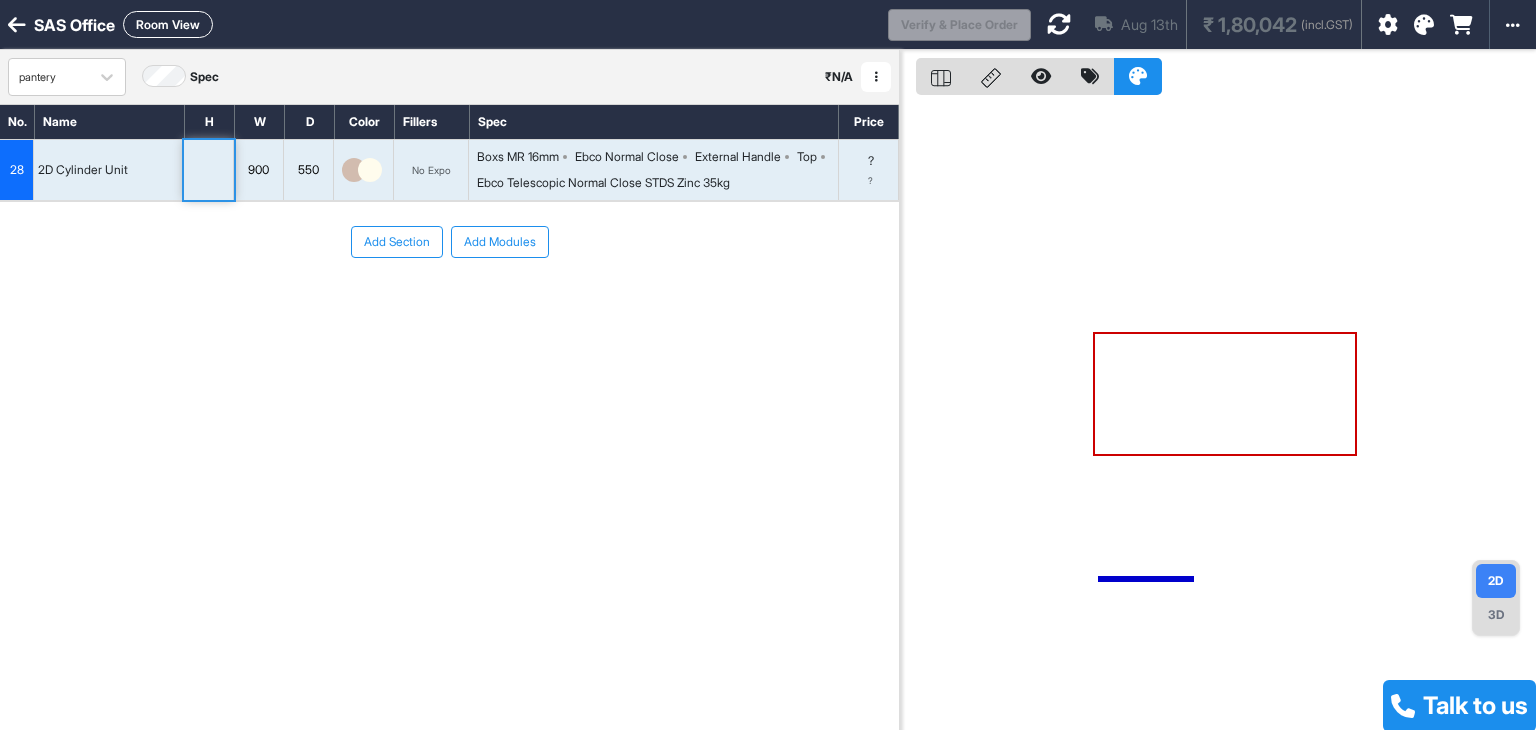 click at bounding box center [209, 170] 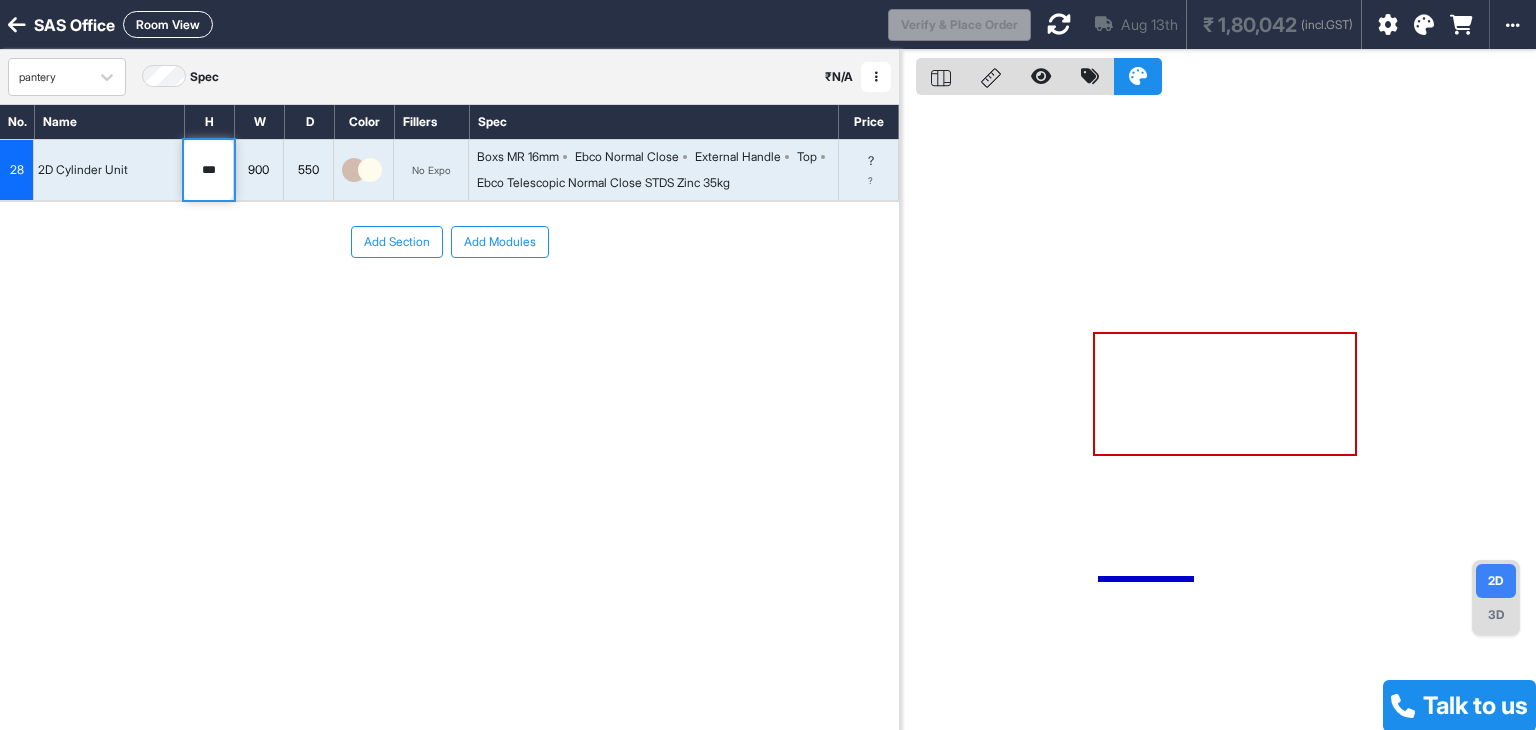 type on "***" 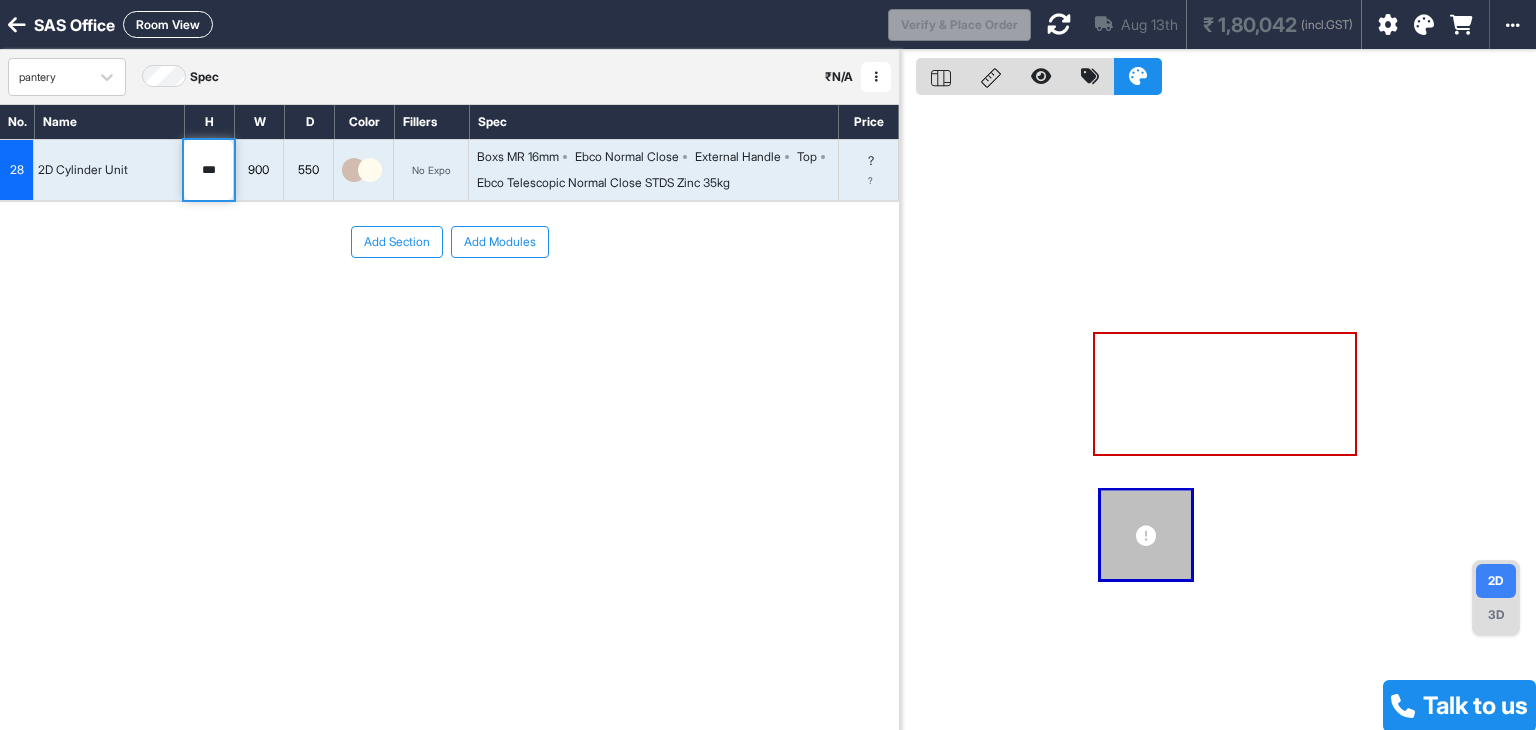 click on "900" at bounding box center [258, 170] 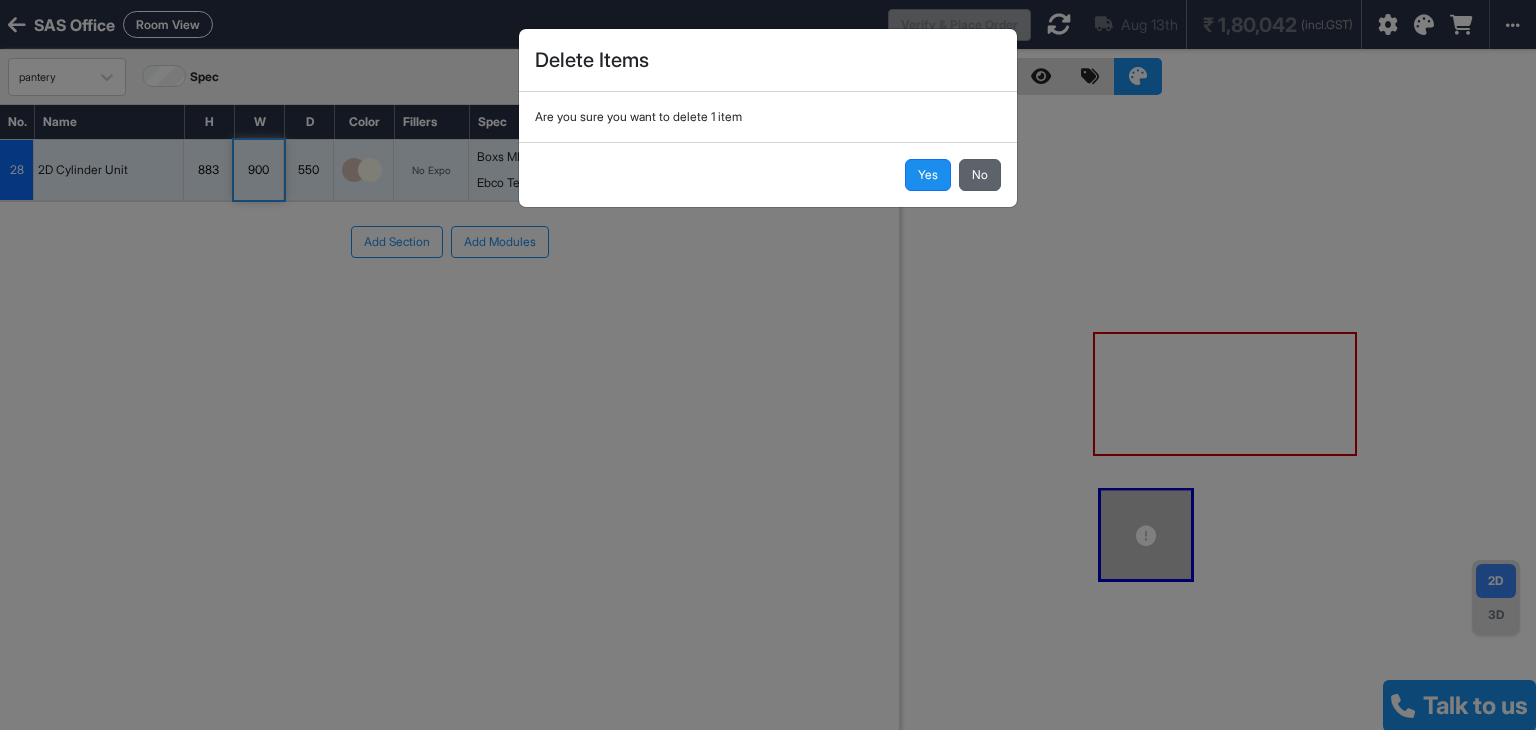 click on "No" at bounding box center [980, 175] 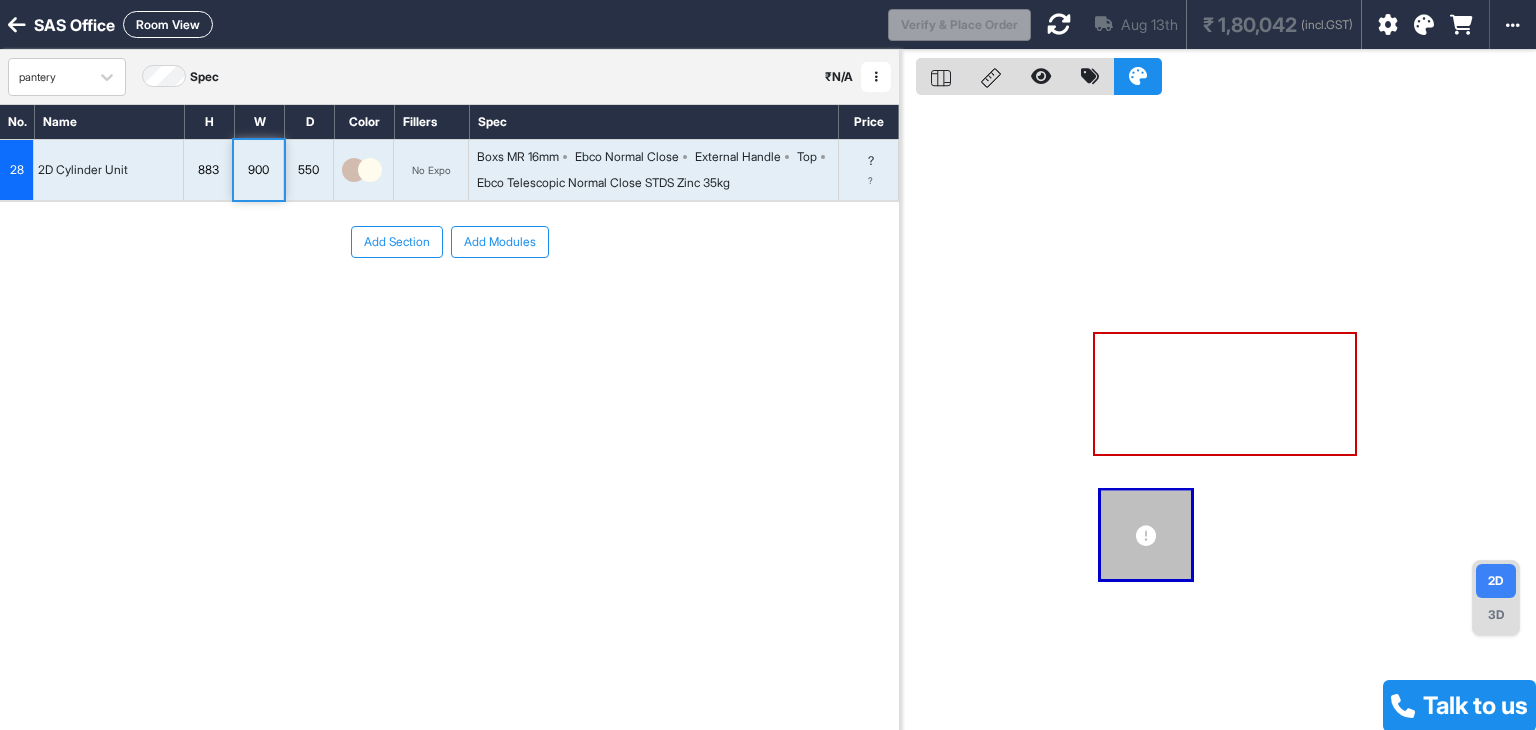 click on "900" at bounding box center [258, 170] 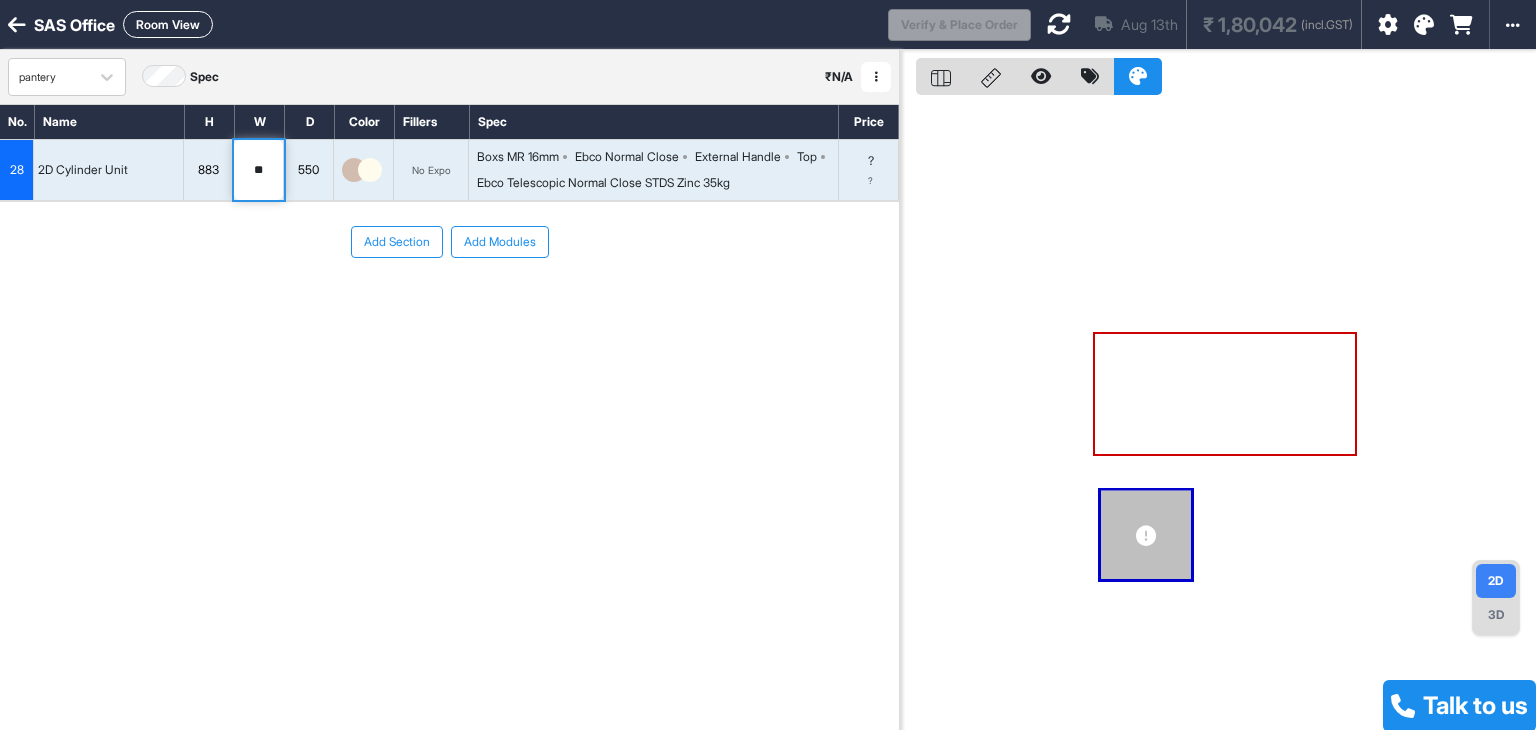 type on "*" 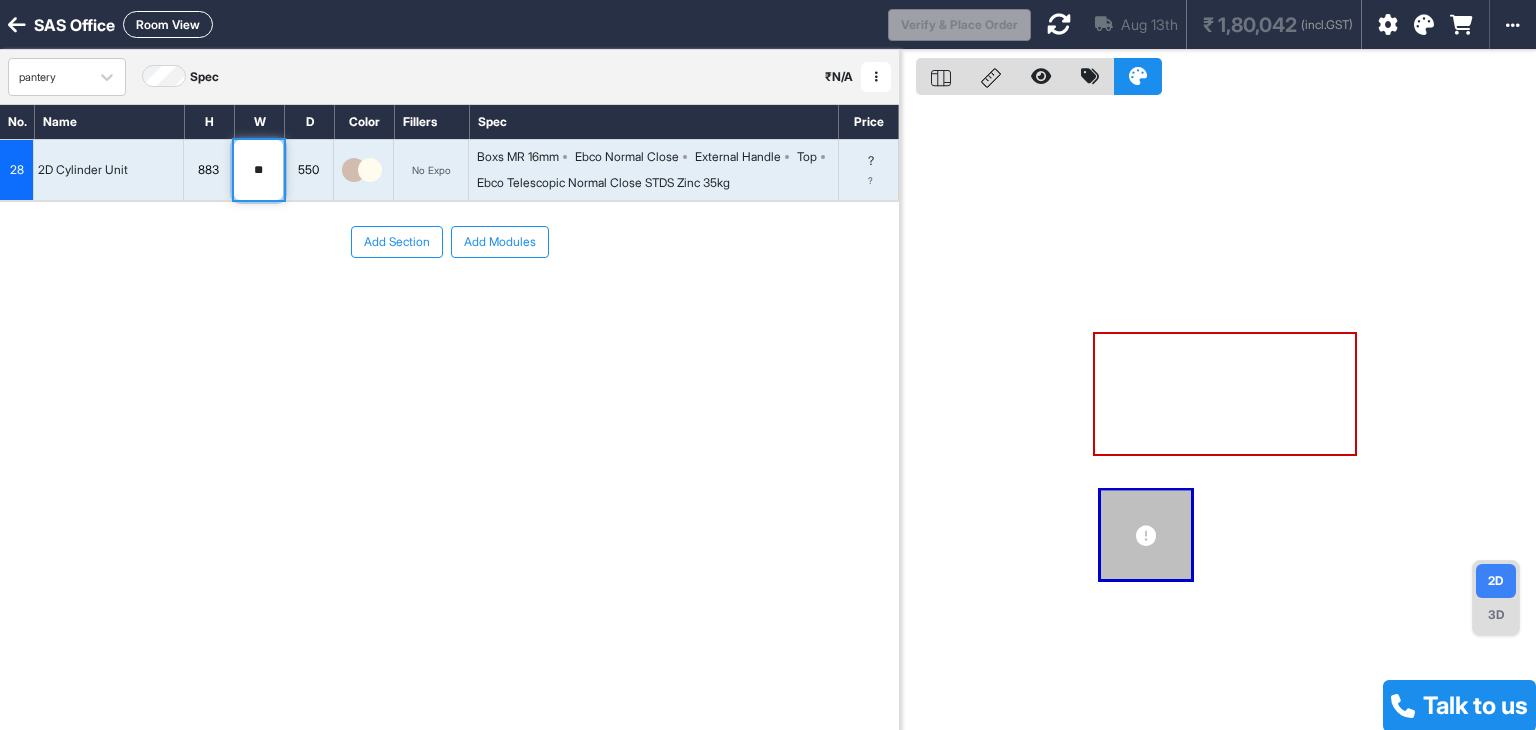 type on "*" 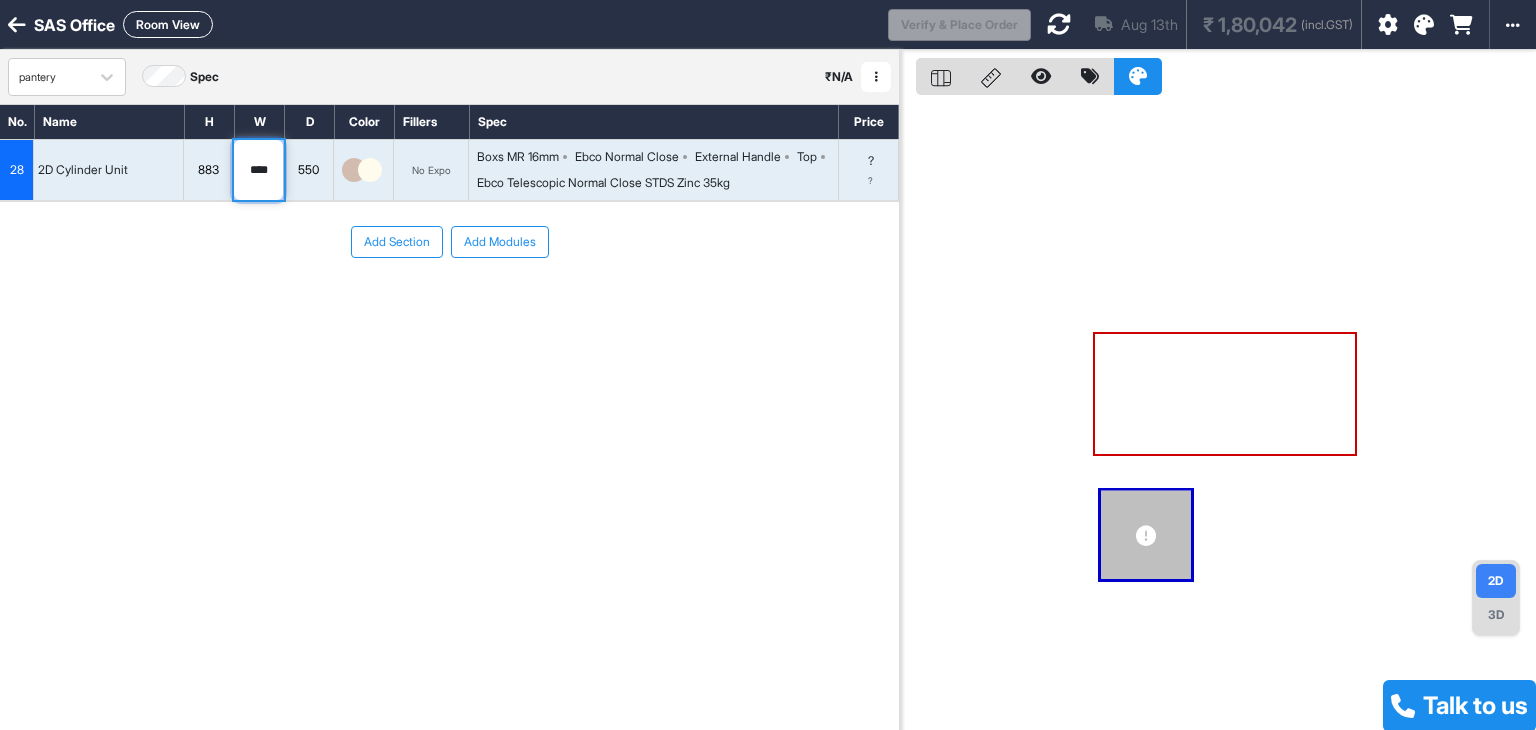 type on "****" 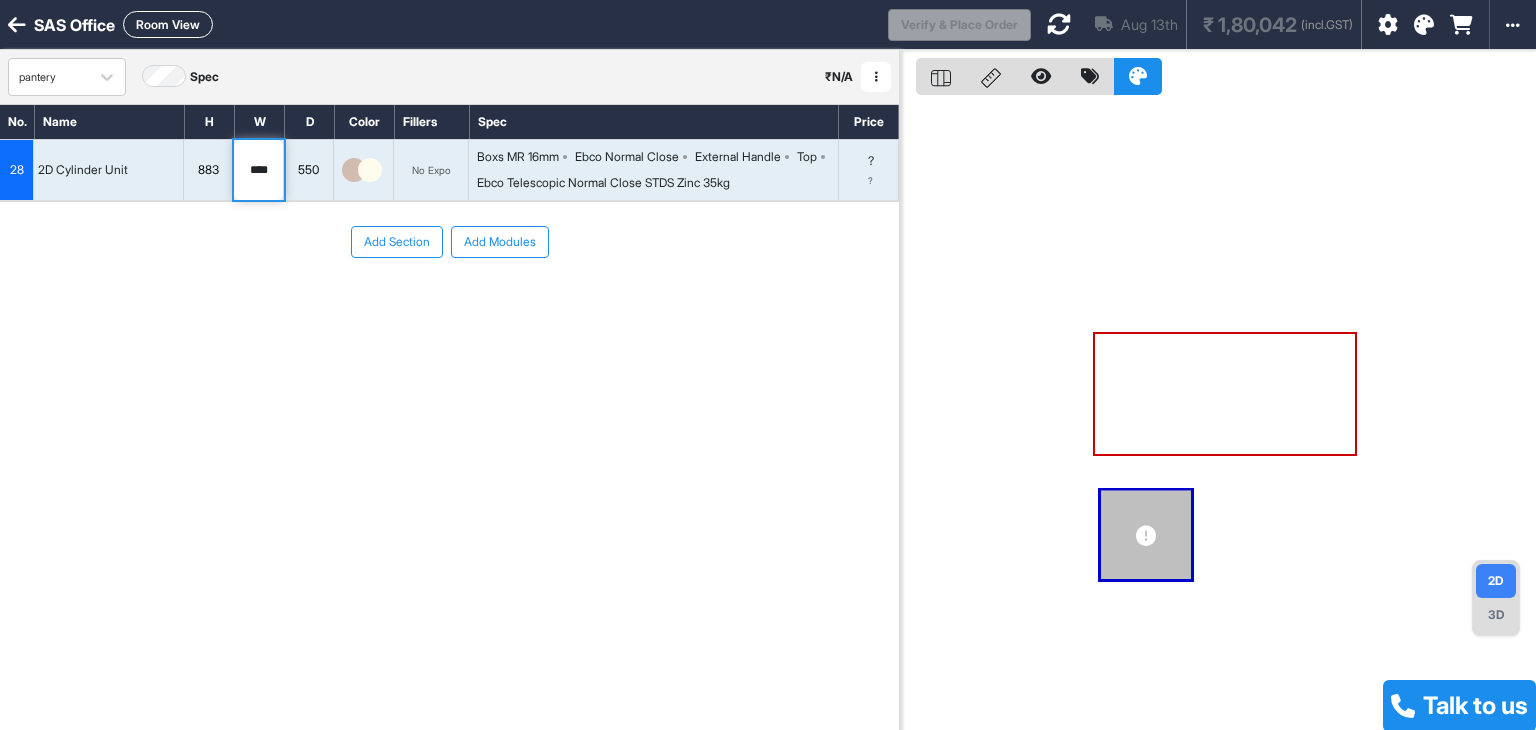 click on "550" at bounding box center (308, 170) 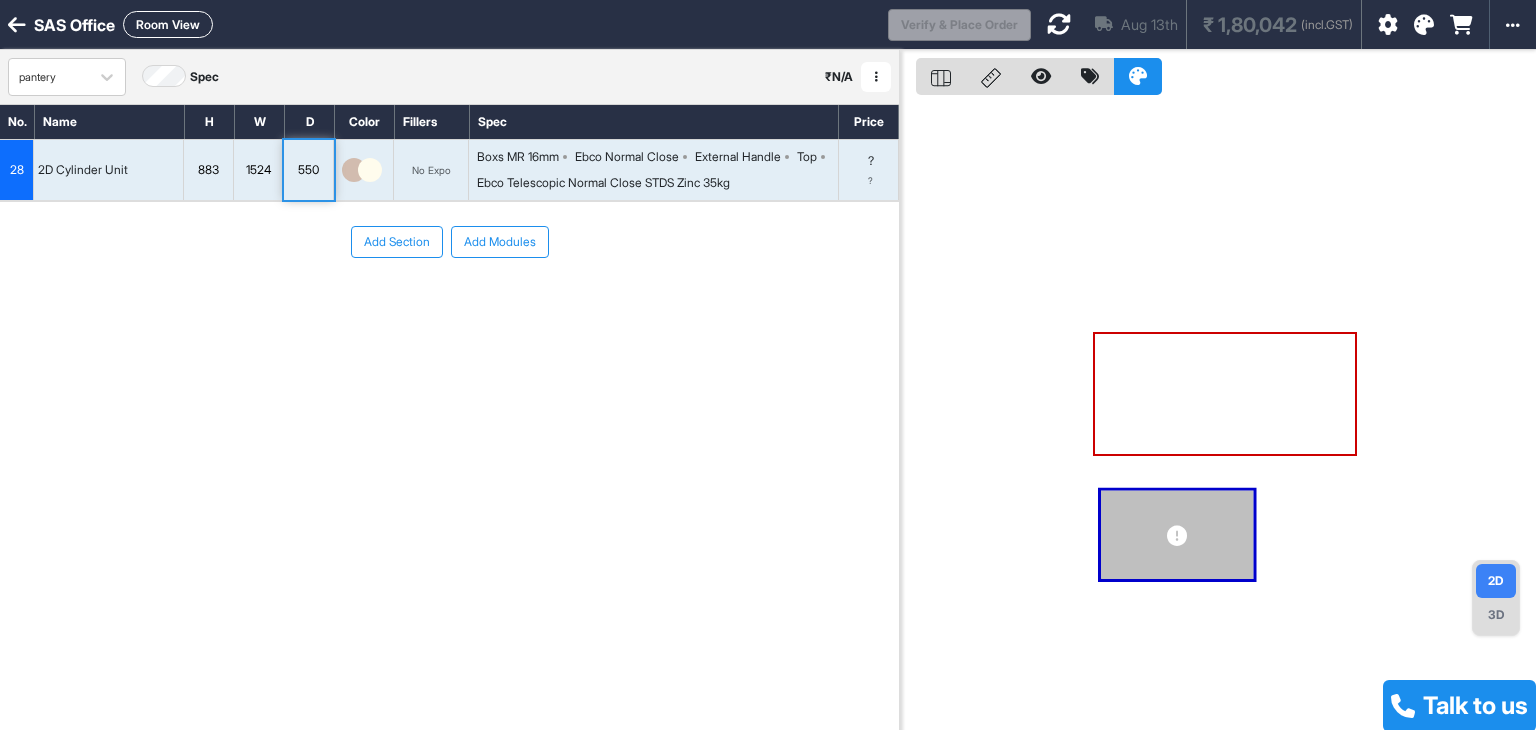 click on "550" at bounding box center (308, 170) 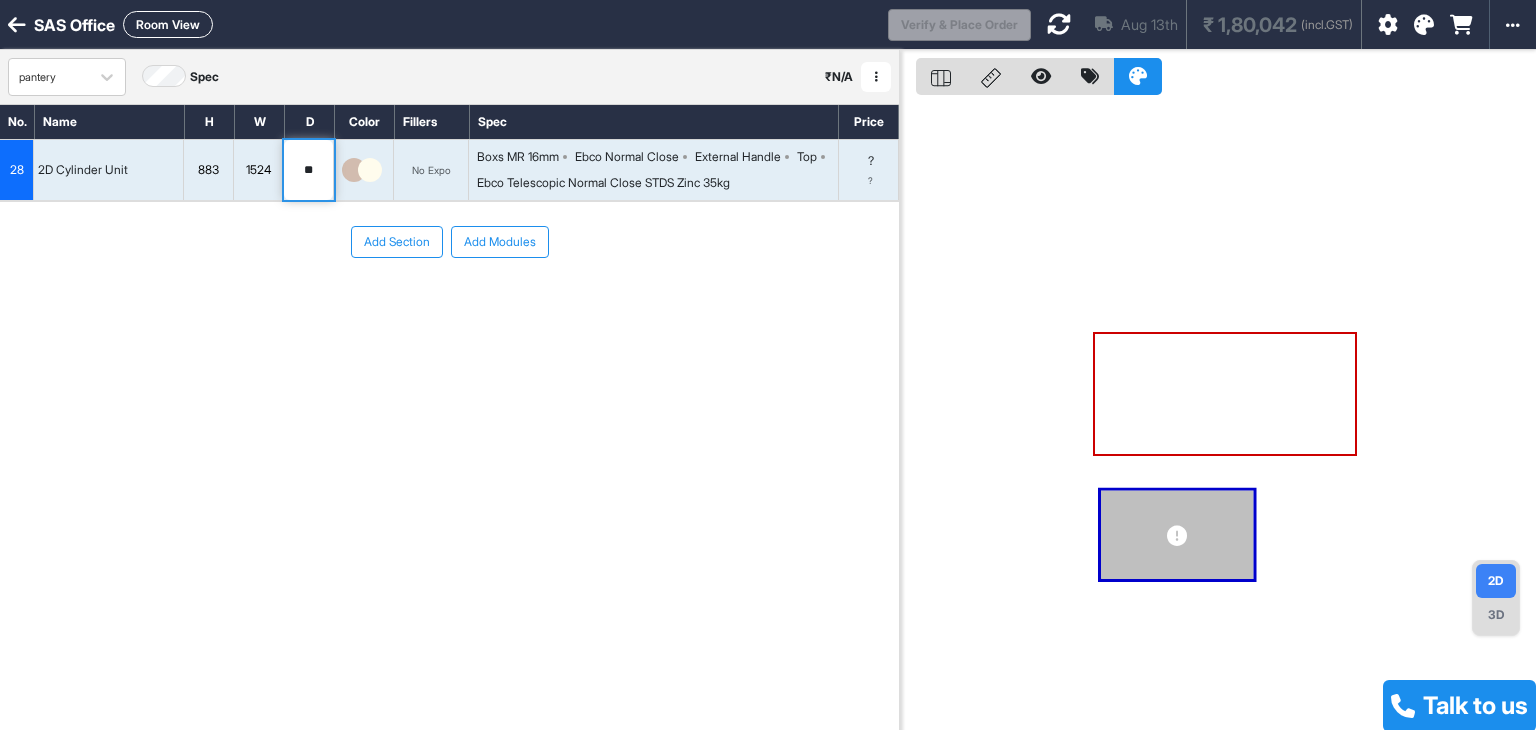type on "*" 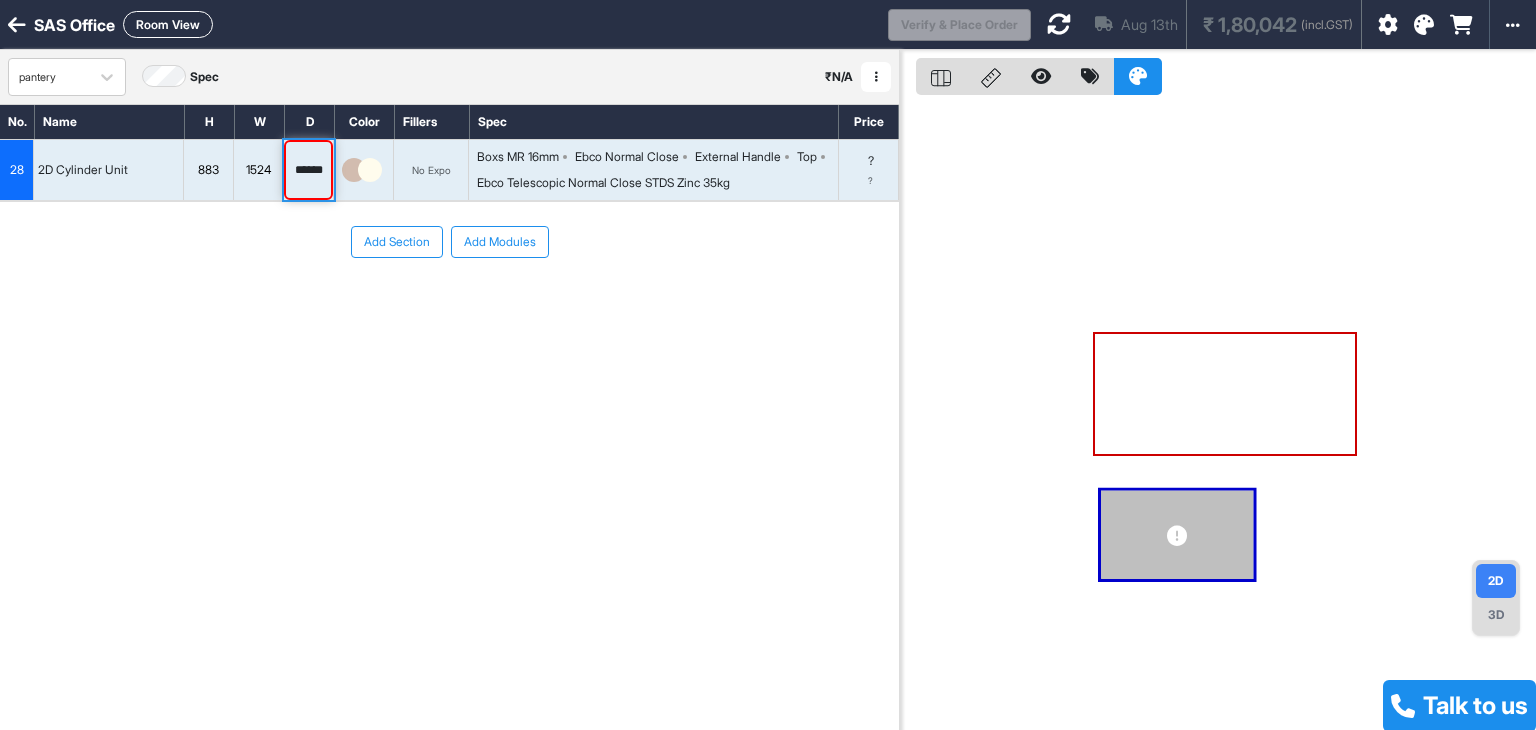 type on "******" 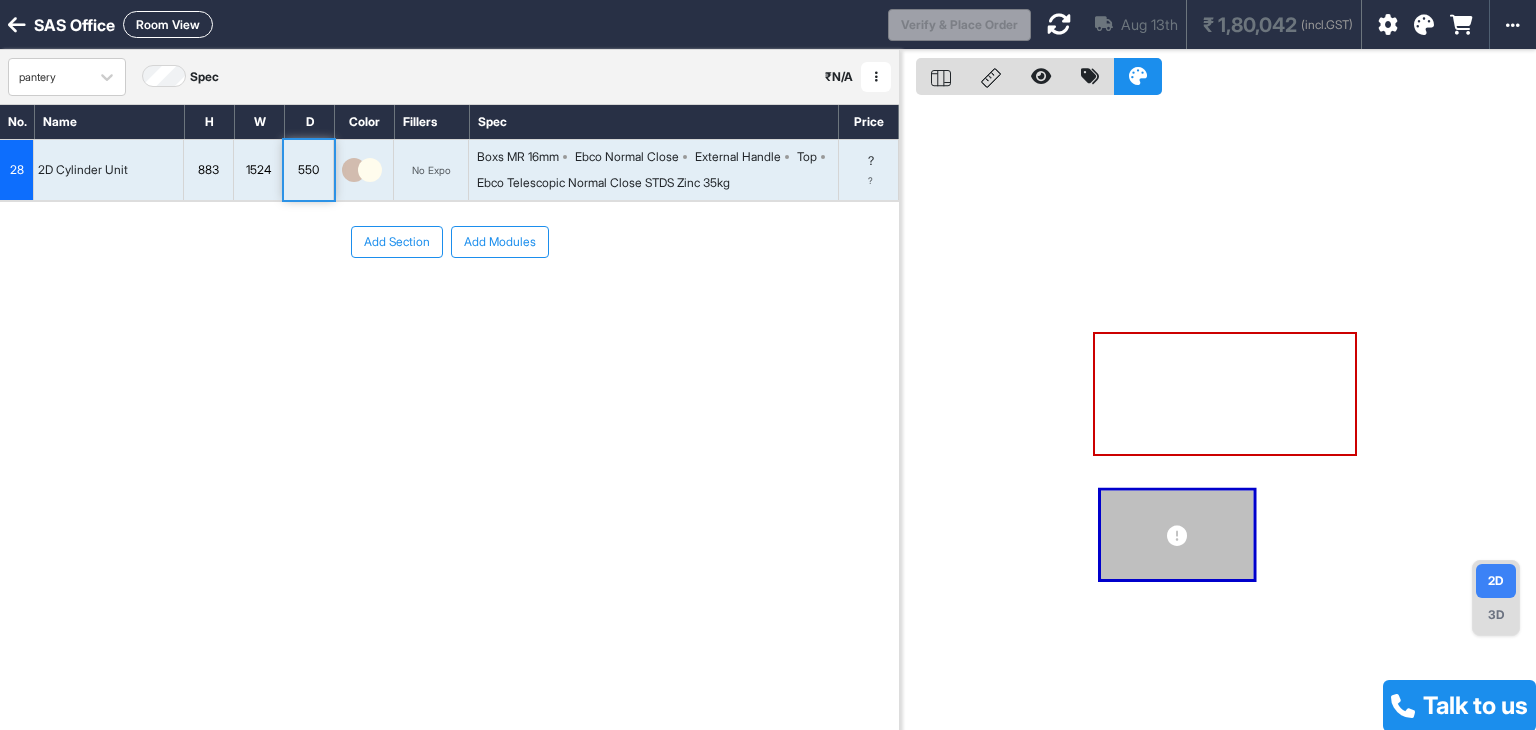 click on "550" at bounding box center (308, 170) 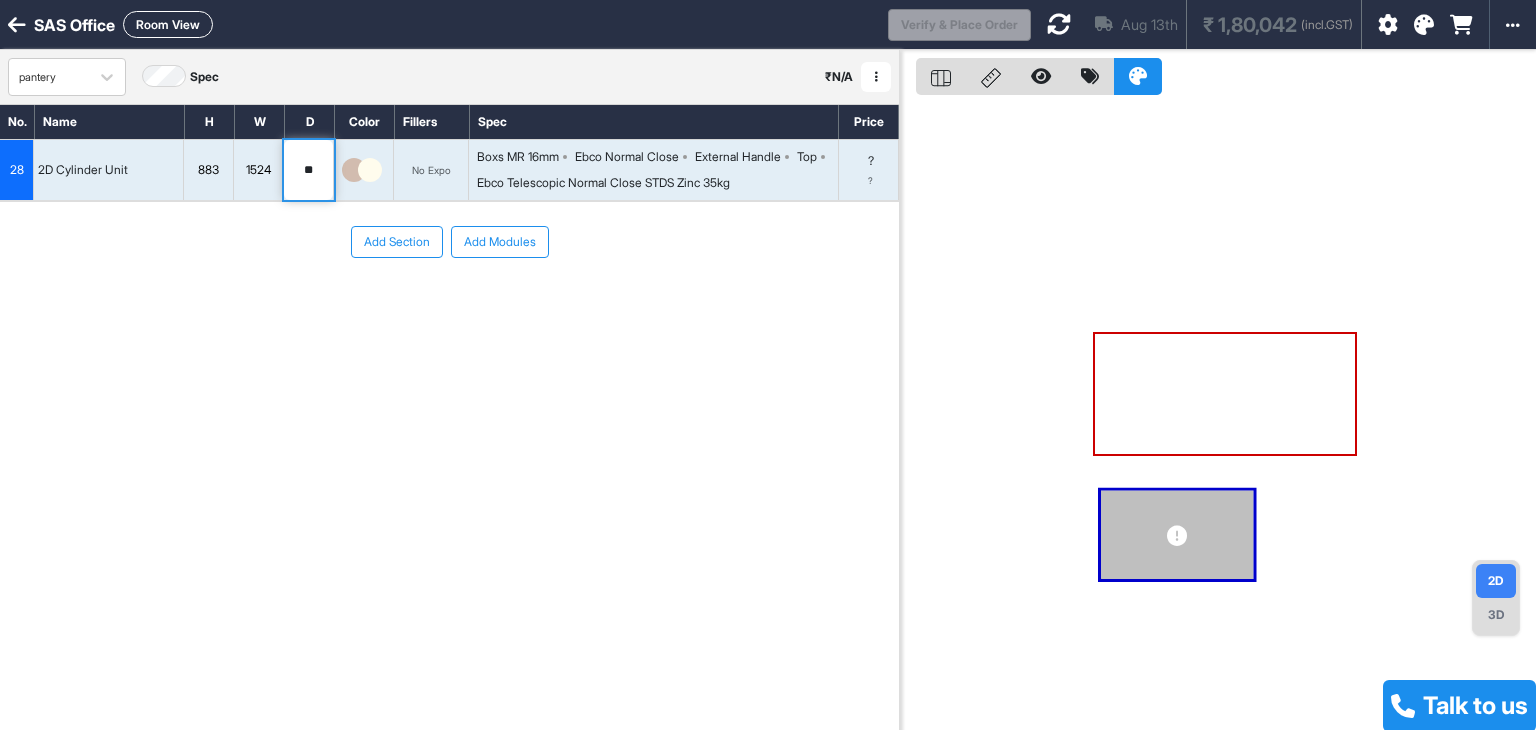 type on "*" 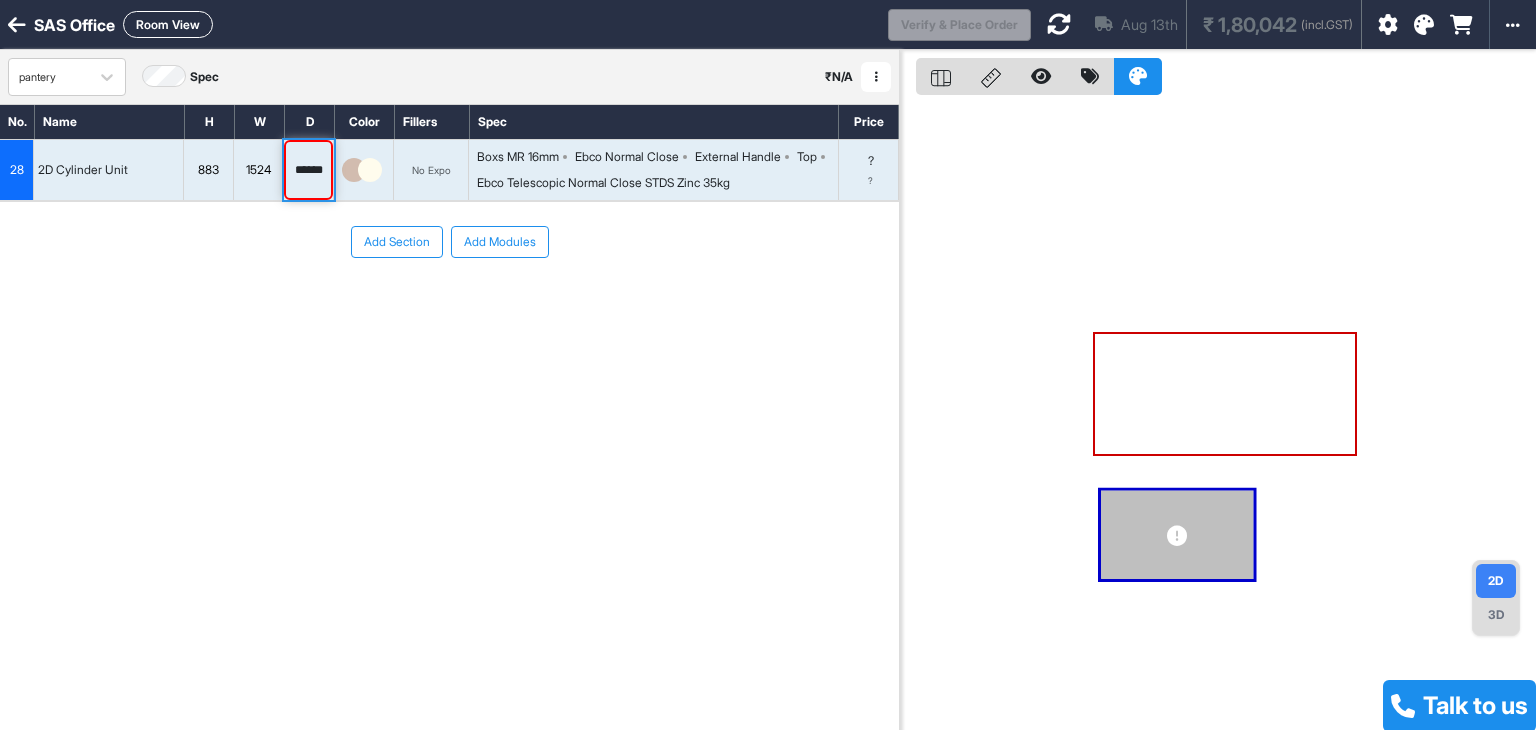 type on "******" 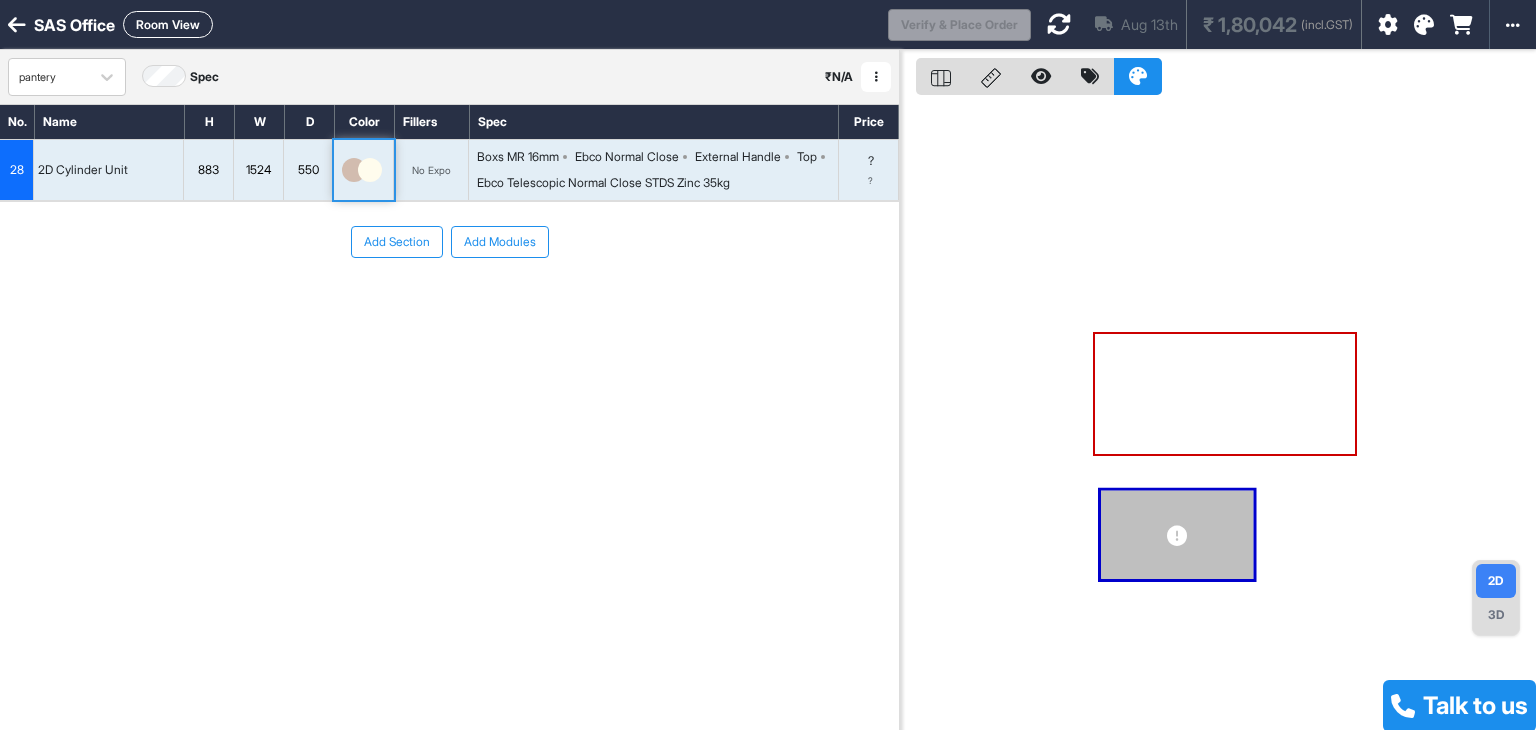 click on "550" at bounding box center [308, 170] 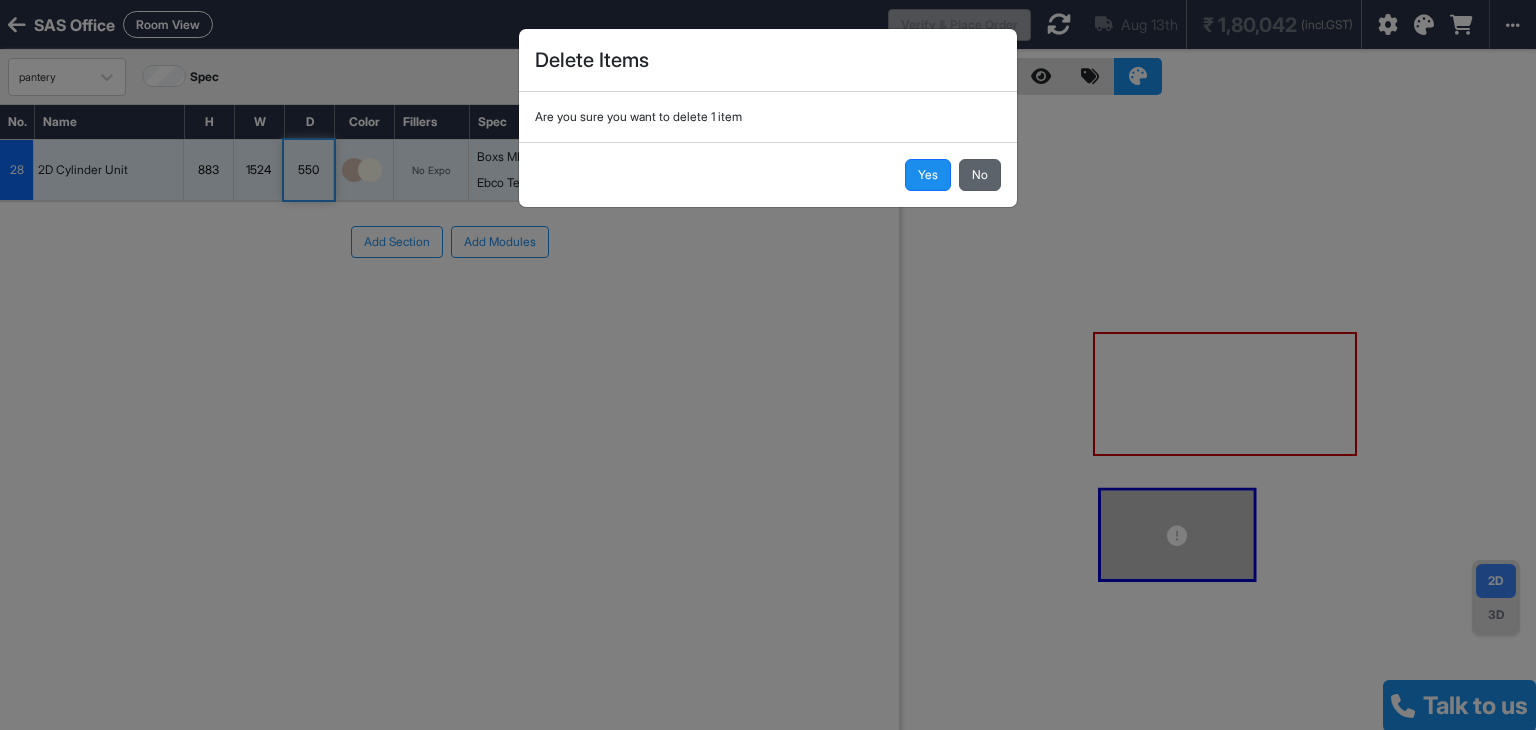 click on "No" at bounding box center [980, 175] 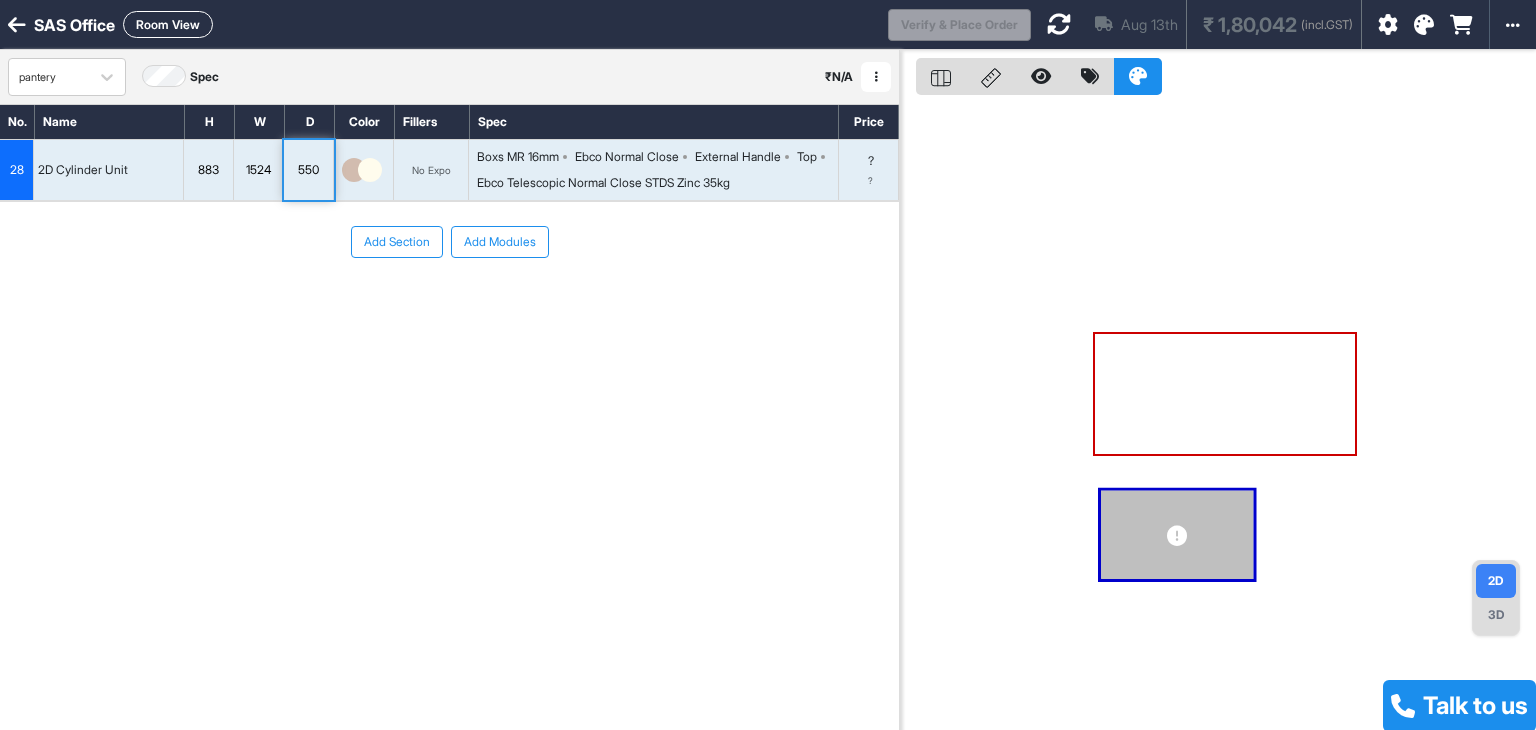 click on "550" at bounding box center [308, 170] 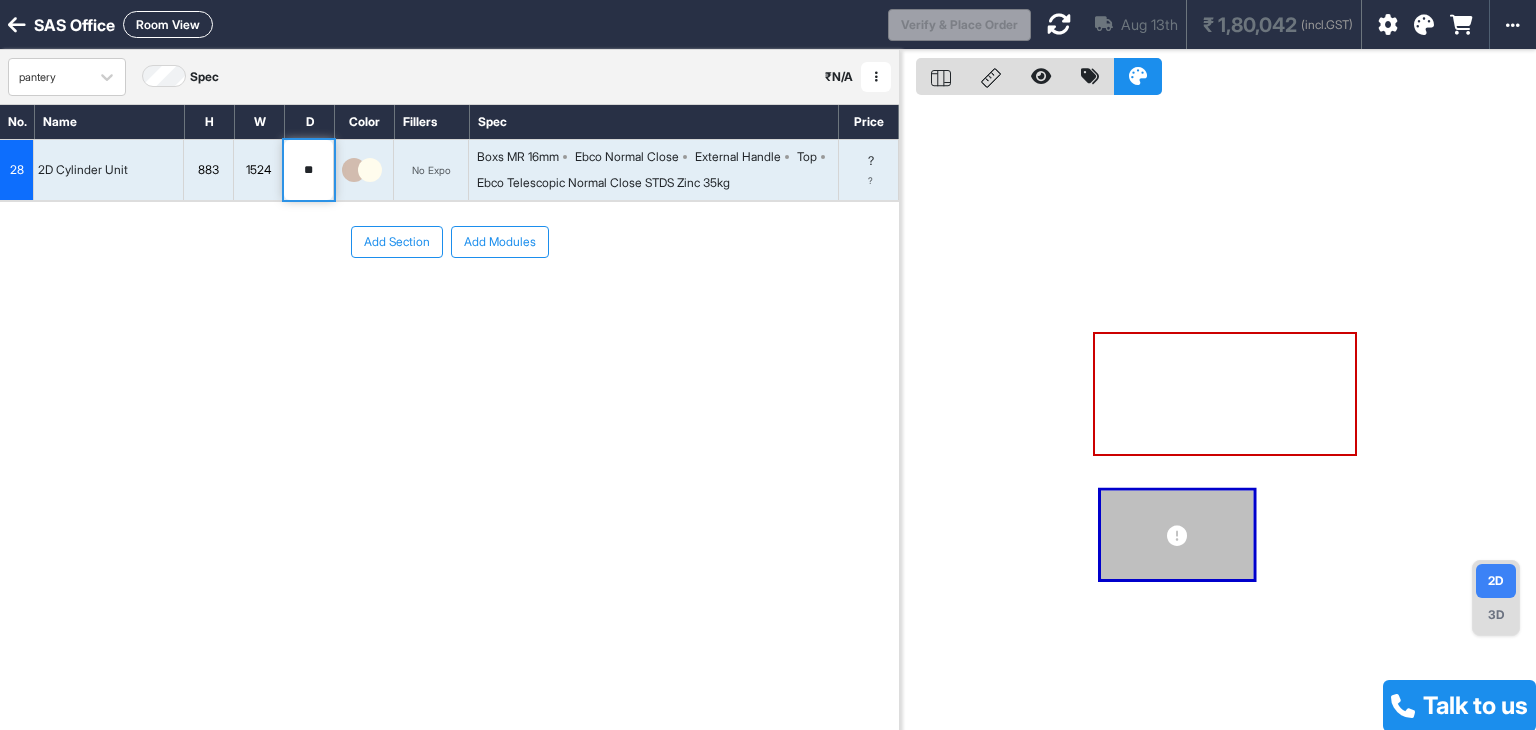 type on "*" 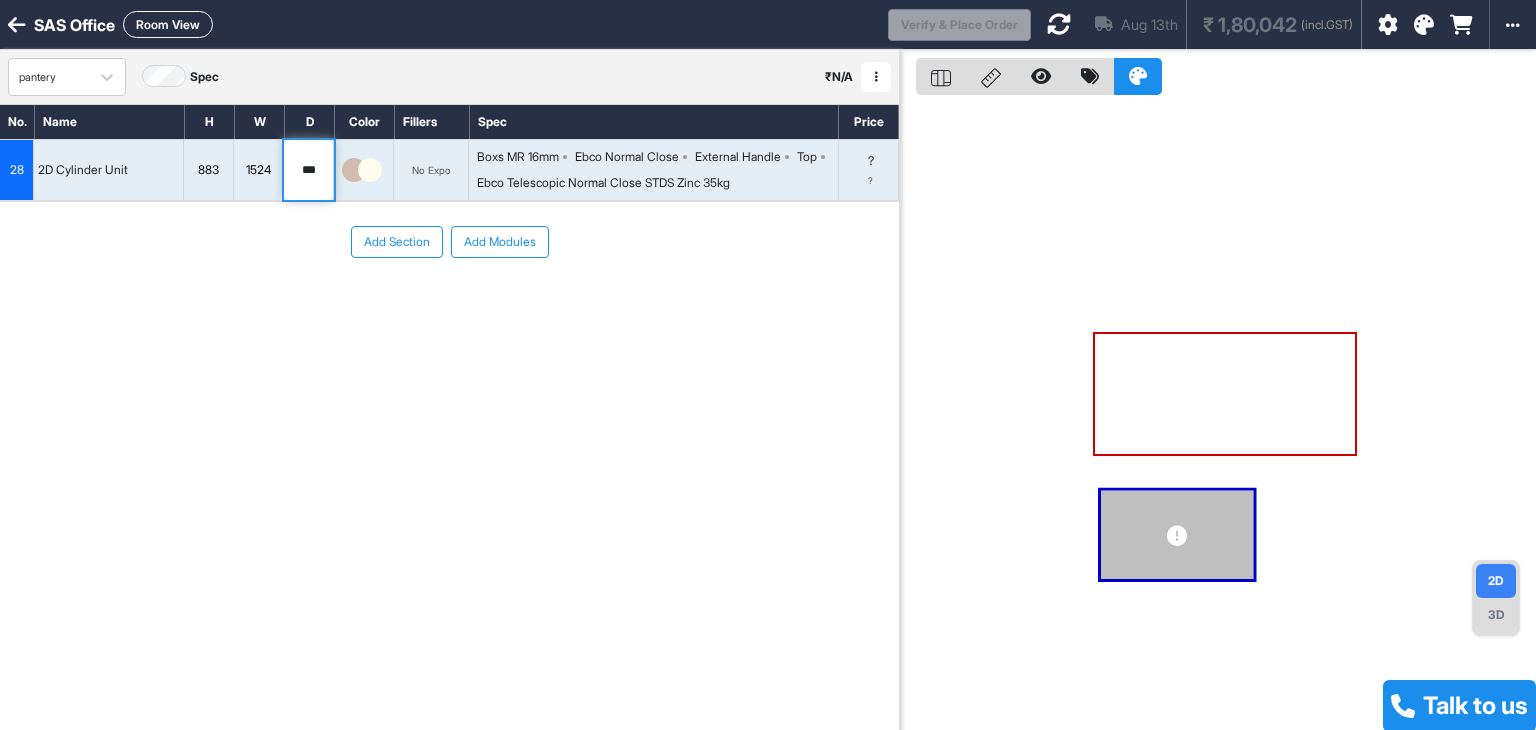 type on "***" 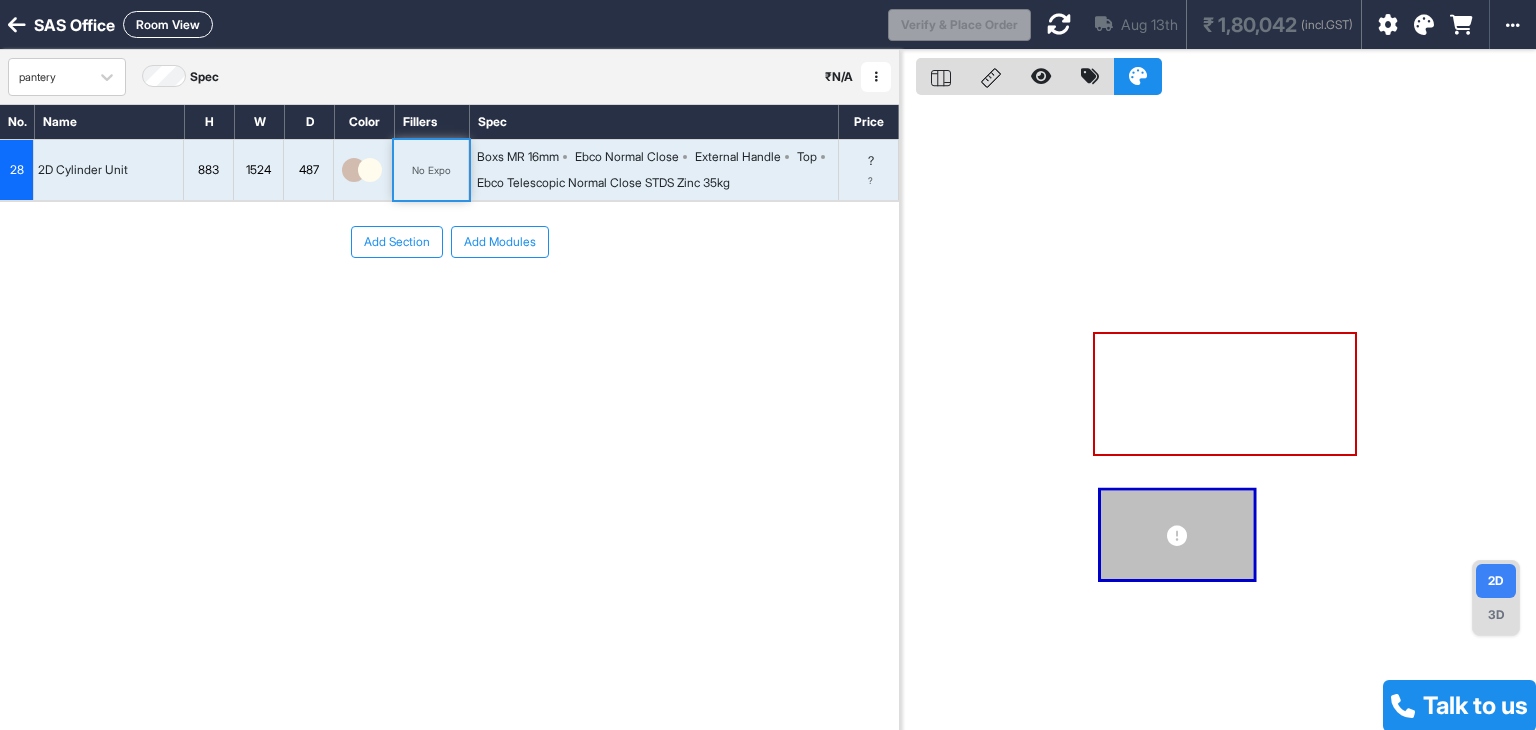 click on "Ebco Telescopic Normal Close STDS Zinc 35kg" at bounding box center (603, 183) 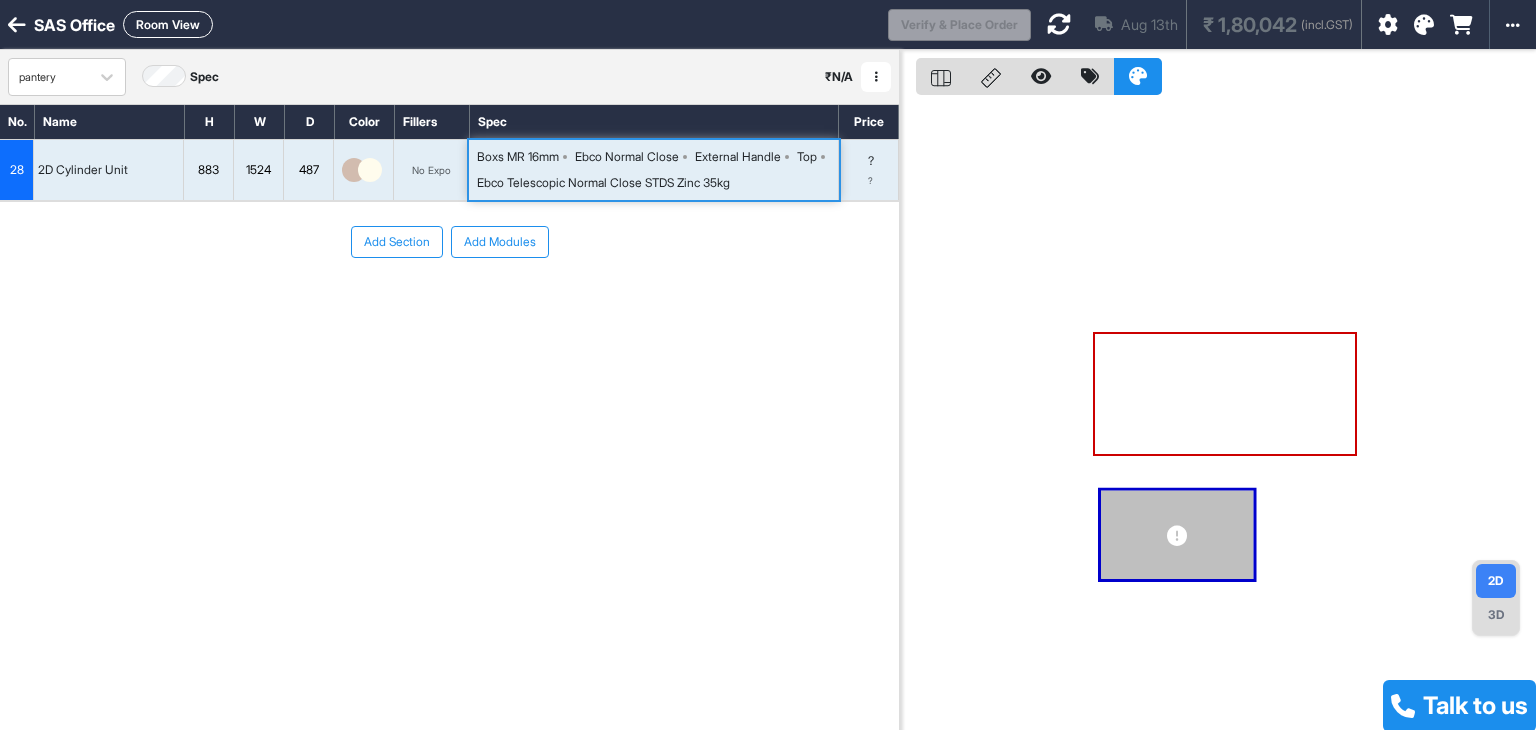 click on "Boxs MR 16mm Ebco Normal Close External Handle Top Ebco Telescopic Normal Close STDS Zinc 35kg" at bounding box center (657, 170) 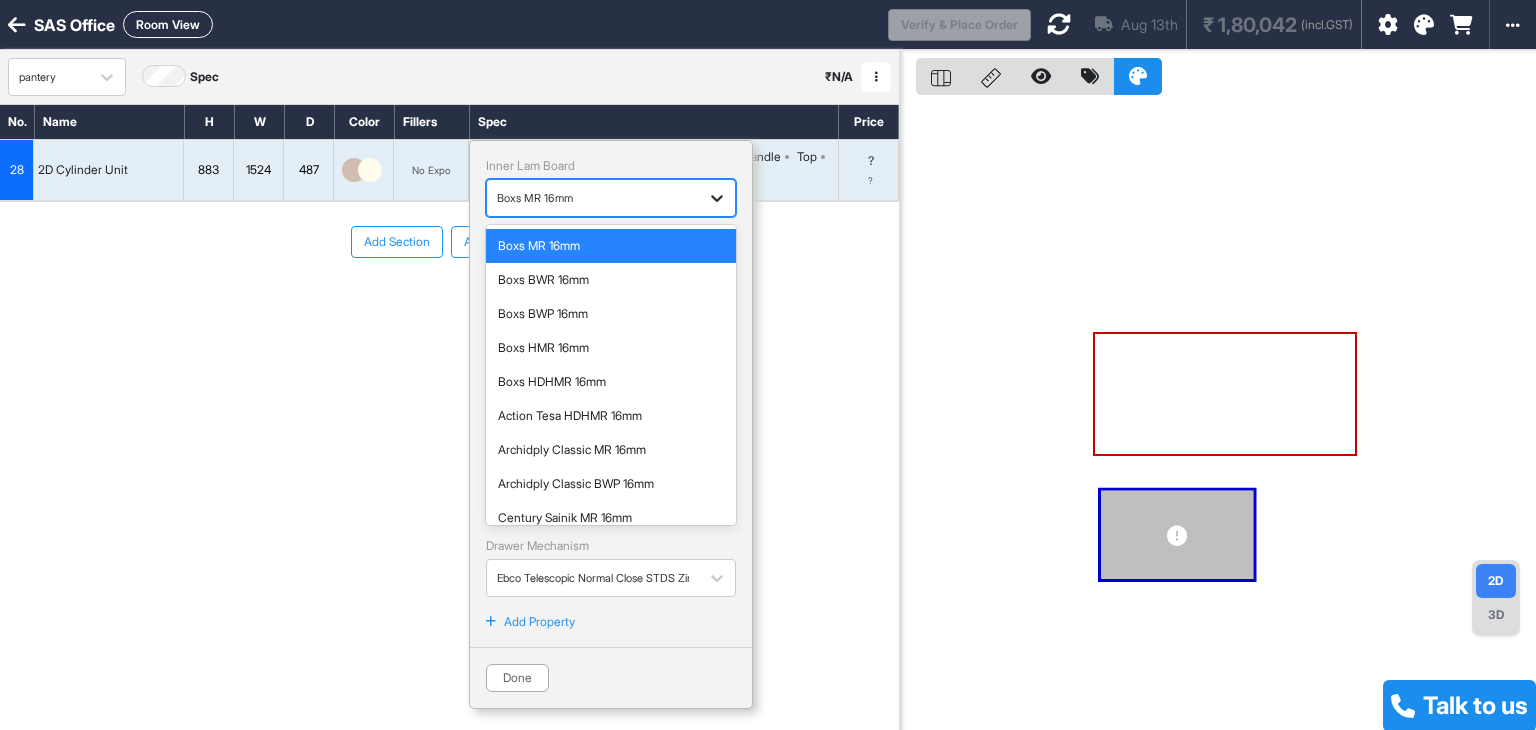 click at bounding box center (717, 198) 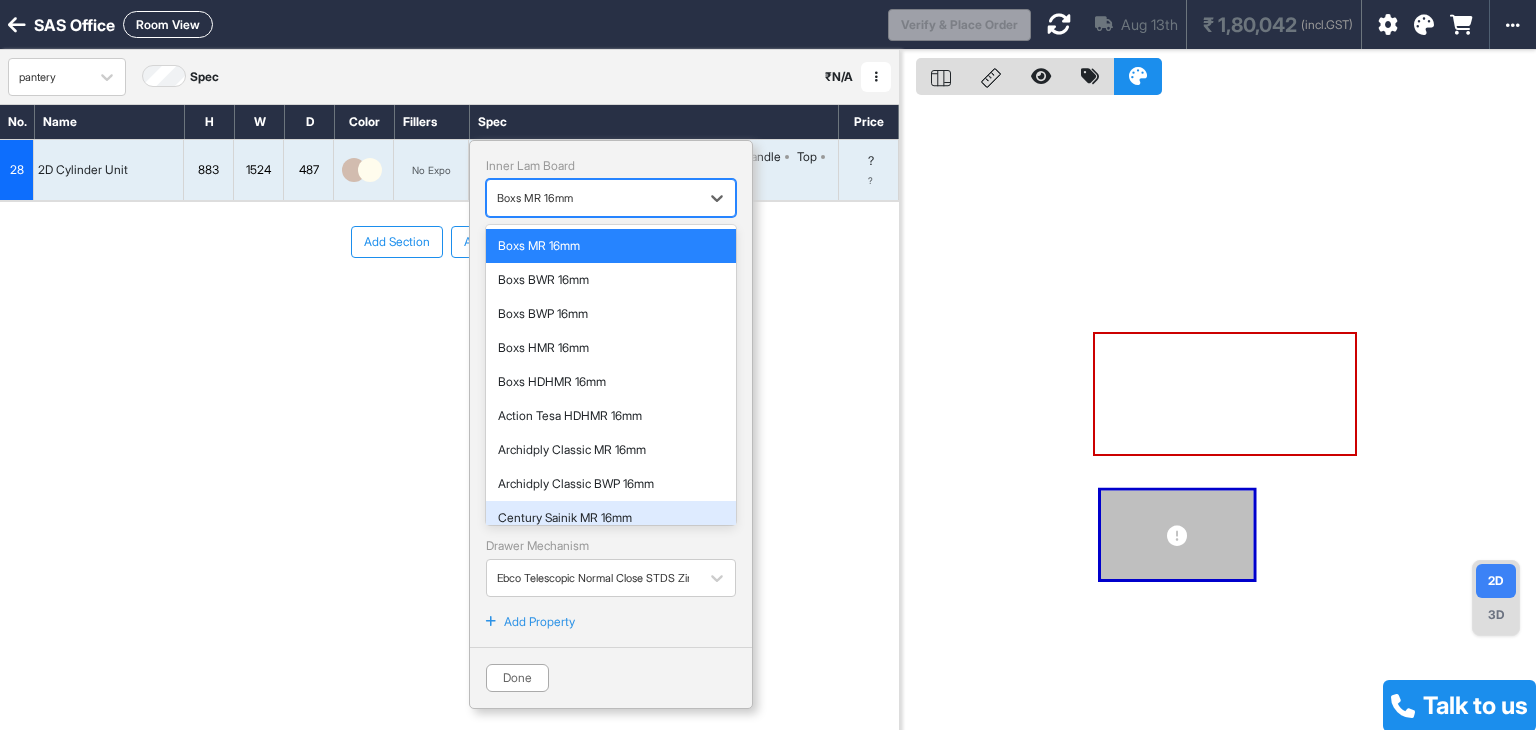 click on "Century Sainik MR 16mm" at bounding box center (611, 518) 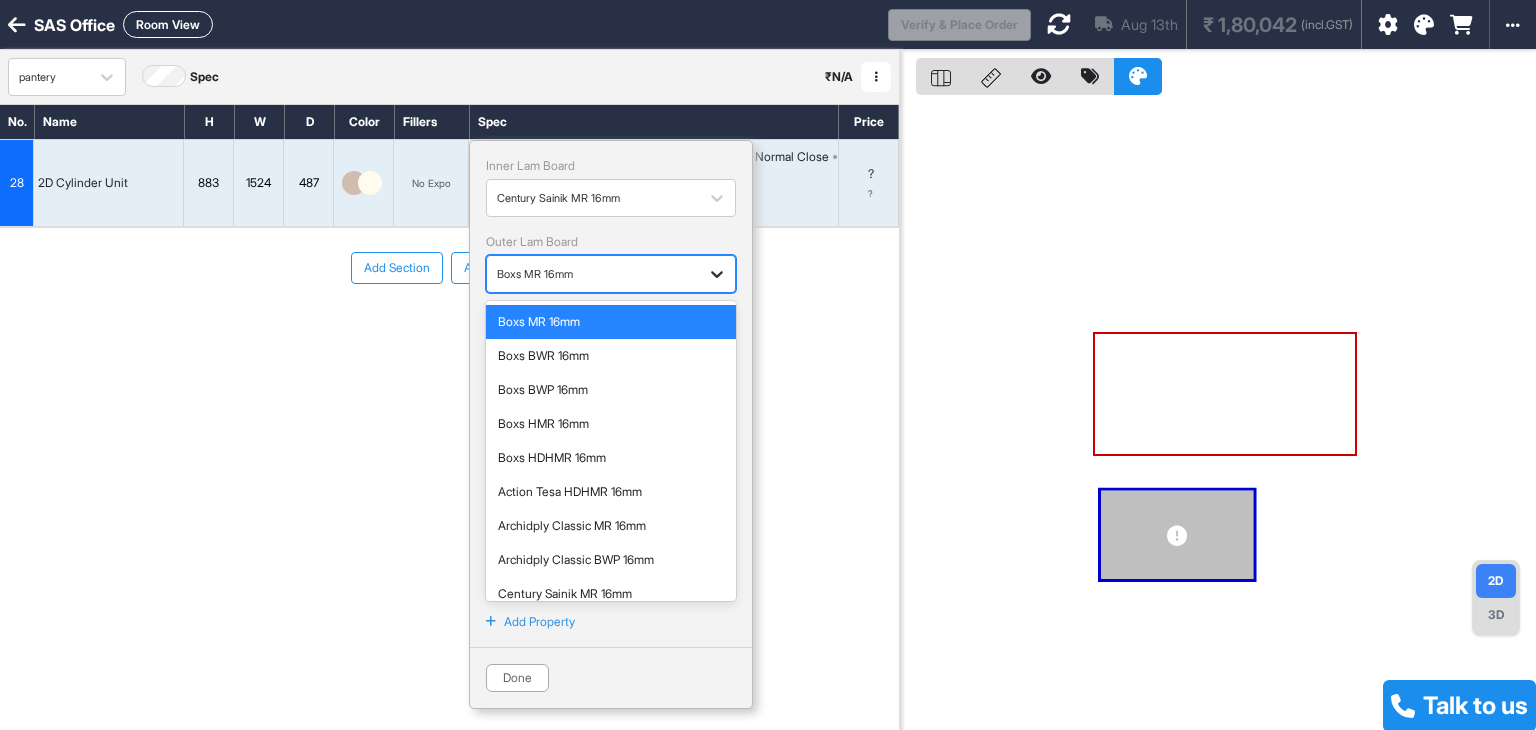 click 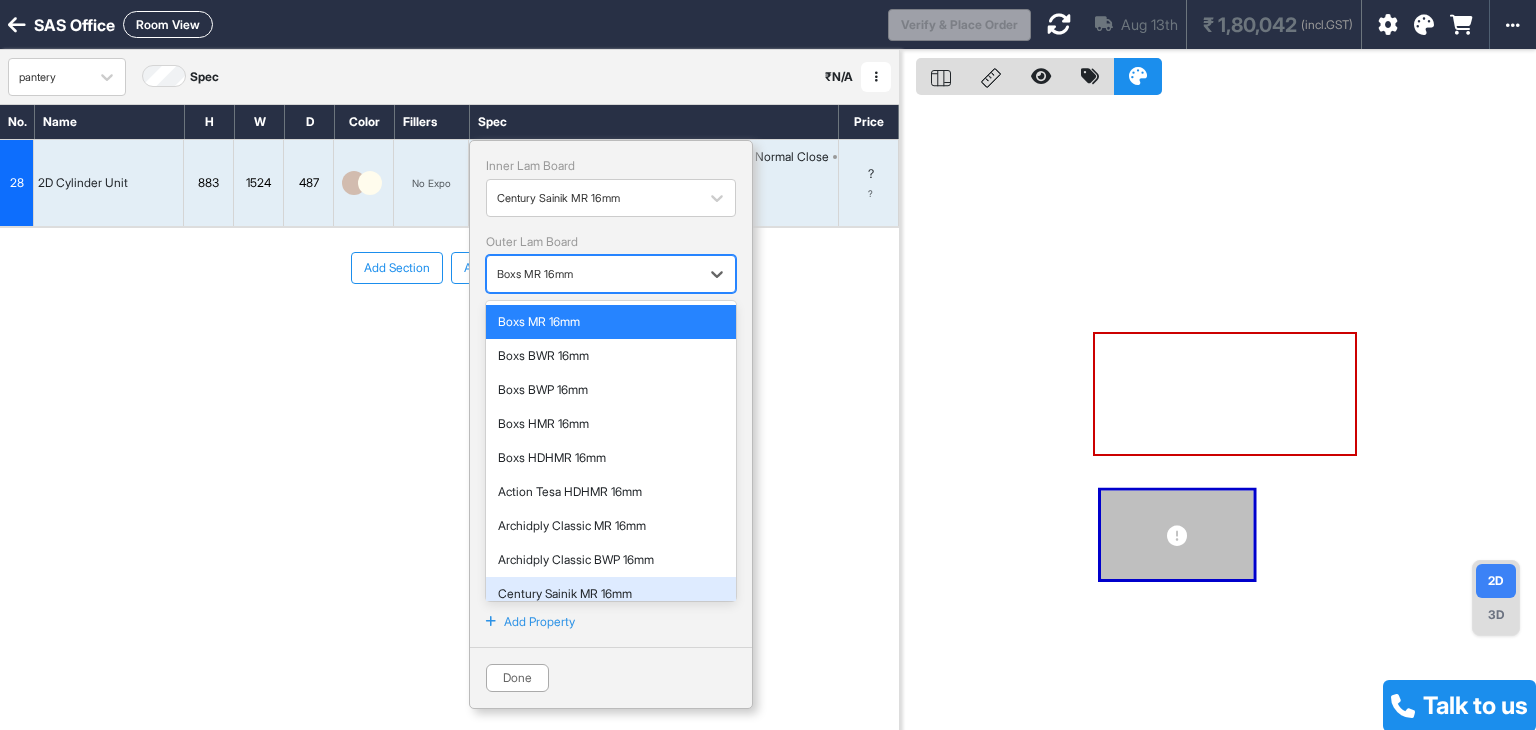 click on "Century Sainik MR 16mm" at bounding box center (611, 594) 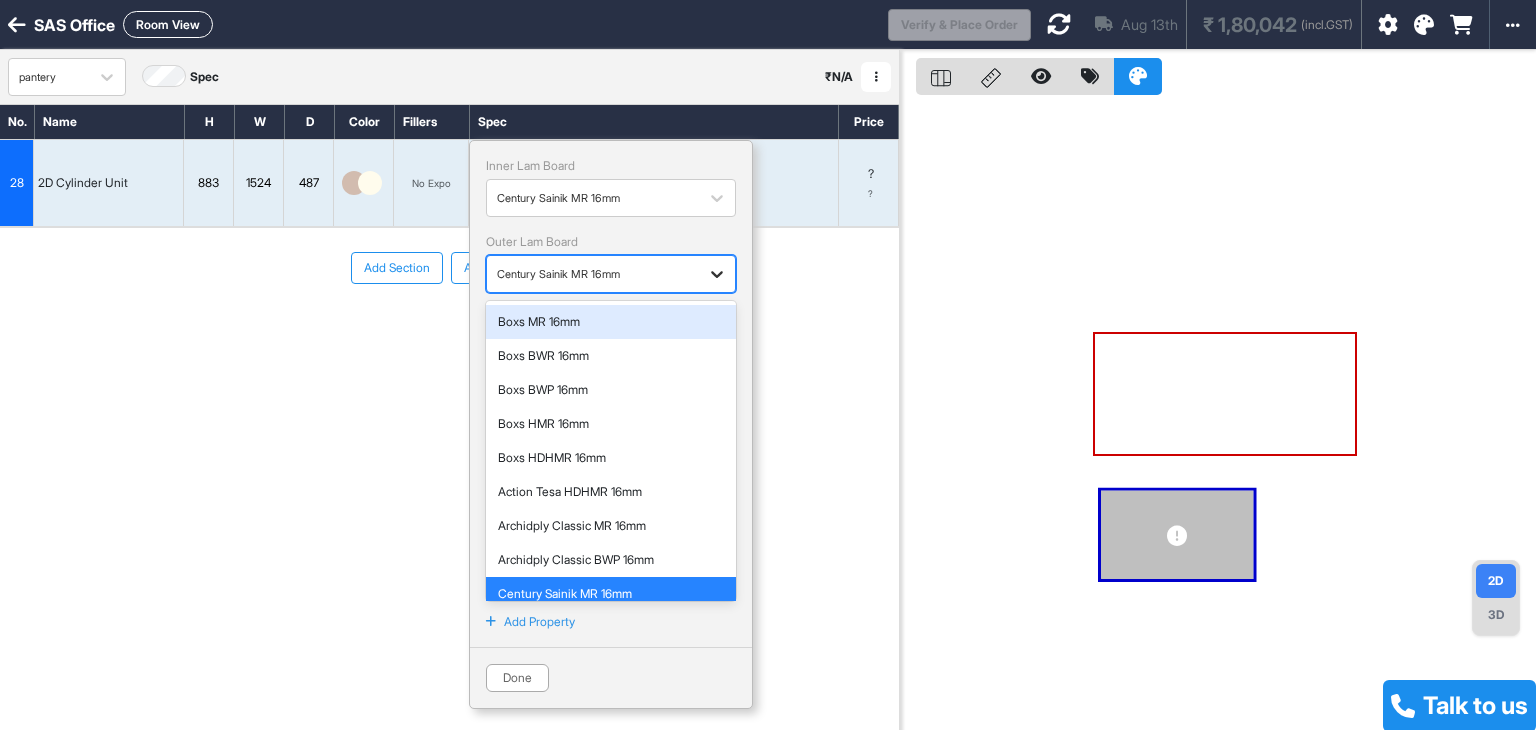 click 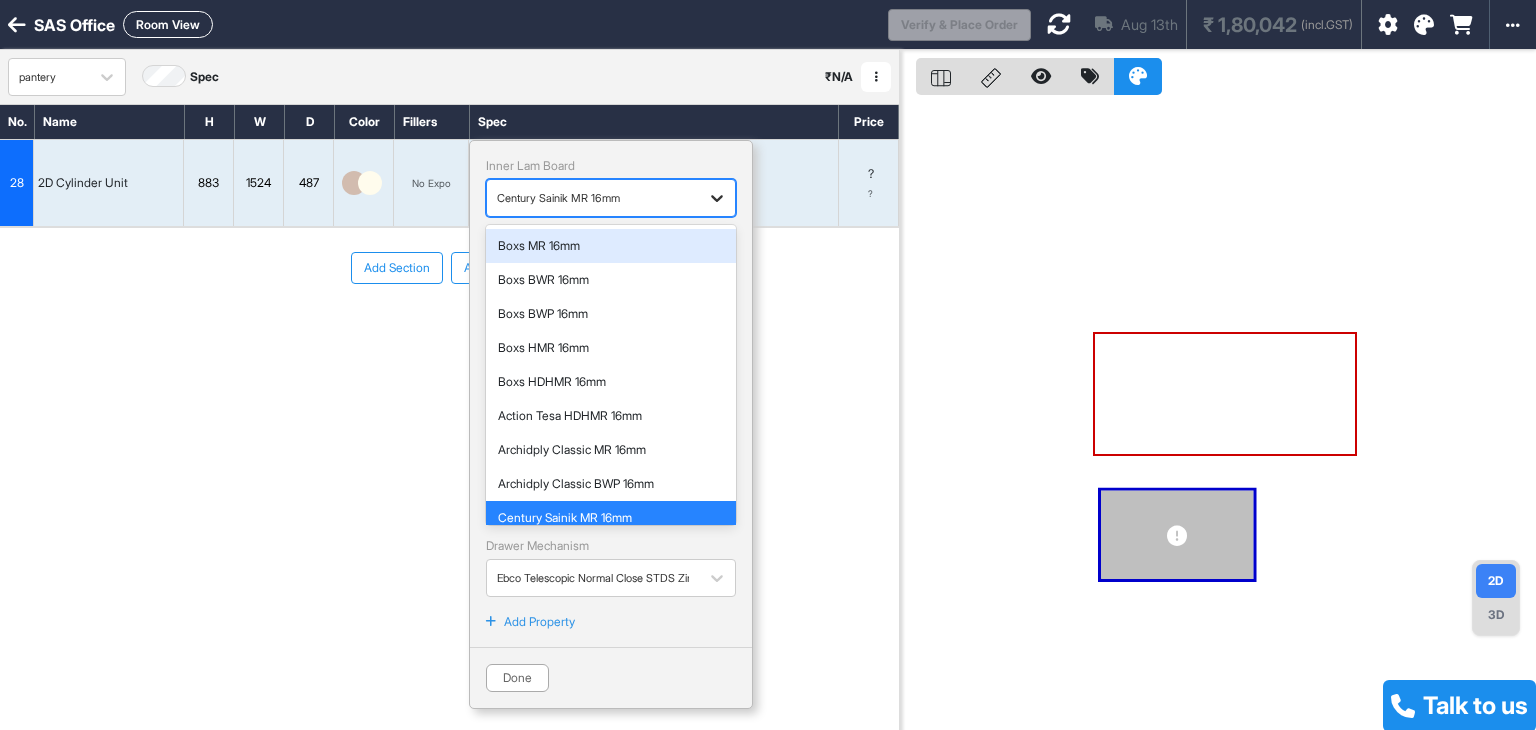 click 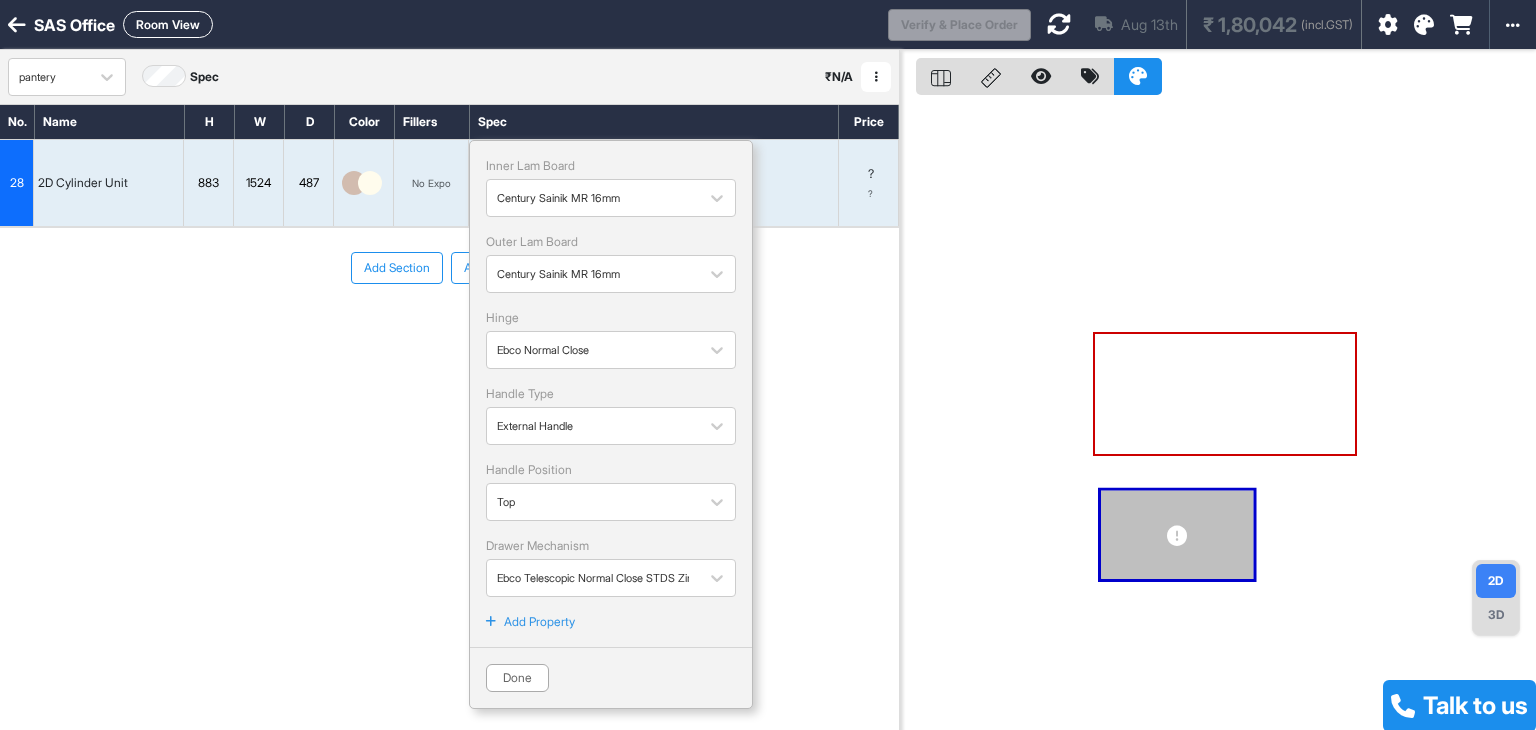 click on "No. Name H W D Color Fillers Spec Price 28 2D Cylinder Unit 883 1524 487 No Expo Century Sainik MR 16mm Ebco Normal Close External Handle Top Ebco Telescopic Normal Close STDS Zinc 35kg Inner Lam Board Century Sainik MR 16mm Outer Lam Board Century Sainik MR 16mm Hinge Ebco Normal Close Handle Type External Handle Handle Position Top Drawer Mechanism Ebco Telescopic Normal Close STDS Zinc 35kg Add Property Done ? ?
To pick up a draggable item, press the space bar.
While dragging, use the arrow keys to move the item.
Press space again to drop the item in its new position, or press escape to cancel.
Add Section Add Modules" at bounding box center (449, 396) 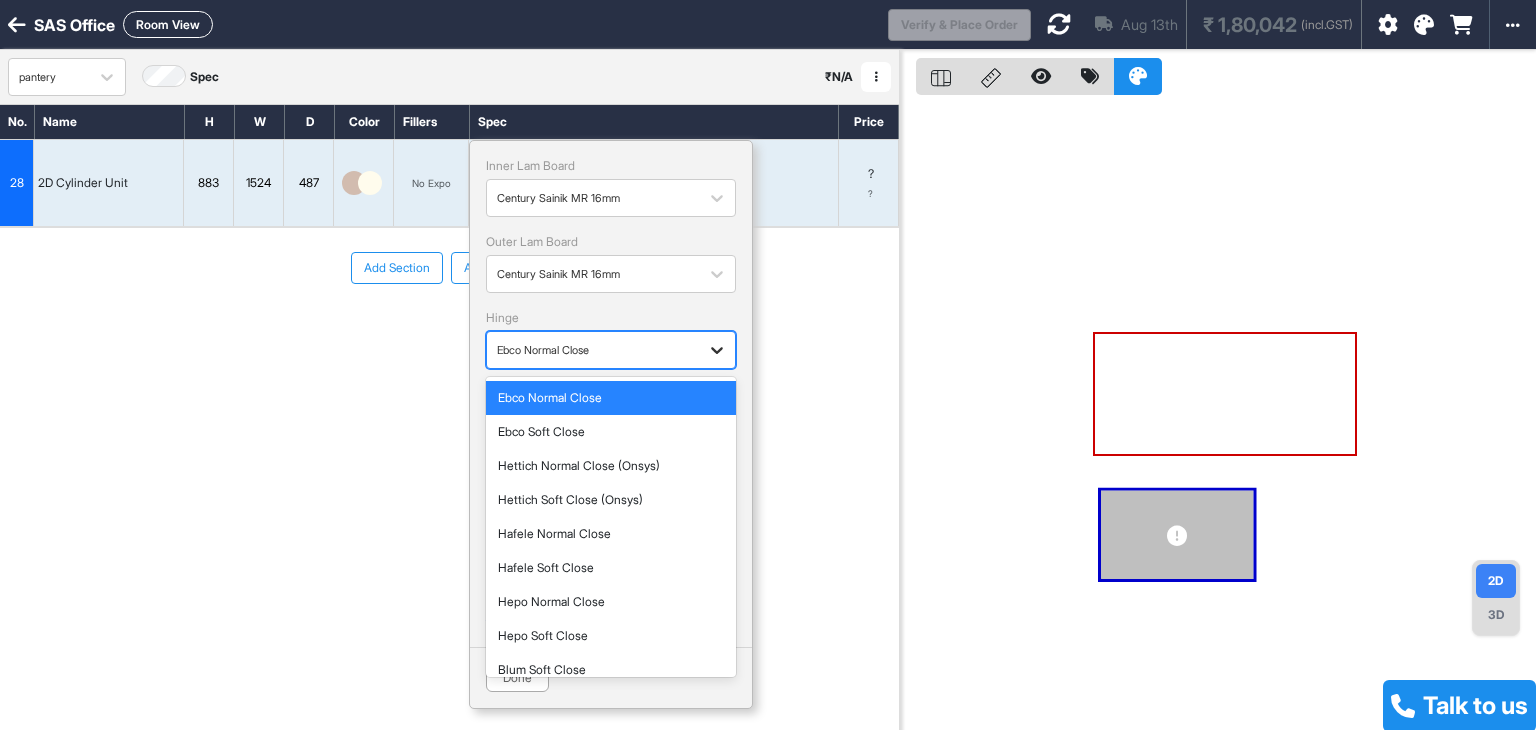 click 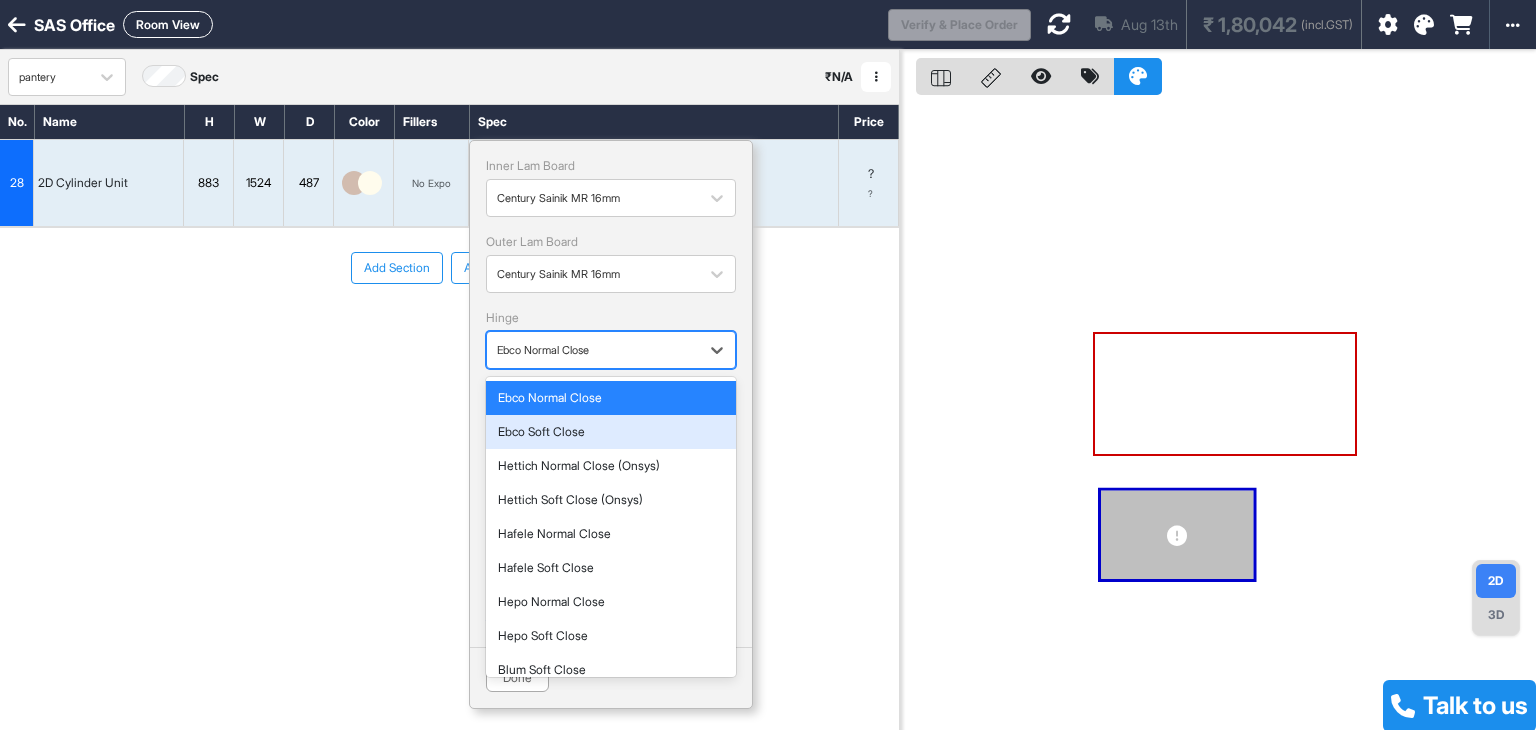 click on "Ebco Soft Close" at bounding box center [611, 432] 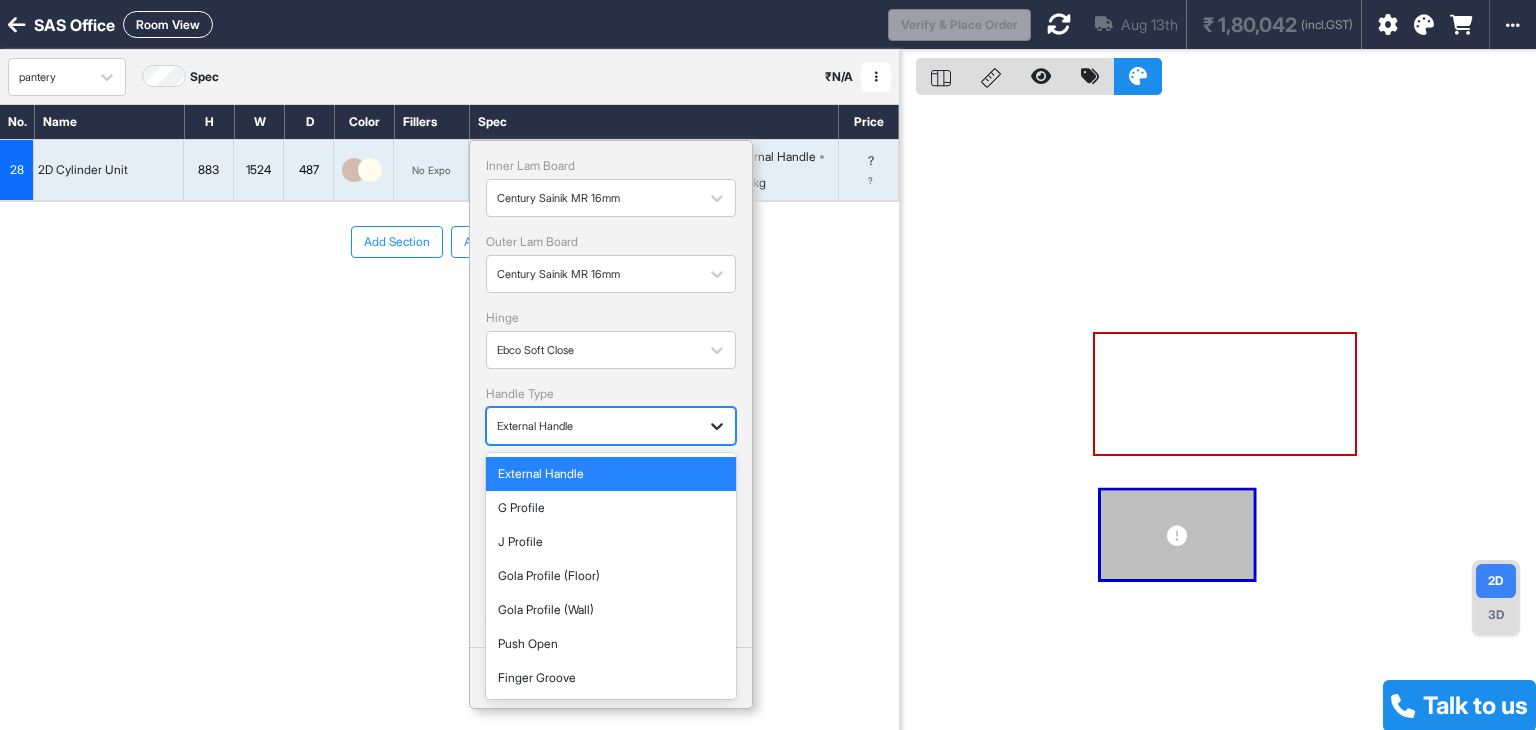 click at bounding box center (717, 426) 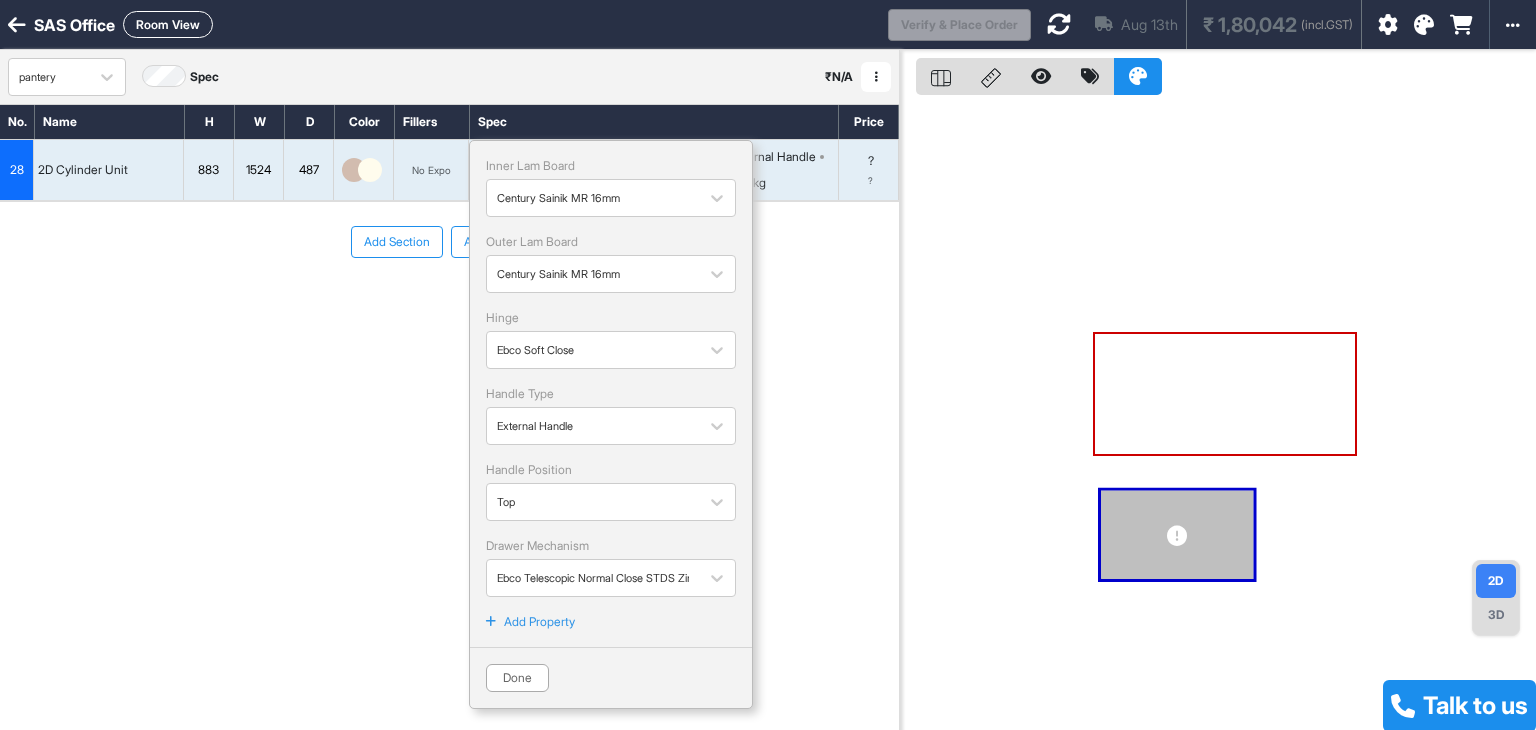 click on "No. Name H W D Color Fillers Spec Price 28 2D Cylinder Unit 883 1524 487 No Expo Century Sainik MR 16mm Ebco Soft Close External Handle Top Ebco Telescopic Soft Close STDS-SC Zinc 35kg Inner Lam Board Century Sainik MR 16mm Outer Lam Board Century Sainik MR 16mm Hinge Ebco Soft Close Handle Type External Handle Handle Position Top Drawer Mechanism Ebco Telescopic Normal Close STDS Zinc 35kg Add Property Done ? ?
To pick up a draggable item, press the space bar.
While dragging, use the arrow keys to move the item.
Press space again to drop the item in its new position, or press escape to cancel.
Add Section Add Modules" at bounding box center [449, 396] 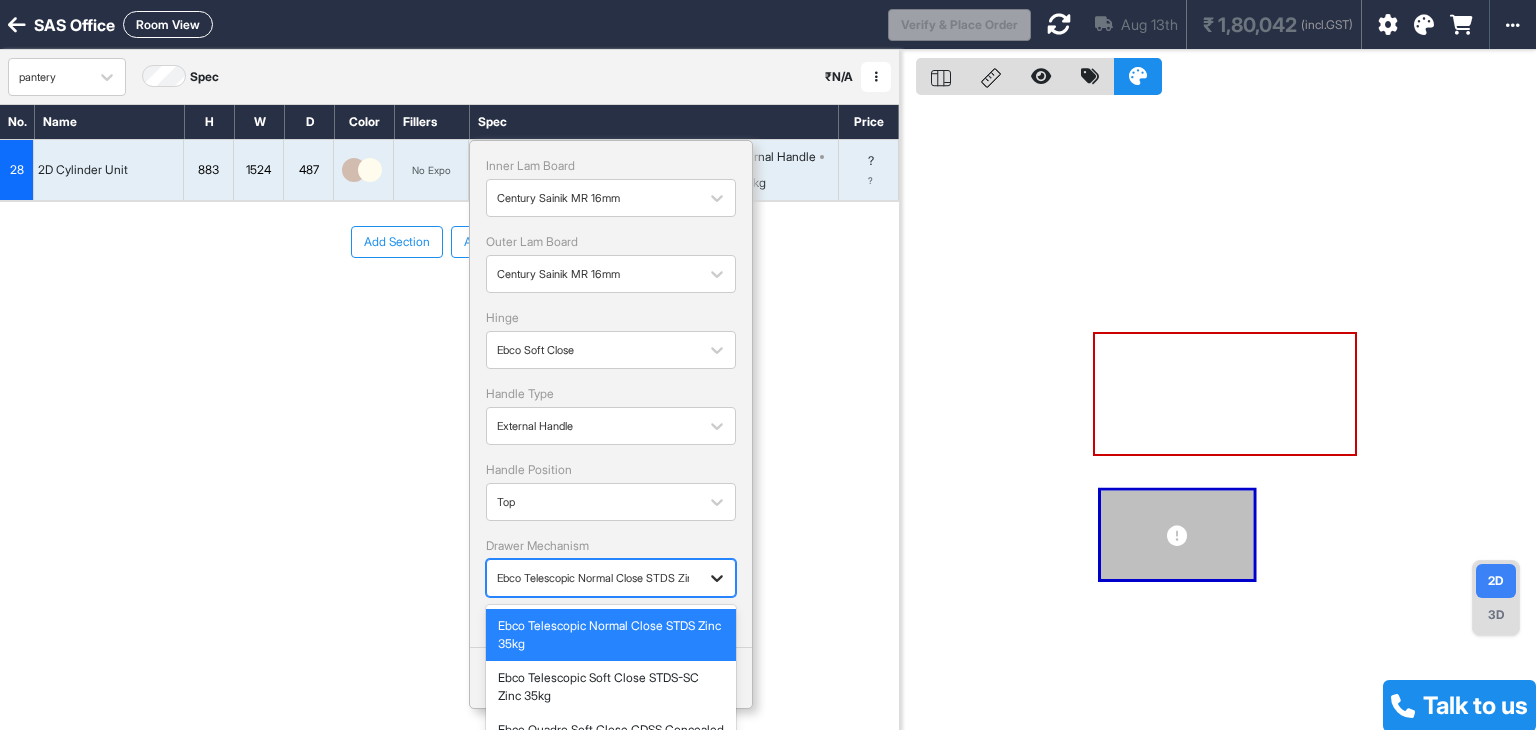 click 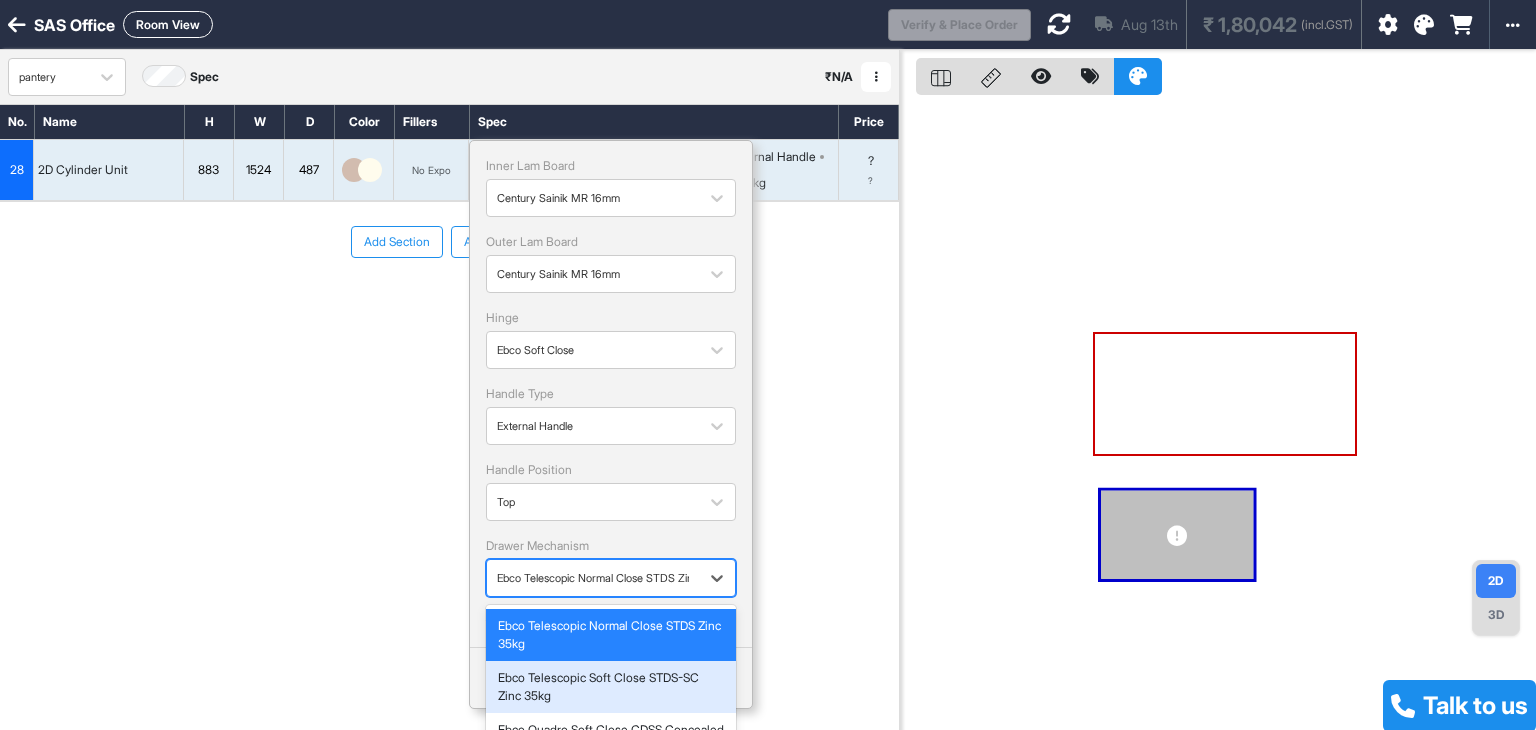 click on "Ebco Telescopic Soft Close STDS-SC Zinc 35kg" at bounding box center [611, 687] 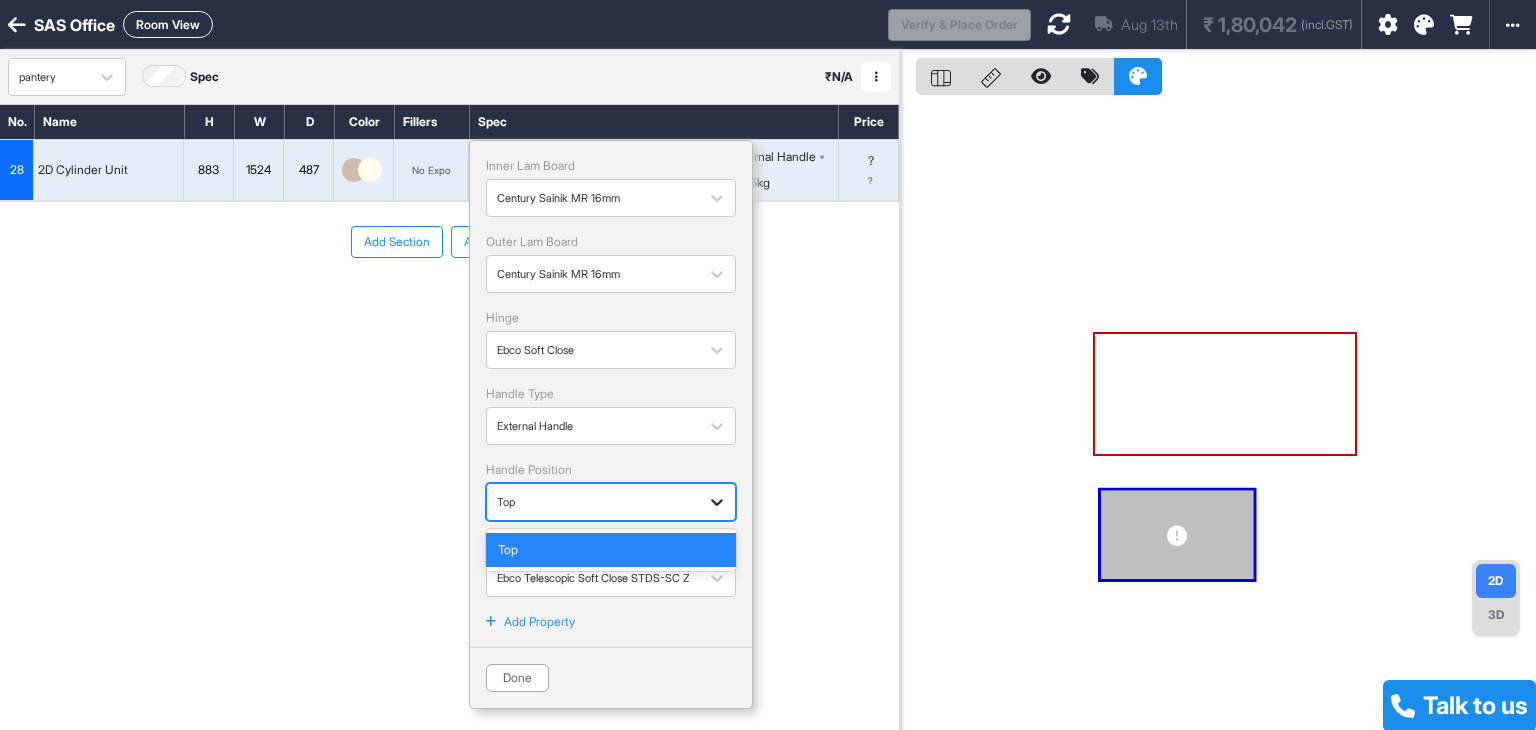 click 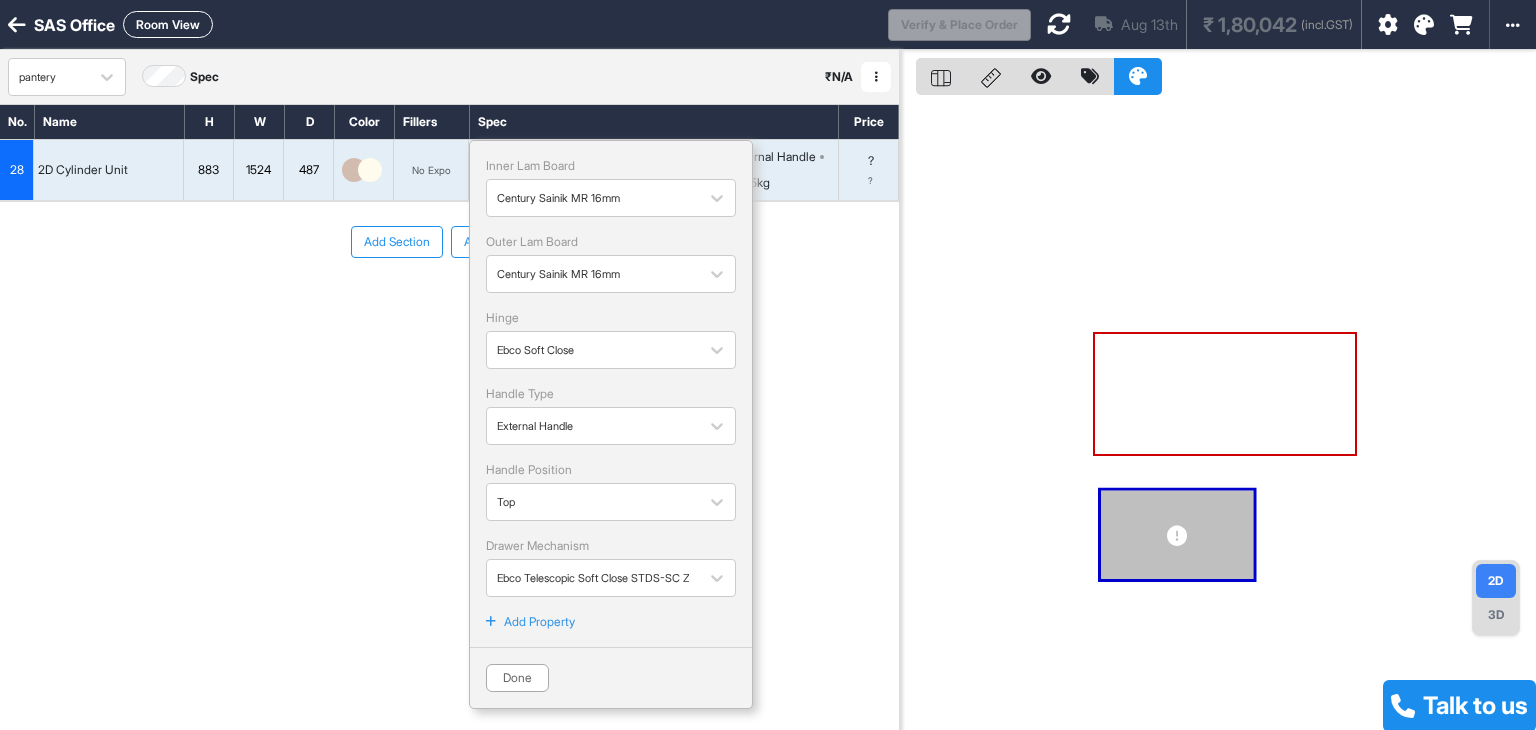 click on "Add Section Add Modules" at bounding box center [449, 302] 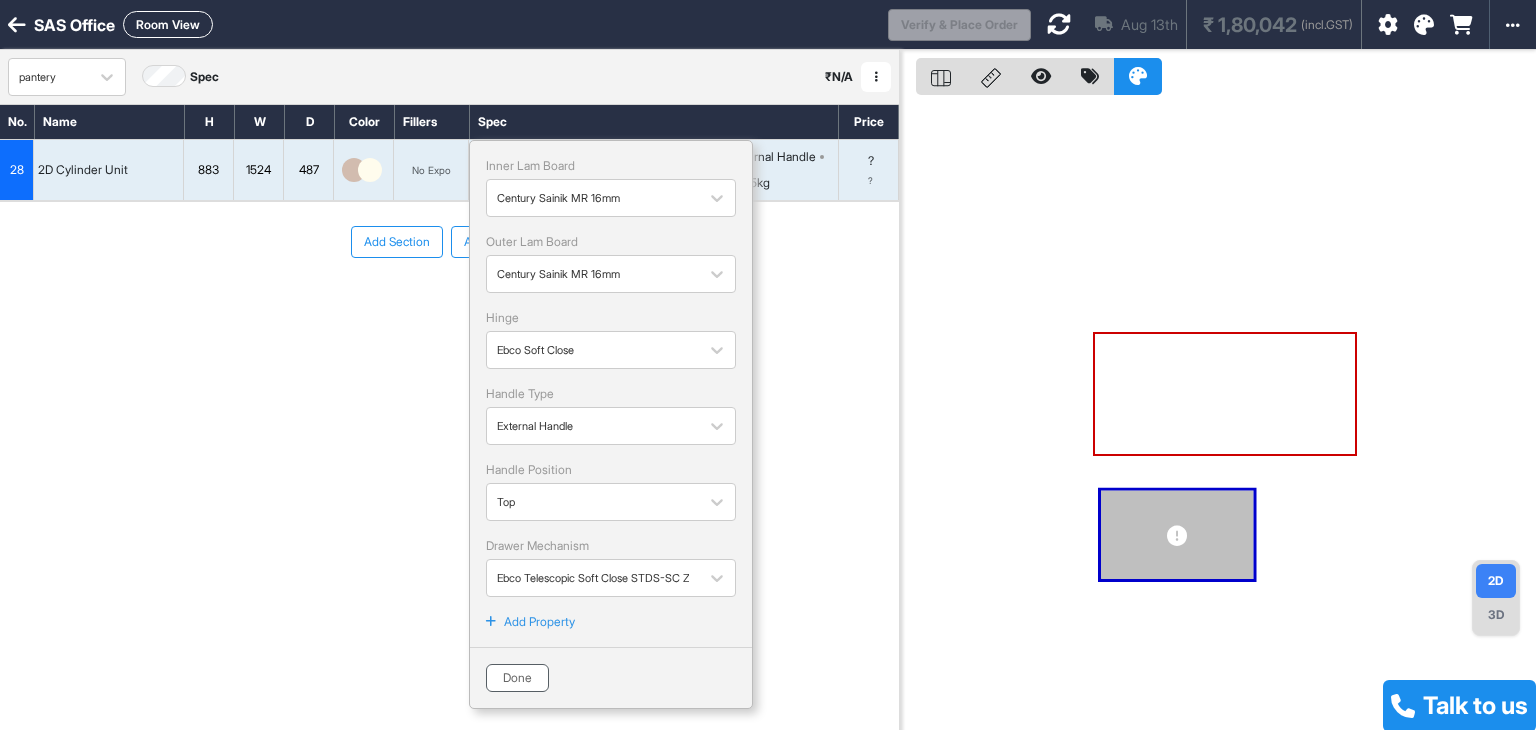 click on "Done" at bounding box center [517, 678] 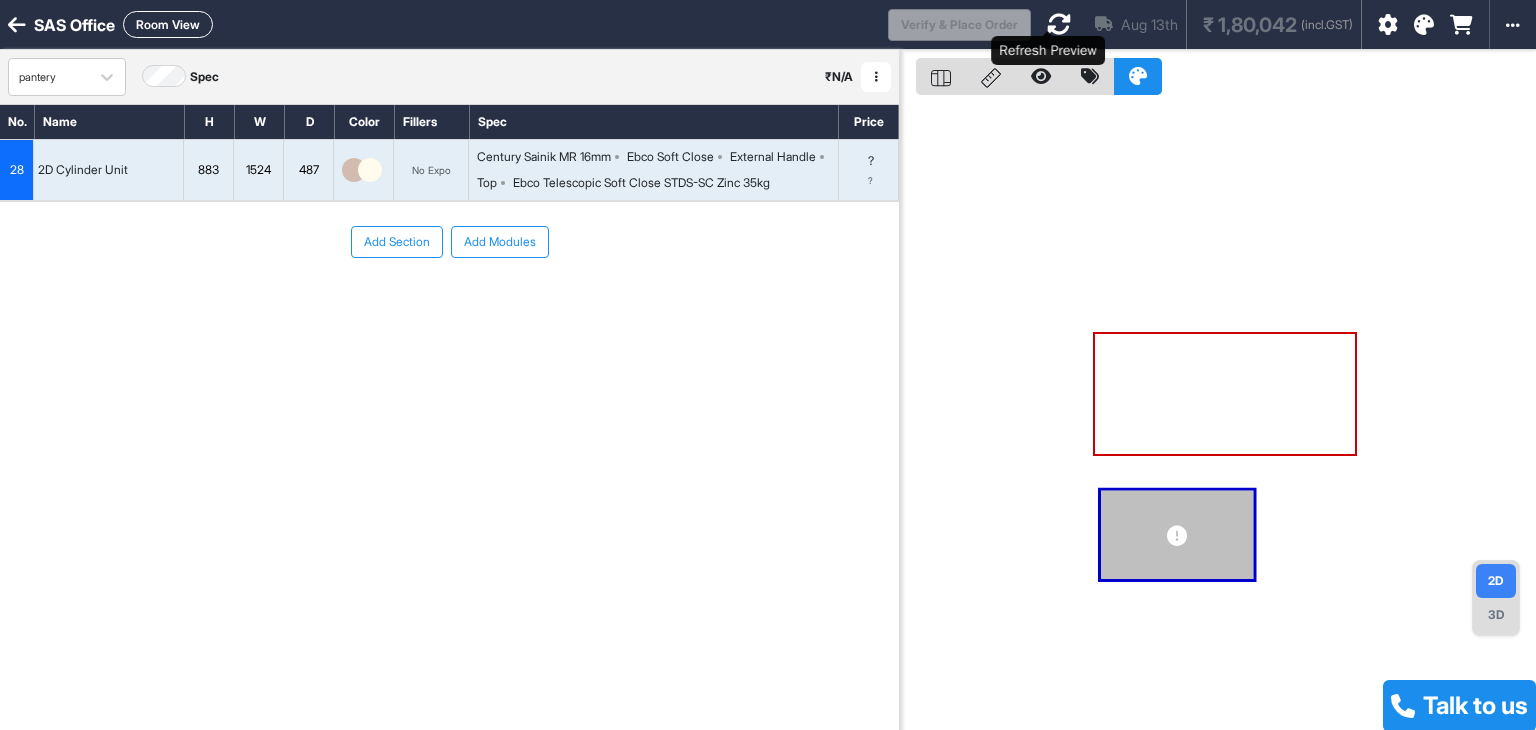 click at bounding box center (1059, 24) 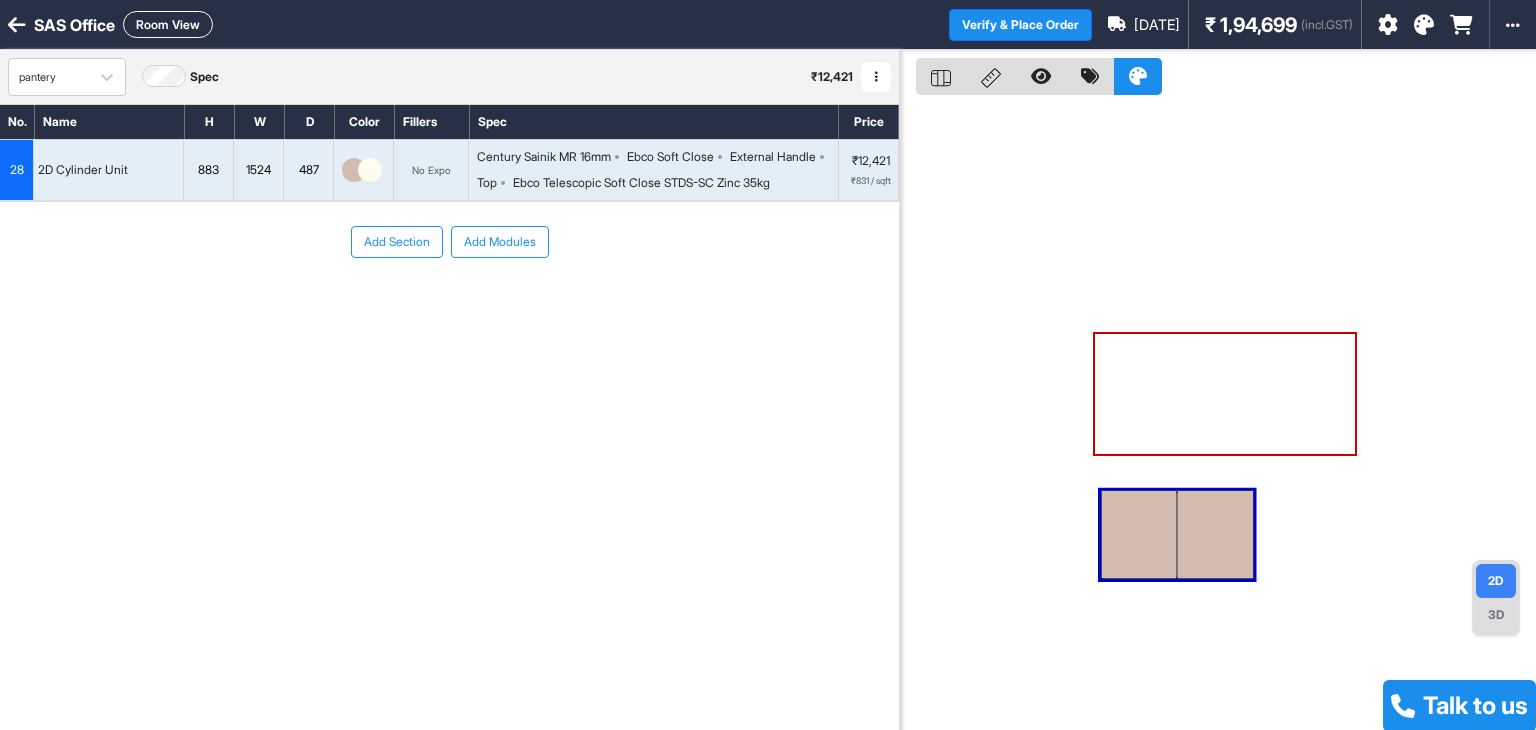 click on "3D" at bounding box center [1496, 615] 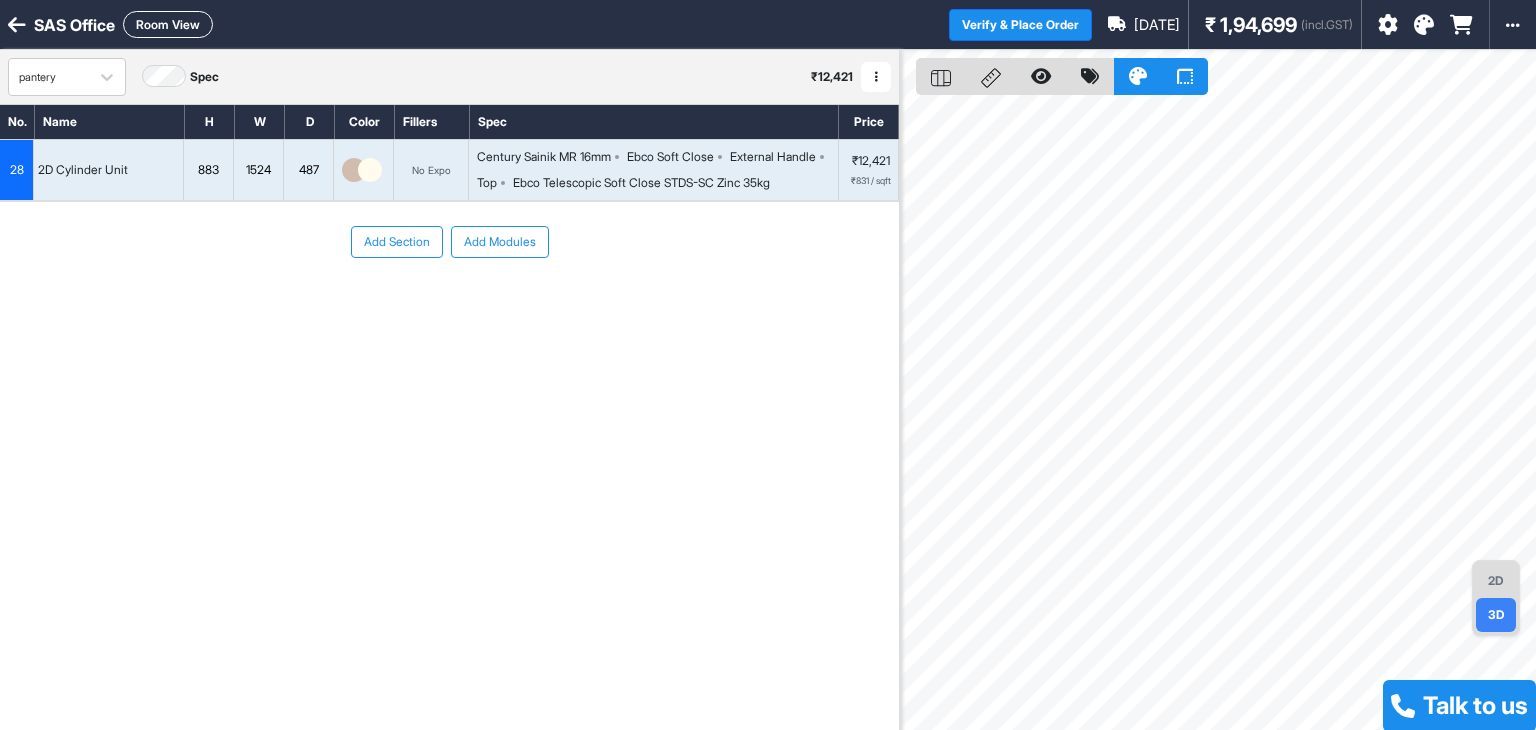 click on "Add Modules" at bounding box center (500, 242) 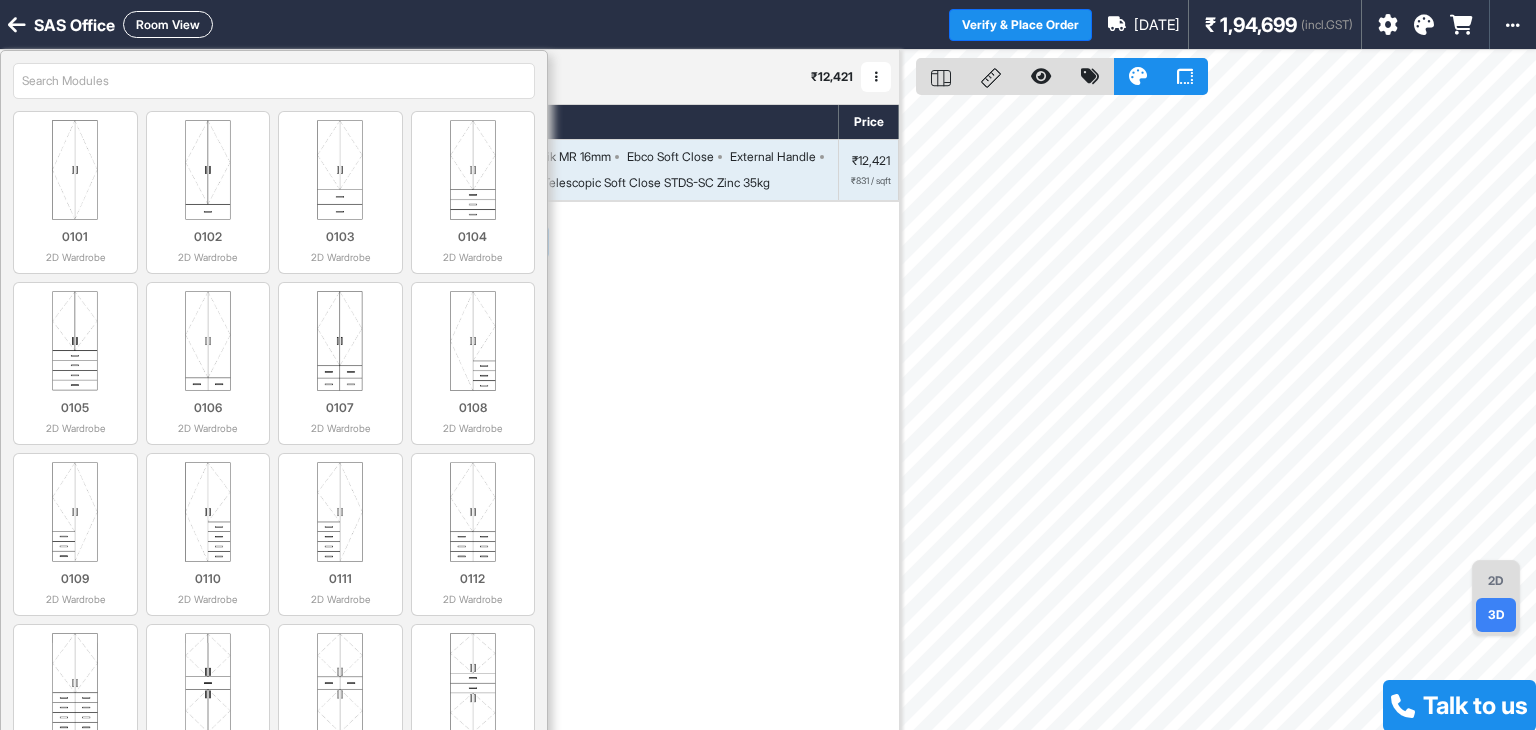 click on "No. Name H W D Color Fillers Spec Price 28 2D Cylinder Unit 883 1524 487 No Expo Century Sainik MR 16mm Ebco Soft Close External Handle Top Ebco Telescopic Soft Close STDS-SC Zinc 35kg ₹12,421 ₹831 / sqft
To pick up a draggable item, press the space bar.
While dragging, use the arrow keys to move the item.
Press space again to drop the item in its new position, or press escape to cancel.
Add Section Add Modules" at bounding box center (449, 396) 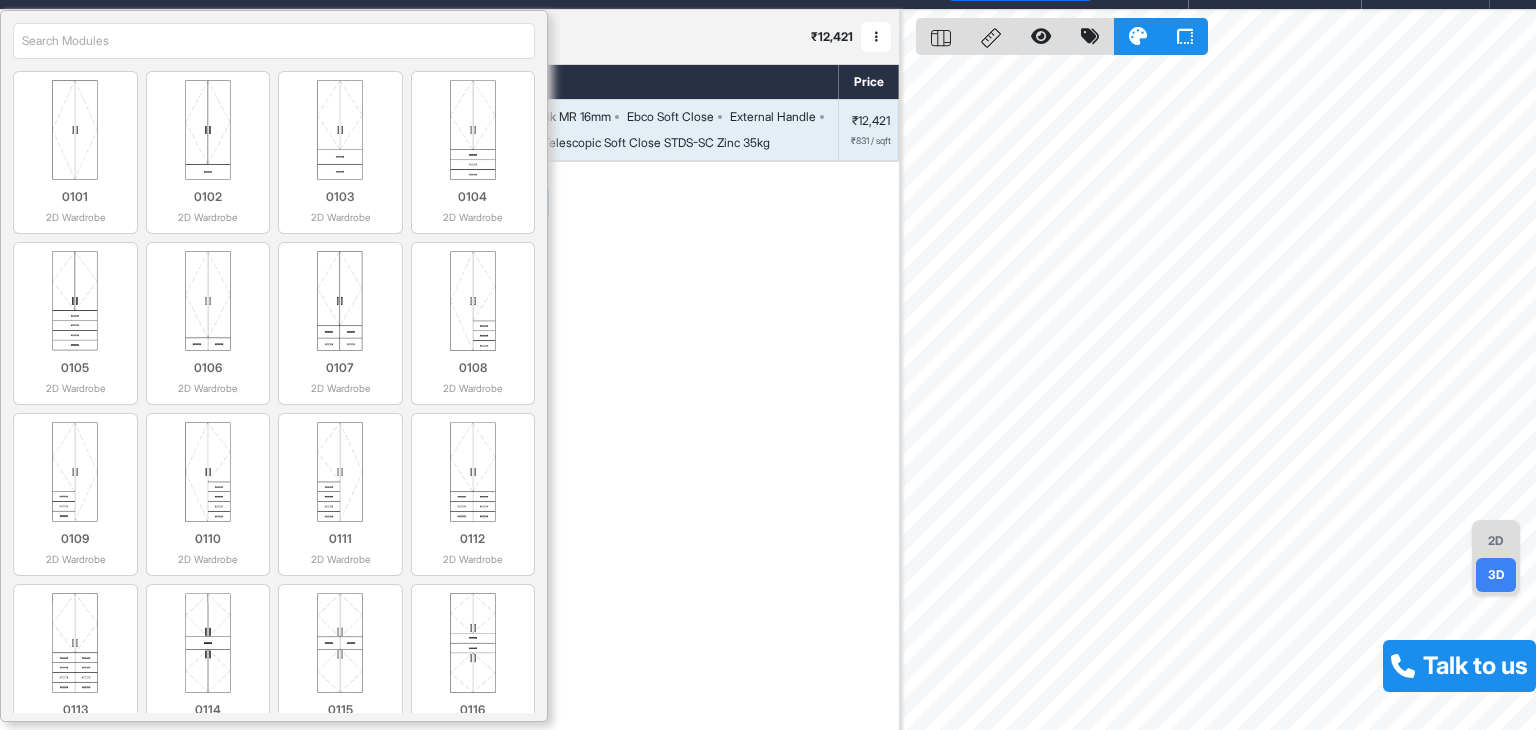 scroll, scrollTop: 50, scrollLeft: 0, axis: vertical 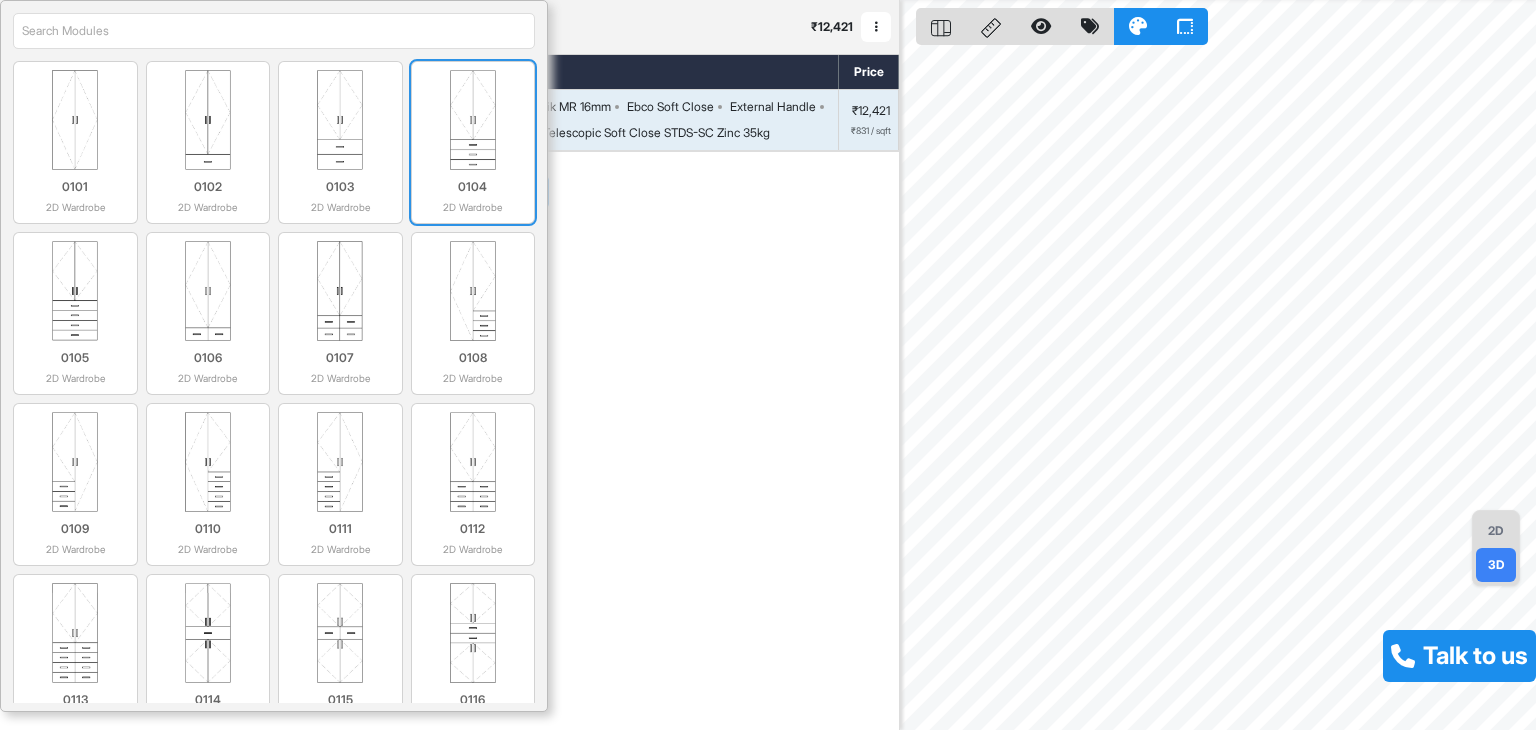 click at bounding box center (473, 120) 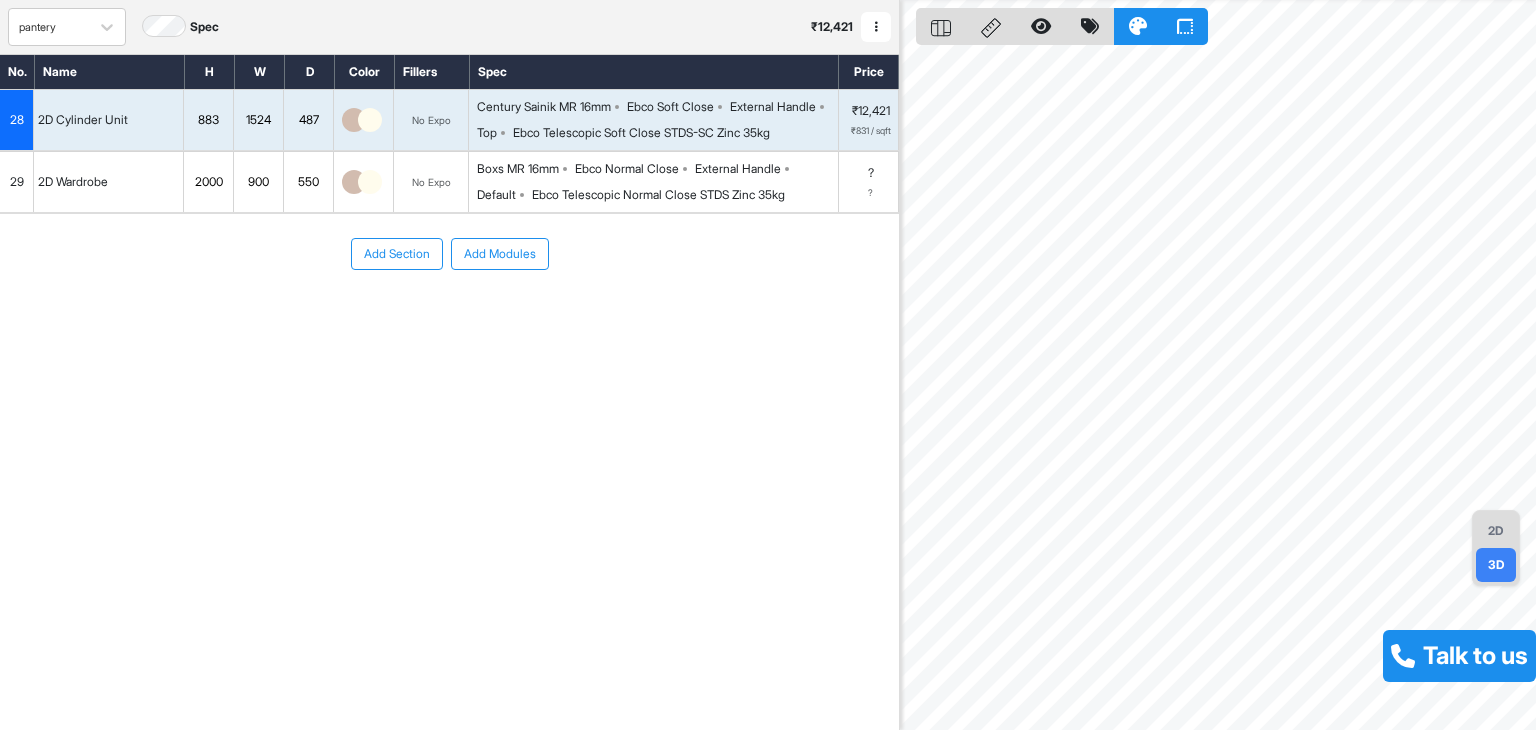 click on "Add Modules" at bounding box center (500, 254) 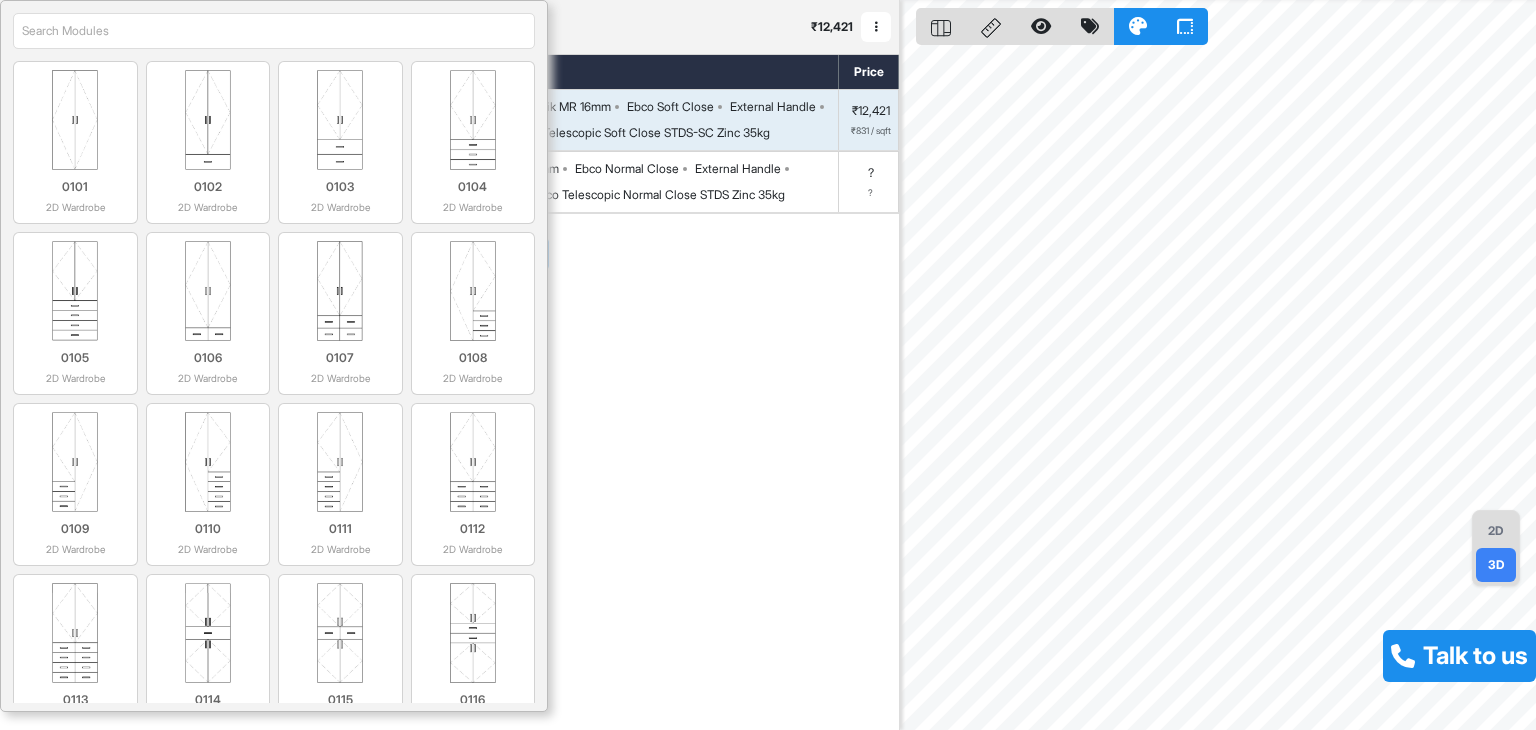 click on "0101 2D Wardrobe 0102 2D Wardrobe 0103 2D Wardrobe 0104 2D Wardrobe 0105 2D Wardrobe 0106 2D Wardrobe 0107 2D Wardrobe 0108 2D Wardrobe 0109 2D Wardrobe 0110 2D Wardrobe 0111 2D Wardrobe 0112 2D Wardrobe 0113 2D Wardrobe 0114 2D Wardrobe 0115 2D Wardrobe 0116 2D Wardrobe 0117 2D Wardrobe 0117 0118 2D Wardrobe 0118 0201 1D Wardrobe 0202 1D Wardrobe 0203 1D Wardrobe 0204 1D Wardrobe 0205 1D Wardrobe 0206 1D Wardrobe 0217 1D Wardrobe 0207 1D Wardrobe 0207 0208 1D Wardrobe 0208 0301 2 Door Sliding Wardrobe 0302 3 Door Sliding Wardrobe 0401 1D Floor Unit 0402 2D Floor Unit 0403 1D Sink Unit 0404 2D Sink Unit 0405 1D Cylinder Unit 0406 2D Cylinder Unit 0407 1 Tandem Box Unit 0408 2 Tandem Box Unit 0409 3 Tandem Box Unit 0410 Bottle Pullout Unit 0411 1 Wire Basket Unit 0412 2 Wire Basket Unit 0413 3 Wire Basket Unit 0414 1 Wicker Basket Unit 0415 2 Wicker Basket Unit 0416 3 Wicker Basket Unit 0417 4 Wicker Basket Unit 0418 1D Right Blind Corner Unit 0419 1D Left Blind Corner Unit 0420 1D Kitchen Frame & Shutter 0421" at bounding box center (274, 356) 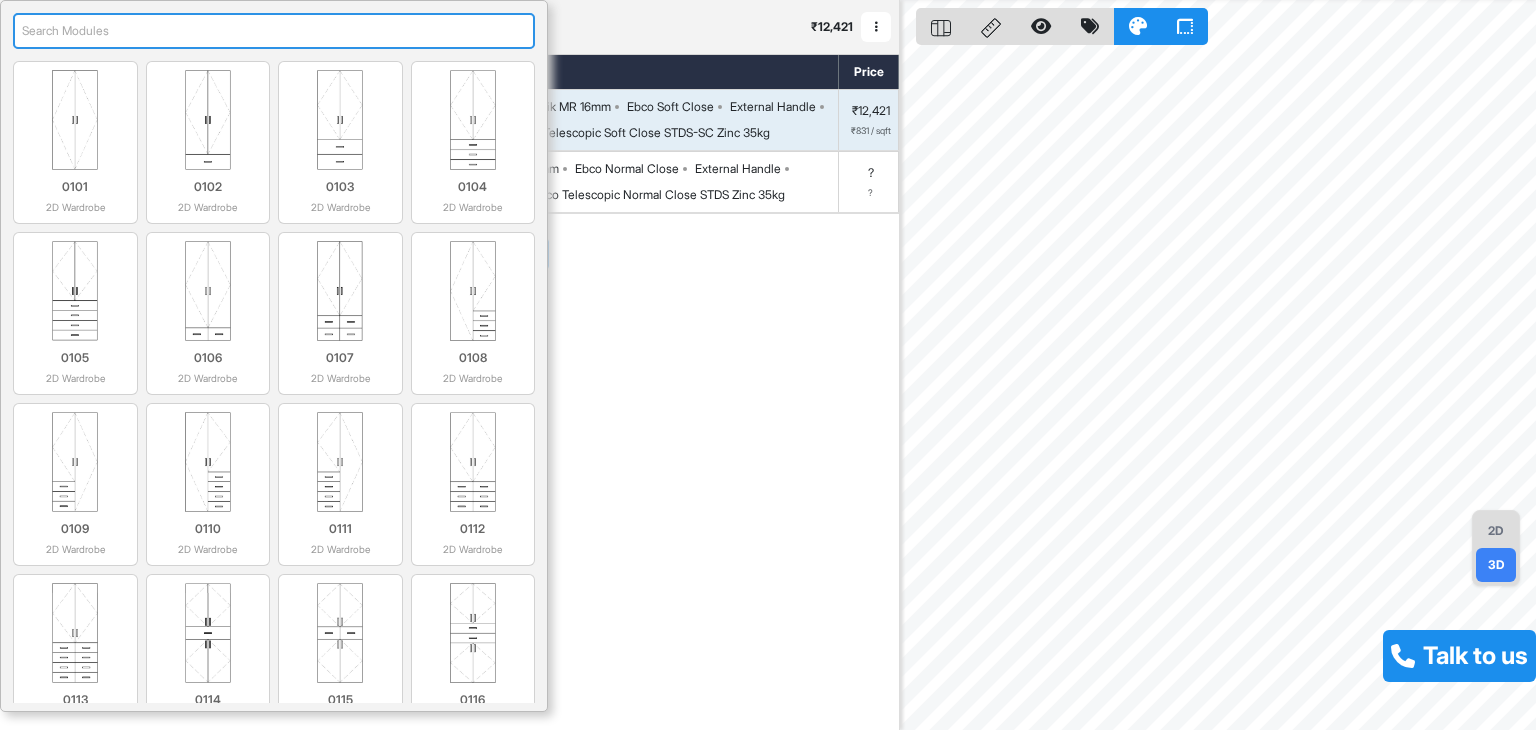 click at bounding box center [274, 31] 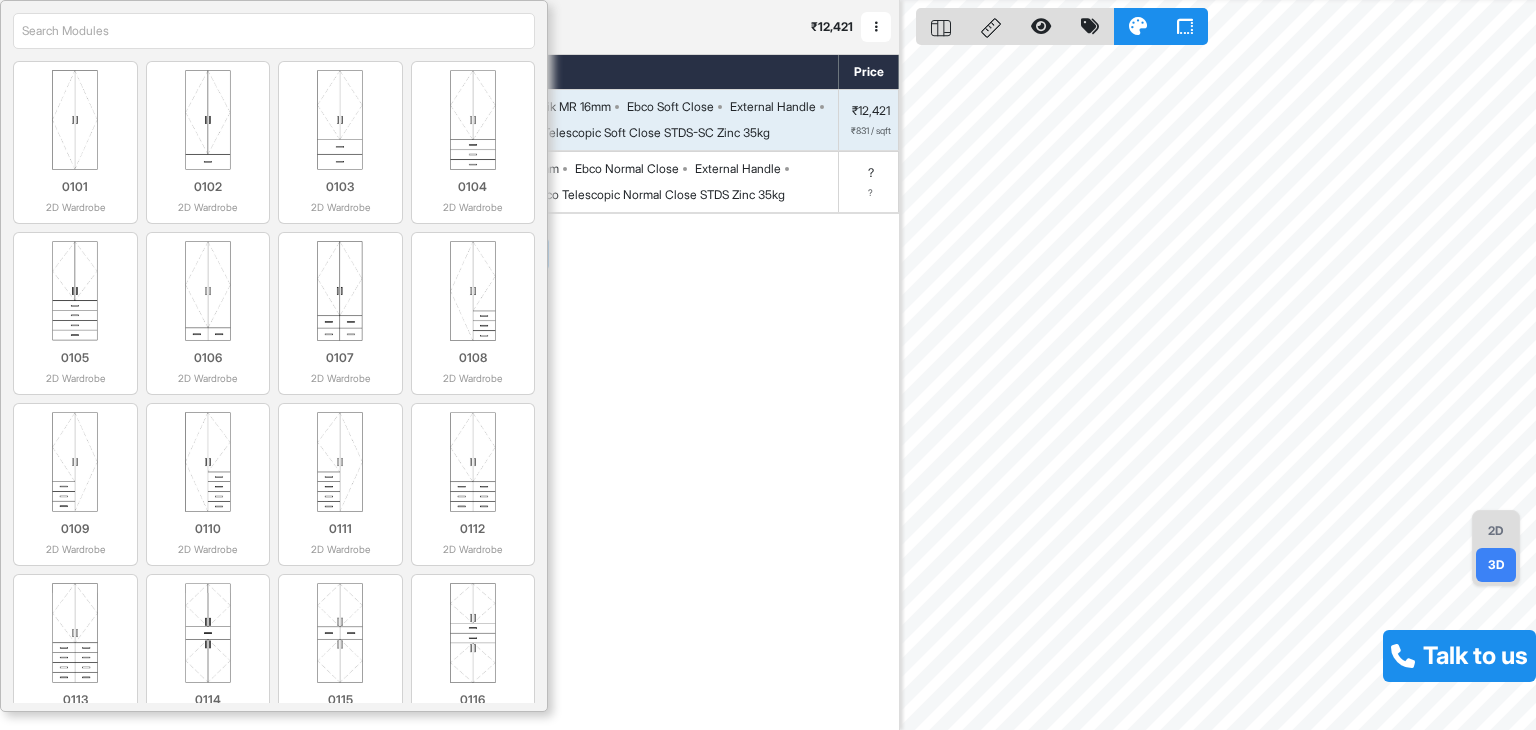 click on "0101 2D Wardrobe 0102 2D Wardrobe 0103 2D Wardrobe 0104 2D Wardrobe 0105 2D Wardrobe 0106 2D Wardrobe 0107 2D Wardrobe 0108 2D Wardrobe 0109 2D Wardrobe 0110 2D Wardrobe 0111 2D Wardrobe 0112 2D Wardrobe 0113 2D Wardrobe 0114 2D Wardrobe 0115 2D Wardrobe 0116 2D Wardrobe 0117 2D Wardrobe 0117 0118 2D Wardrobe 0118 0201 1D Wardrobe 0202 1D Wardrobe 0203 1D Wardrobe 0204 1D Wardrobe 0205 1D Wardrobe 0206 1D Wardrobe 0217 1D Wardrobe 0207 1D Wardrobe 0207 0208 1D Wardrobe 0208 0301 2 Door Sliding Wardrobe 0302 3 Door Sliding Wardrobe 0401 1D Floor Unit 0402 2D Floor Unit 0403 1D Sink Unit 0404 2D Sink Unit 0405 1D Cylinder Unit 0406 2D Cylinder Unit 0407 1 Tandem Box Unit 0408 2 Tandem Box Unit 0409 3 Tandem Box Unit 0410 Bottle Pullout Unit 0411 1 Wire Basket Unit 0412 2 Wire Basket Unit 0413 3 Wire Basket Unit 0414 1 Wicker Basket Unit 0415 2 Wicker Basket Unit 0416 3 Wicker Basket Unit 0417 4 Wicker Basket Unit 0418 1D Right Blind Corner Unit 0419 1D Left Blind Corner Unit 0420 1D Kitchen Frame & Shutter 0421" at bounding box center [274, 356] 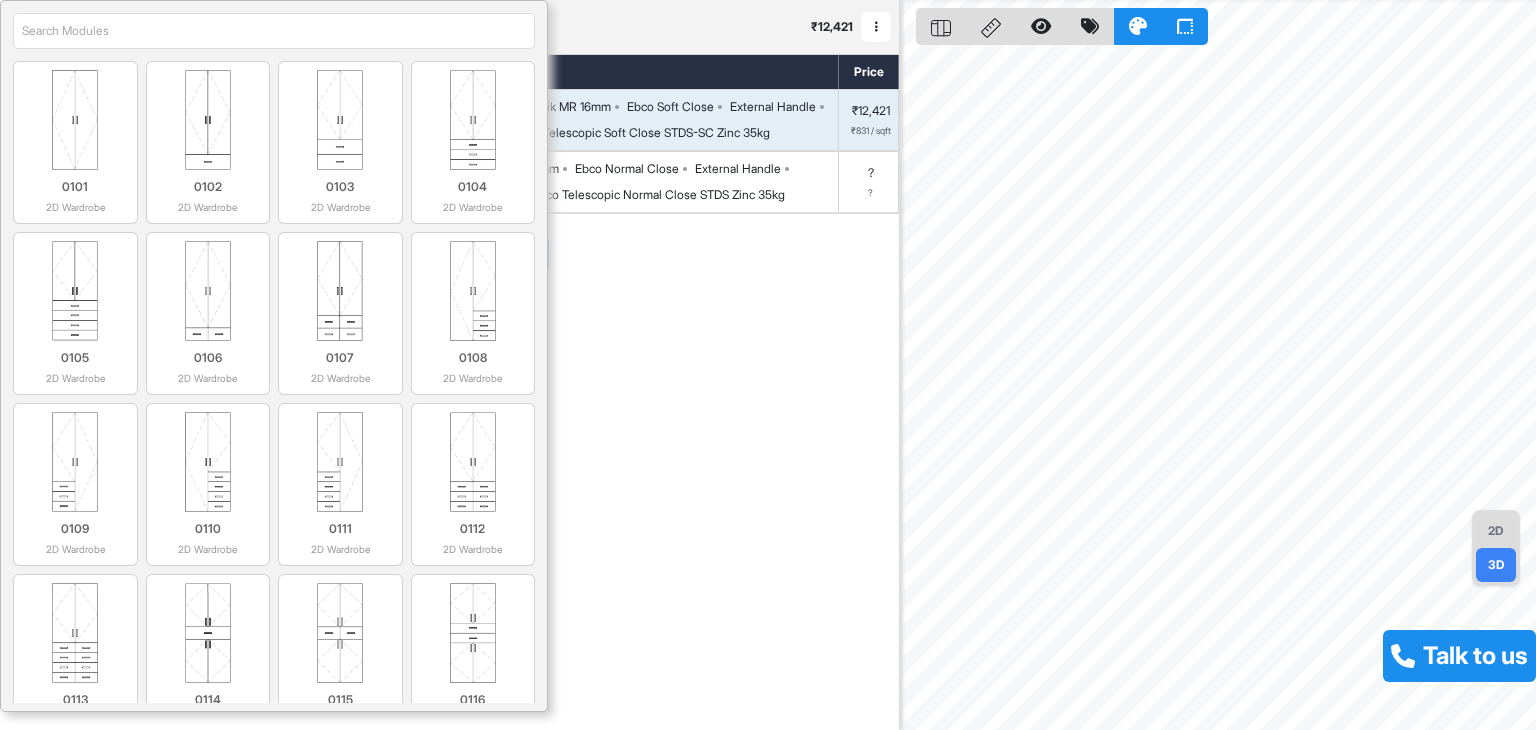 click on "Add Section Add Modules" at bounding box center [449, 314] 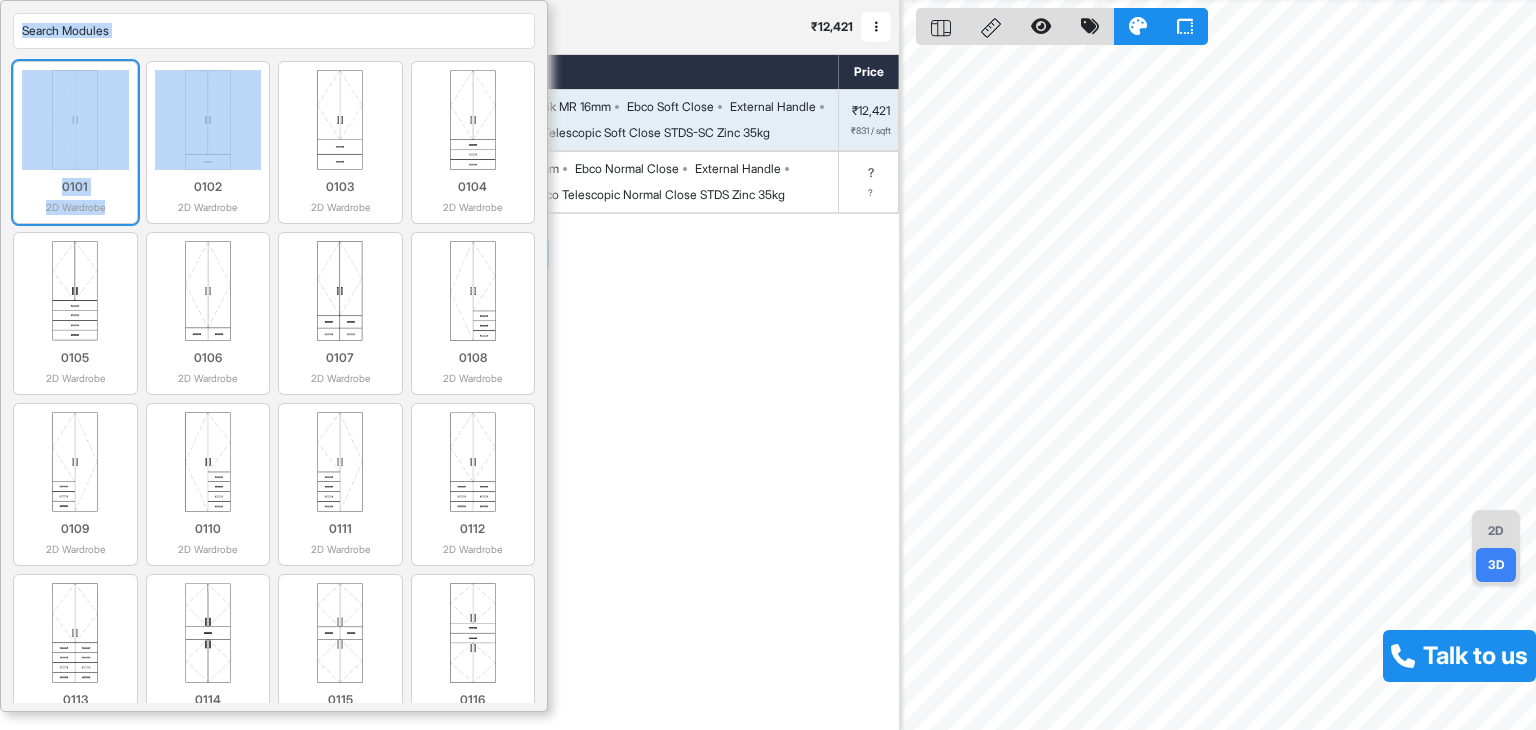drag, startPoint x: 660, startPoint y: 421, endPoint x: 124, endPoint y: 125, distance: 612.3006 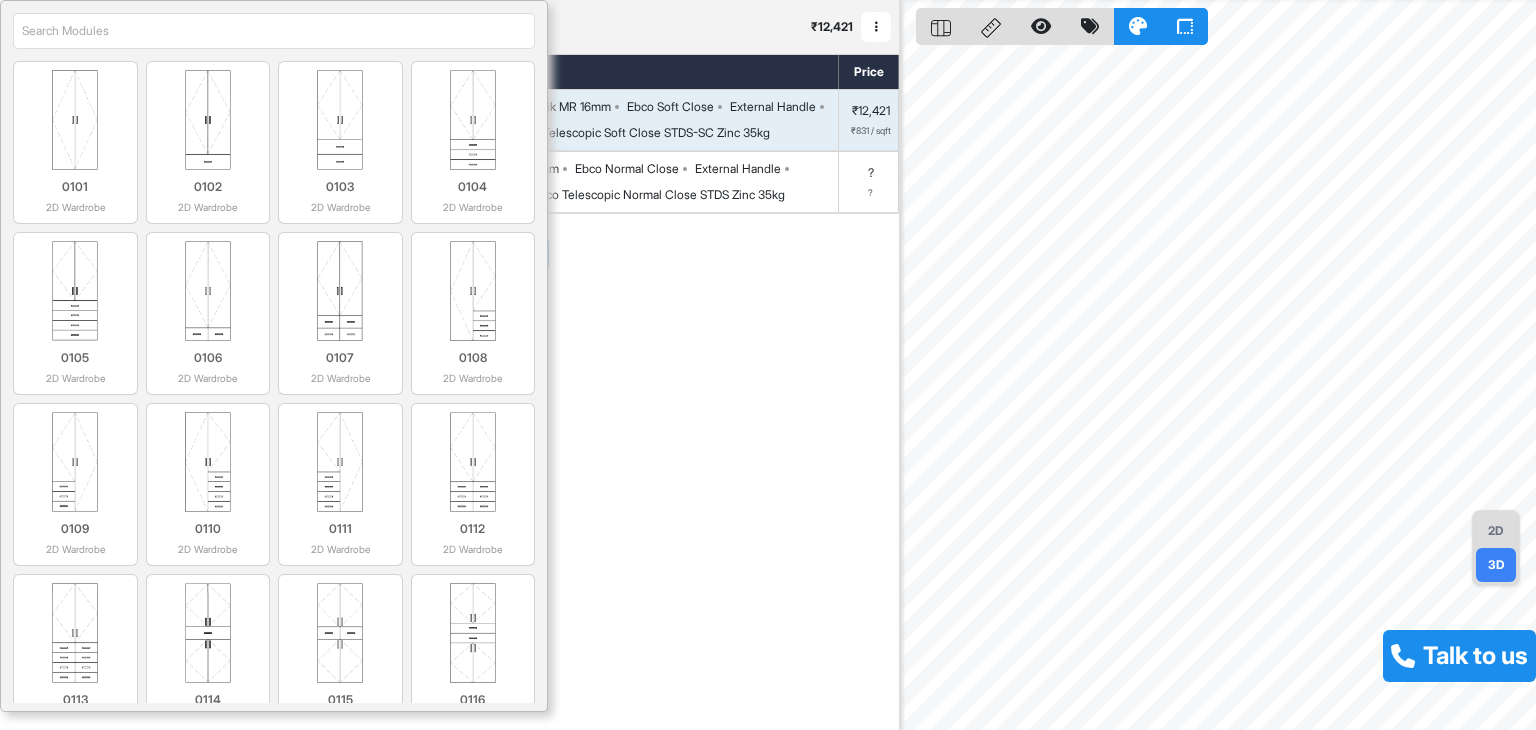 click on "No. Name H W D Color Fillers Spec Price 28 2D Cylinder Unit 883 1524 487 No Expo Century Sainik MR 16mm Ebco Soft Close External Handle Top Ebco Telescopic Soft Close STDS-SC Zinc 35kg ₹12,421 ₹831 / sqft 29 2D Wardrobe 2000 900 550 No Expo Boxs MR 16mm Ebco Normal Close External Handle Default Ebco Telescopic Normal Close STDS Zinc 35kg ? ?
To pick up a draggable item, press the space bar.
While dragging, use the arrow keys to move the item.
Press space again to drop the item in its new position, or press escape to cancel.
Add Section Add Modules" at bounding box center [449, 346] 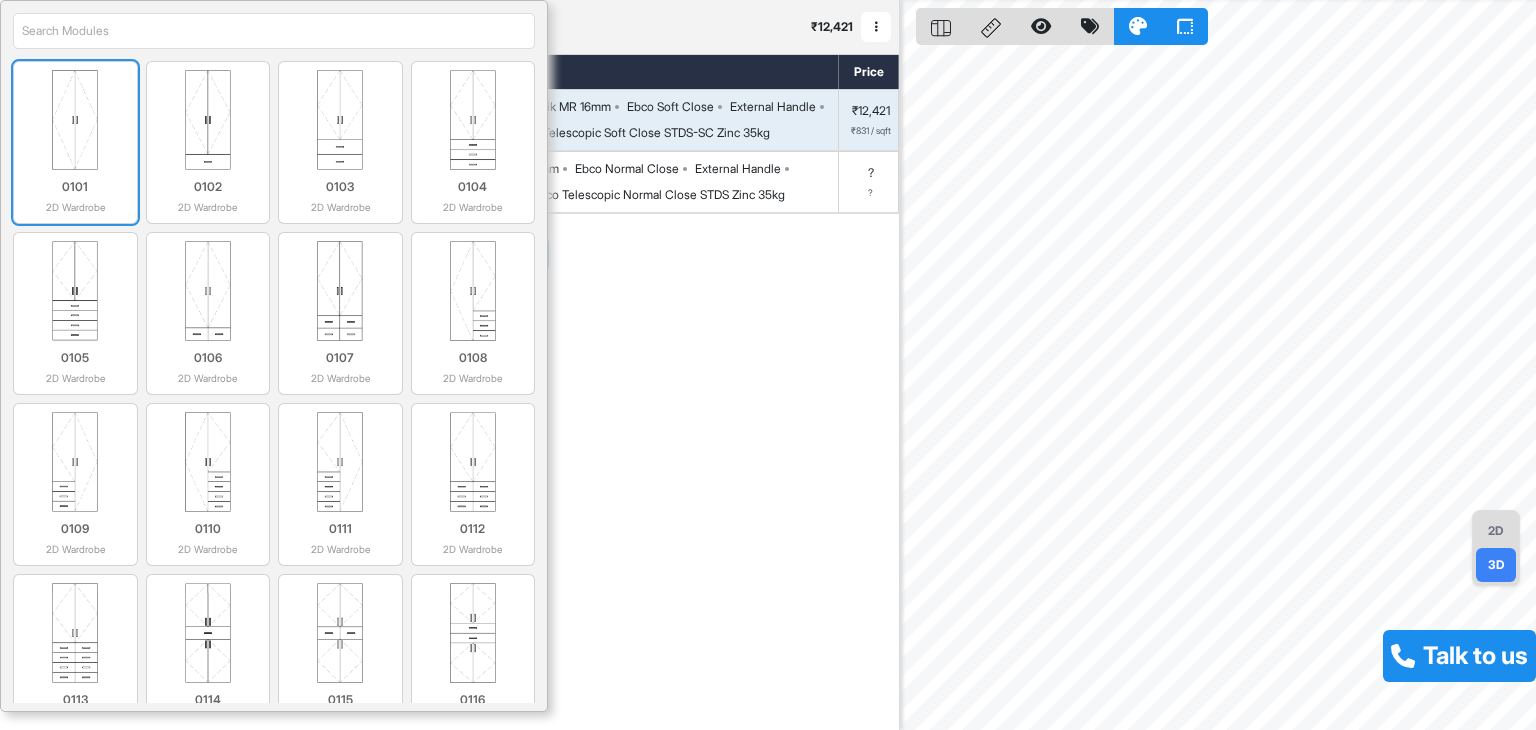 click at bounding box center [75, 120] 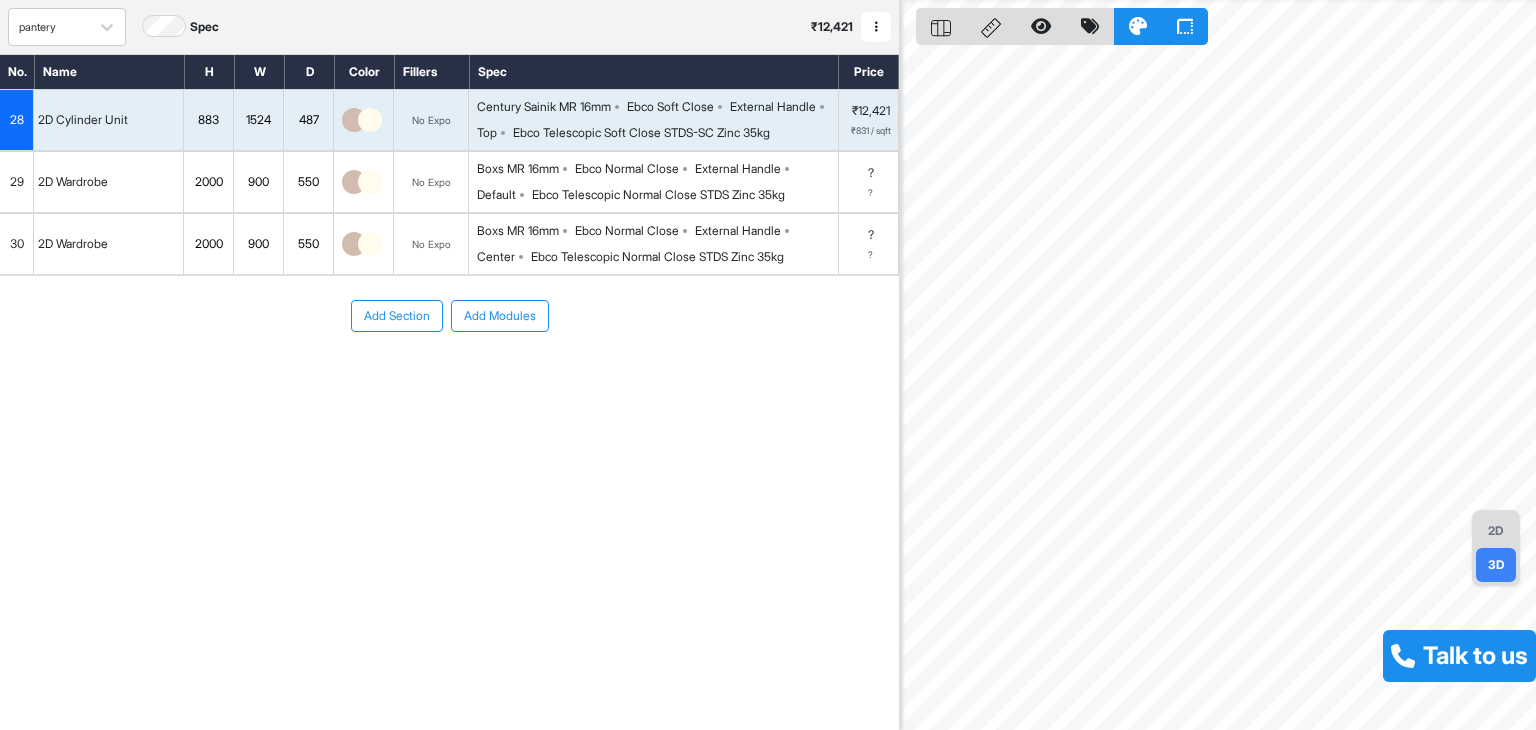 click on "2000" at bounding box center [208, 182] 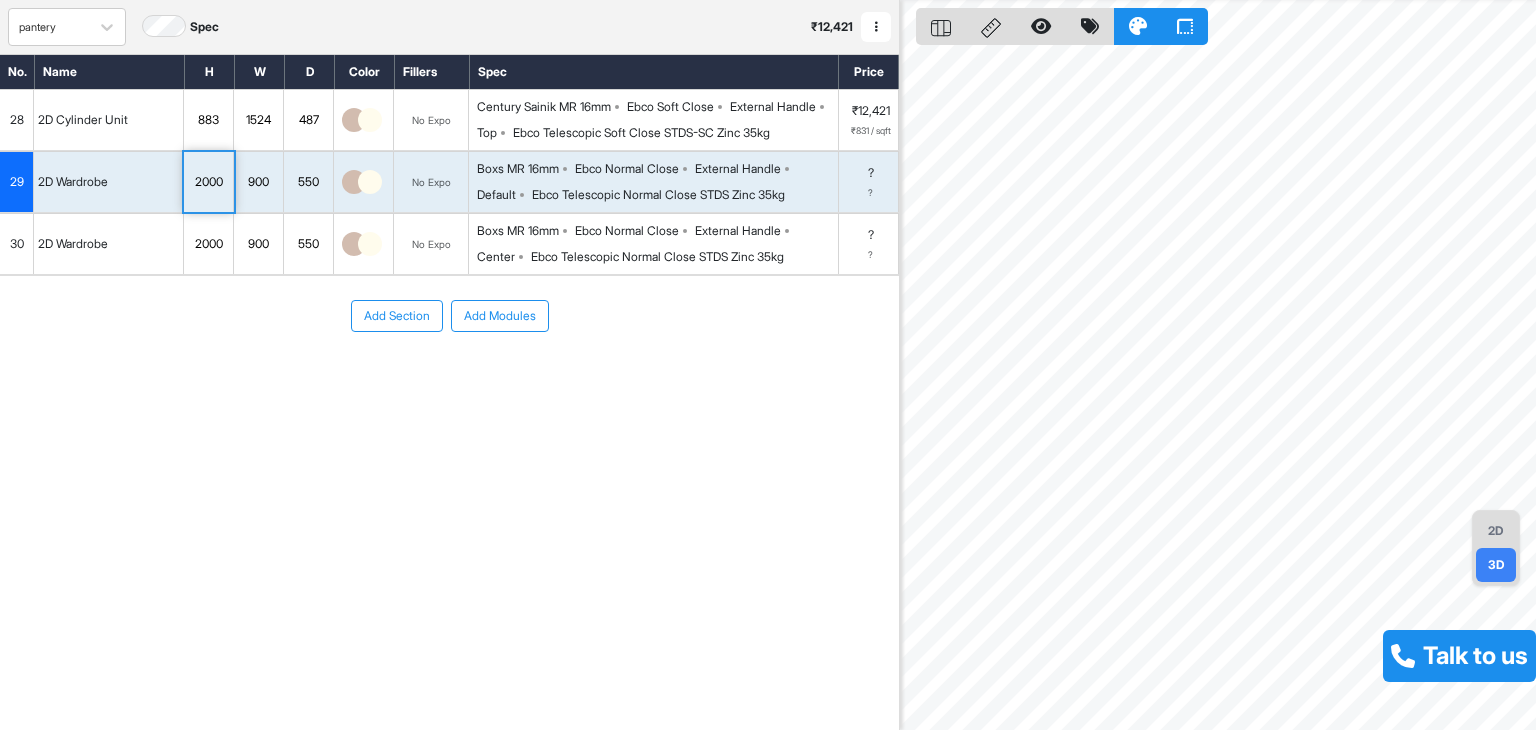 click on "2000" at bounding box center [208, 182] 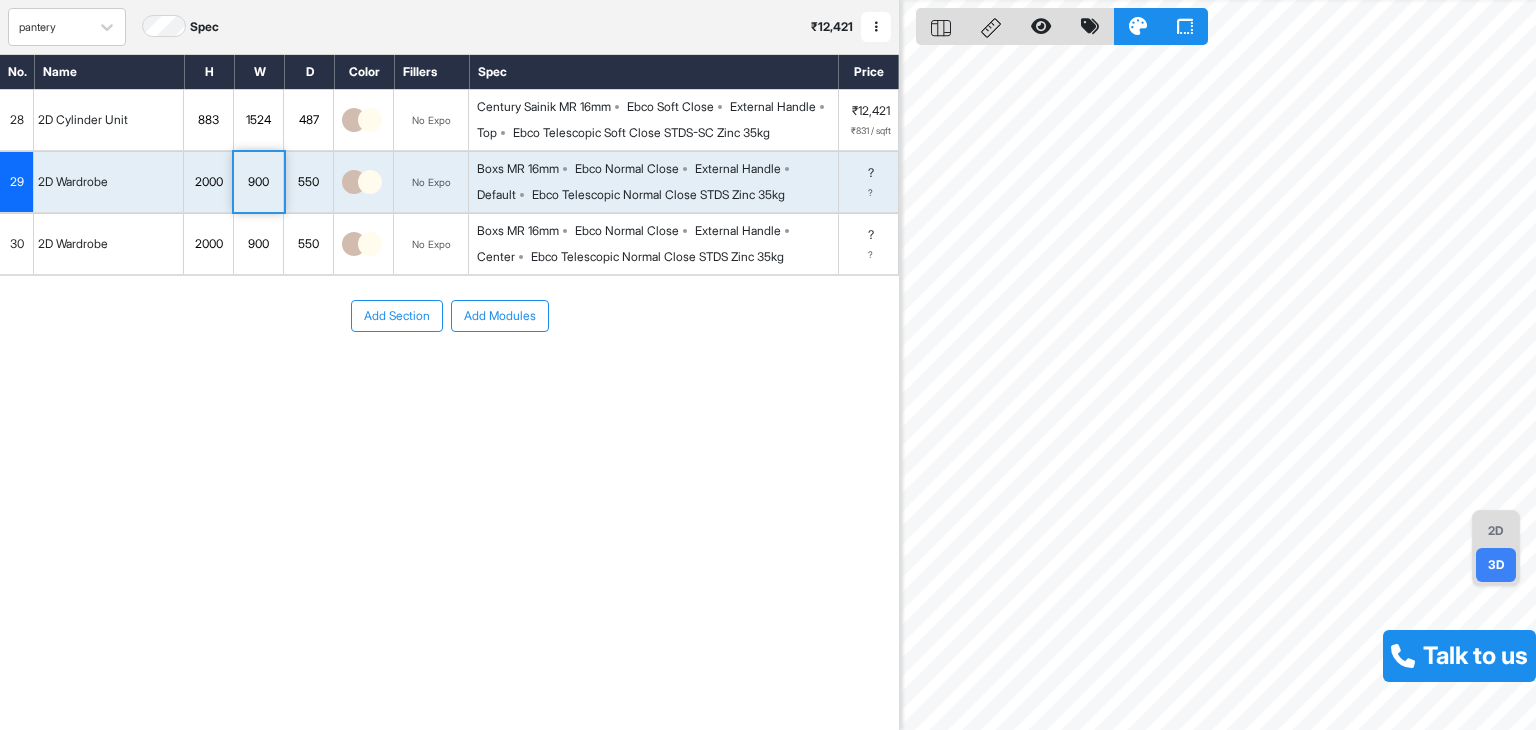 click on "2000" at bounding box center [208, 182] 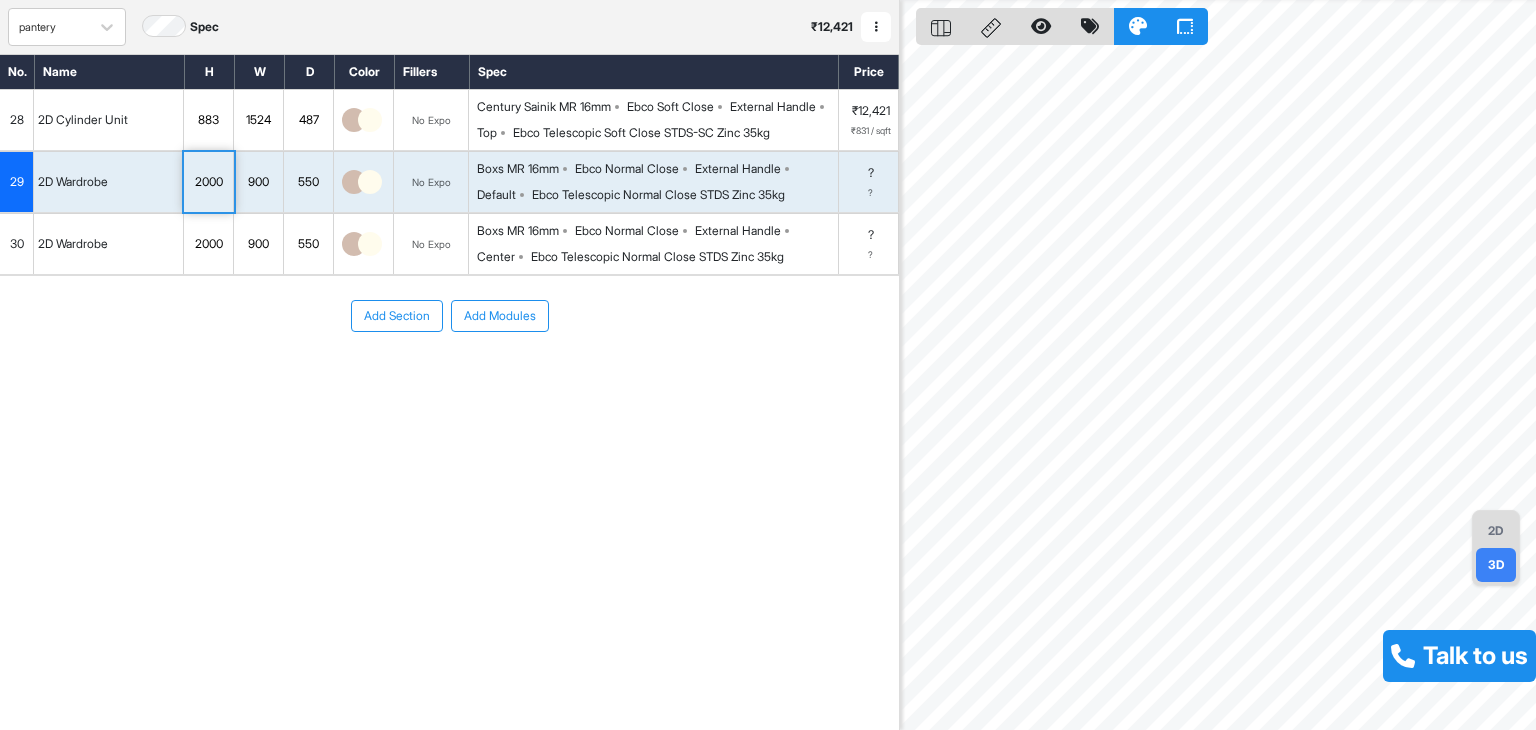 click on "Add Section Add Modules" at bounding box center [449, 376] 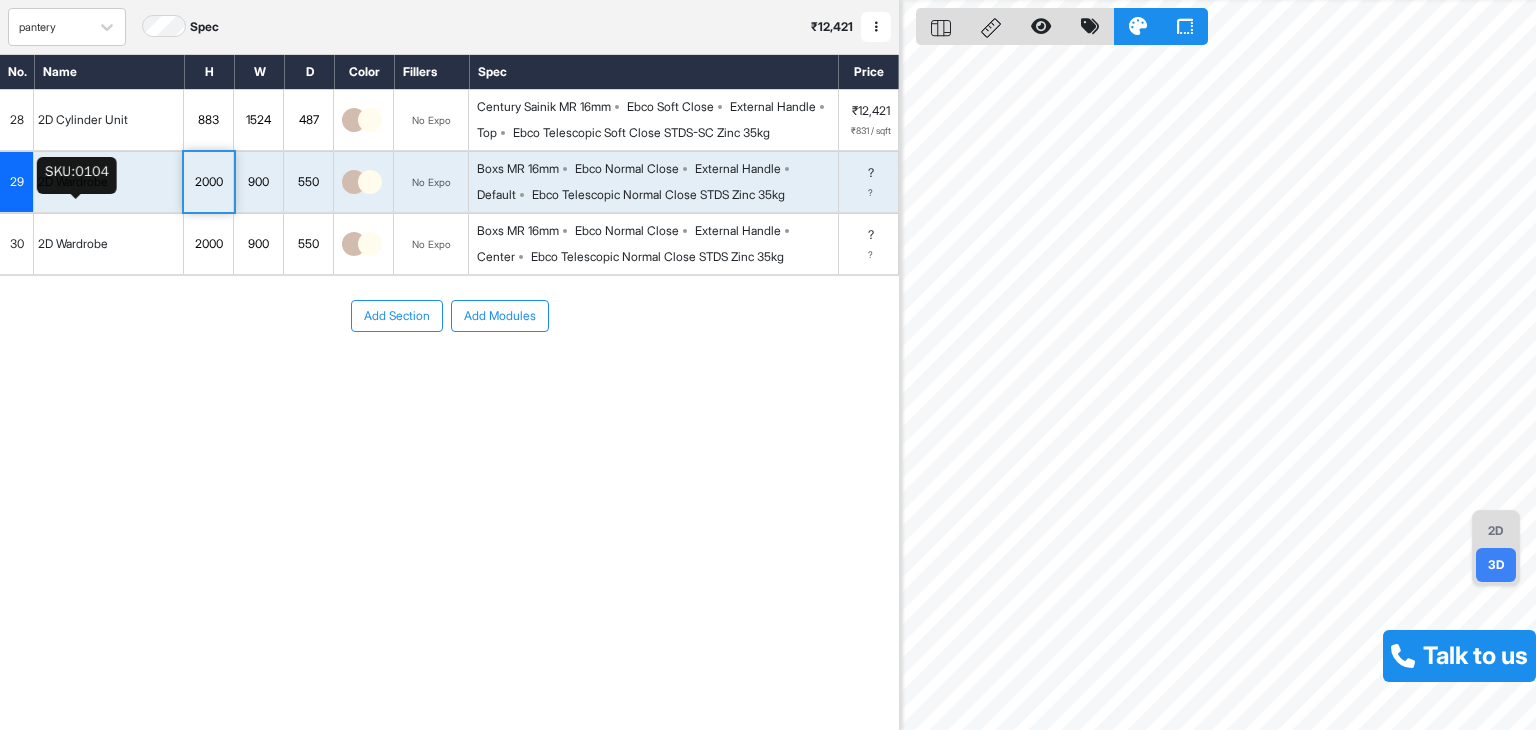click on "2D Wardrobe" at bounding box center [73, 182] 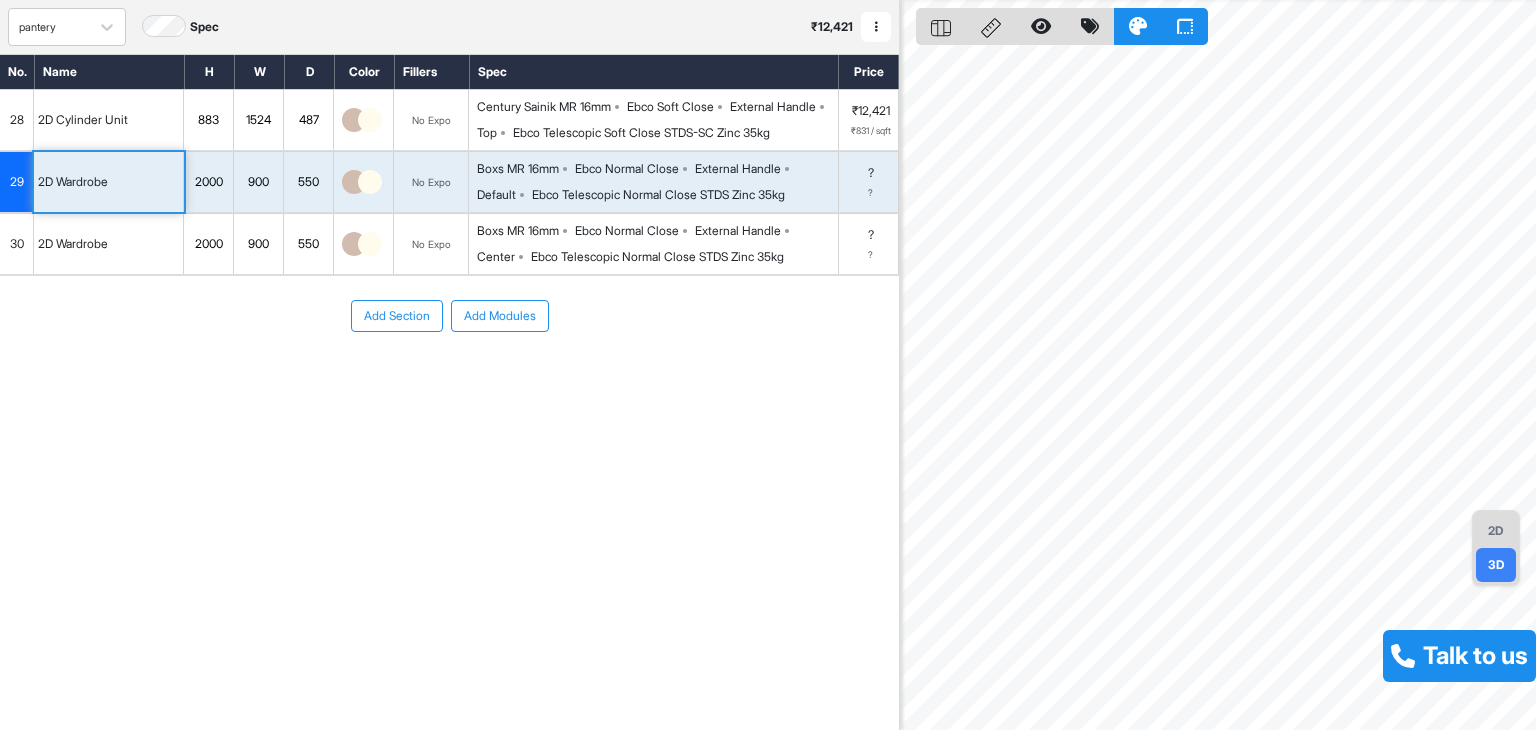 click on "29" at bounding box center (17, 182) 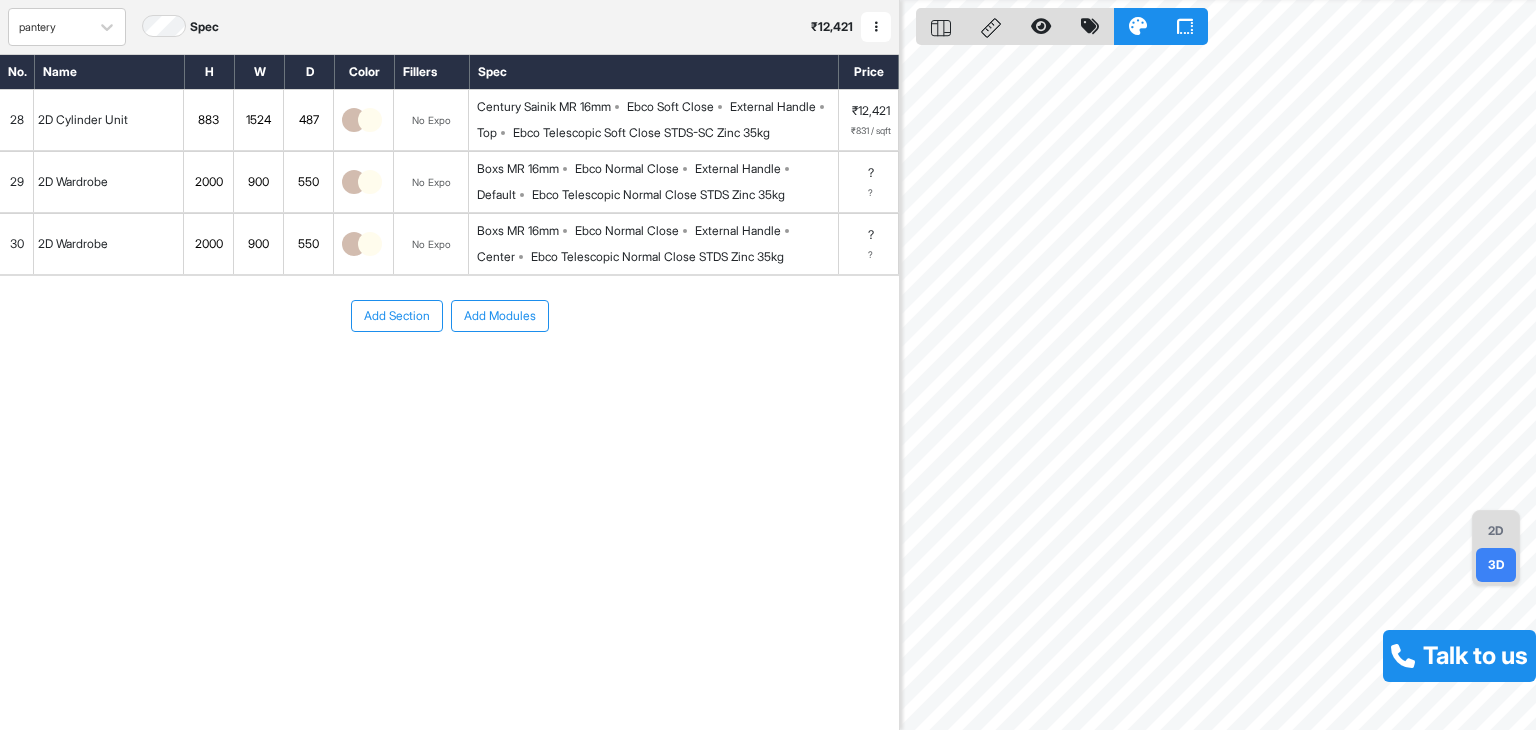 click on "2000" at bounding box center (208, 182) 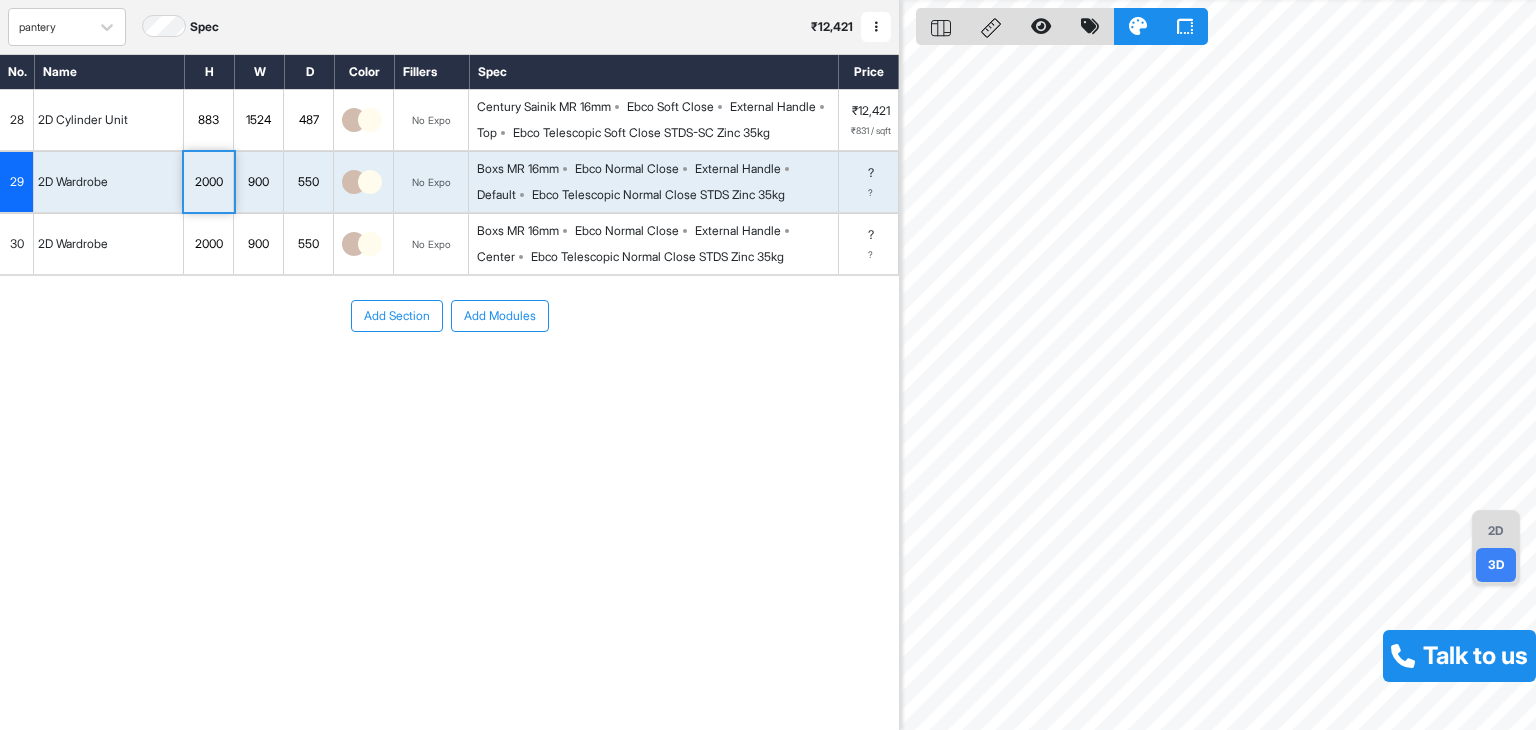 click on "Add Section Add Modules" at bounding box center (449, 376) 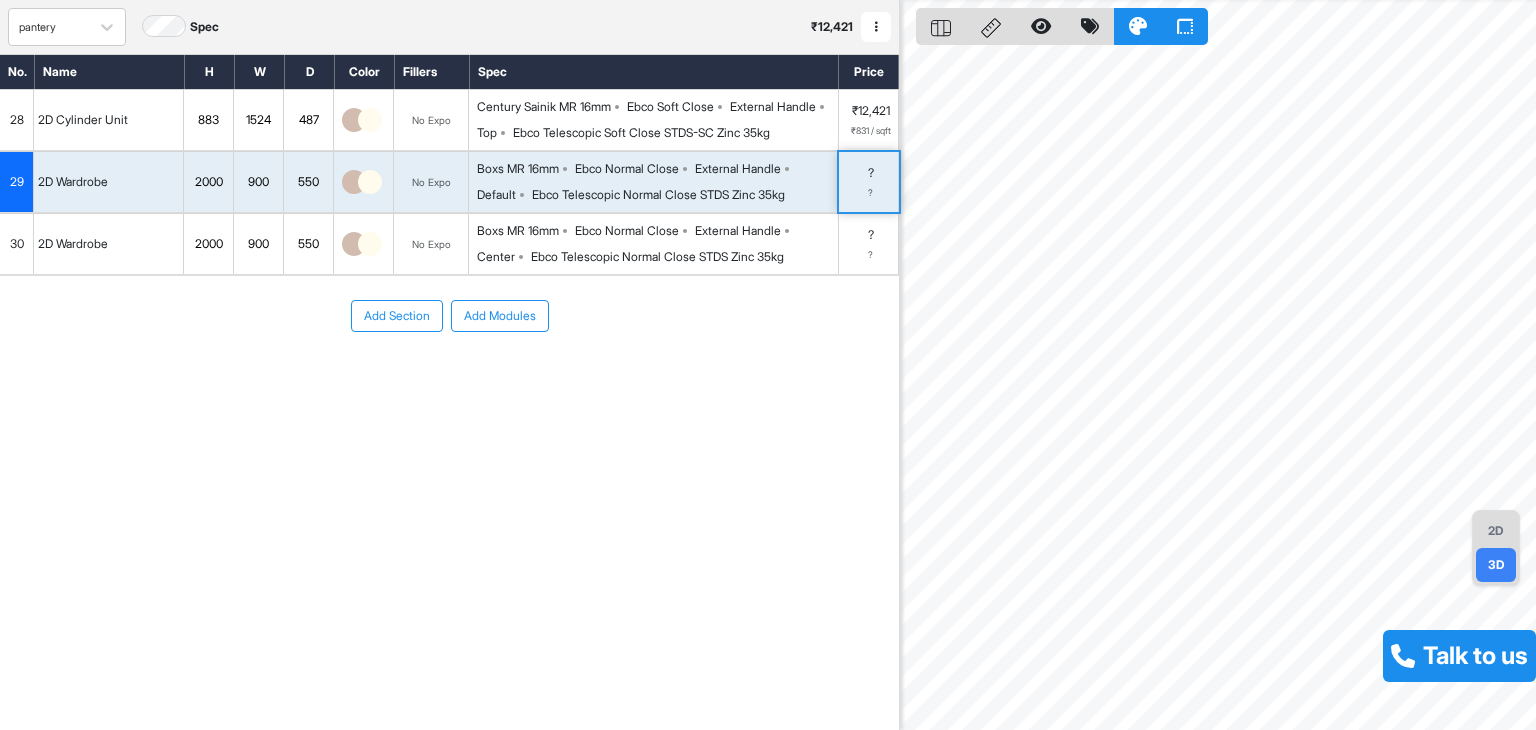 click on "2000" at bounding box center [208, 182] 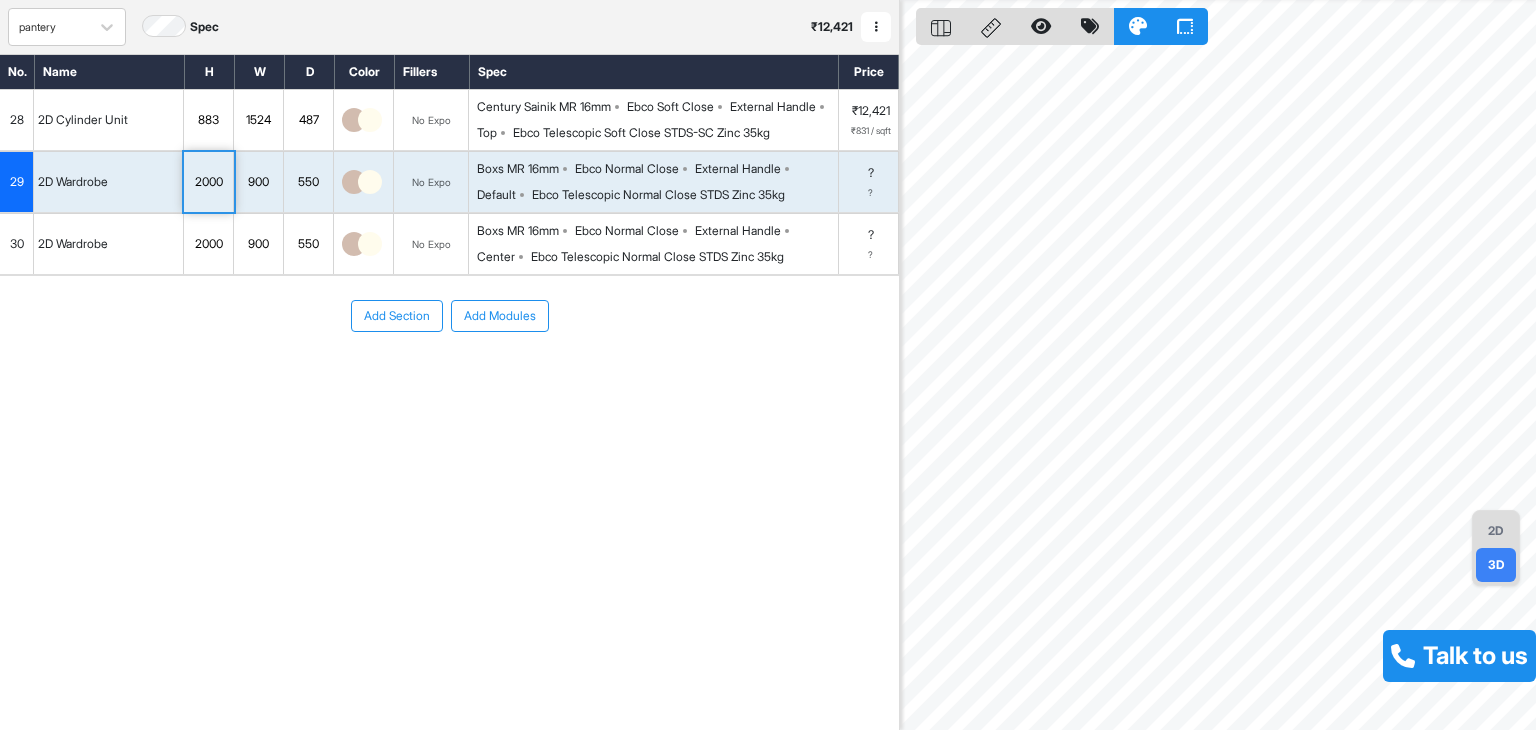click on "2000" at bounding box center (209, 182) 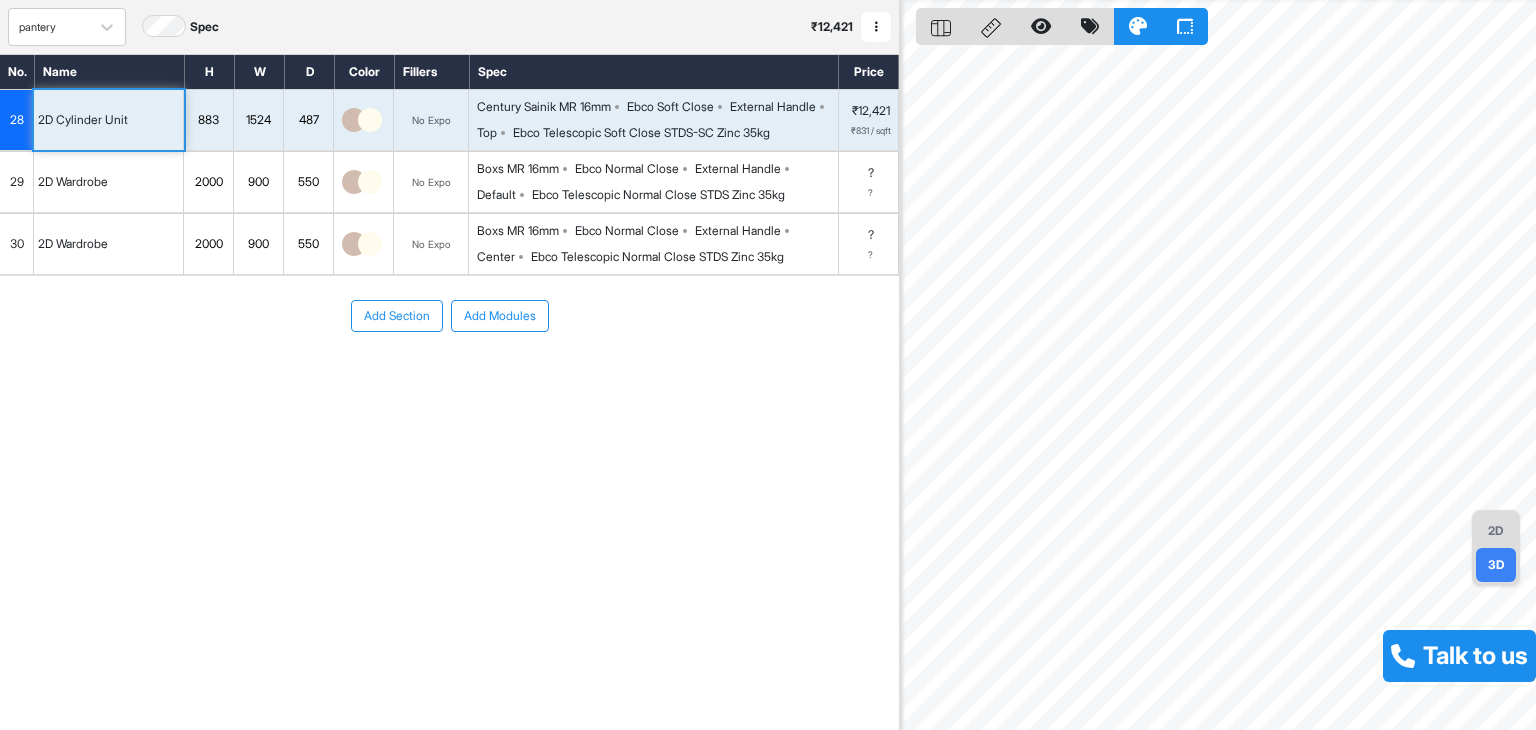 click on "2D Wardrobe" at bounding box center (109, 182) 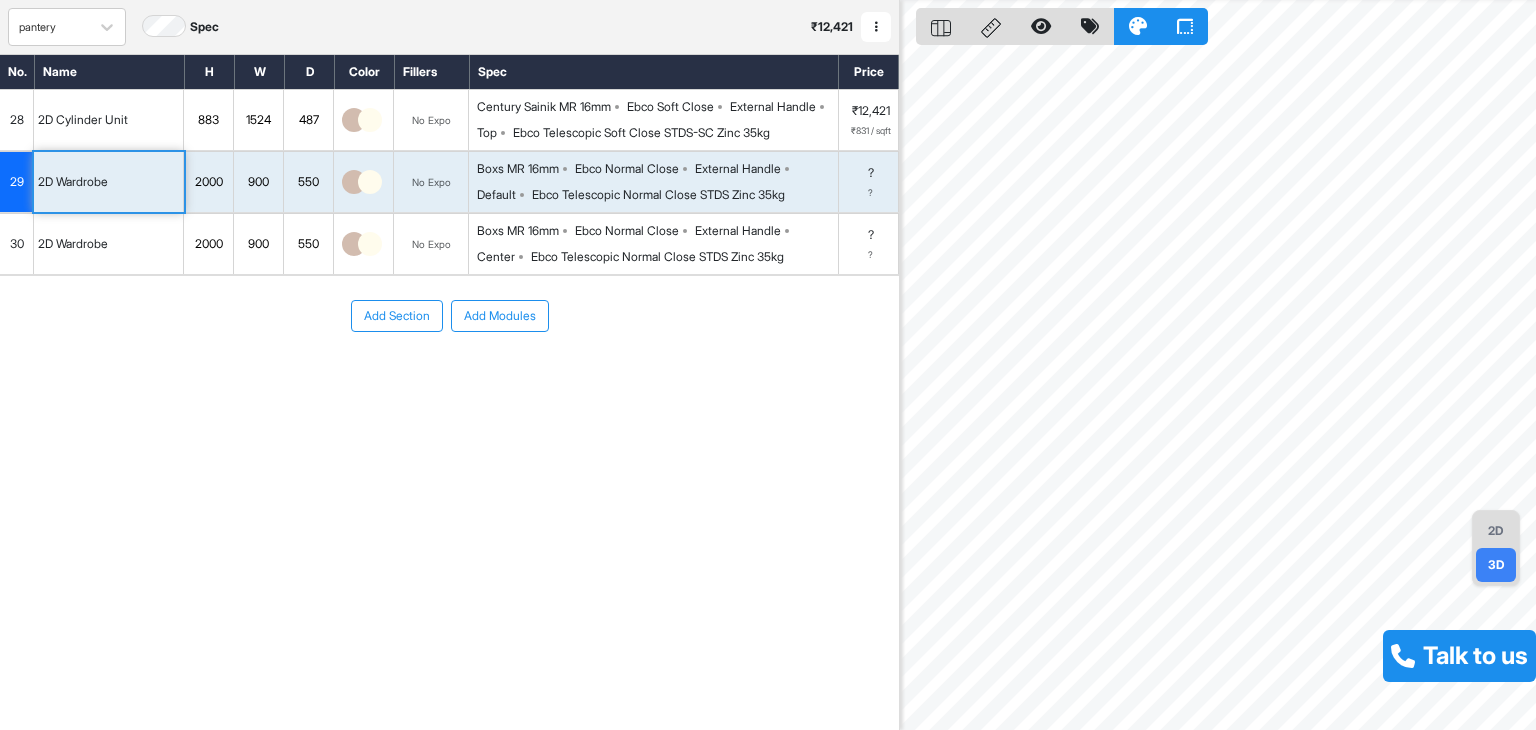 drag, startPoint x: 260, startPoint y: 206, endPoint x: 273, endPoint y: 205, distance: 13.038404 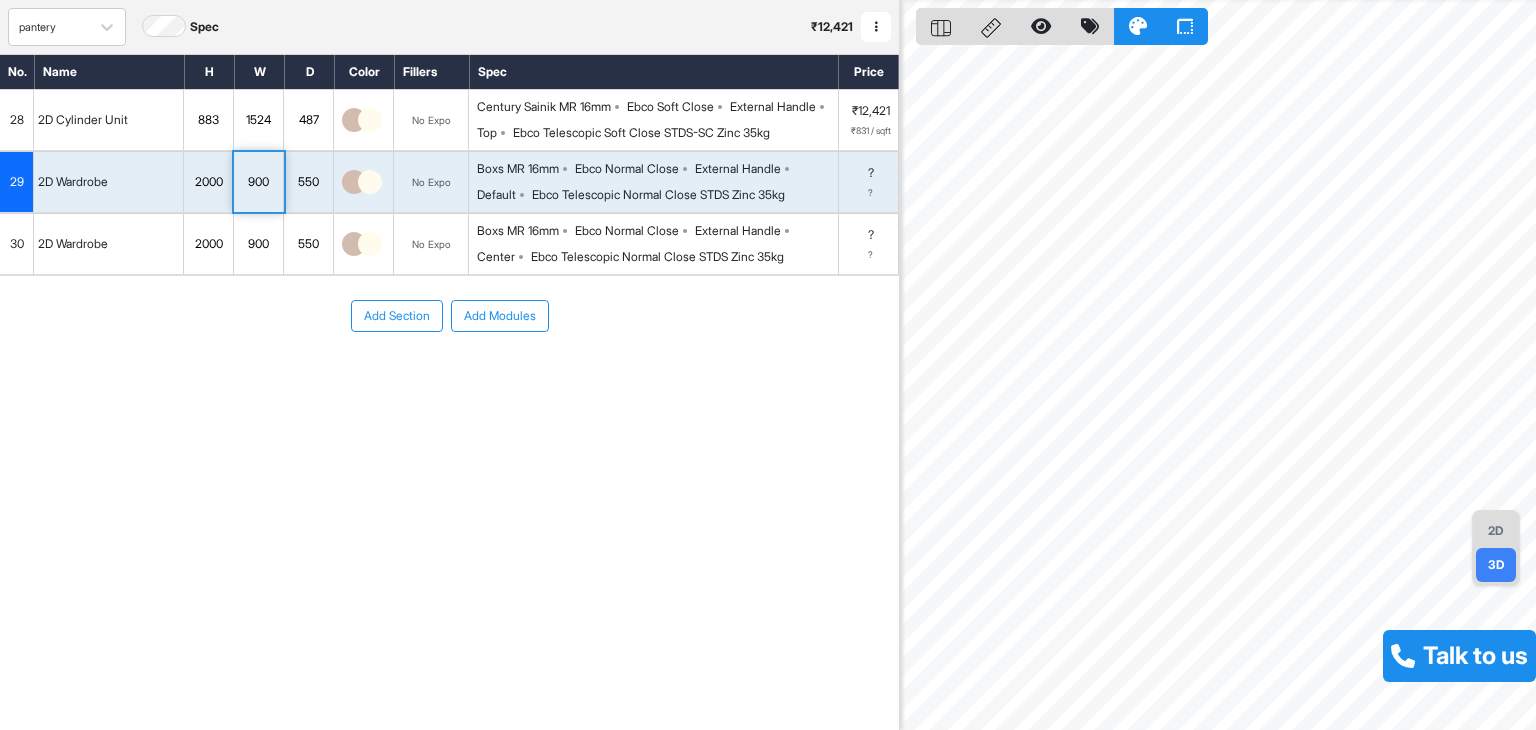 click on "29" at bounding box center (17, 182) 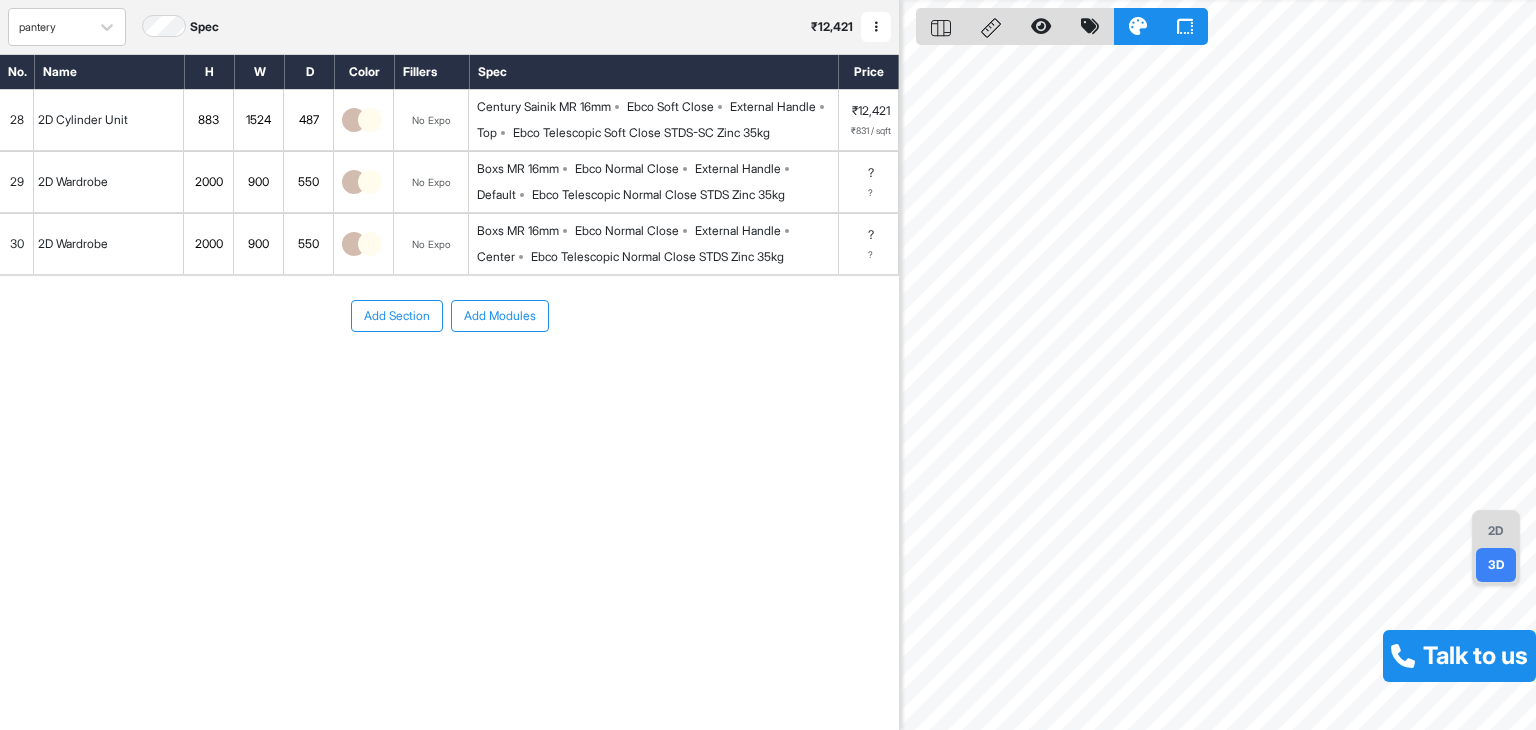 click on "Add Section Add Modules" at bounding box center [449, 376] 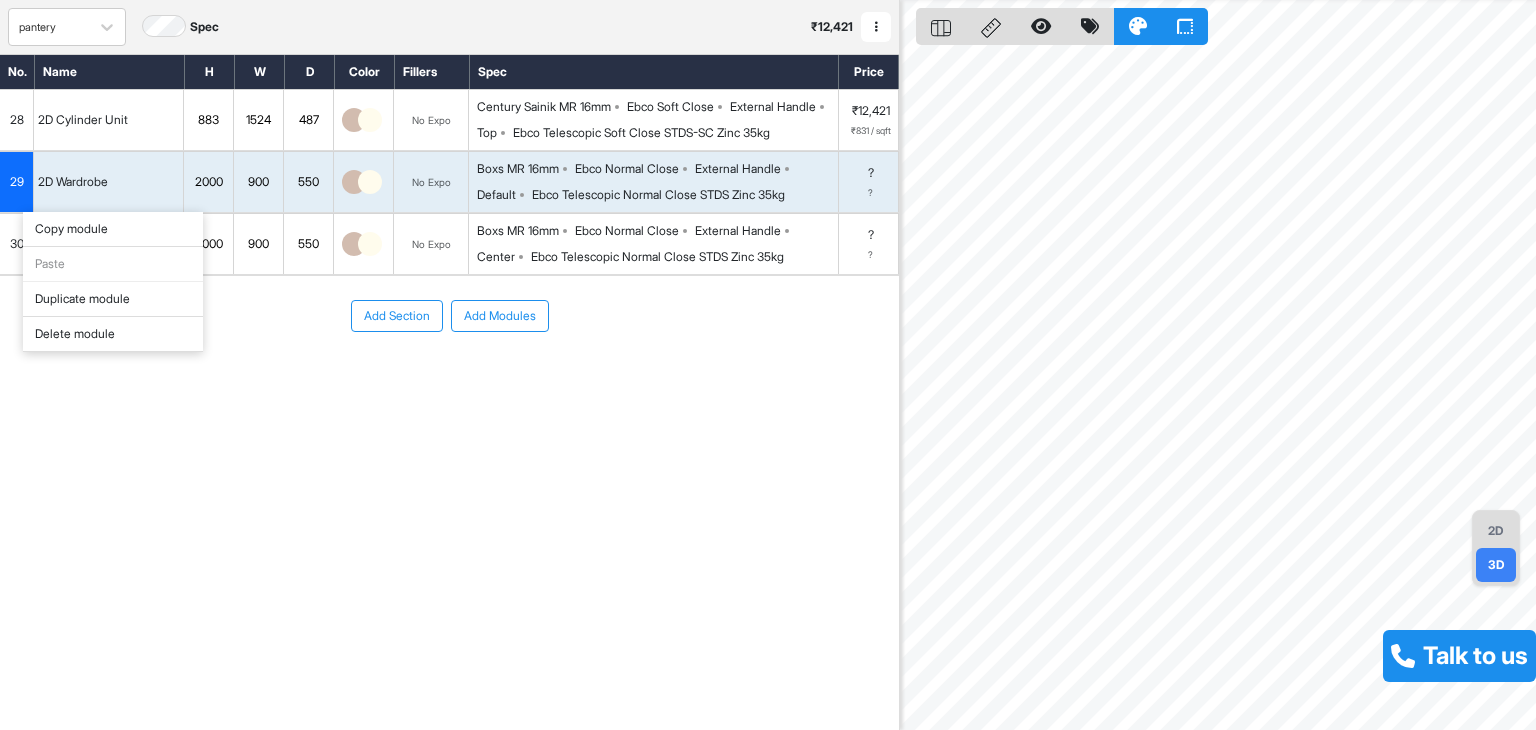 click on "Delete module" at bounding box center (113, 334) 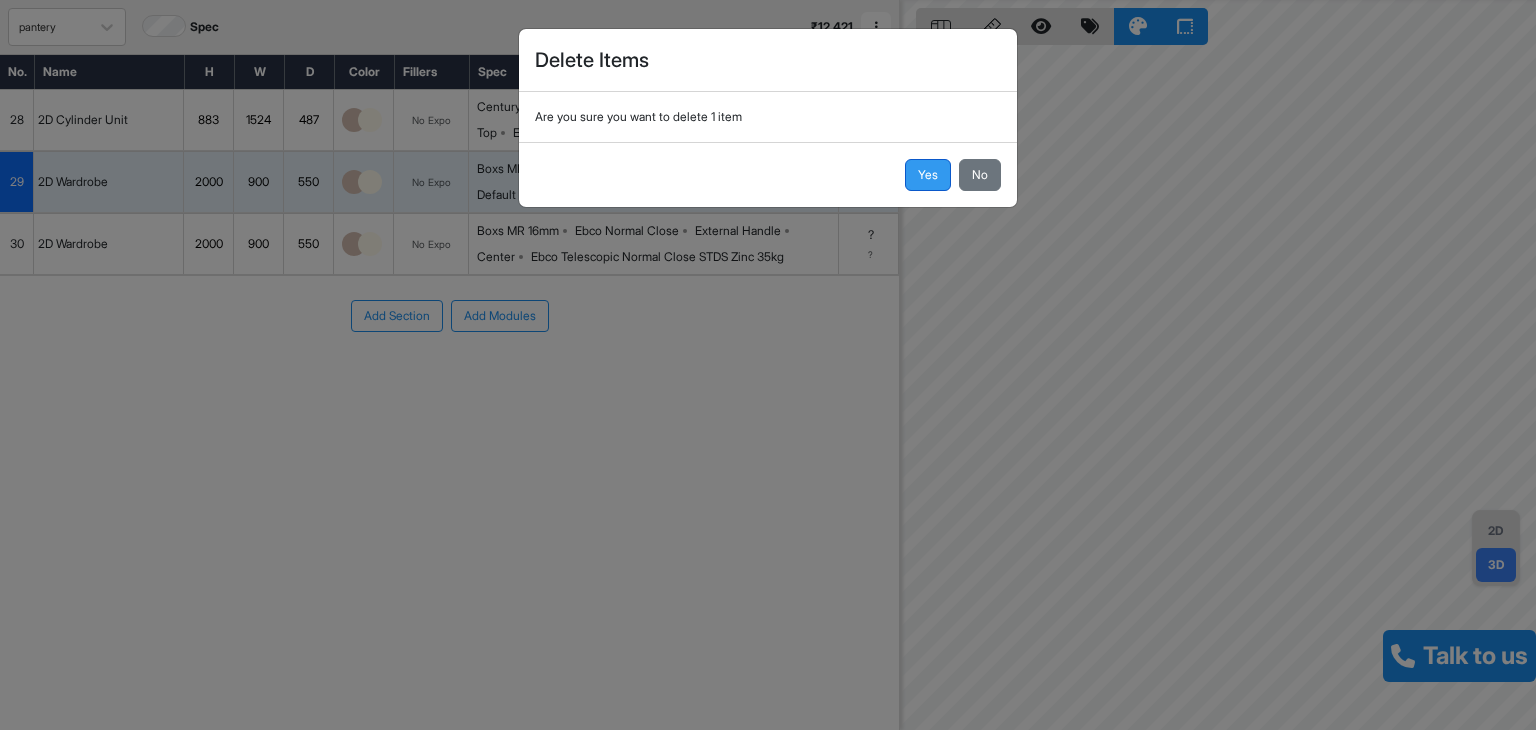 click on "Yes" at bounding box center [928, 175] 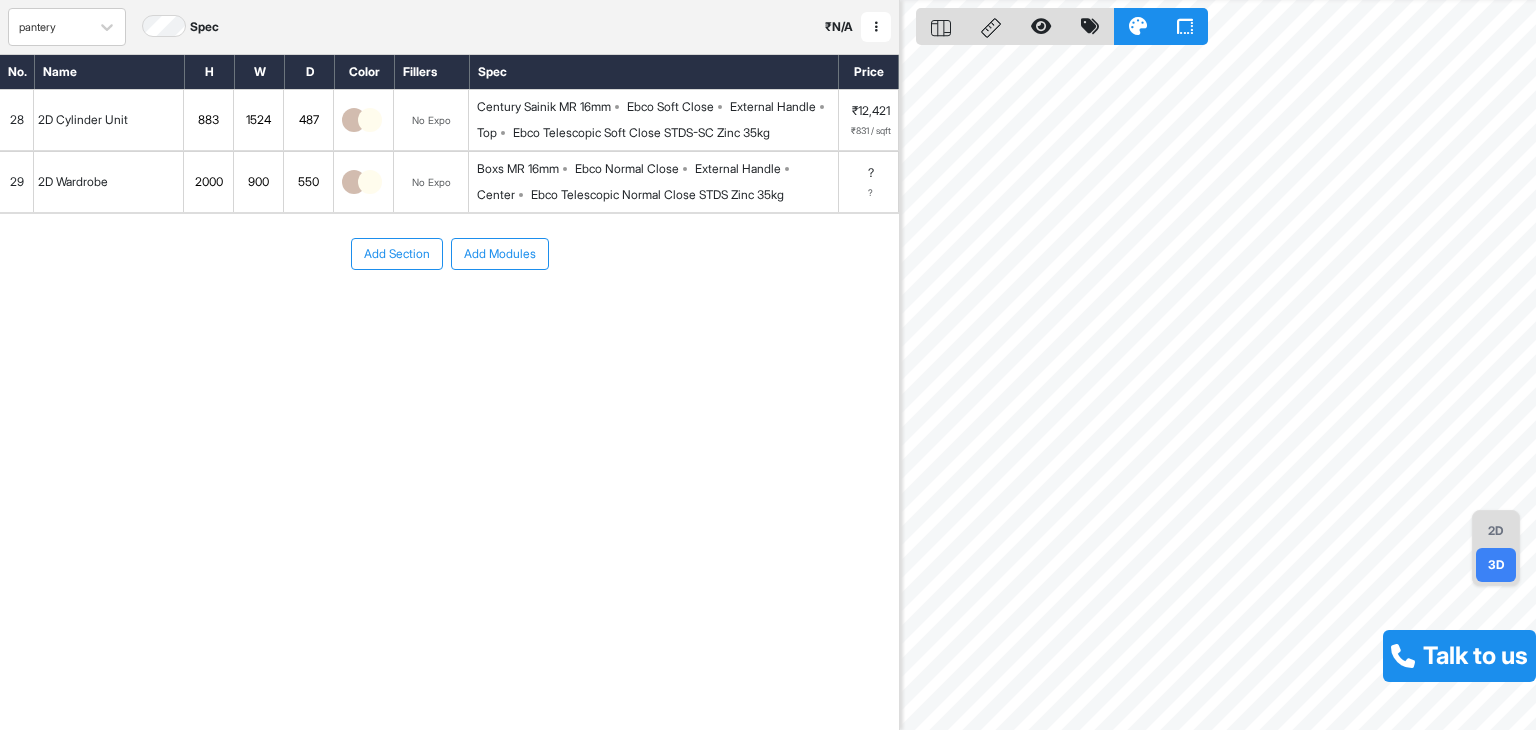 click on "29" at bounding box center [17, 182] 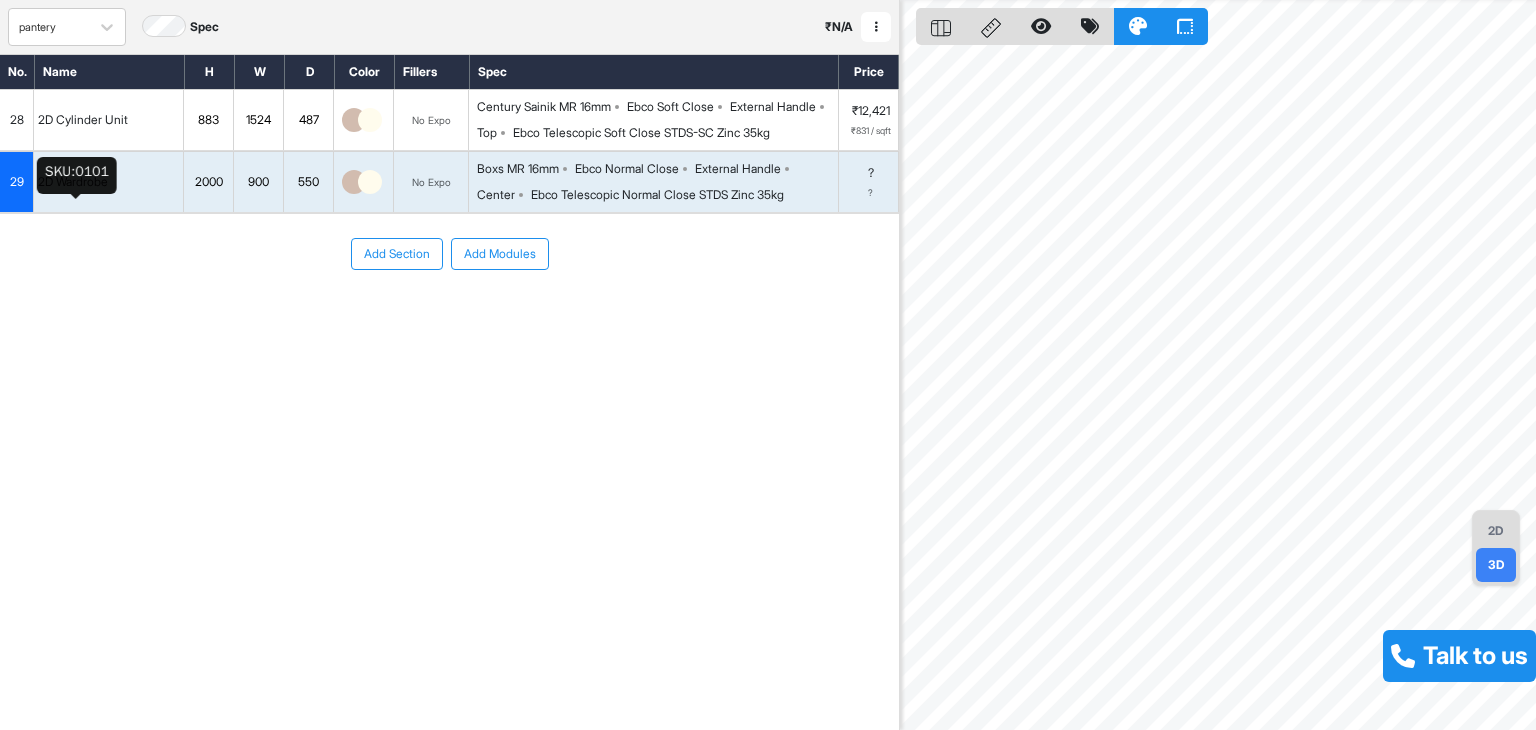 click on "2D Wardrobe" at bounding box center (73, 182) 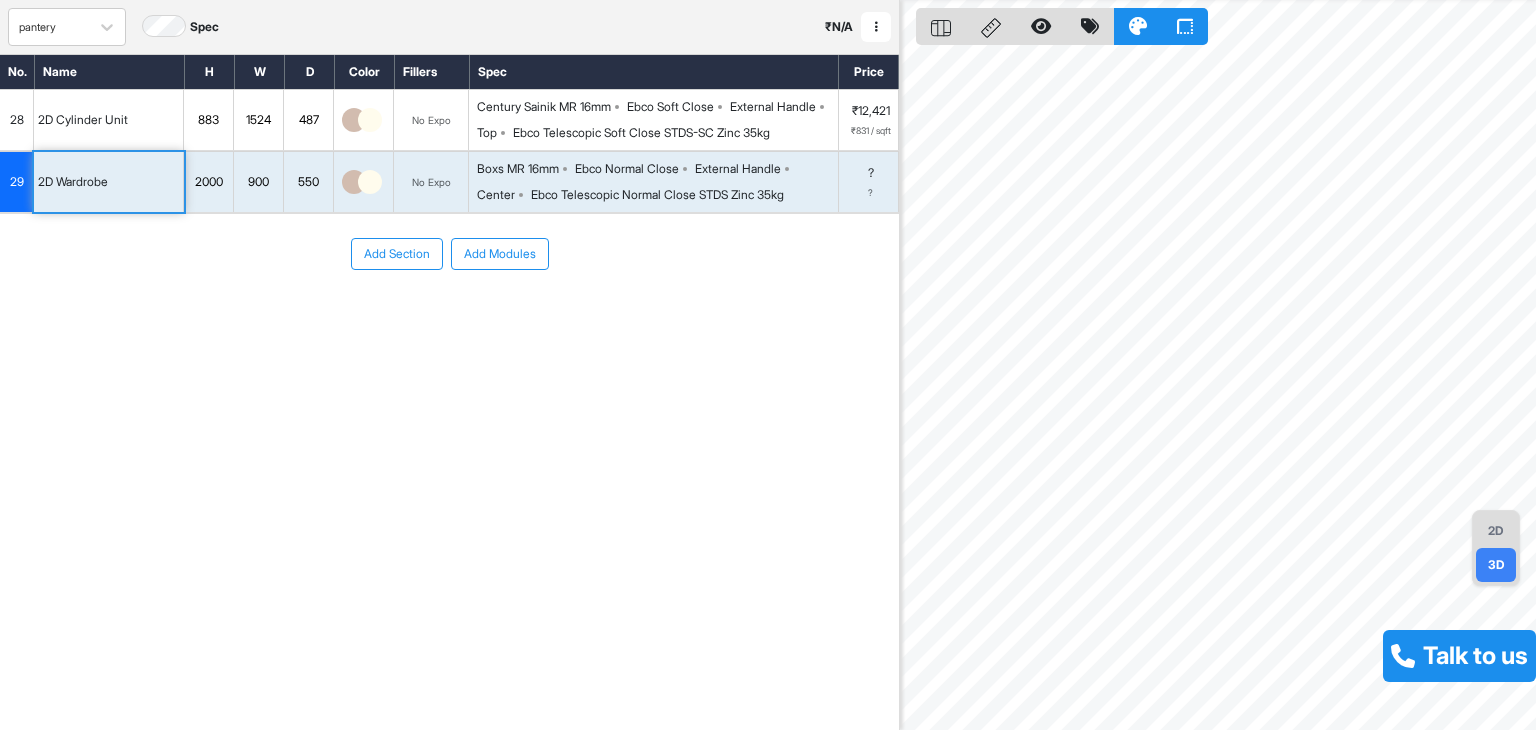 click on "29" at bounding box center (17, 182) 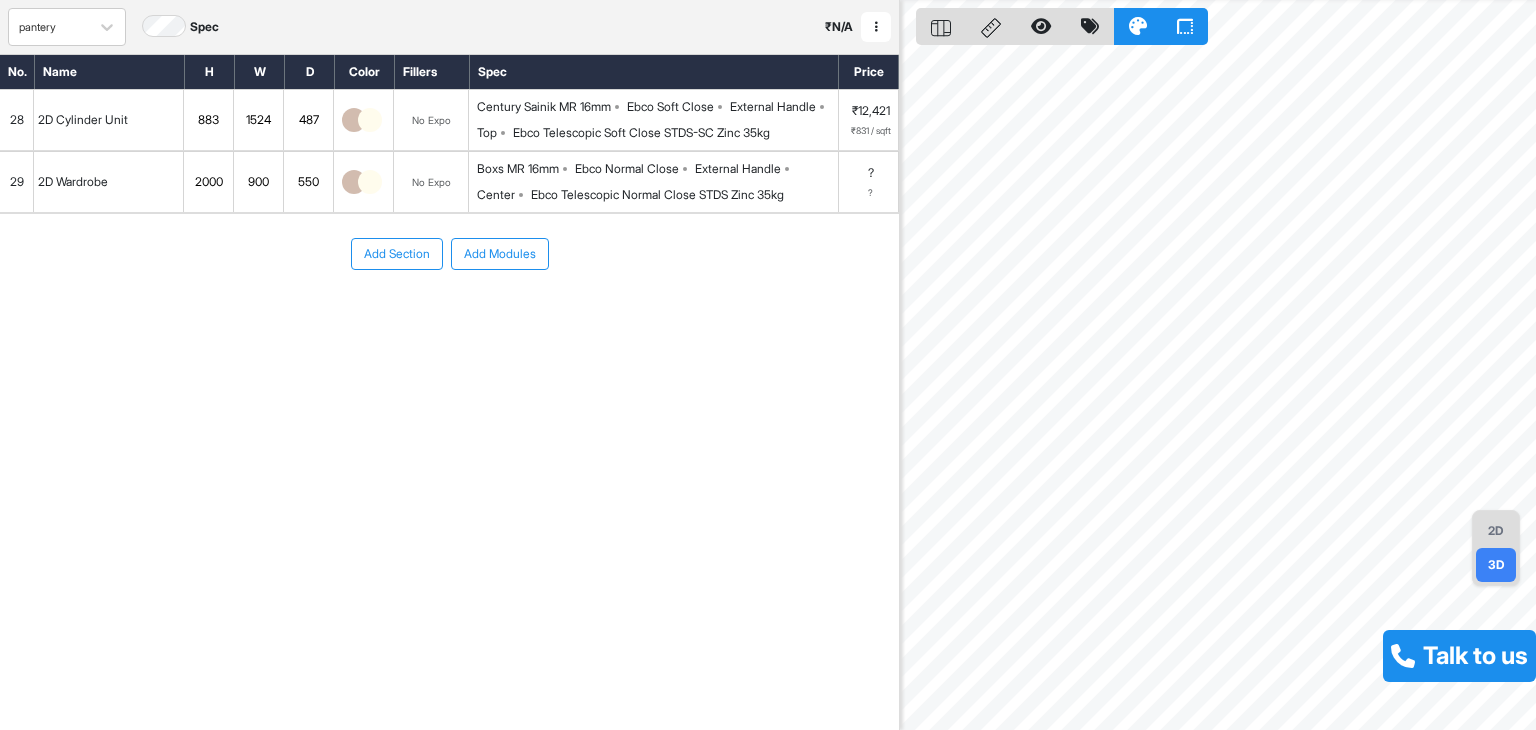 click on "29" at bounding box center [17, 182] 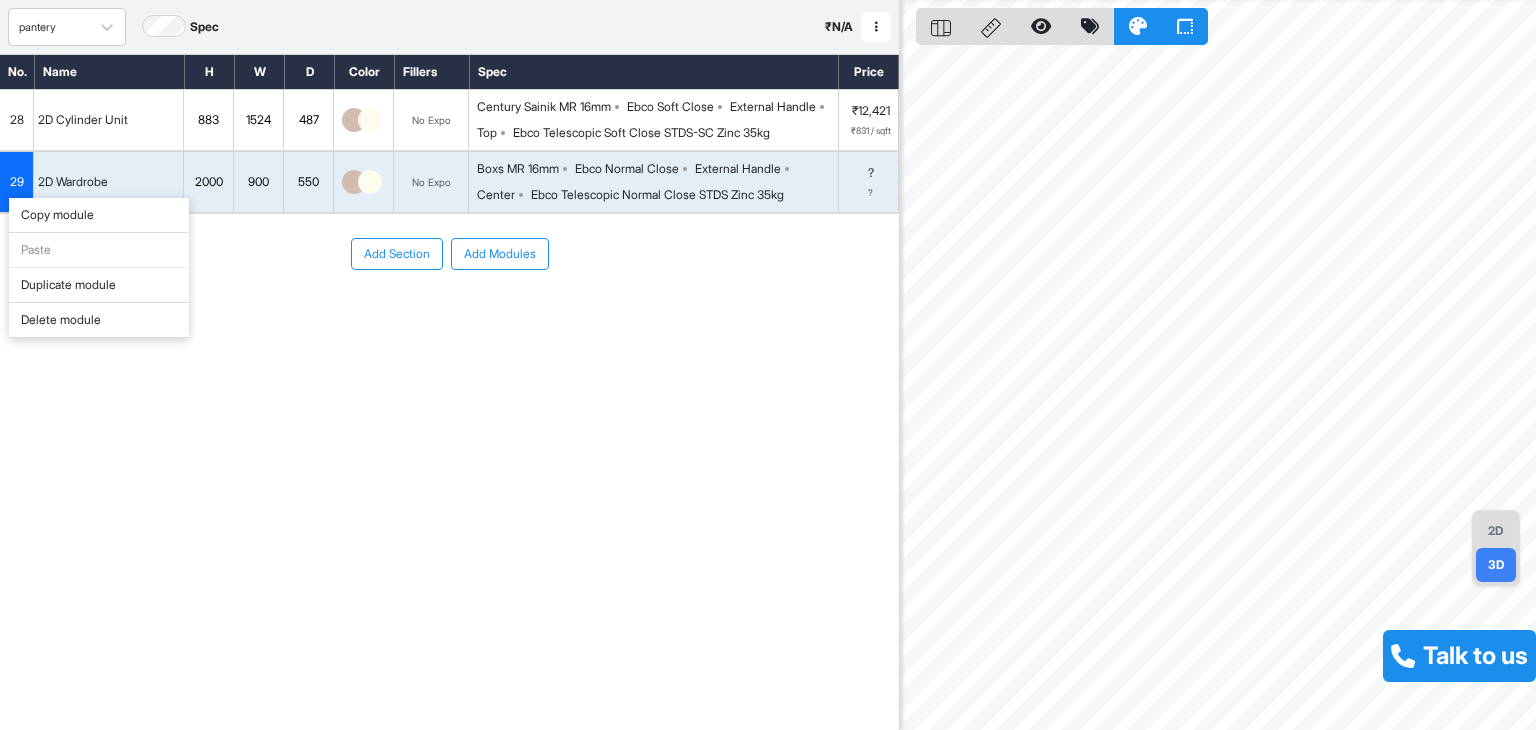 click on "Delete module" at bounding box center [99, 320] 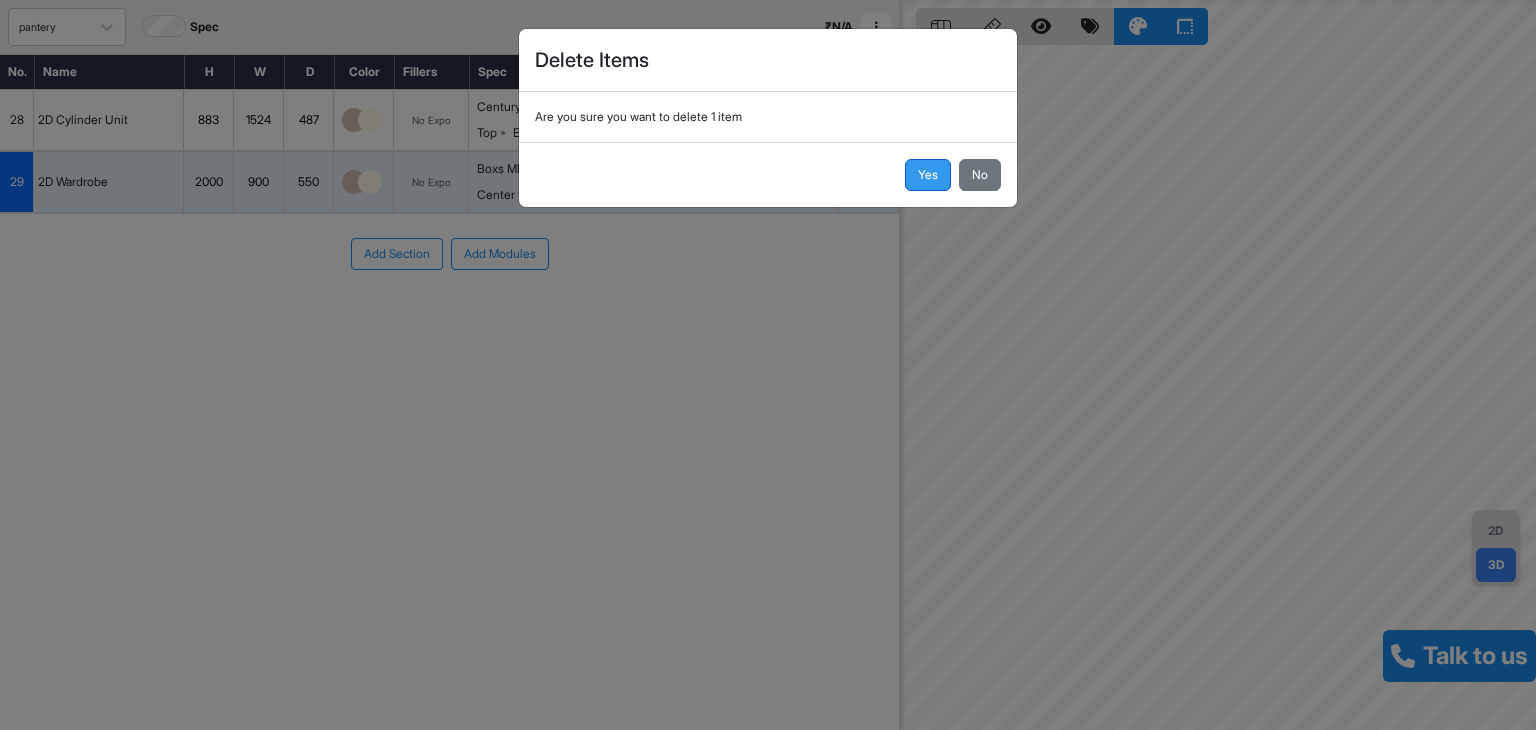 click on "Yes" at bounding box center [928, 175] 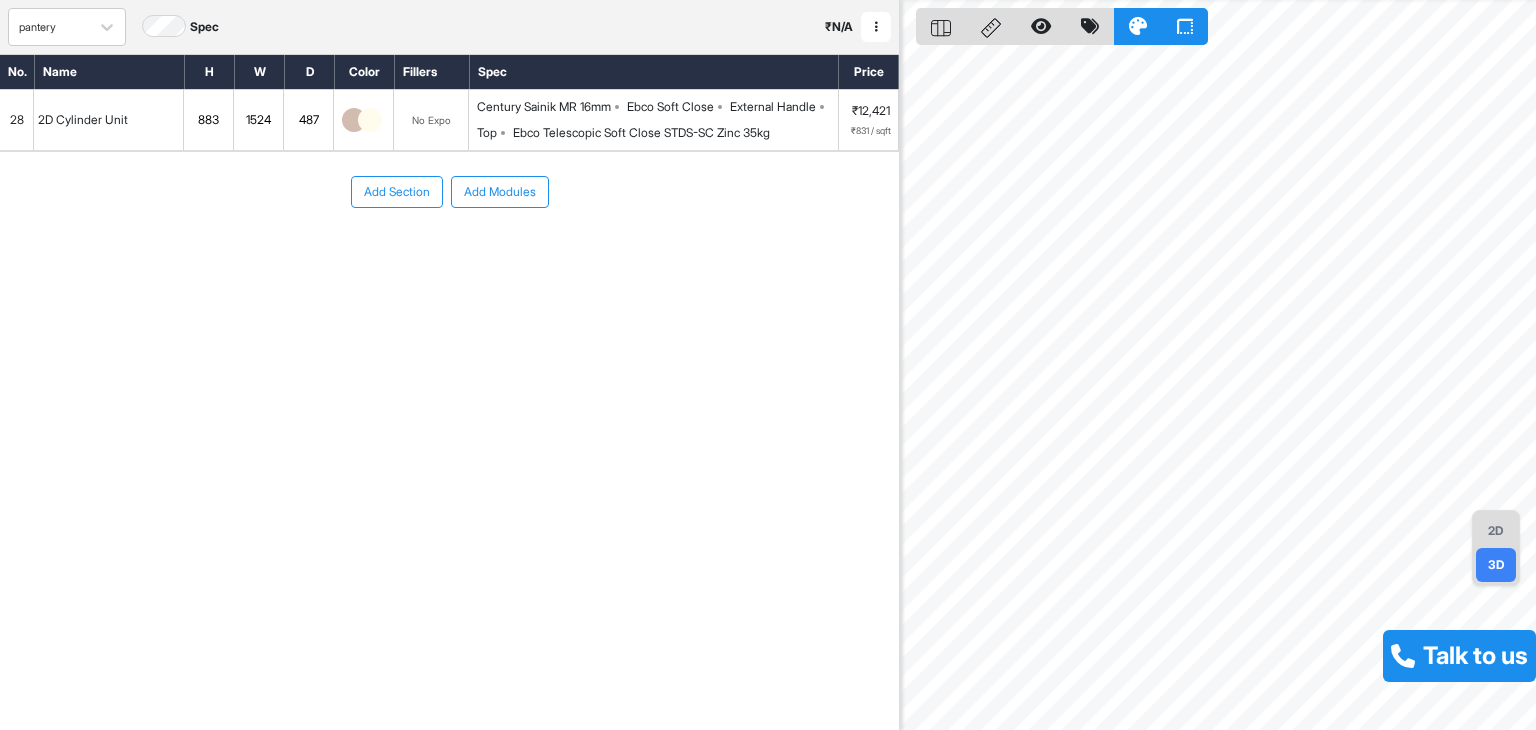 click on "Add Section Add Modules" at bounding box center [449, 252] 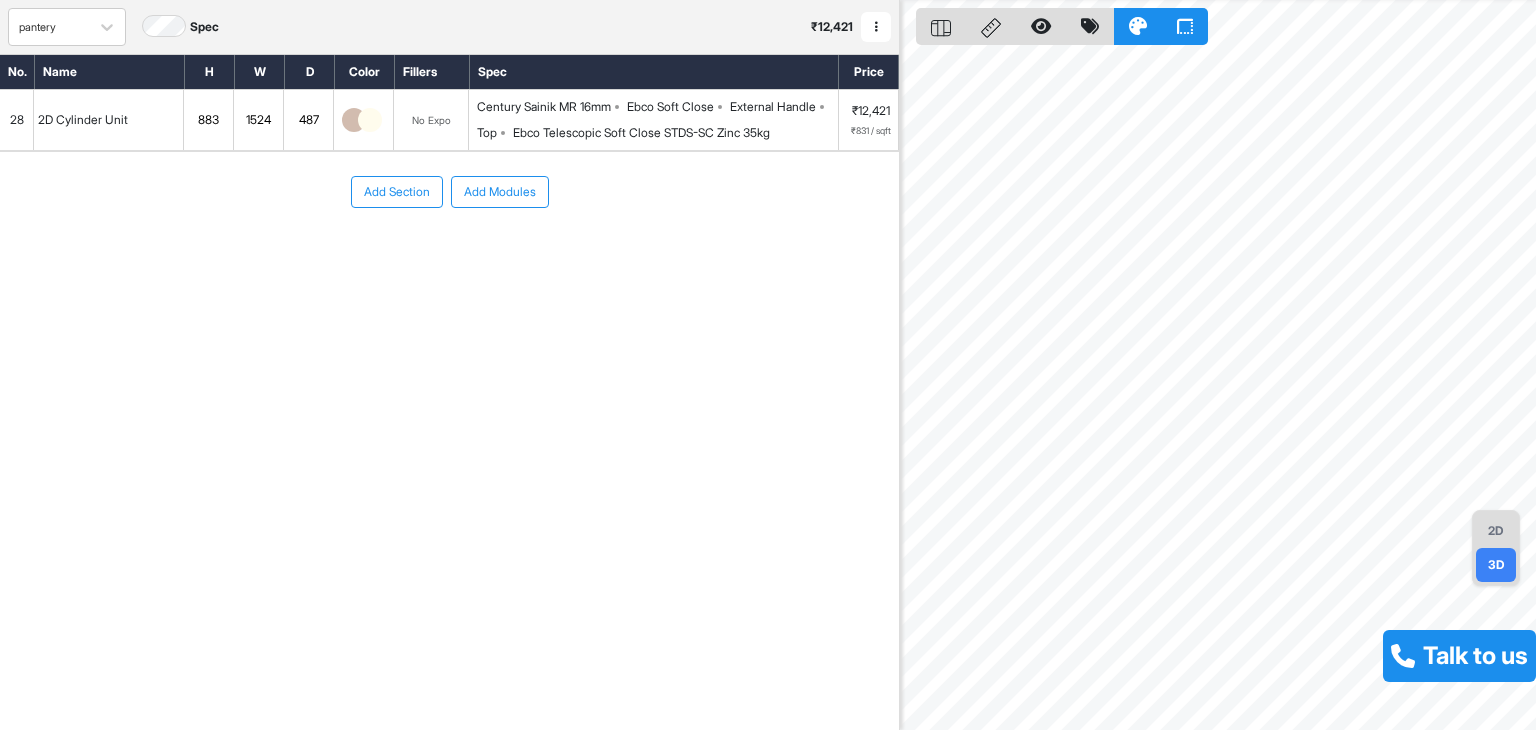 click on "Add Section" at bounding box center (397, 192) 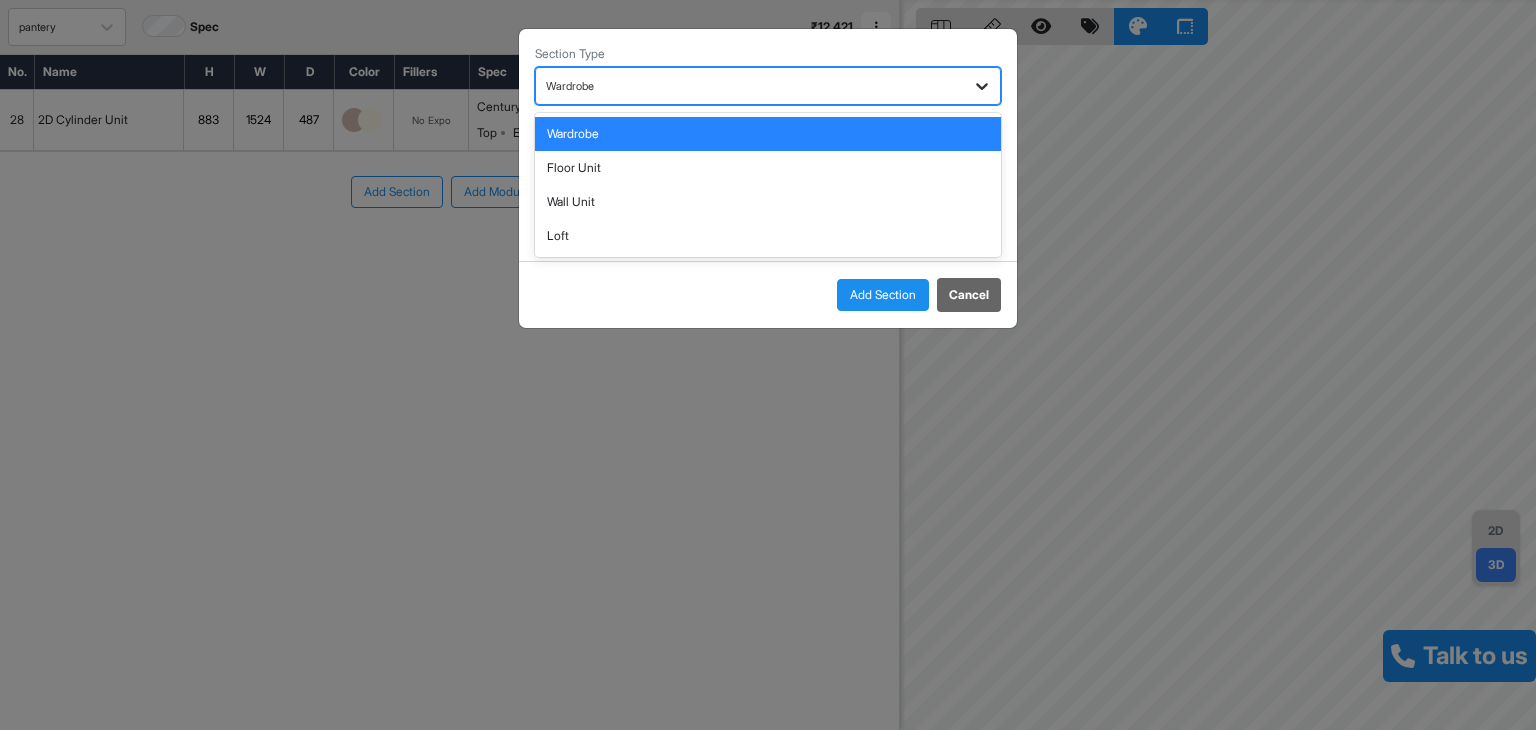 click 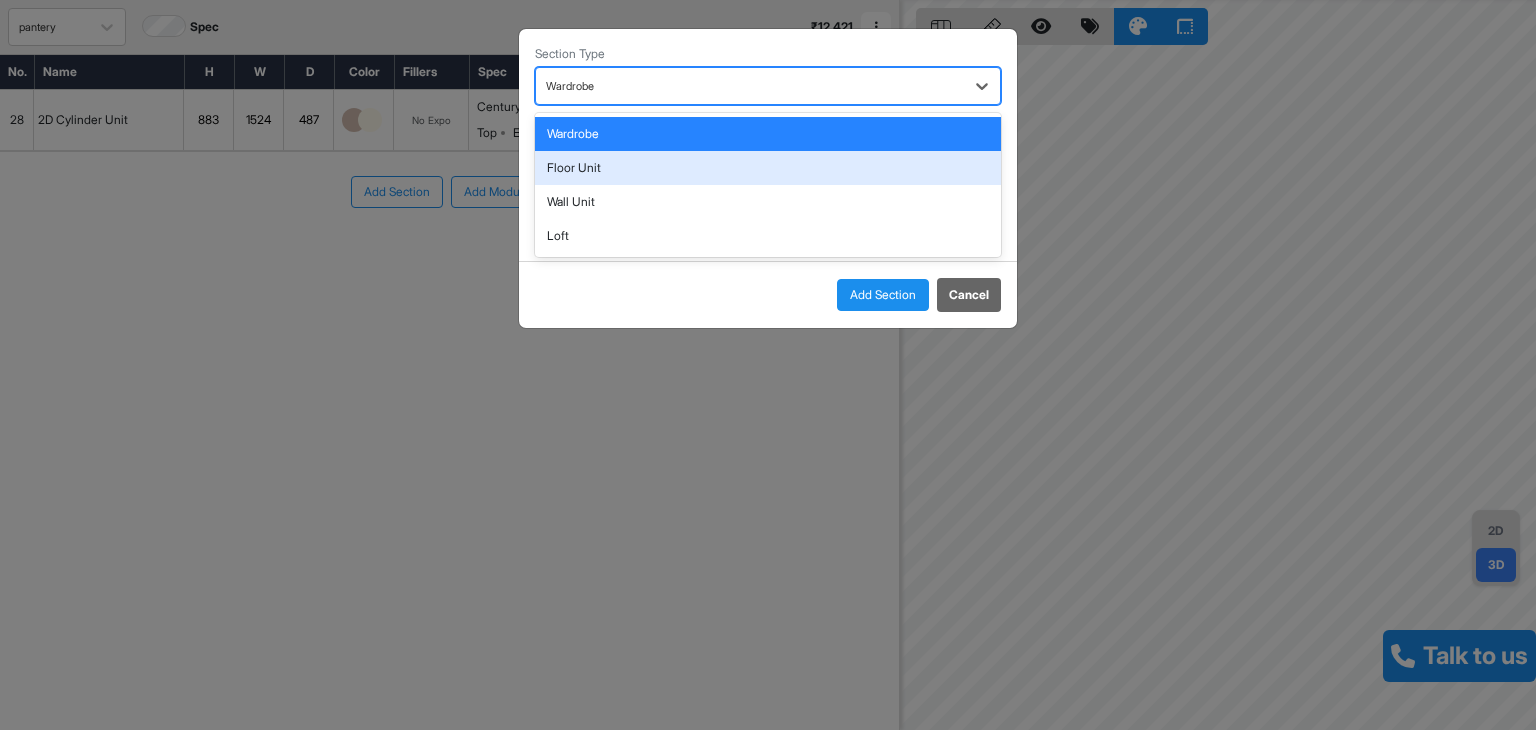 click on "Floor Unit" at bounding box center [768, 168] 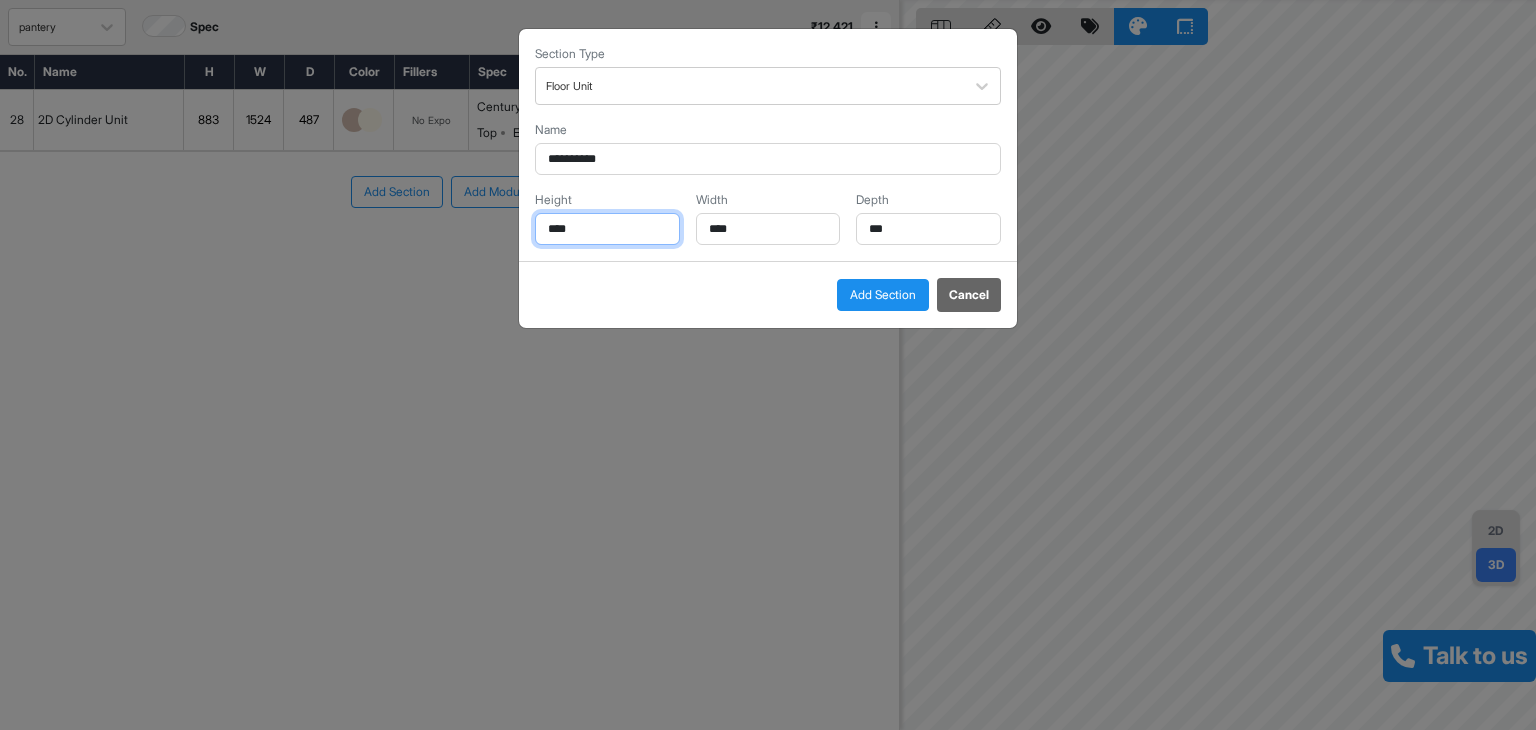 click on "****" at bounding box center [607, 229] 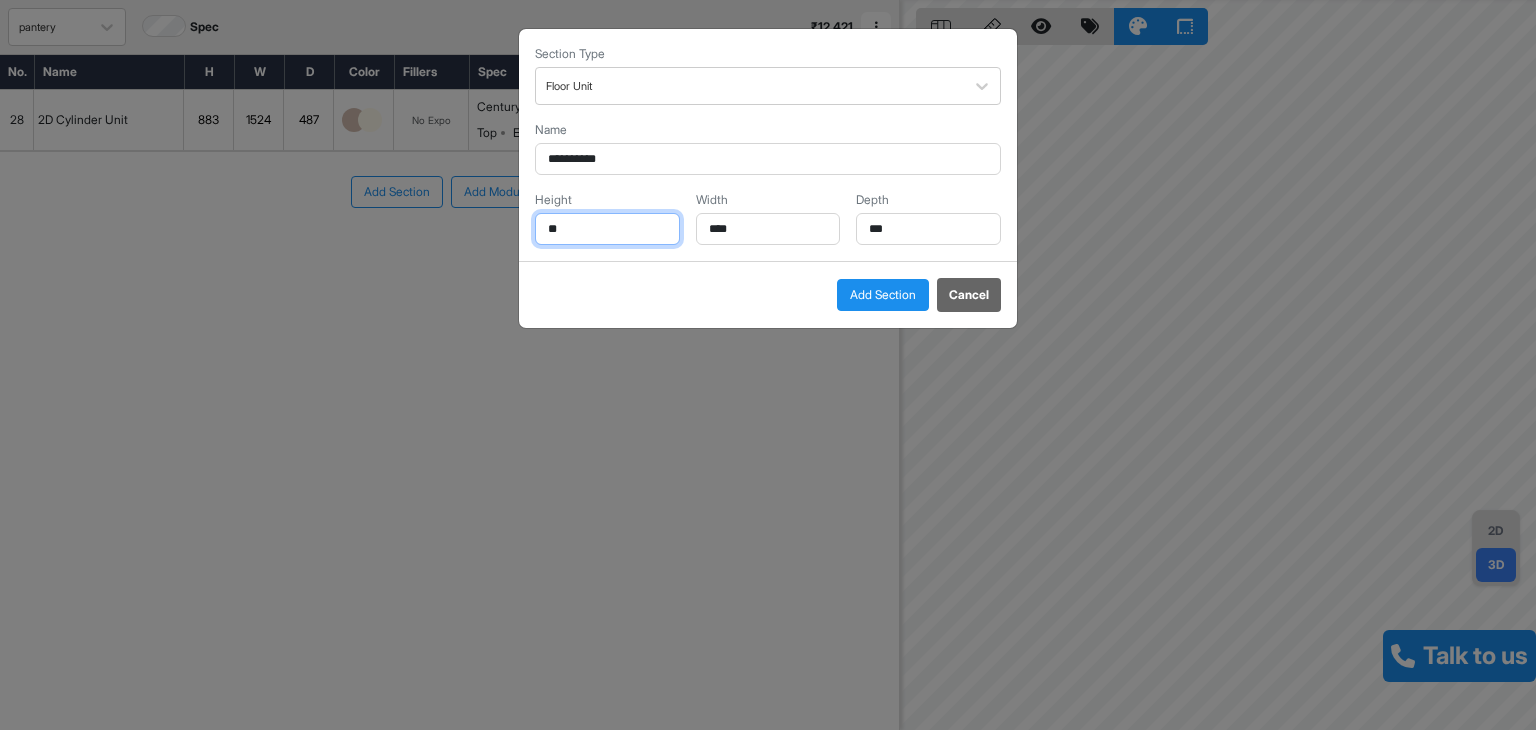 type on "*" 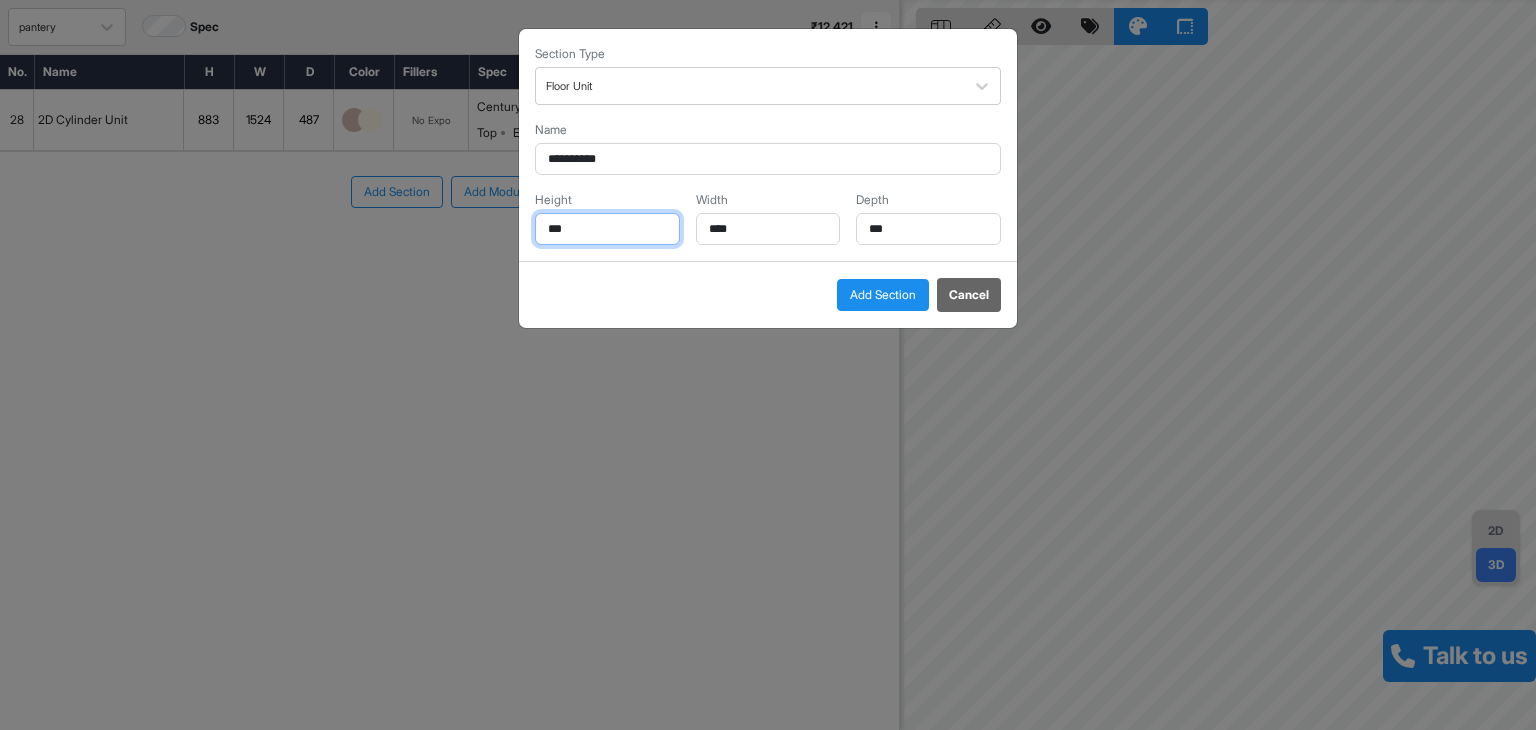 type on "***" 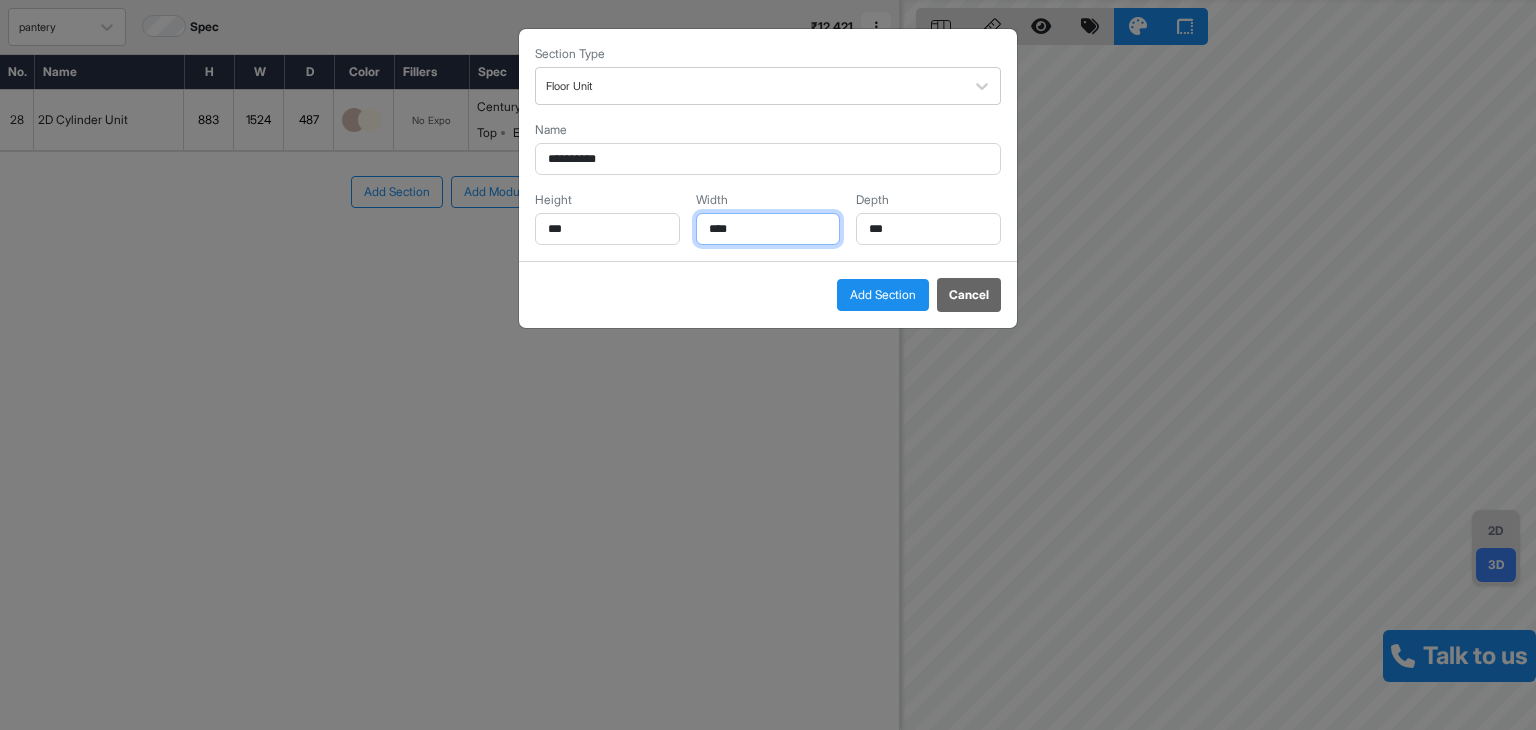 click on "****" at bounding box center [768, 229] 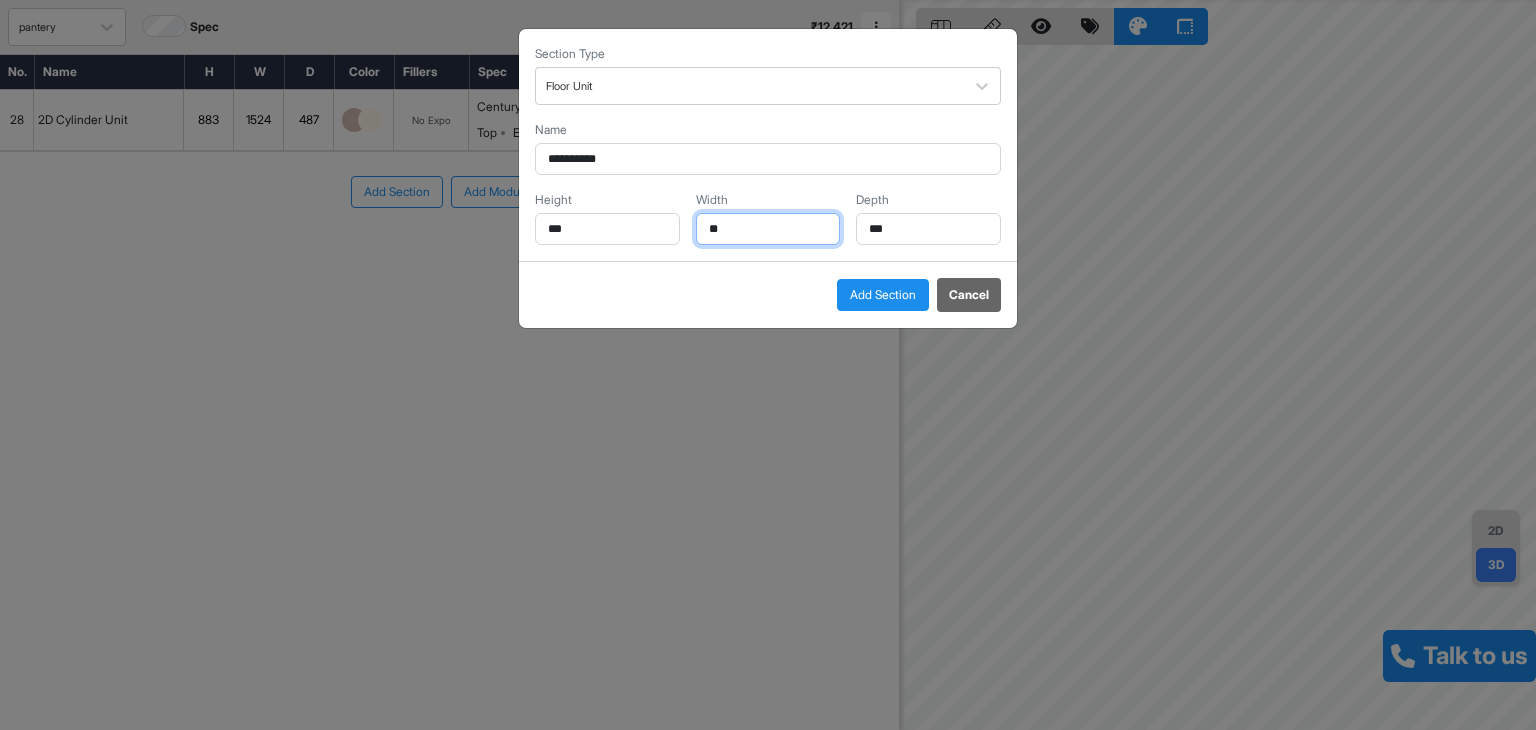 type on "*" 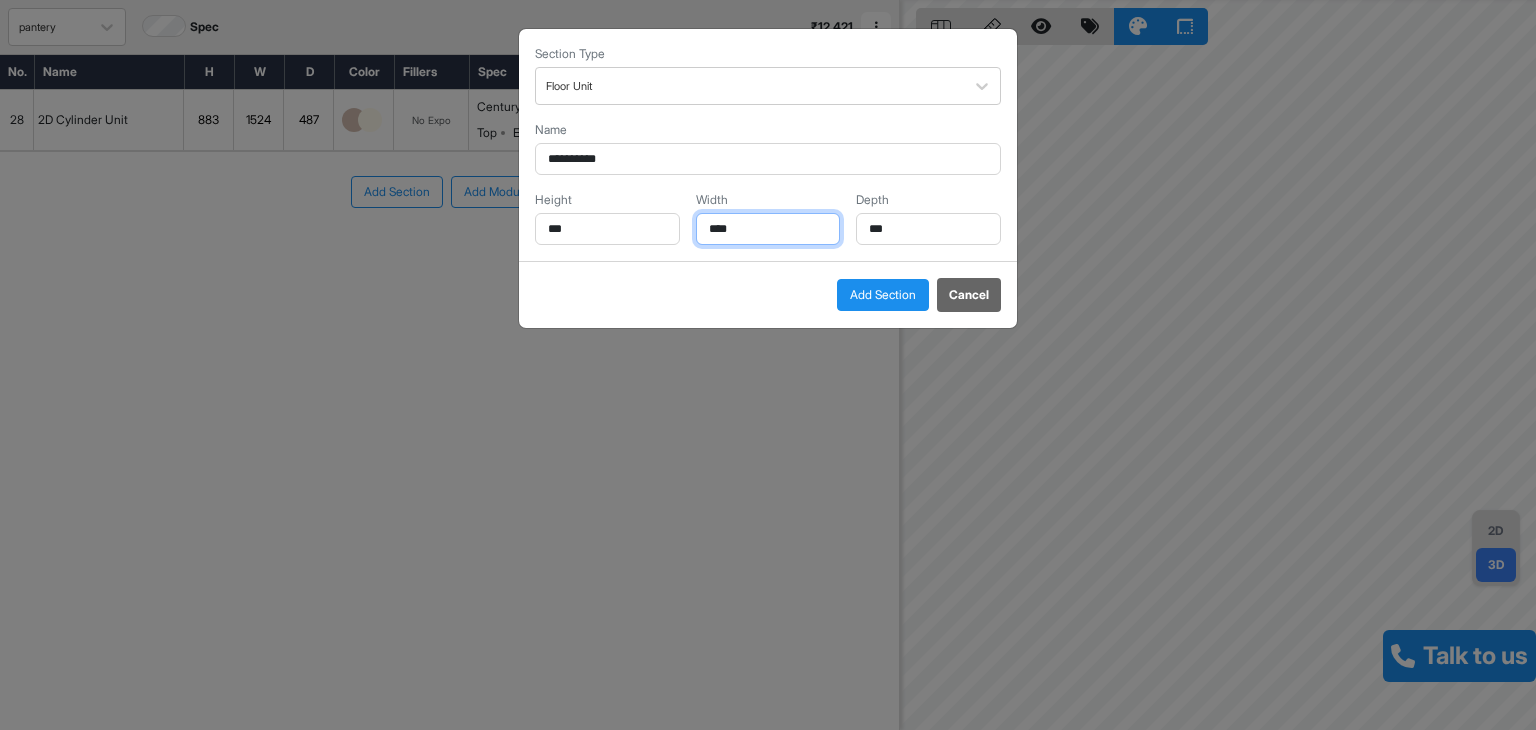 type on "****" 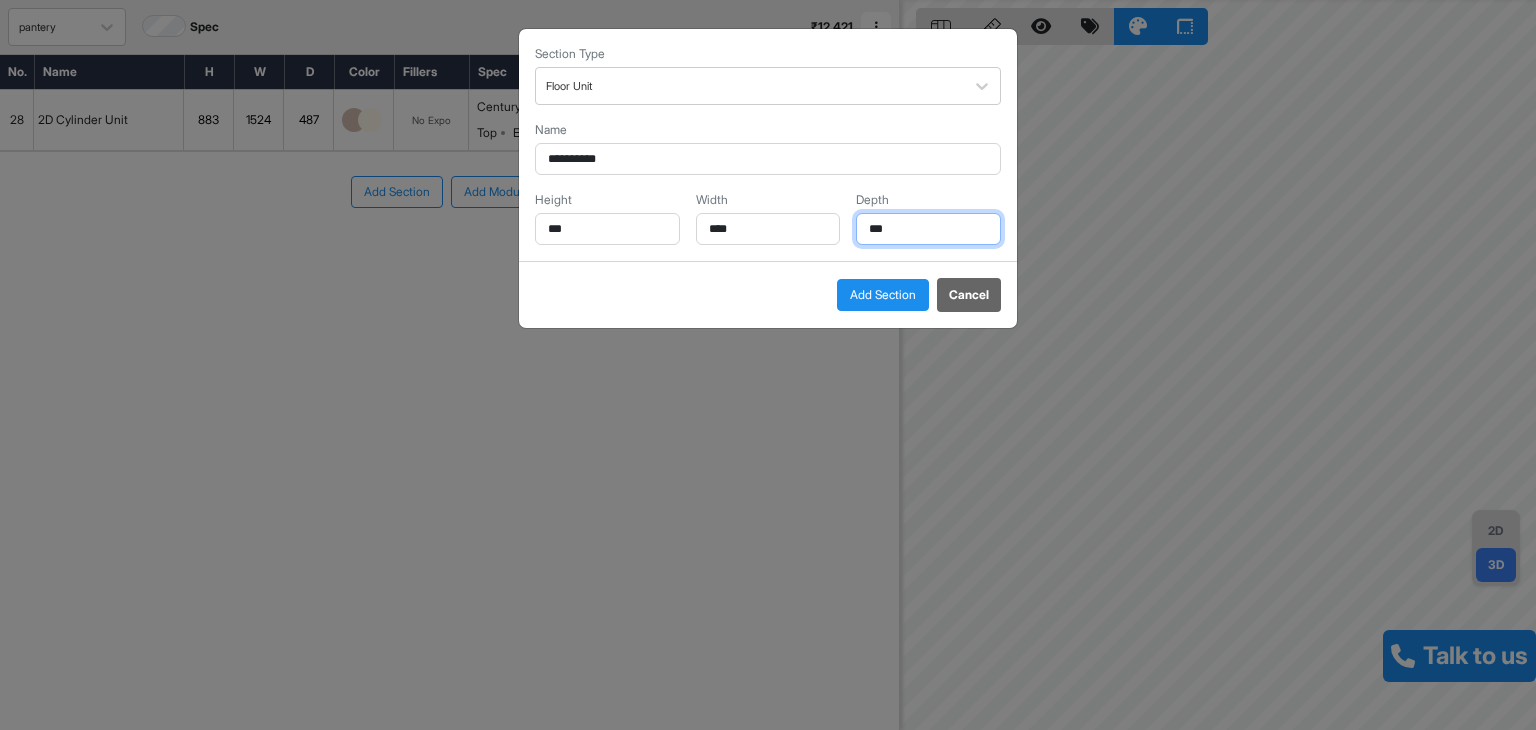 click on "***" at bounding box center (928, 229) 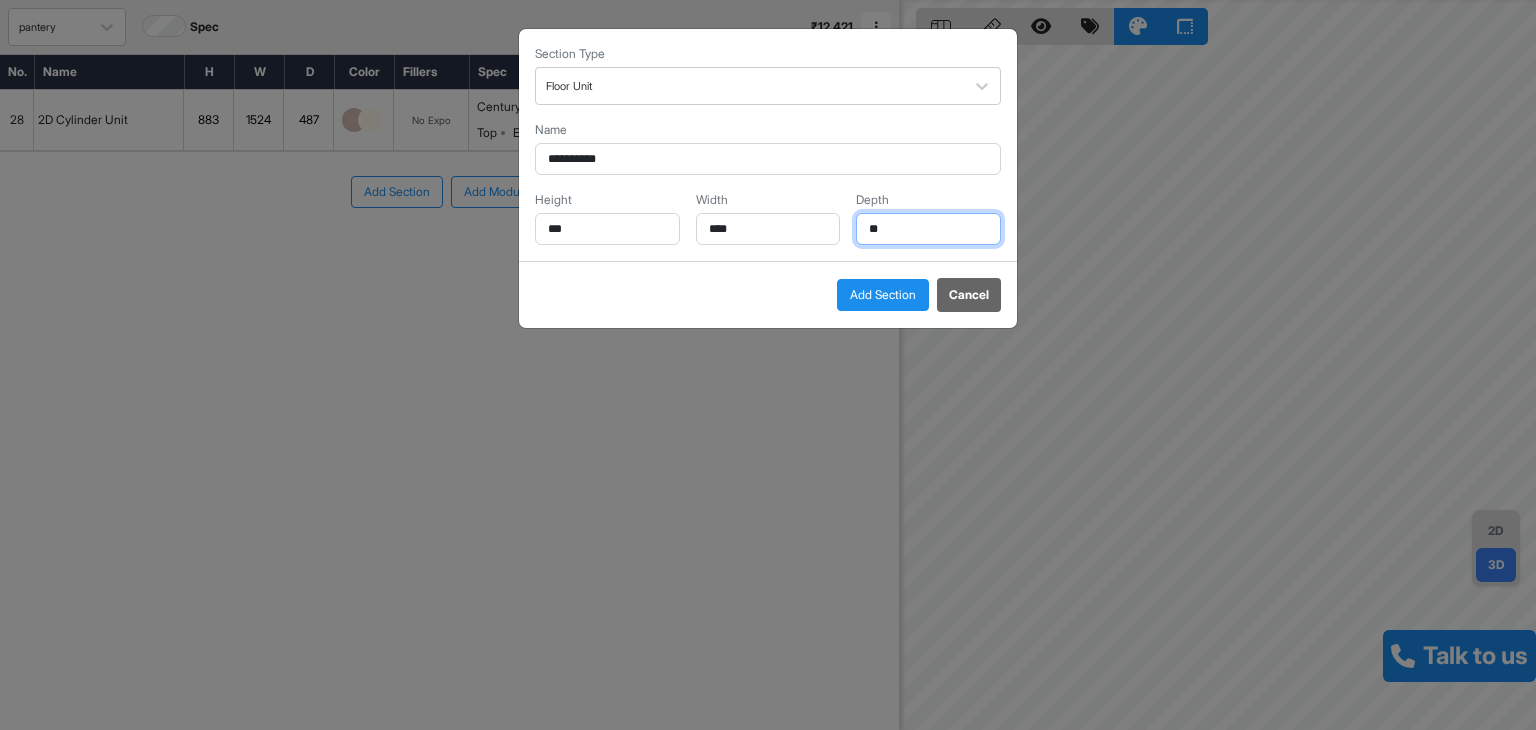 type on "*" 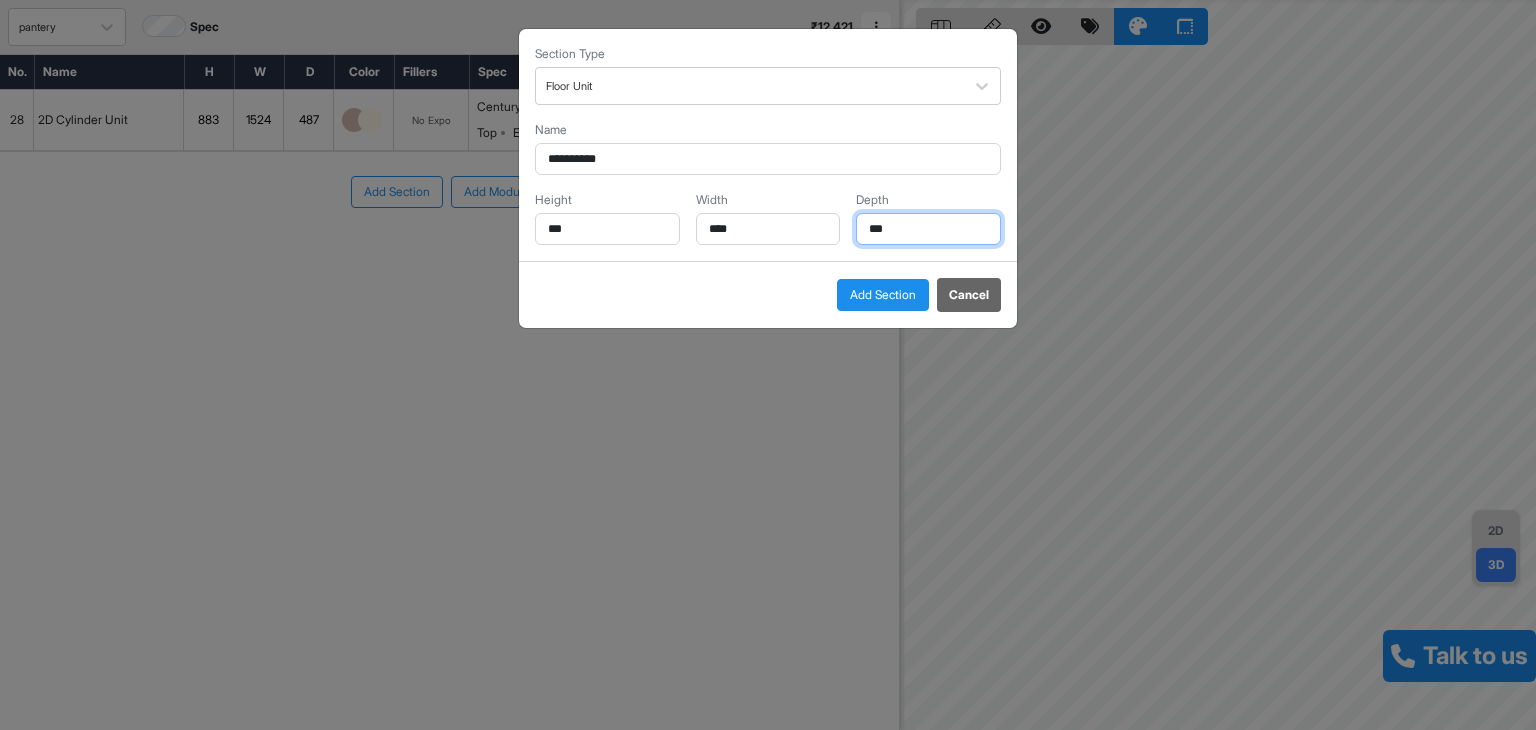 type on "***" 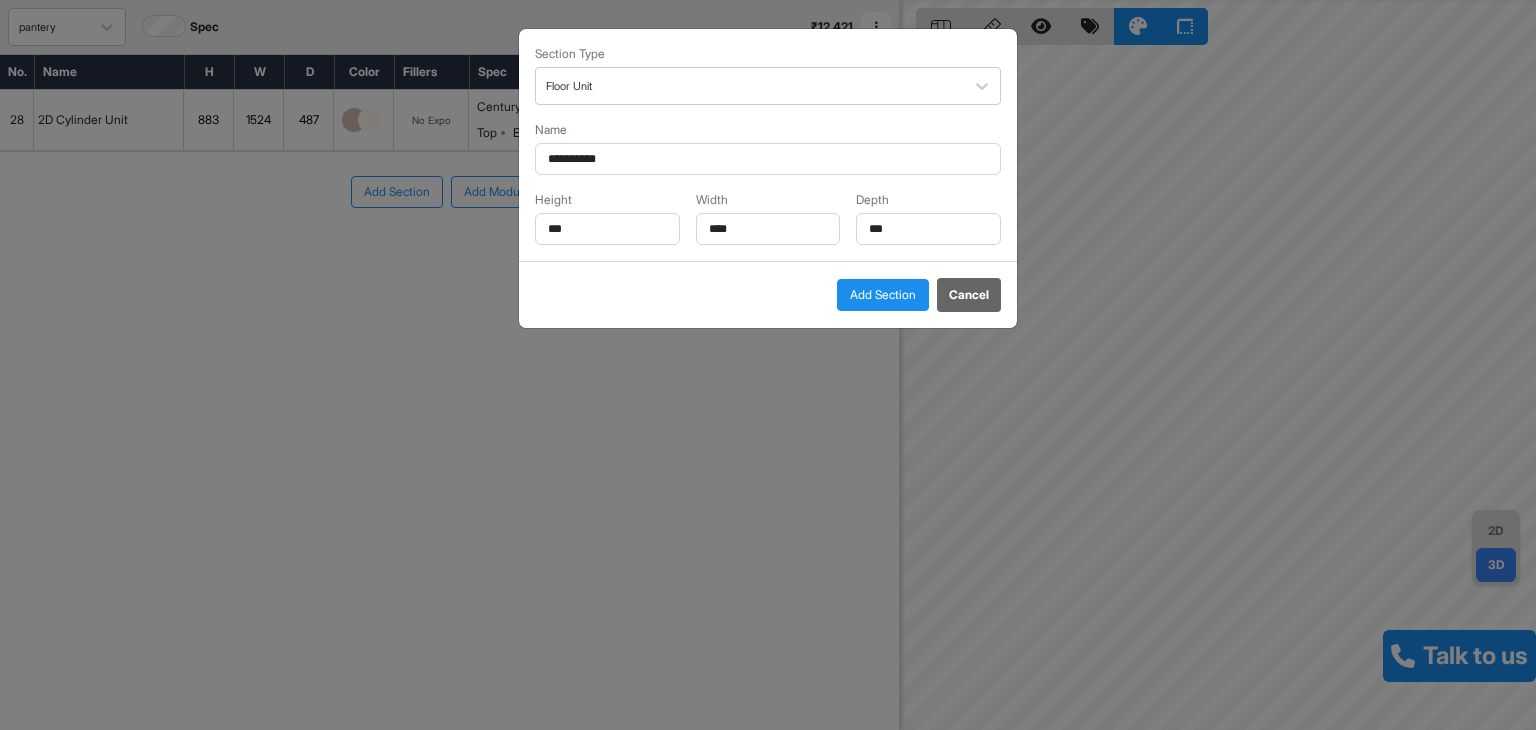 click on "Add Section" at bounding box center (883, 295) 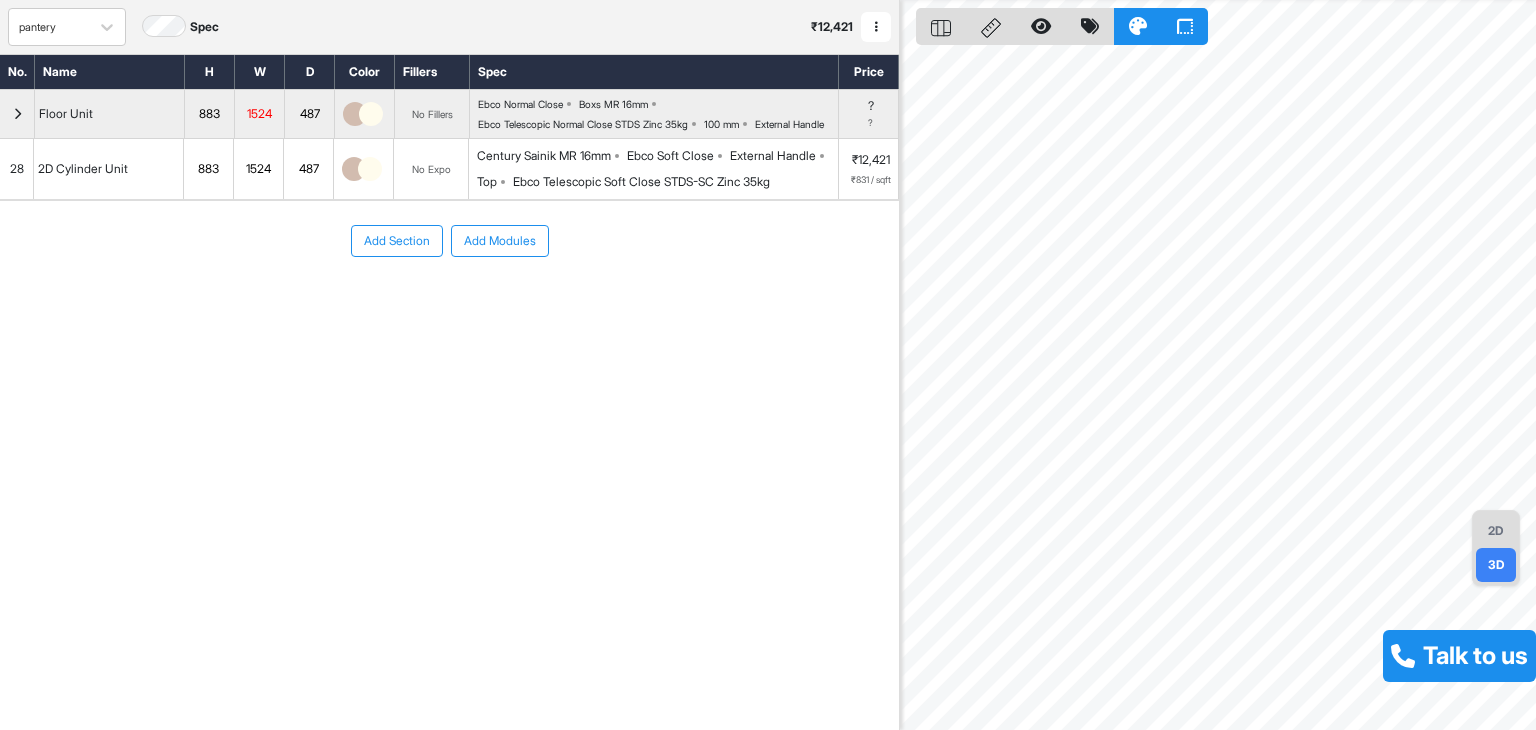 click on "28" at bounding box center [17, 169] 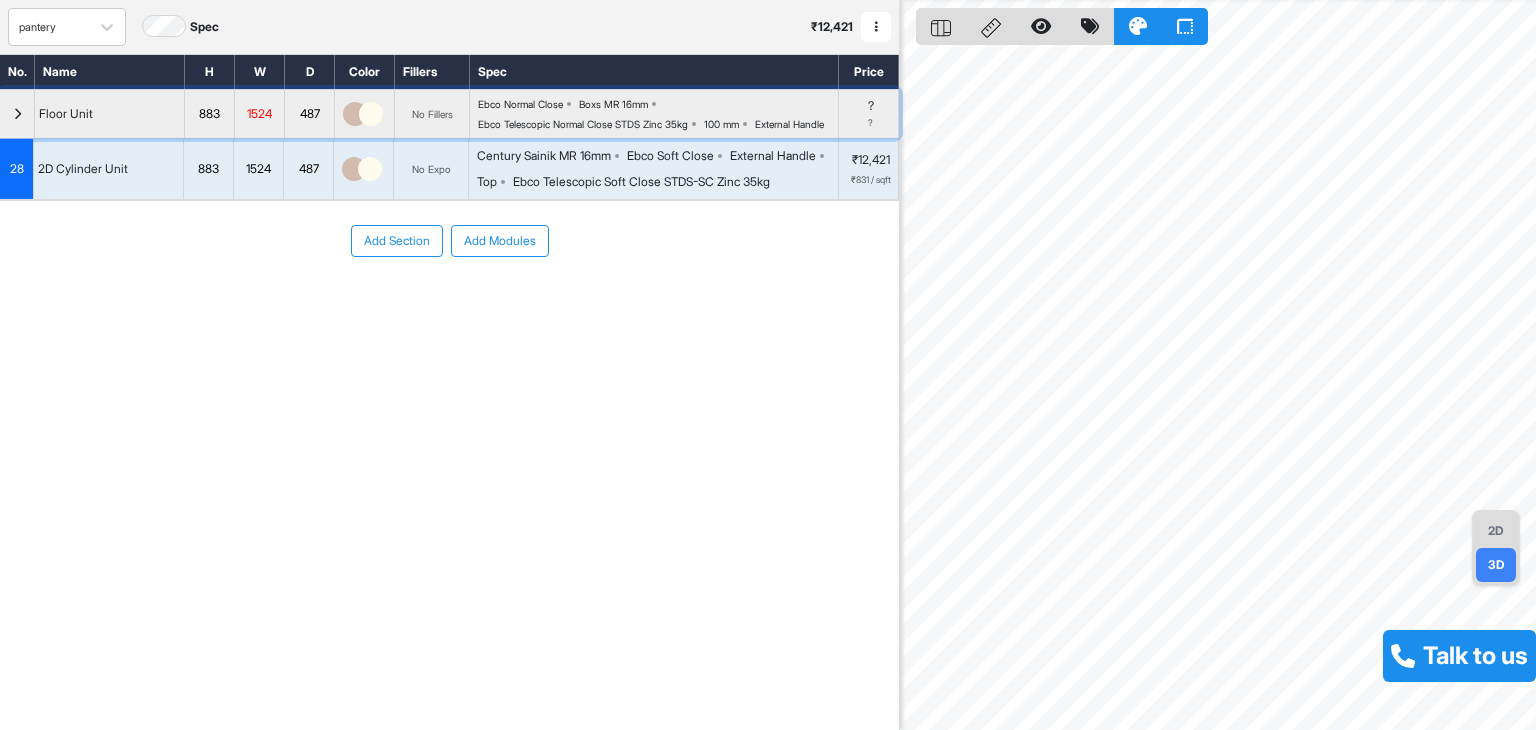 click on "Floor Unit" at bounding box center [110, 114] 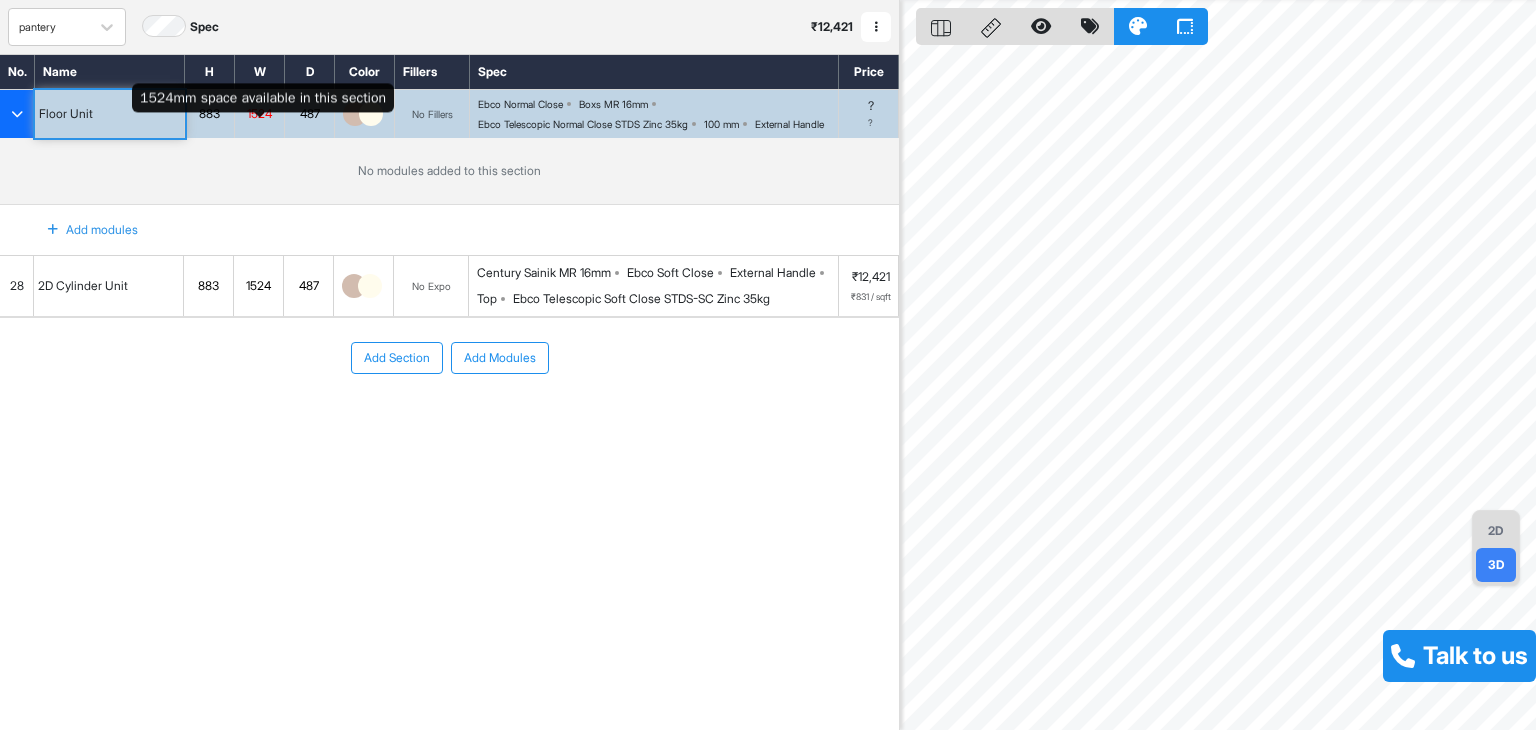click on "1524" at bounding box center (259, 114) 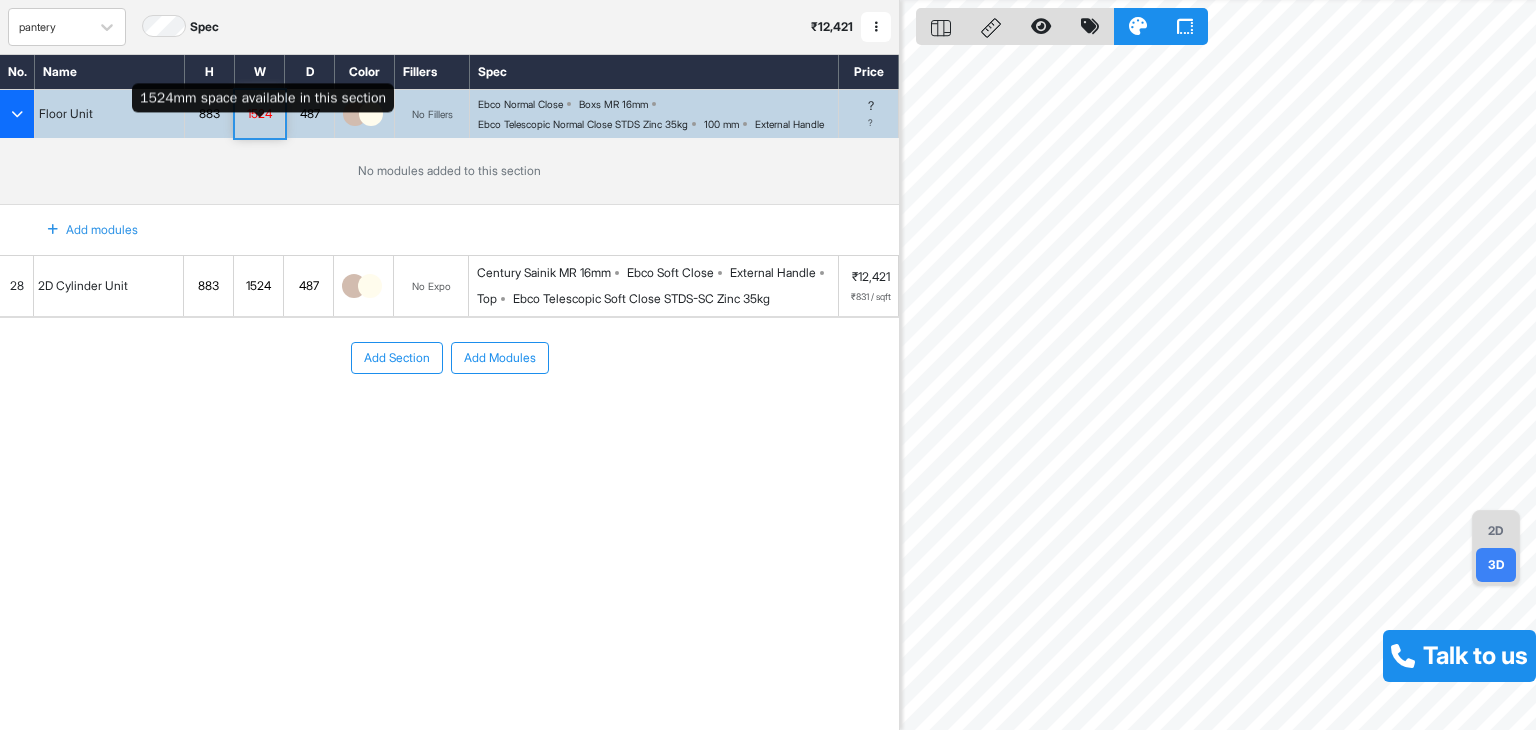 click on "1524" at bounding box center (259, 114) 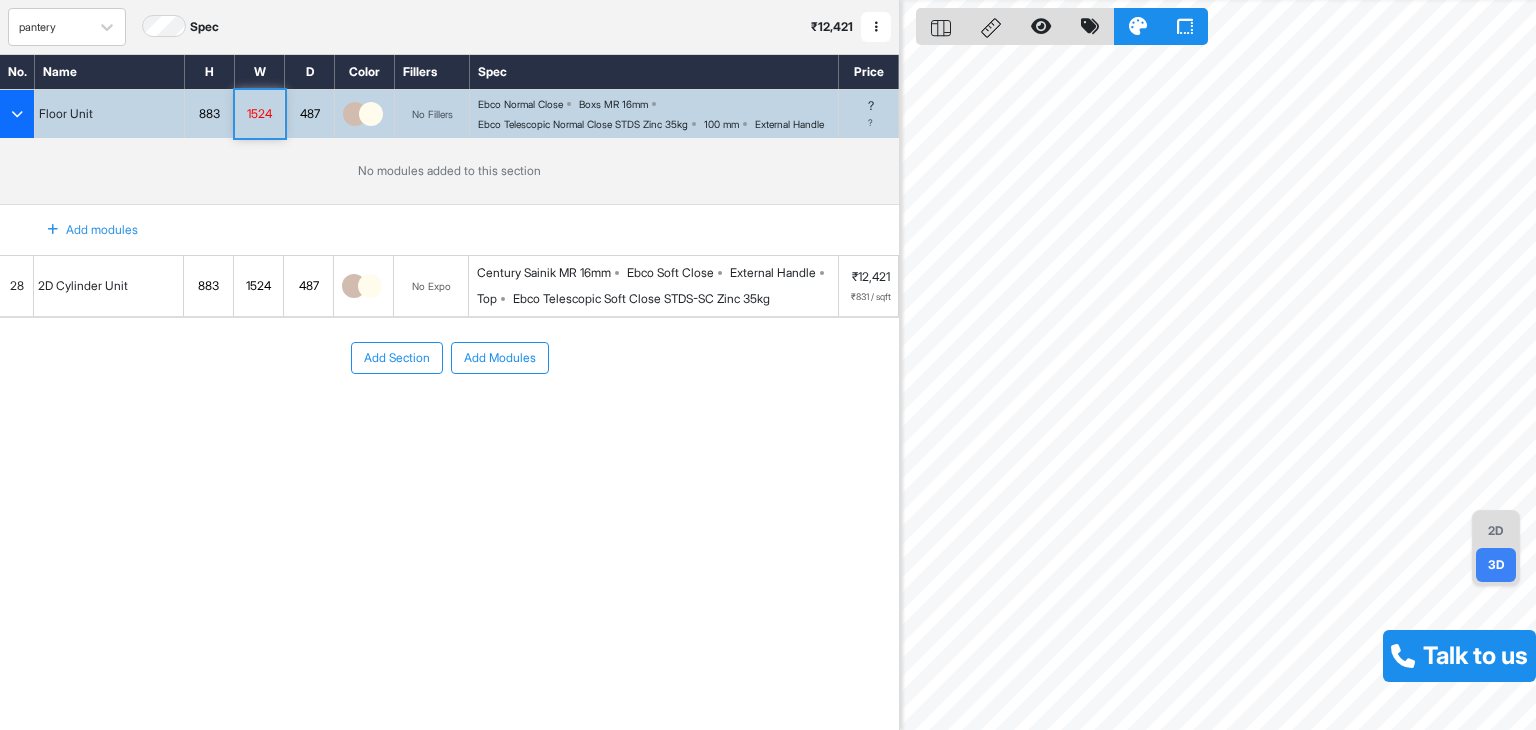 click on "Add Modules" at bounding box center [500, 358] 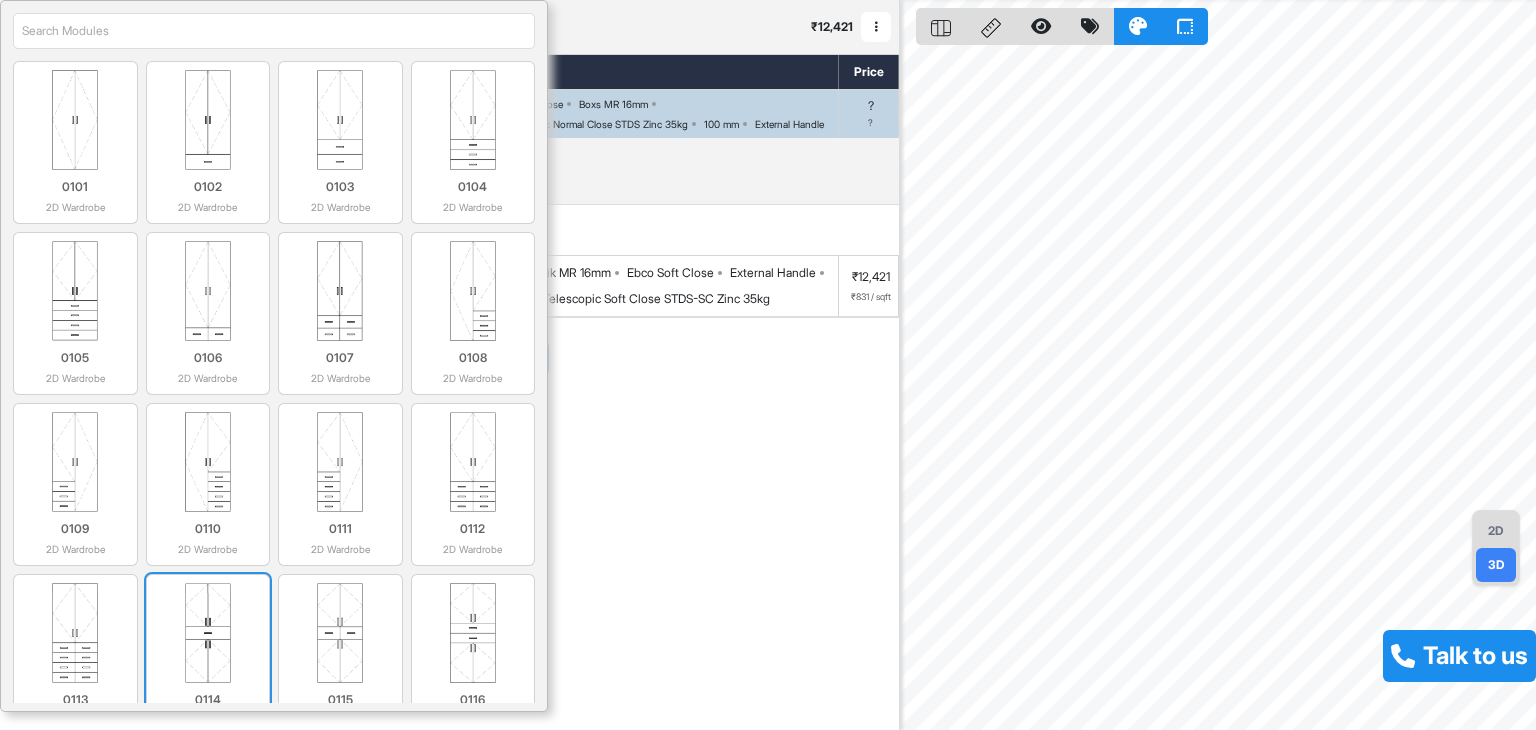 click at bounding box center (208, 633) 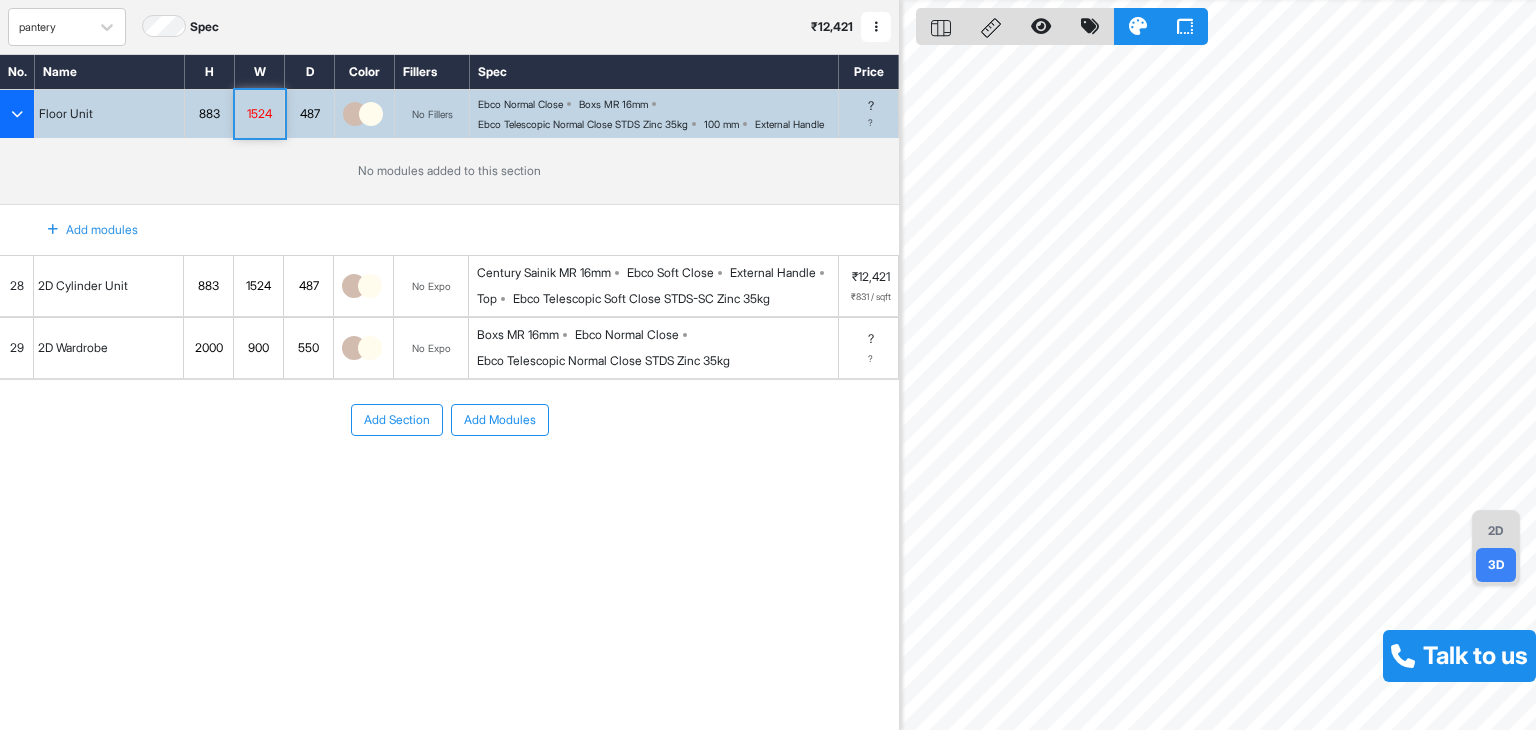click on "29" at bounding box center (17, 348) 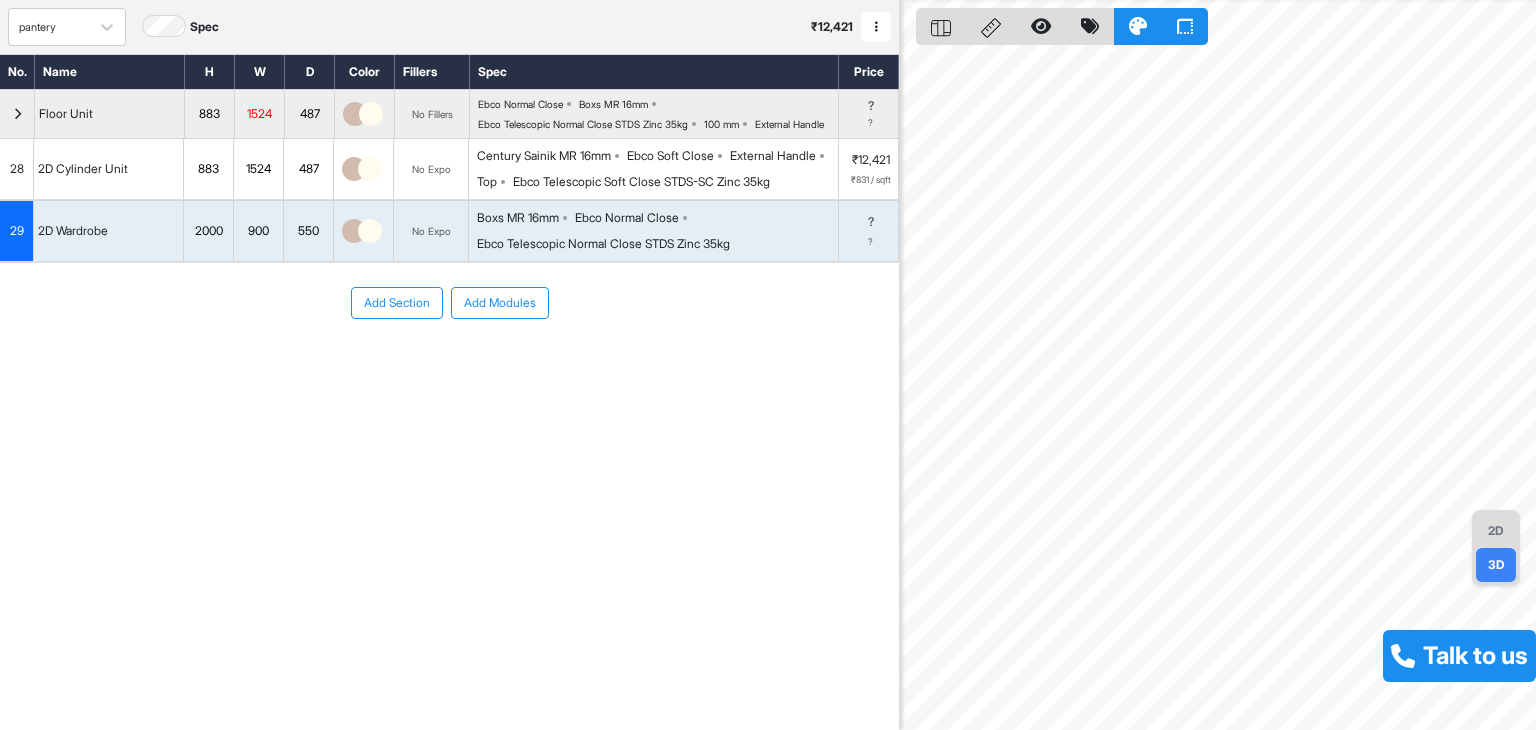 click on "29" at bounding box center (17, 231) 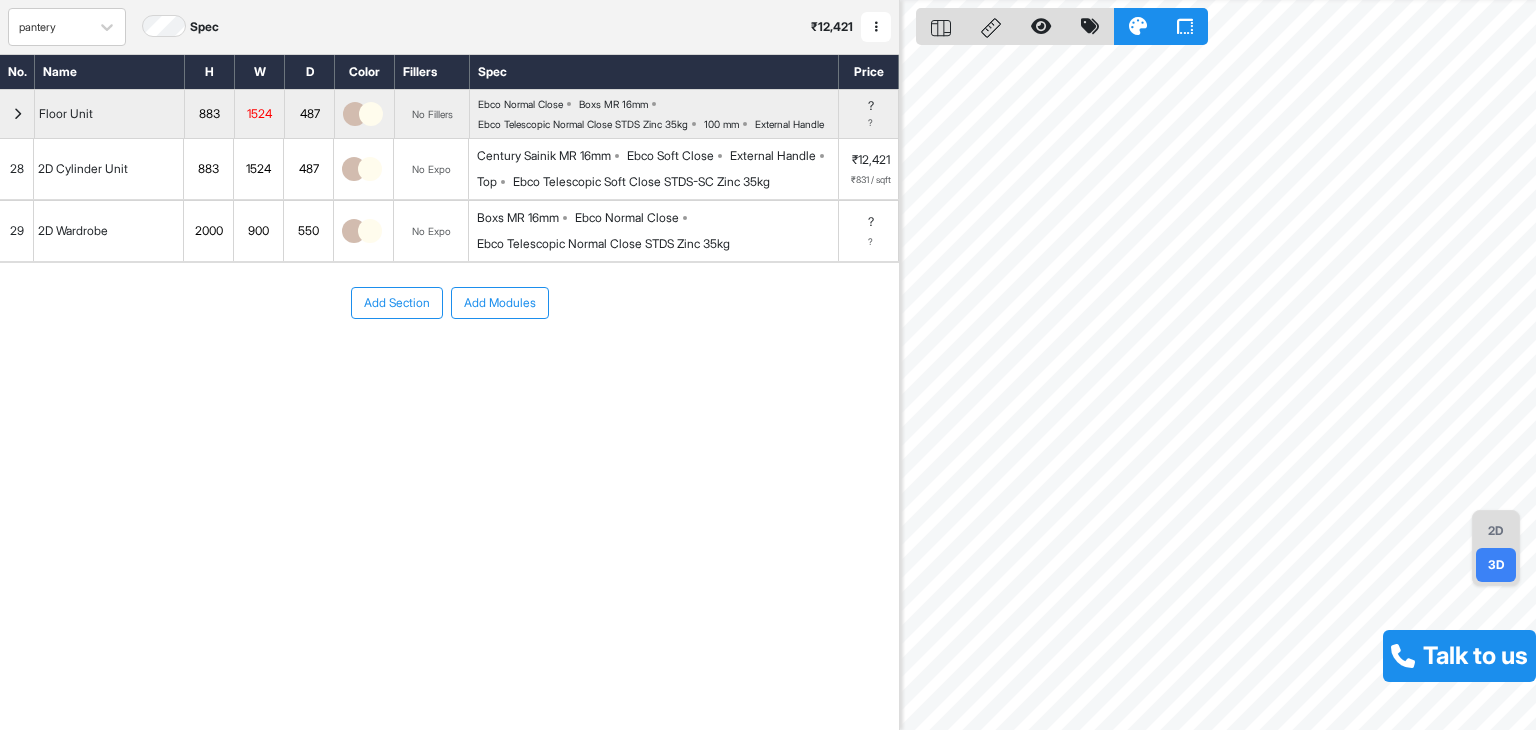 click on "29" at bounding box center [17, 231] 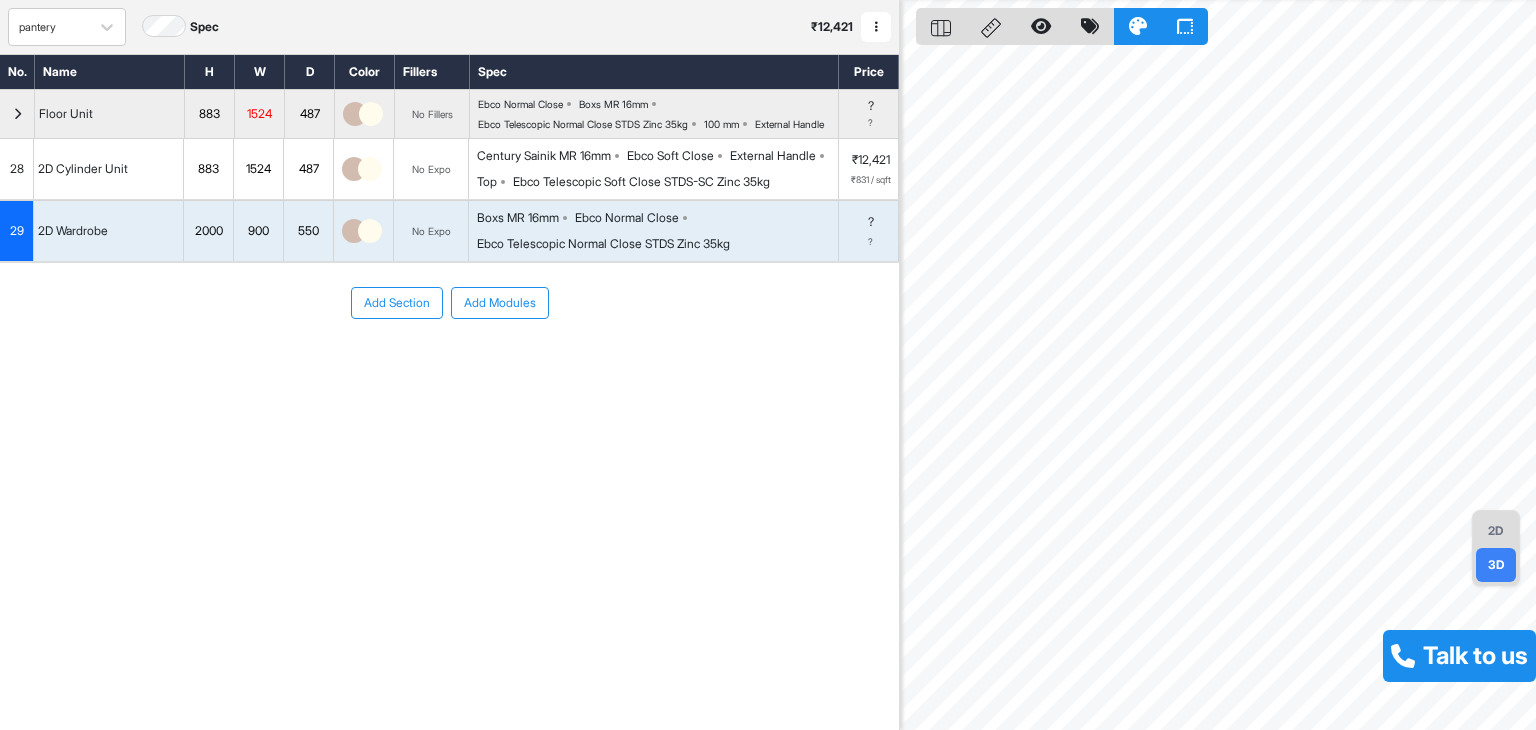 click on "29" at bounding box center (17, 231) 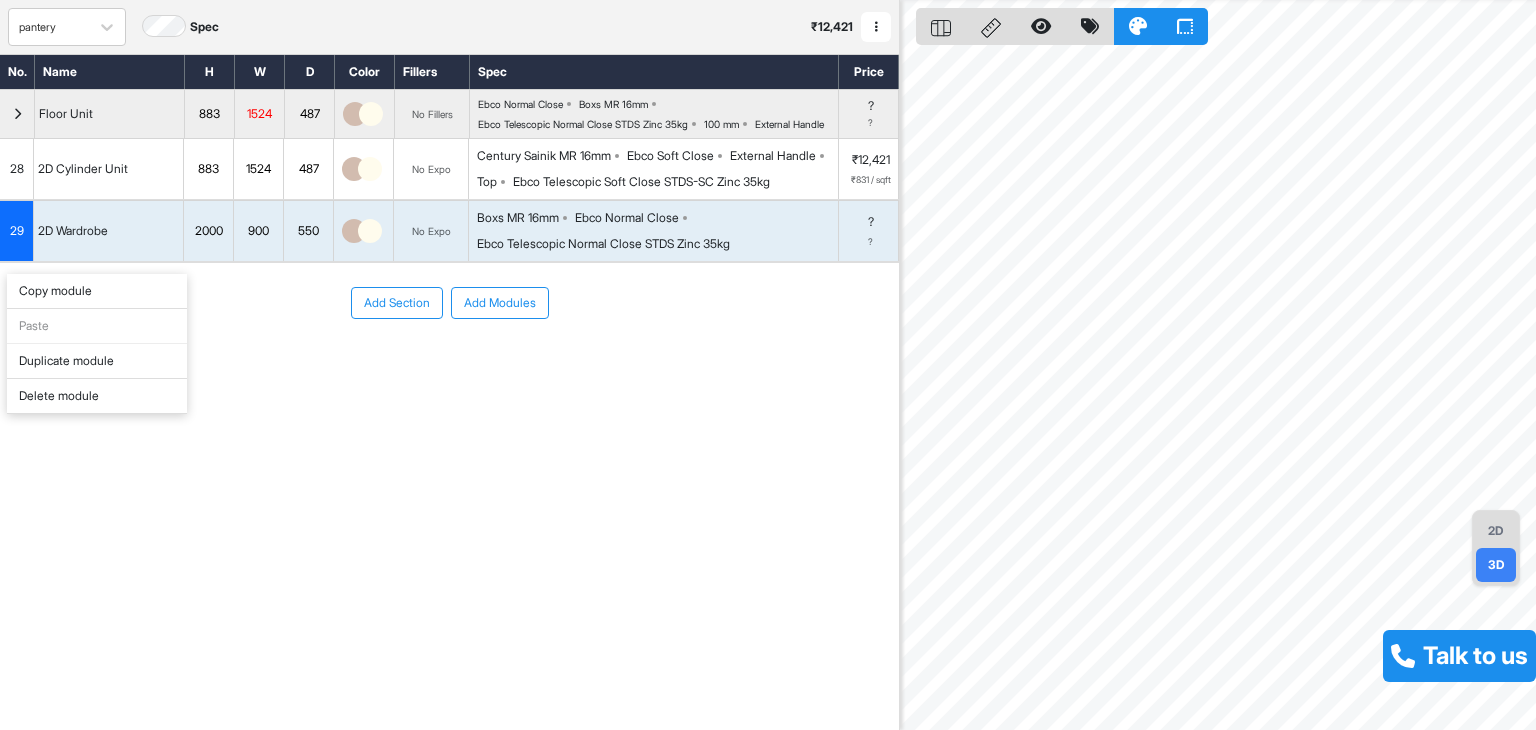click on "Delete module" at bounding box center (97, 396) 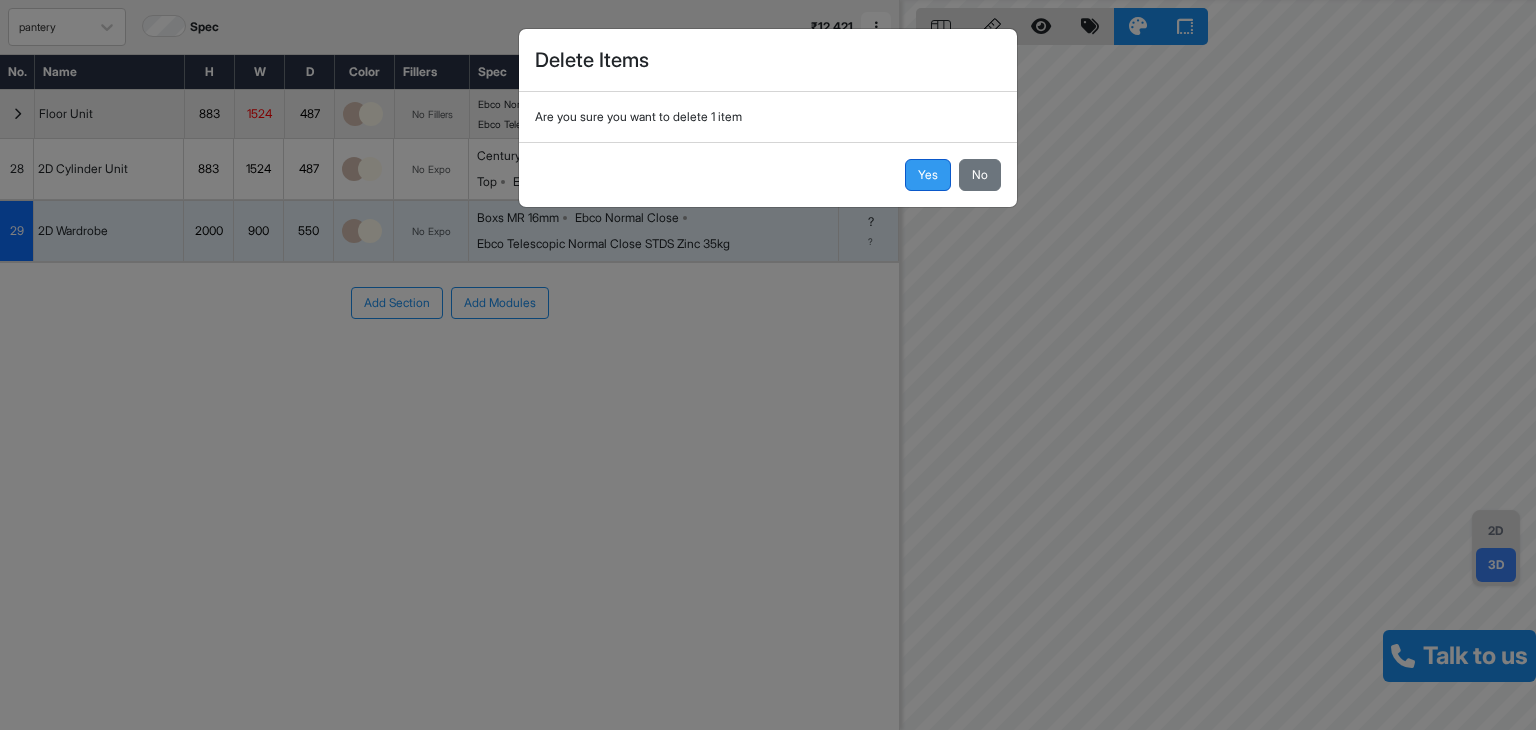 click on "Yes" at bounding box center [928, 175] 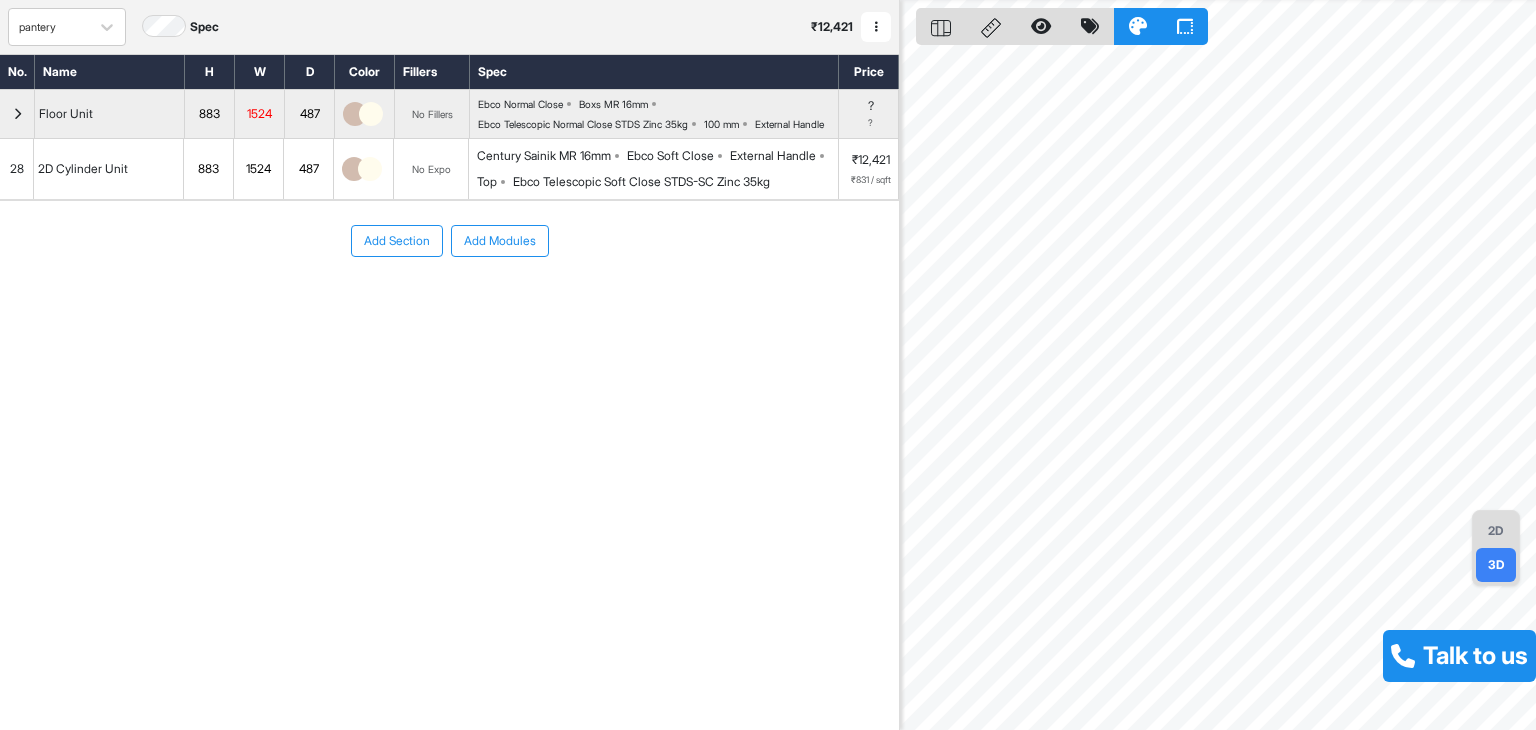 click on "No. Name H W D Color Fillers Spec Price 883 1524 487 No Fillers Ebco Normal Close Boxs MR 16mm Ebco Telescopic Normal Close STDS Zinc 35kg 100 mm External Handle ? ? 28 2D Cylinder Unit 883 1524 487 No Expo Century Sainik MR 16mm Ebco Soft Close External Handle Top Ebco Telescopic Soft Close STDS-SC Zinc 35kg ₹12,421 ₹831 / sqft
To pick up a draggable item, press the space bar.
While dragging, use the arrow keys to move the item.
Press space again to drop the item in its new position, or press escape to cancel.
Add Section Add Modules" at bounding box center [449, 346] 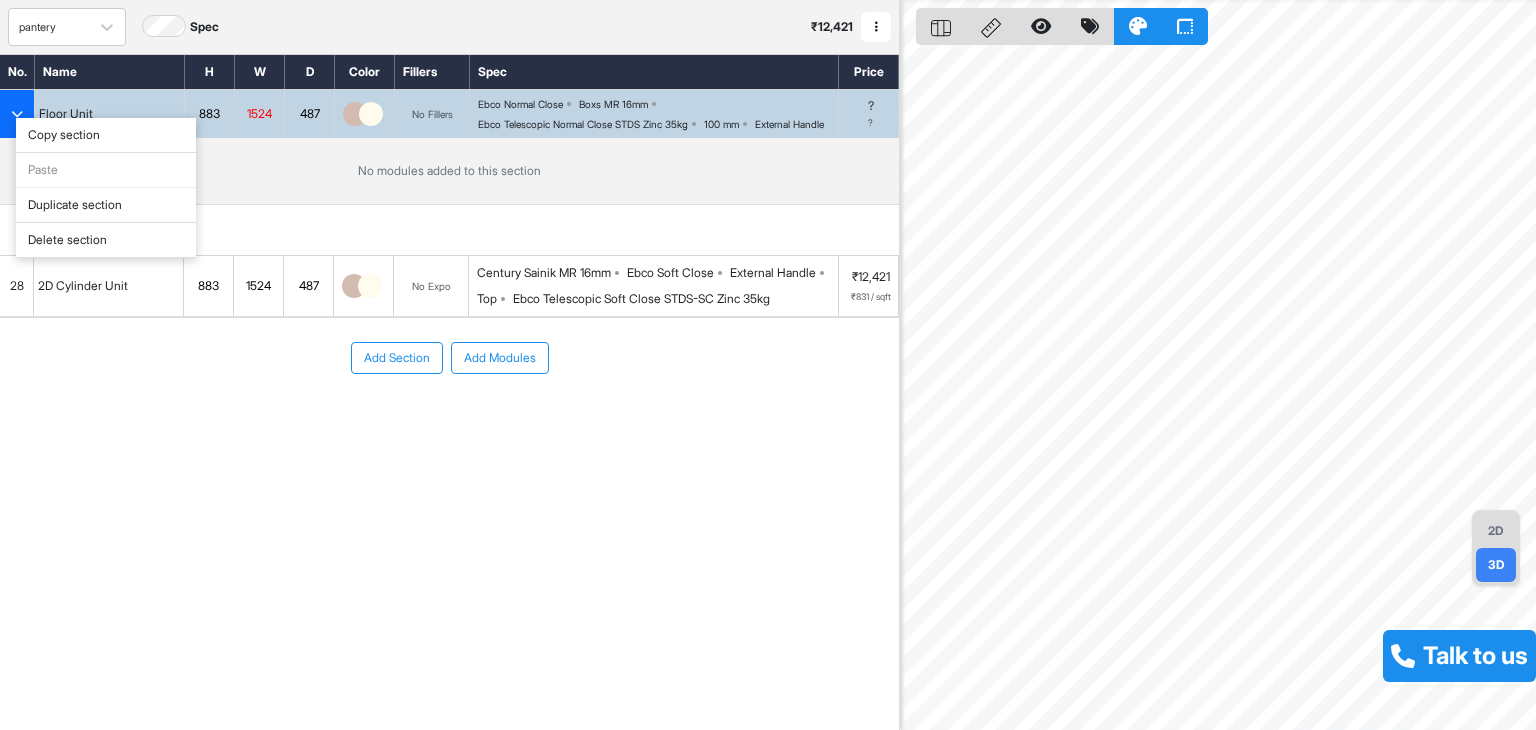 click on "Delete section" at bounding box center (106, 240) 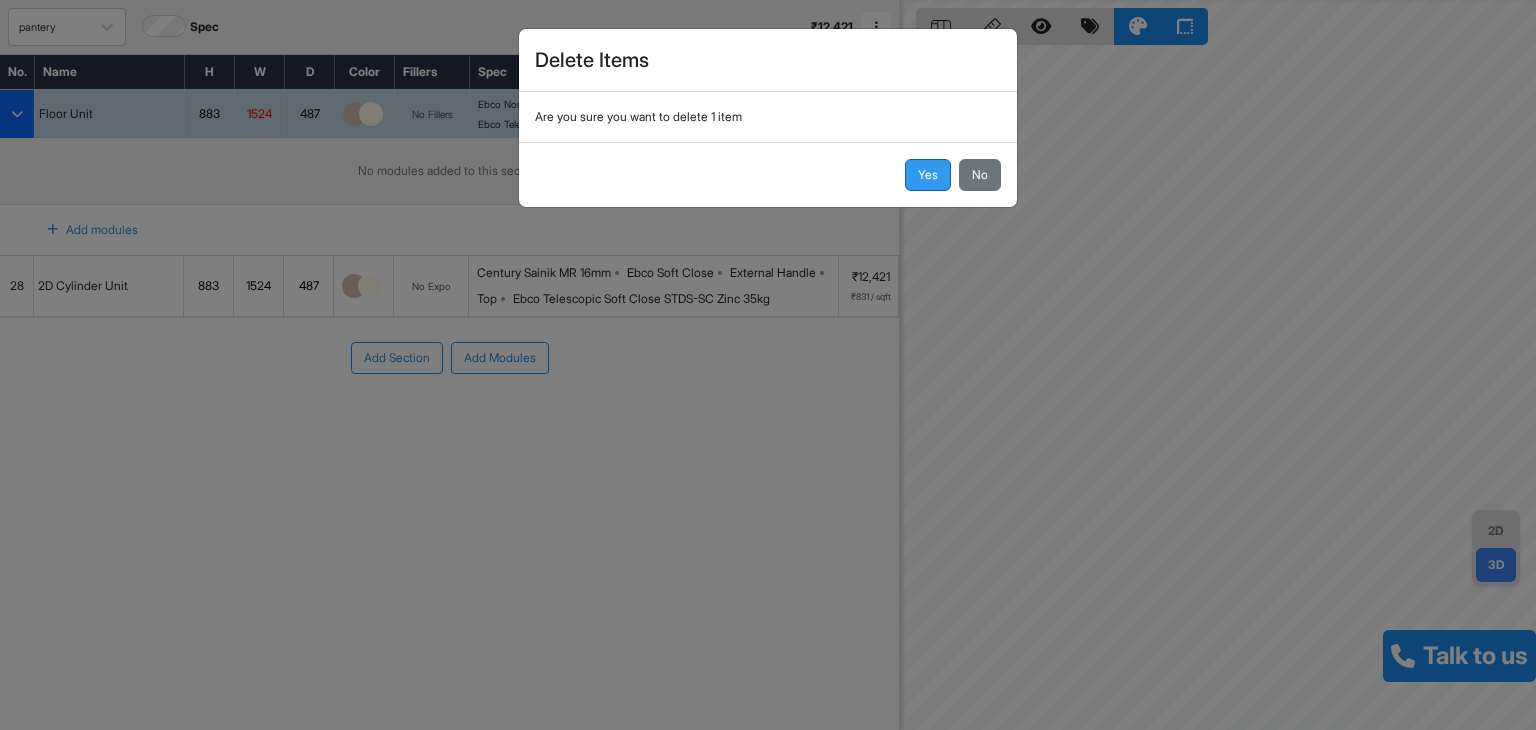 click on "Yes" at bounding box center (928, 175) 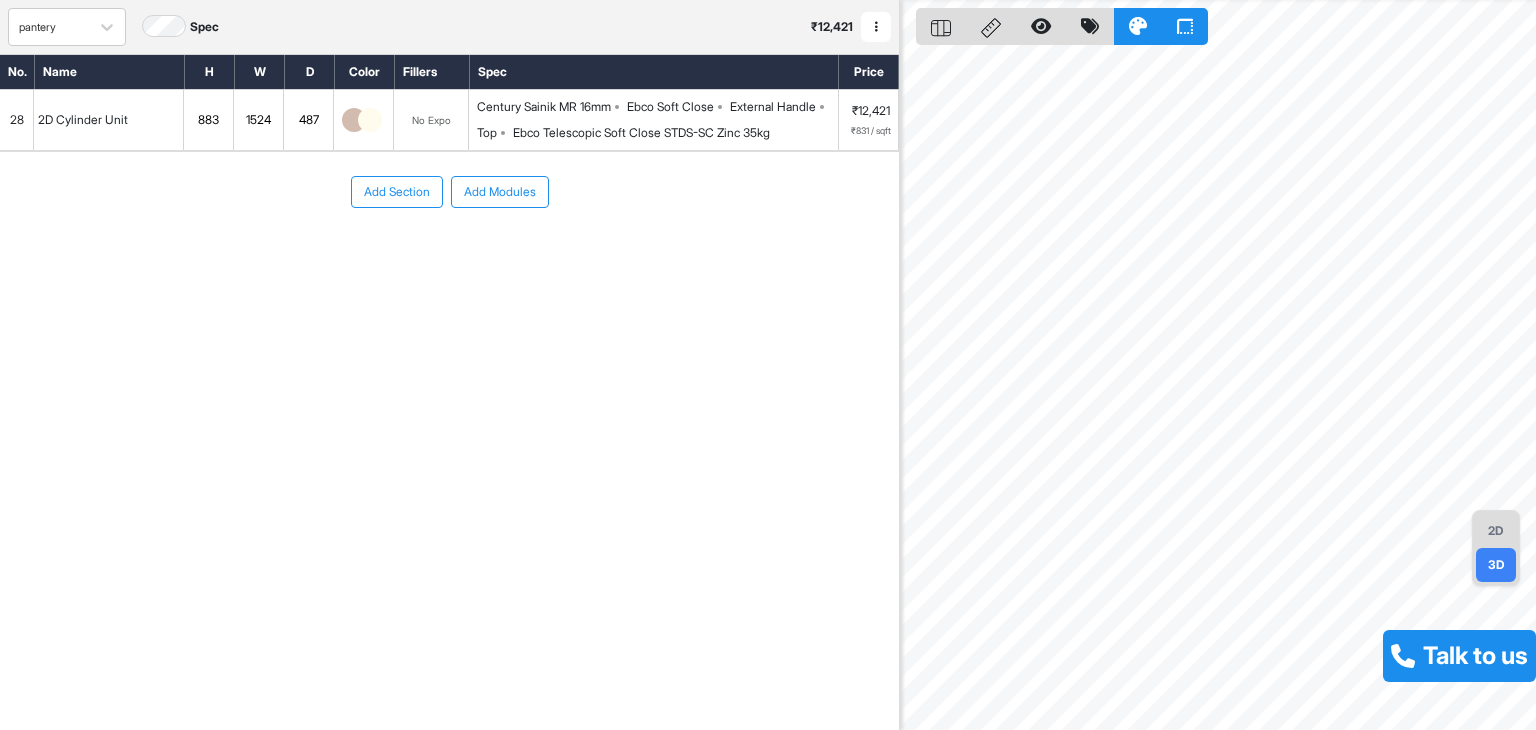 click on "2D" at bounding box center [1496, 531] 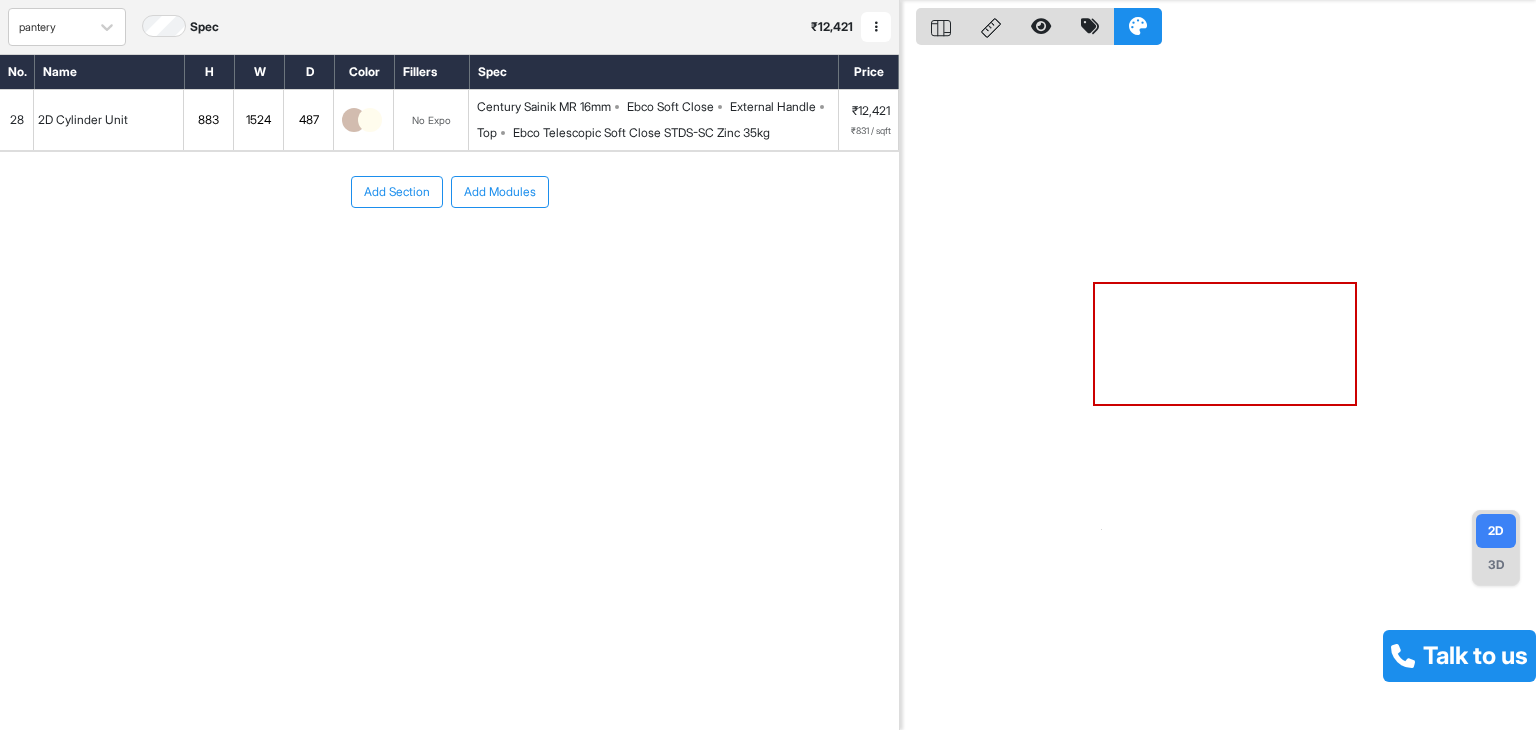 click on "3D" at bounding box center (1496, 565) 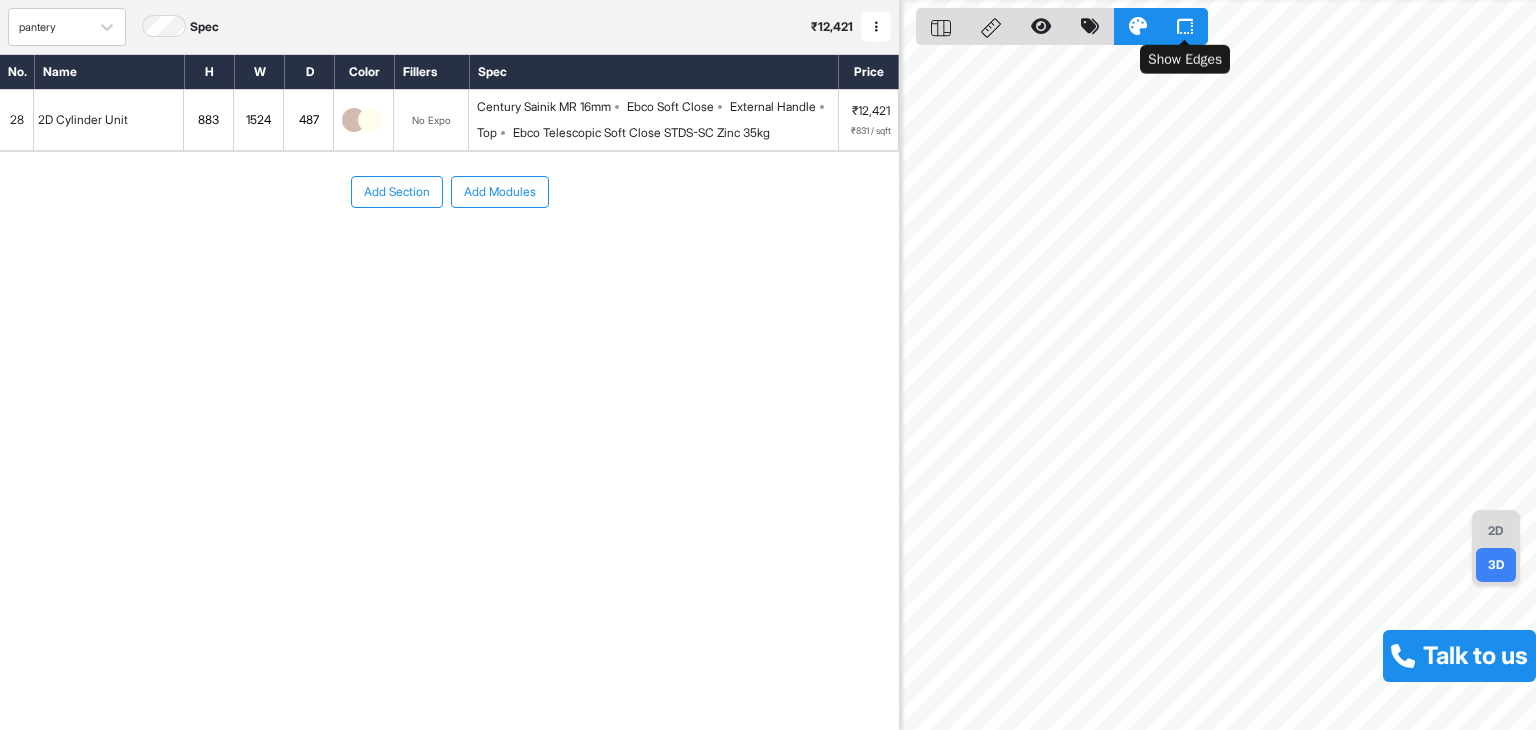 click at bounding box center (1185, 26) 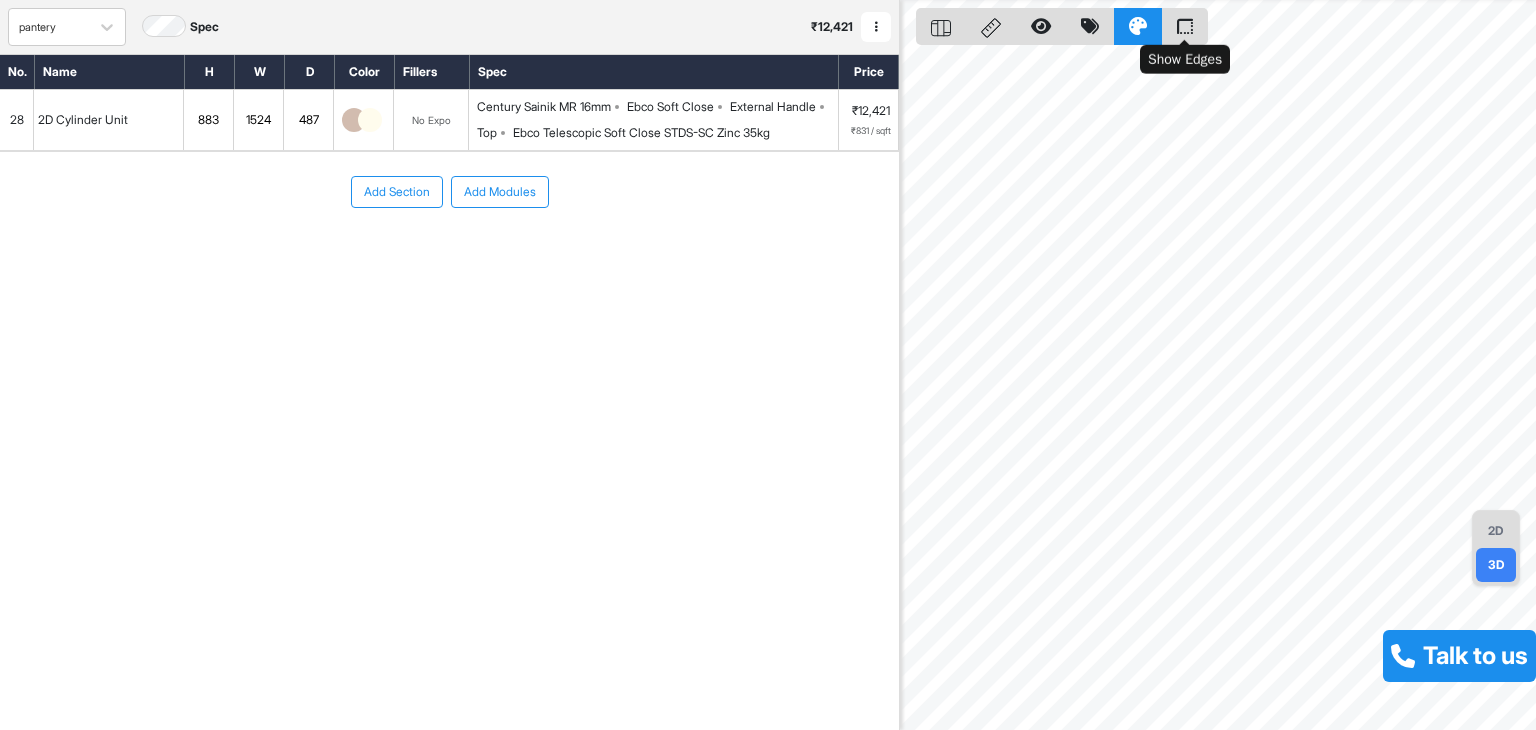 click at bounding box center (1185, 26) 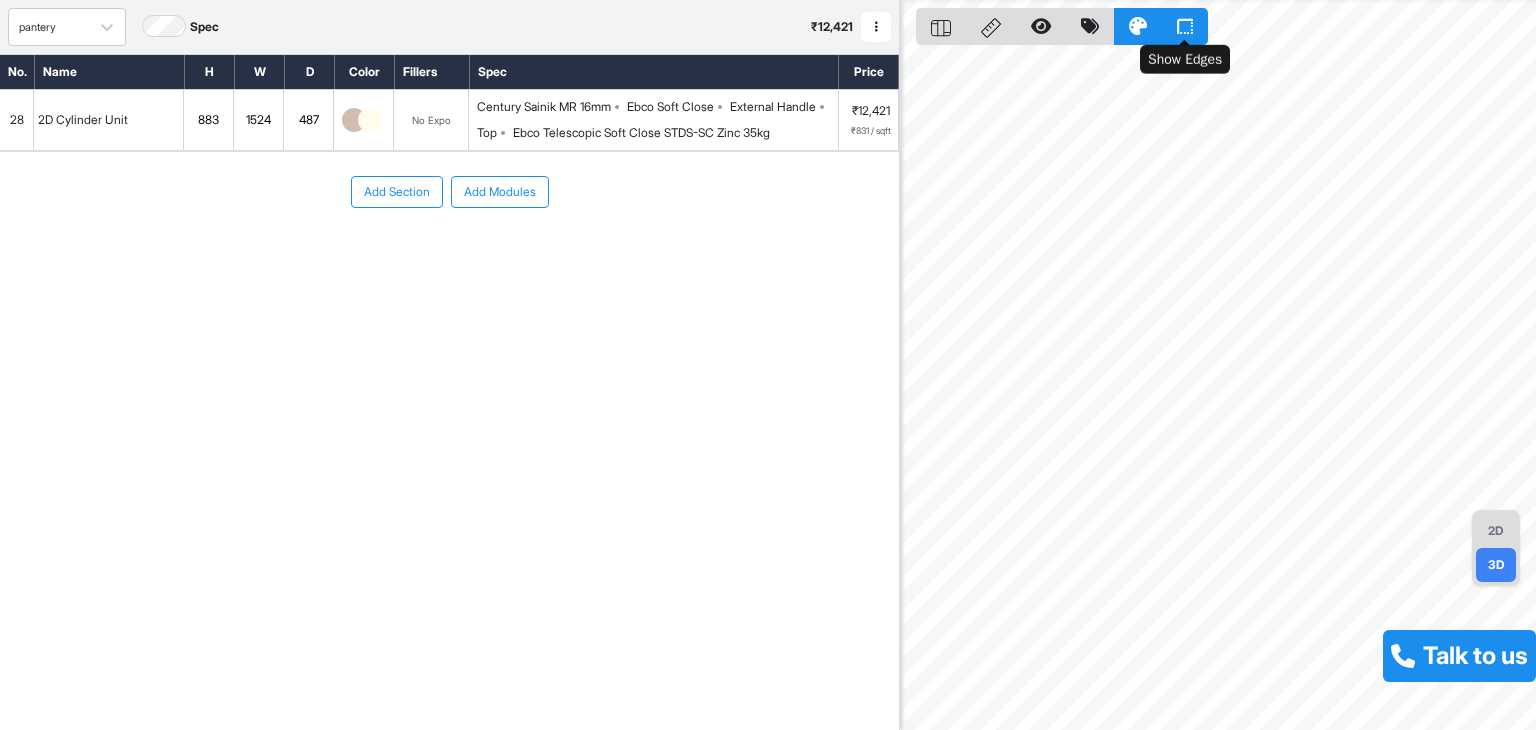 click at bounding box center (1185, 26) 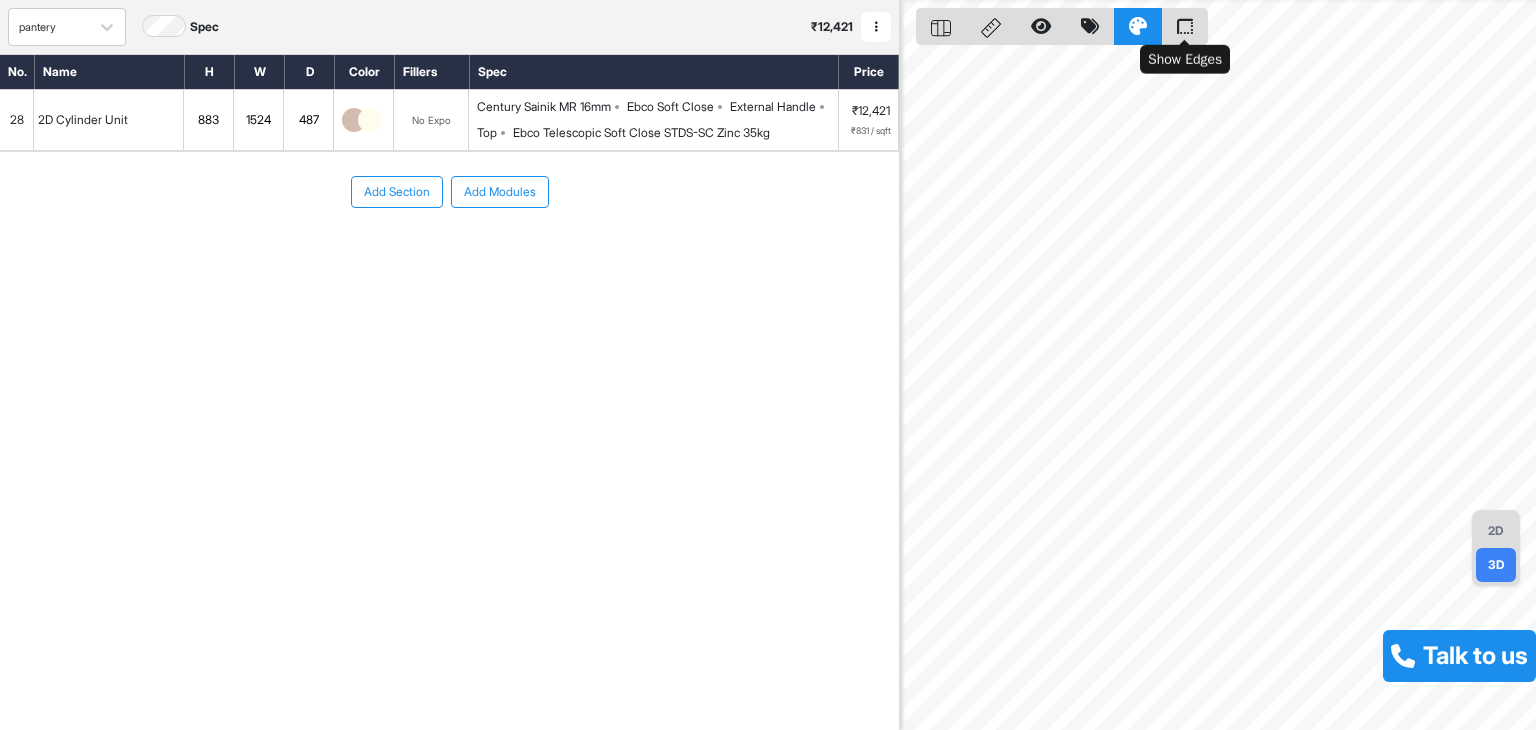 click at bounding box center [1185, 26] 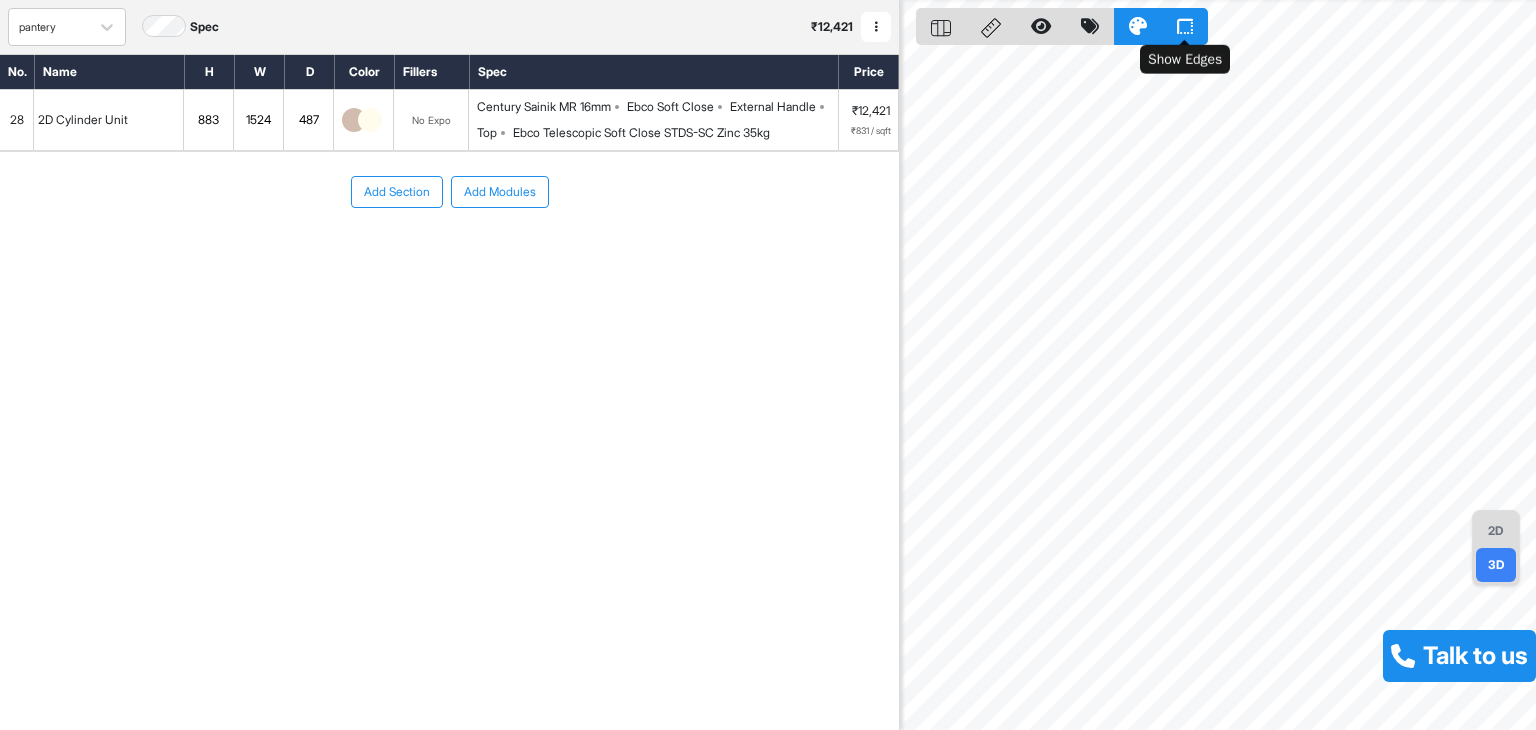 click at bounding box center (1185, 26) 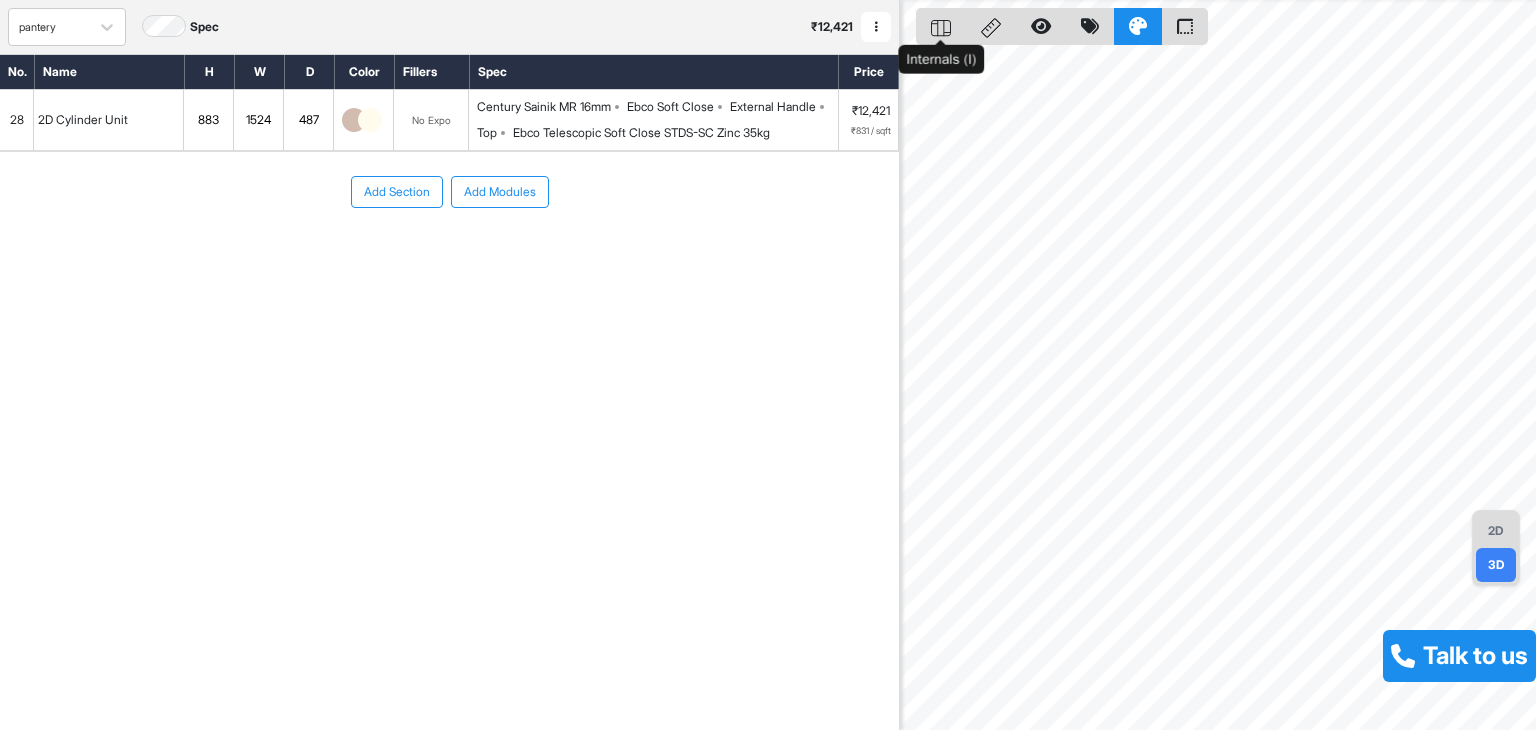 click 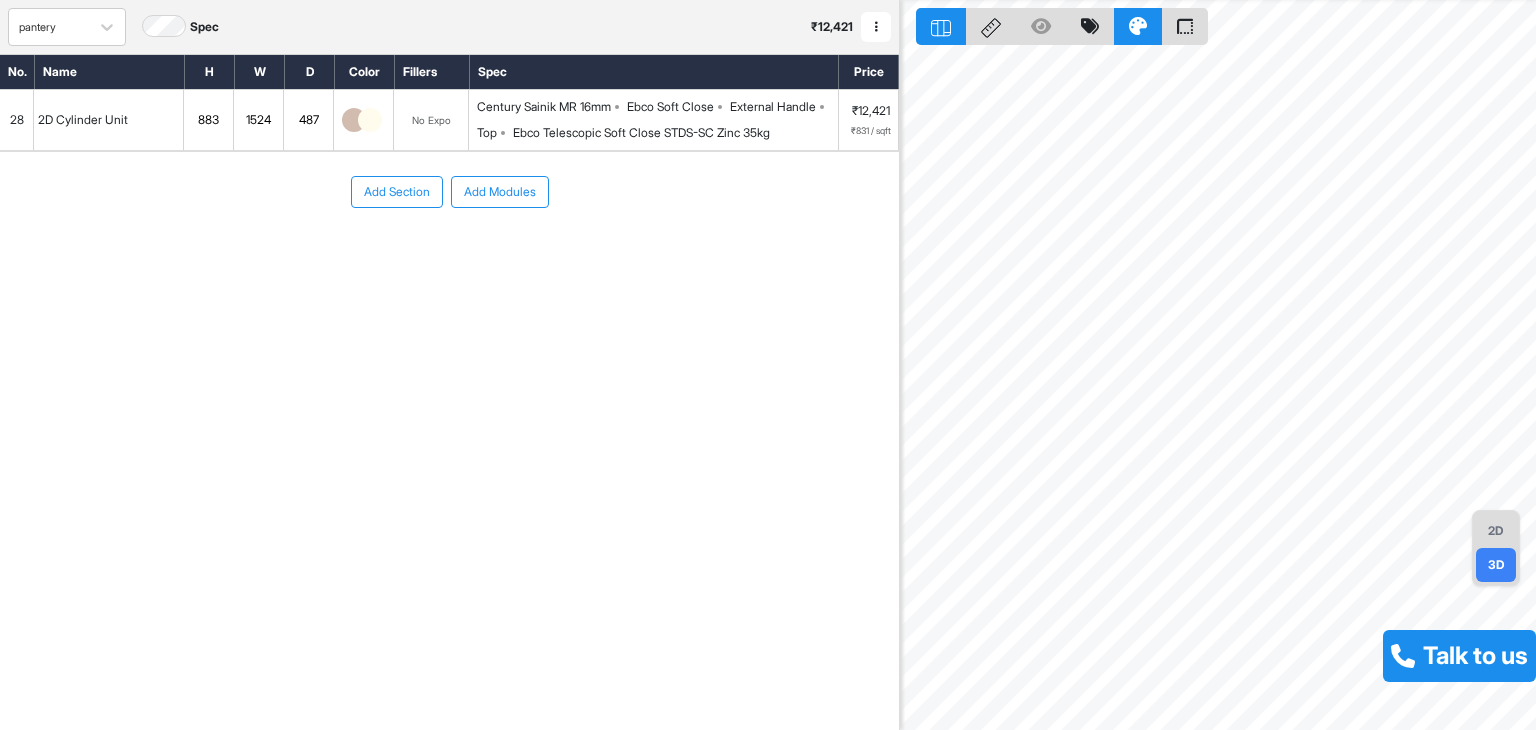 click on "2D" at bounding box center [1496, 531] 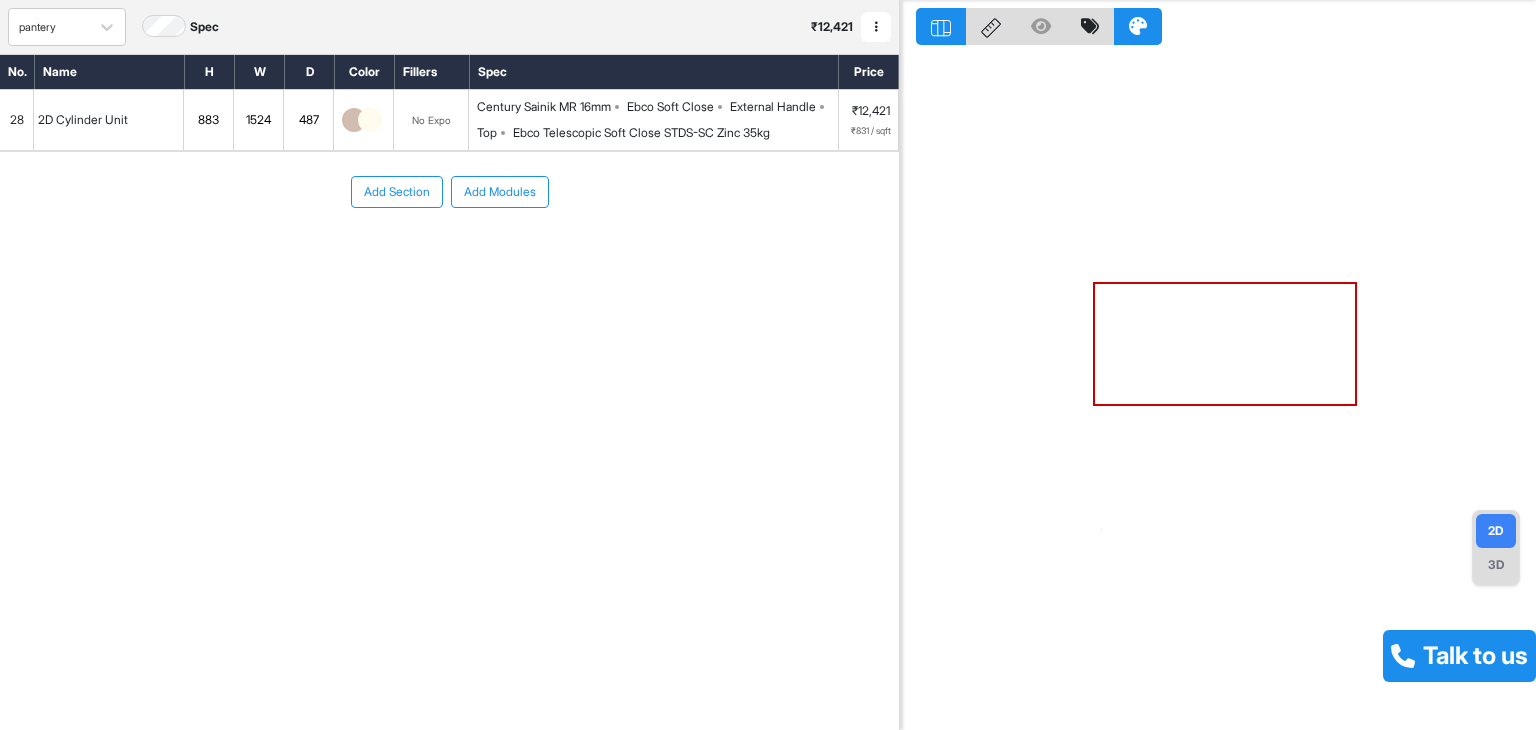 click on "3D" at bounding box center (1496, 565) 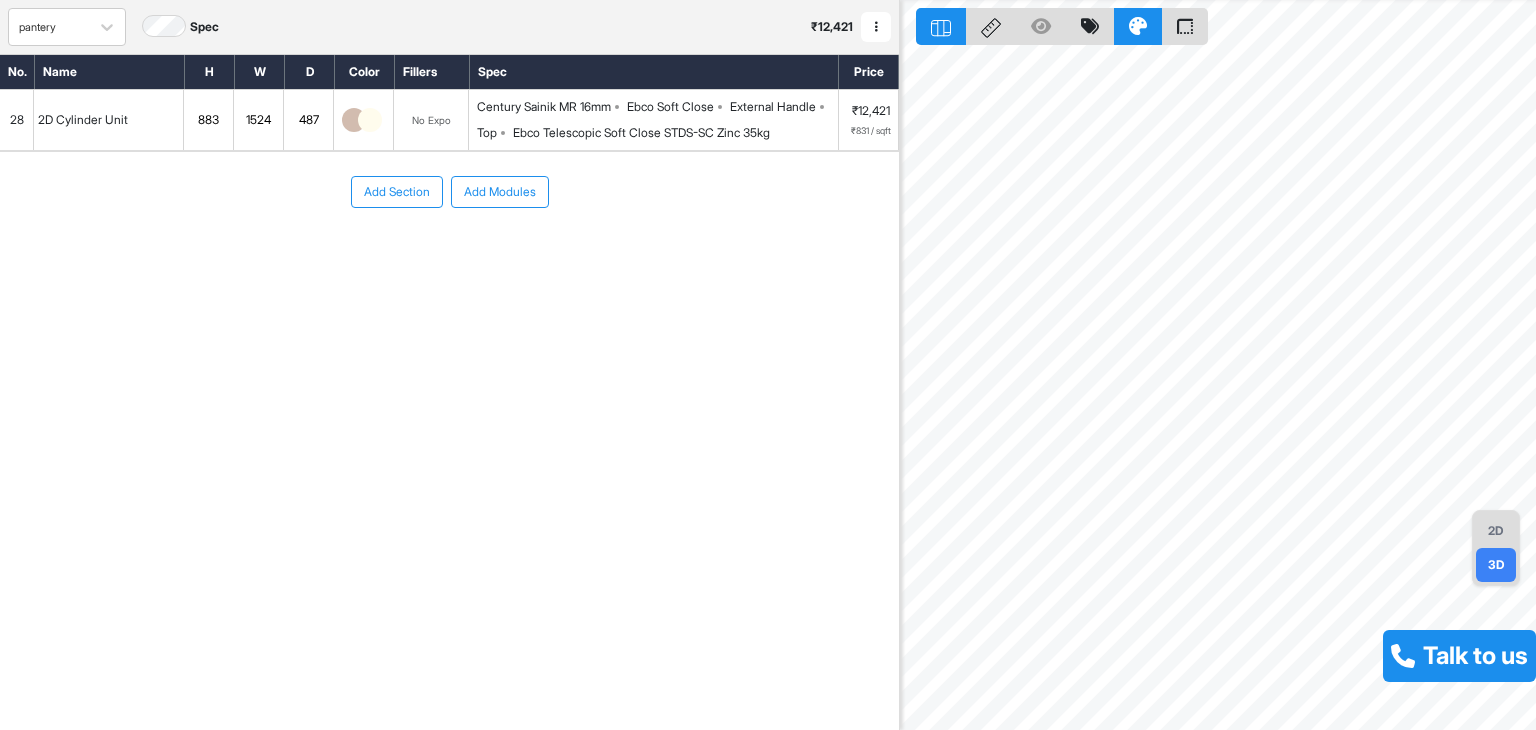 click on "Add Section Add Modules" at bounding box center (449, 252) 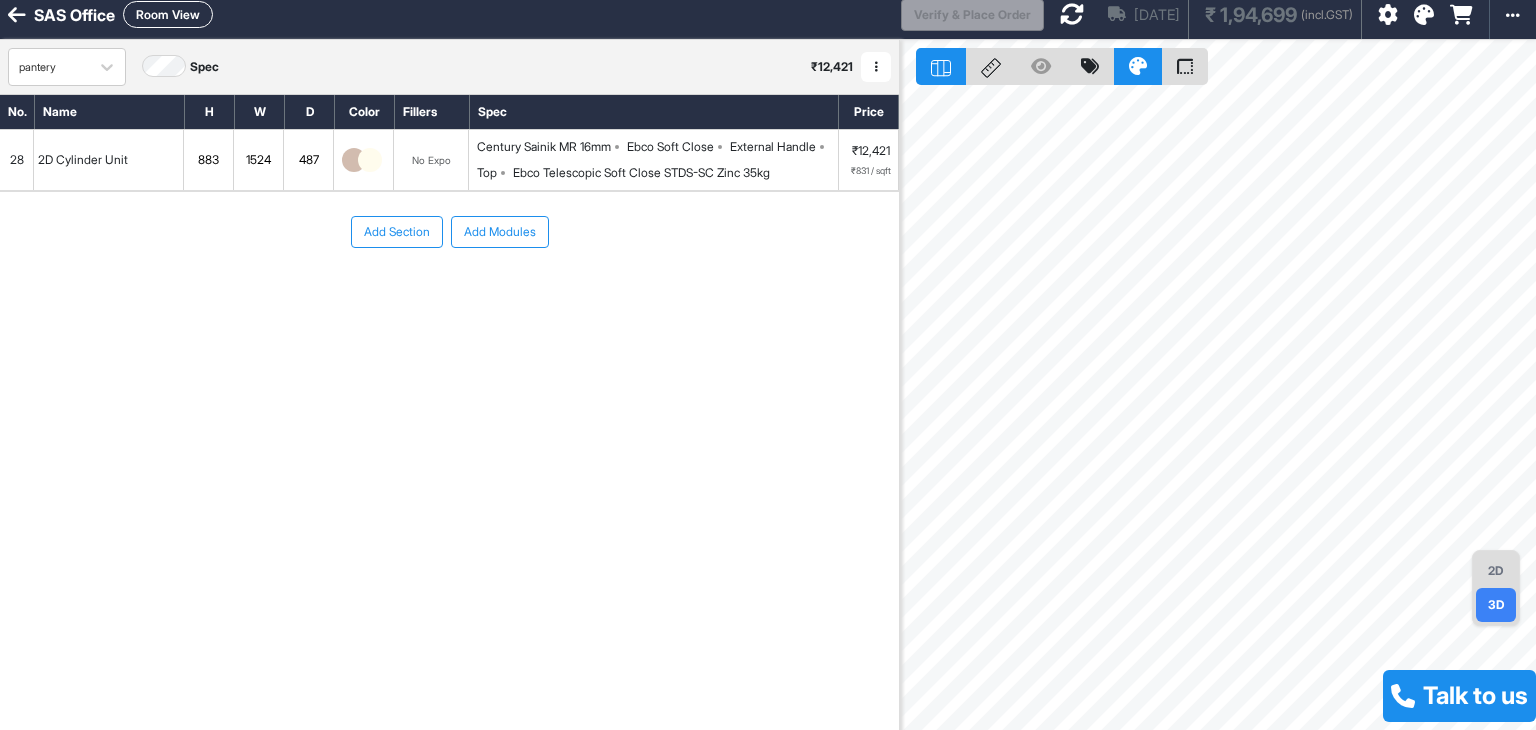 scroll, scrollTop: 0, scrollLeft: 0, axis: both 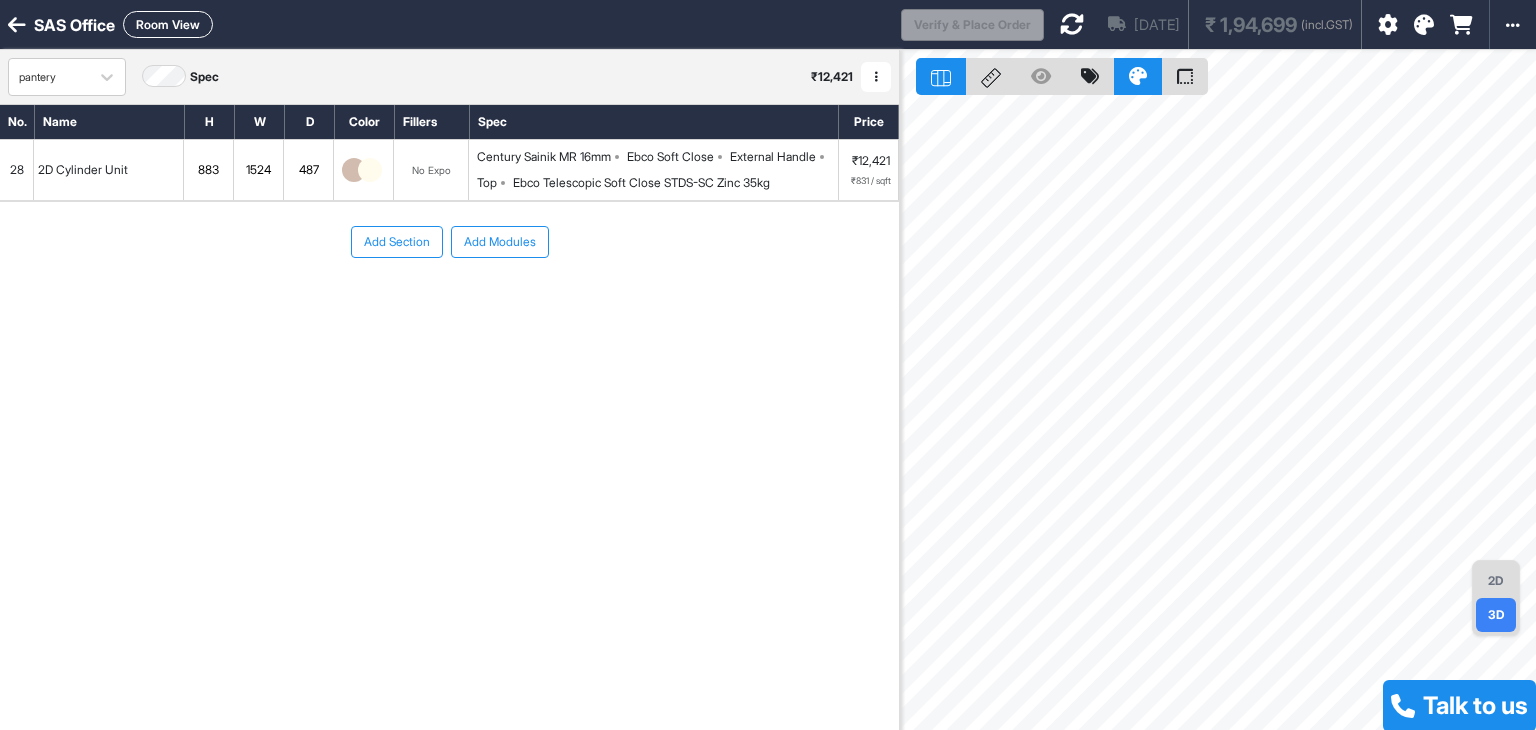 click on "Room View" at bounding box center (168, 24) 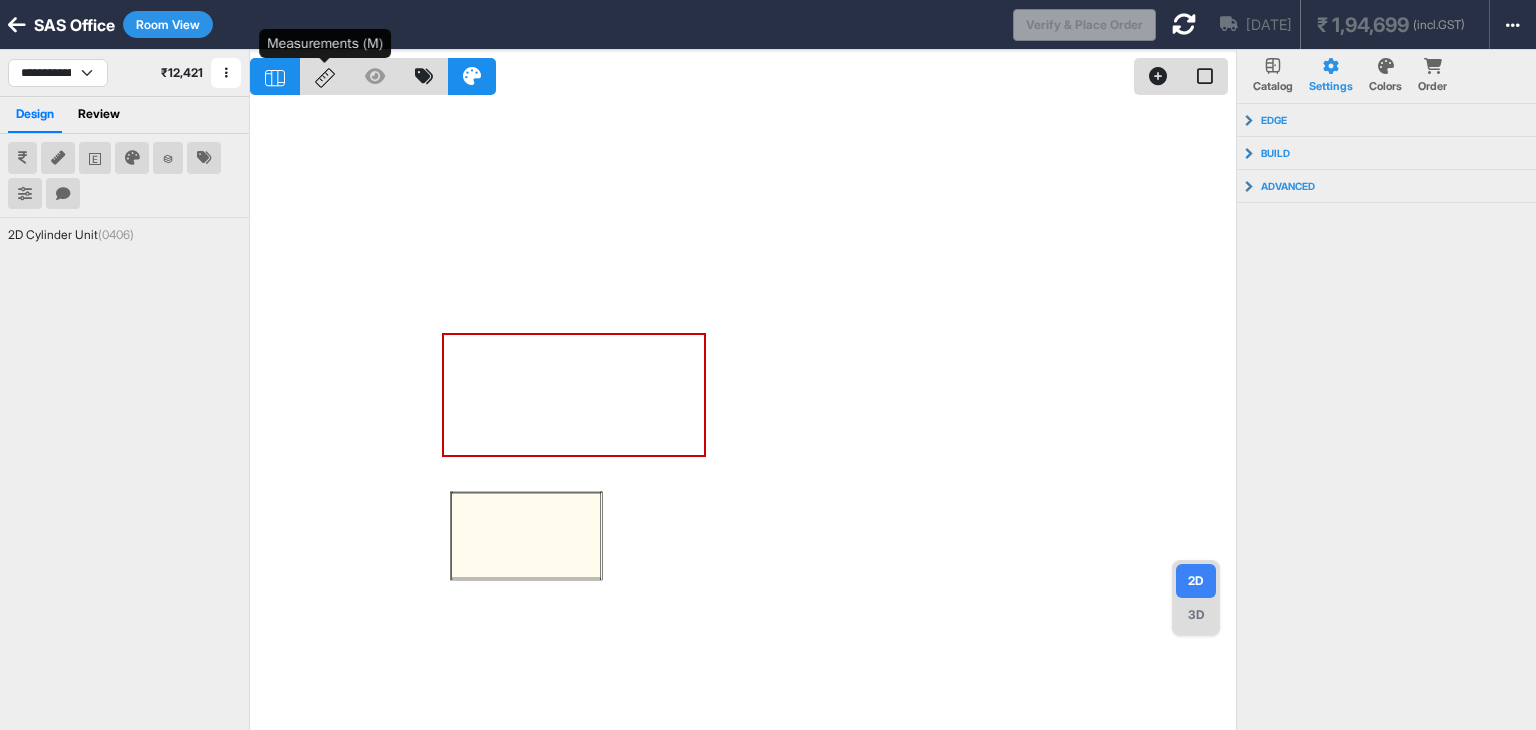 click 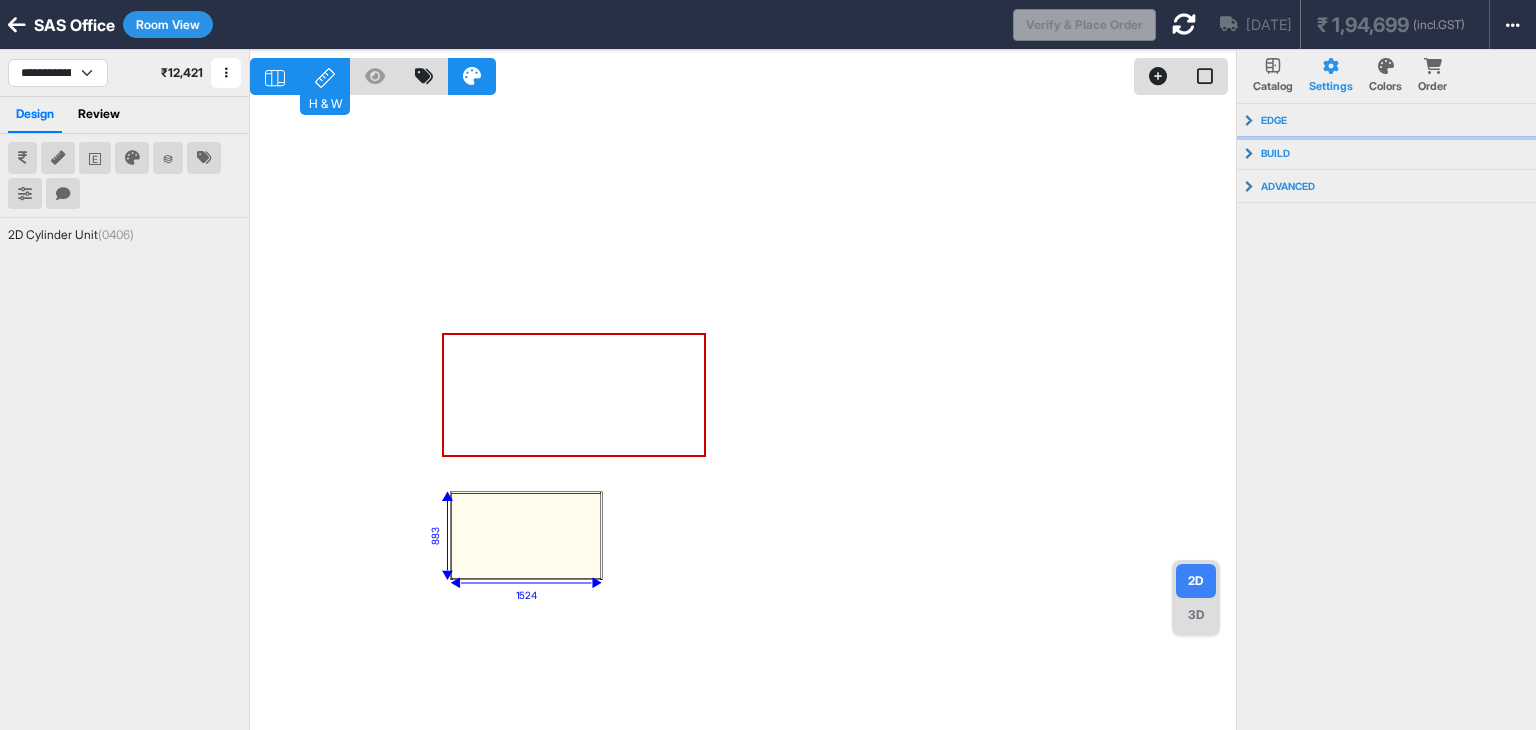 click on "edge" at bounding box center [1274, 120] 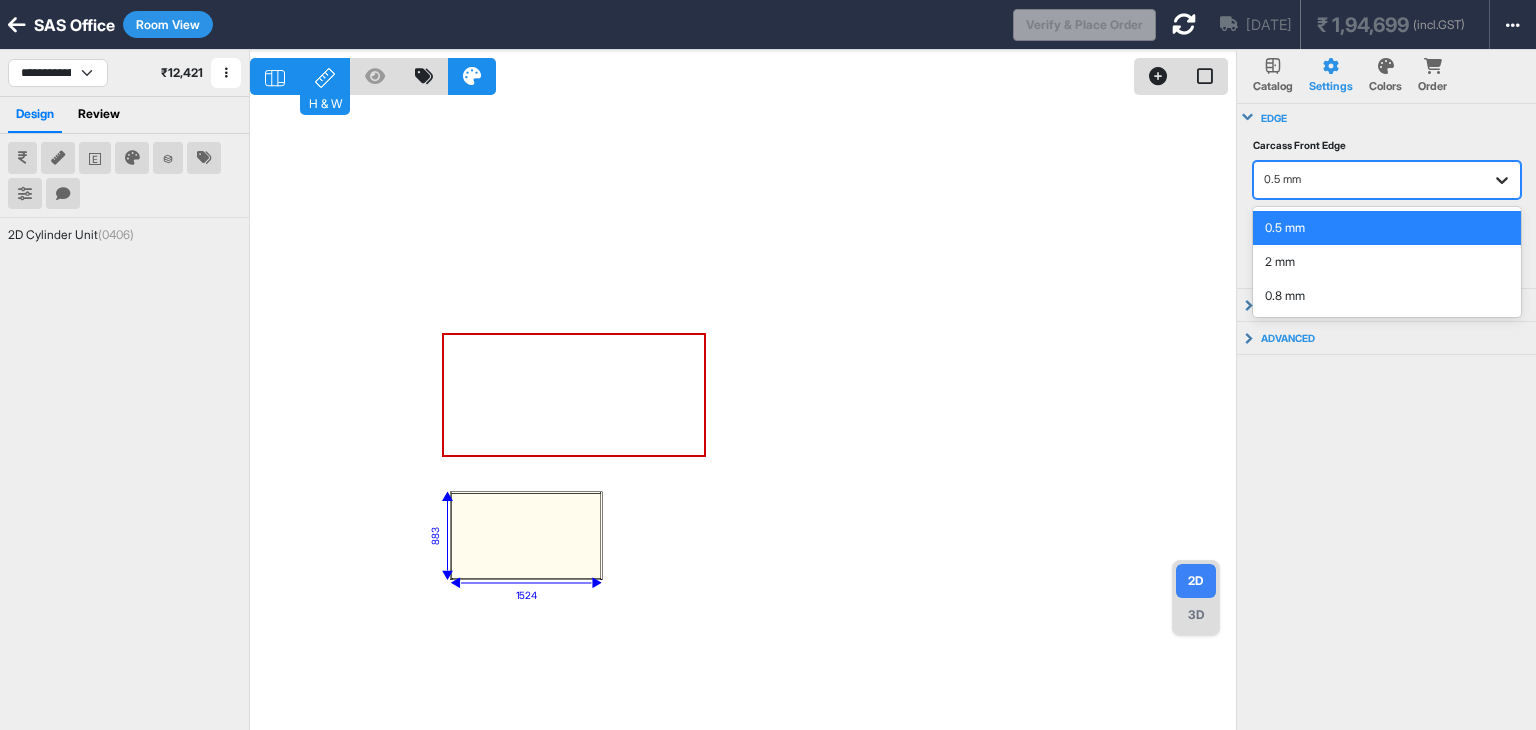 click 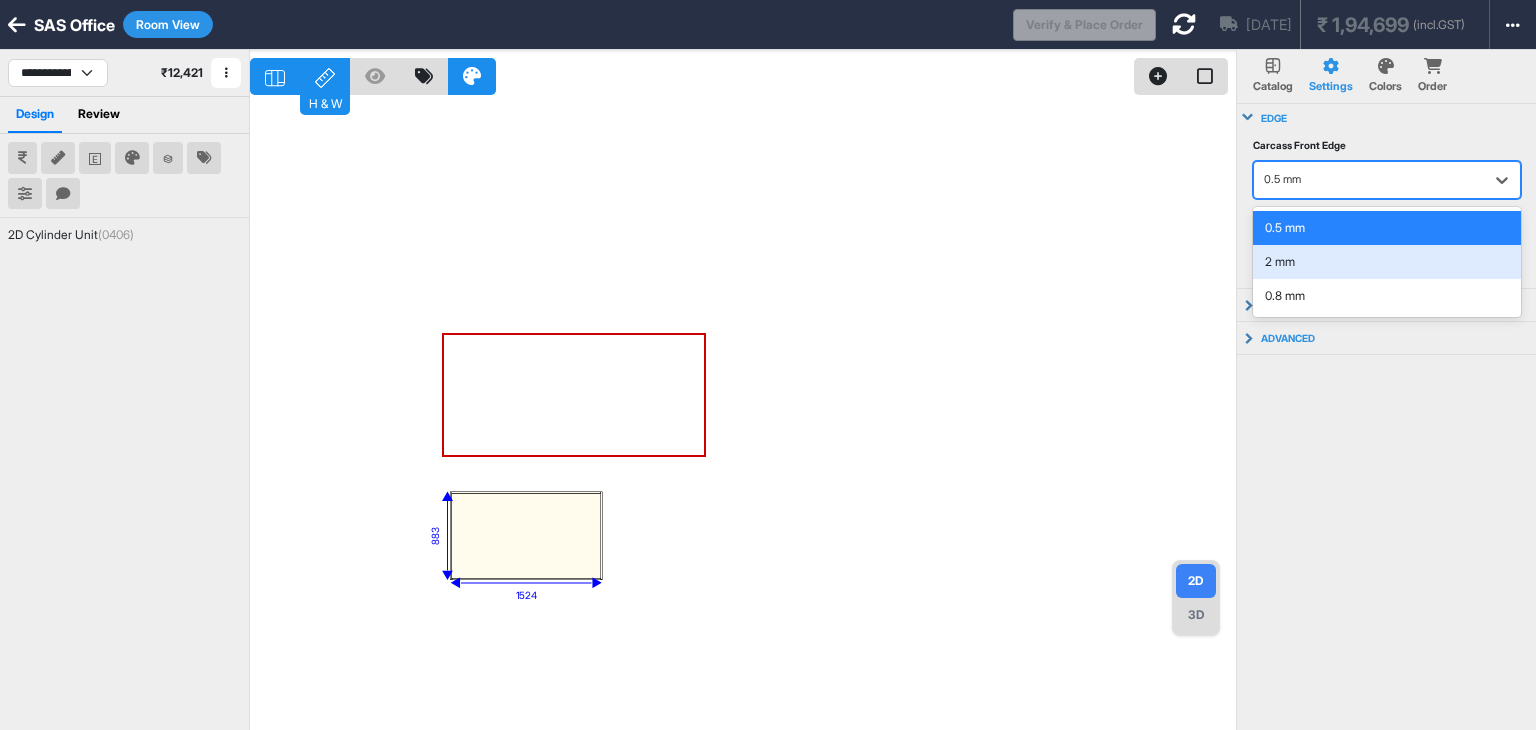 click on "2 mm" at bounding box center [1387, 262] 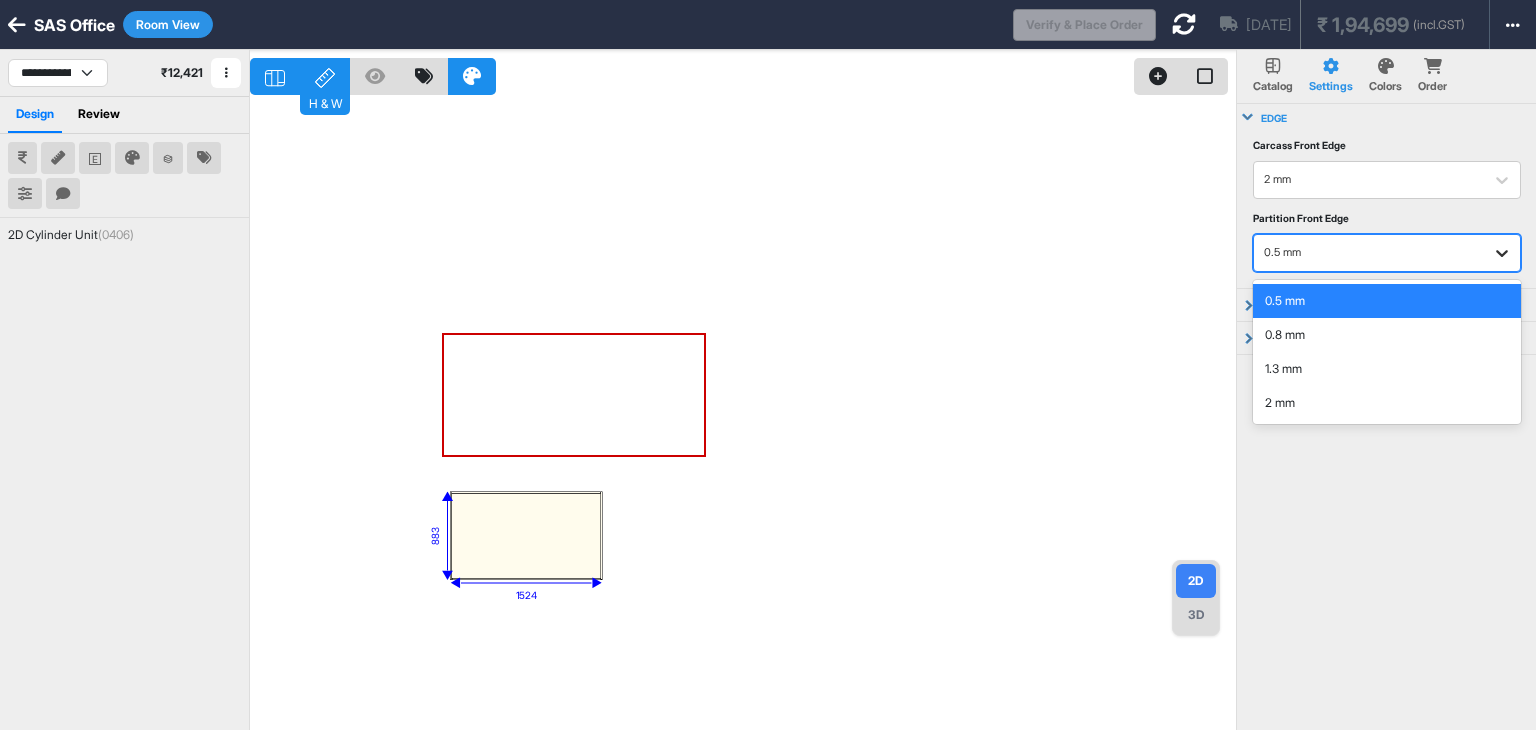 click 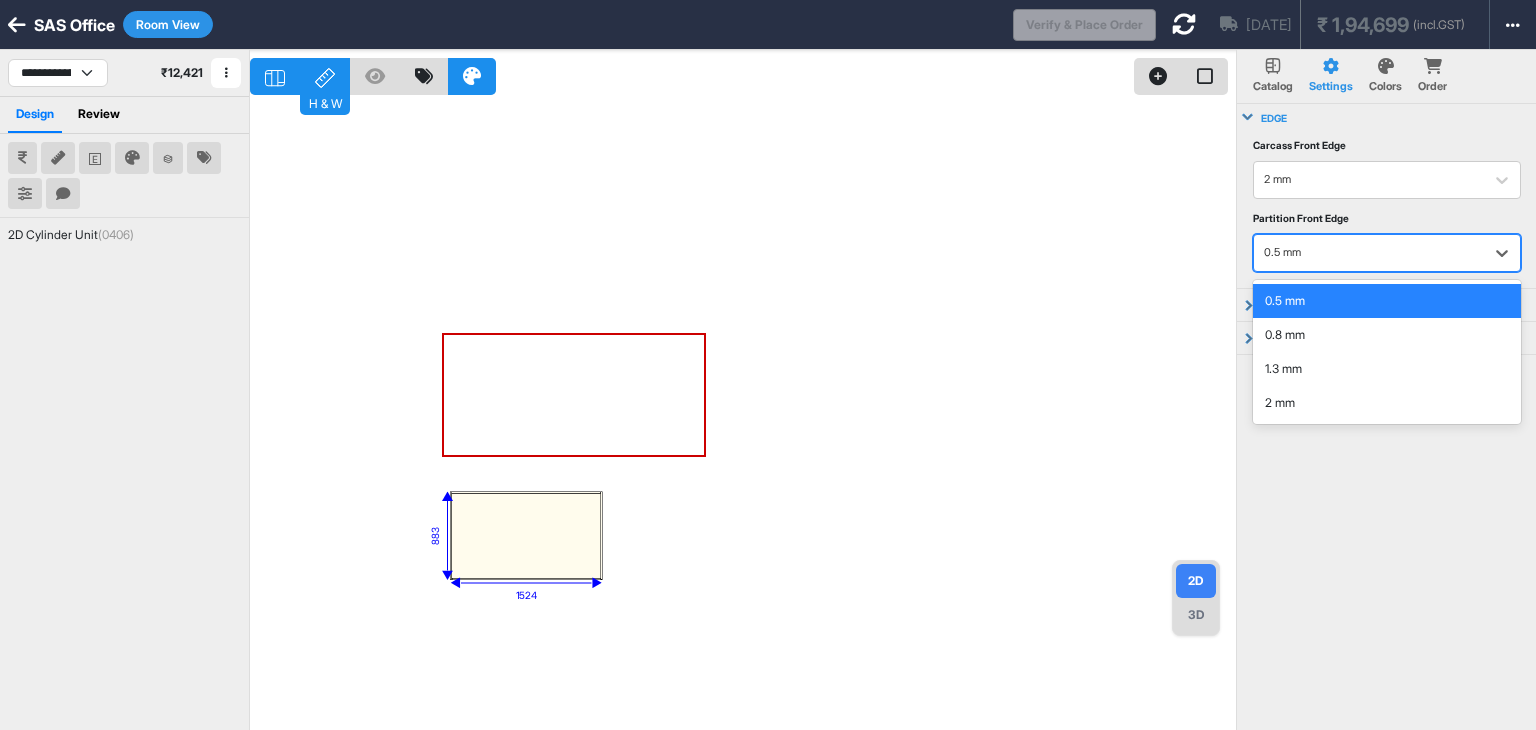 click on "0.5 mm" at bounding box center [1387, 301] 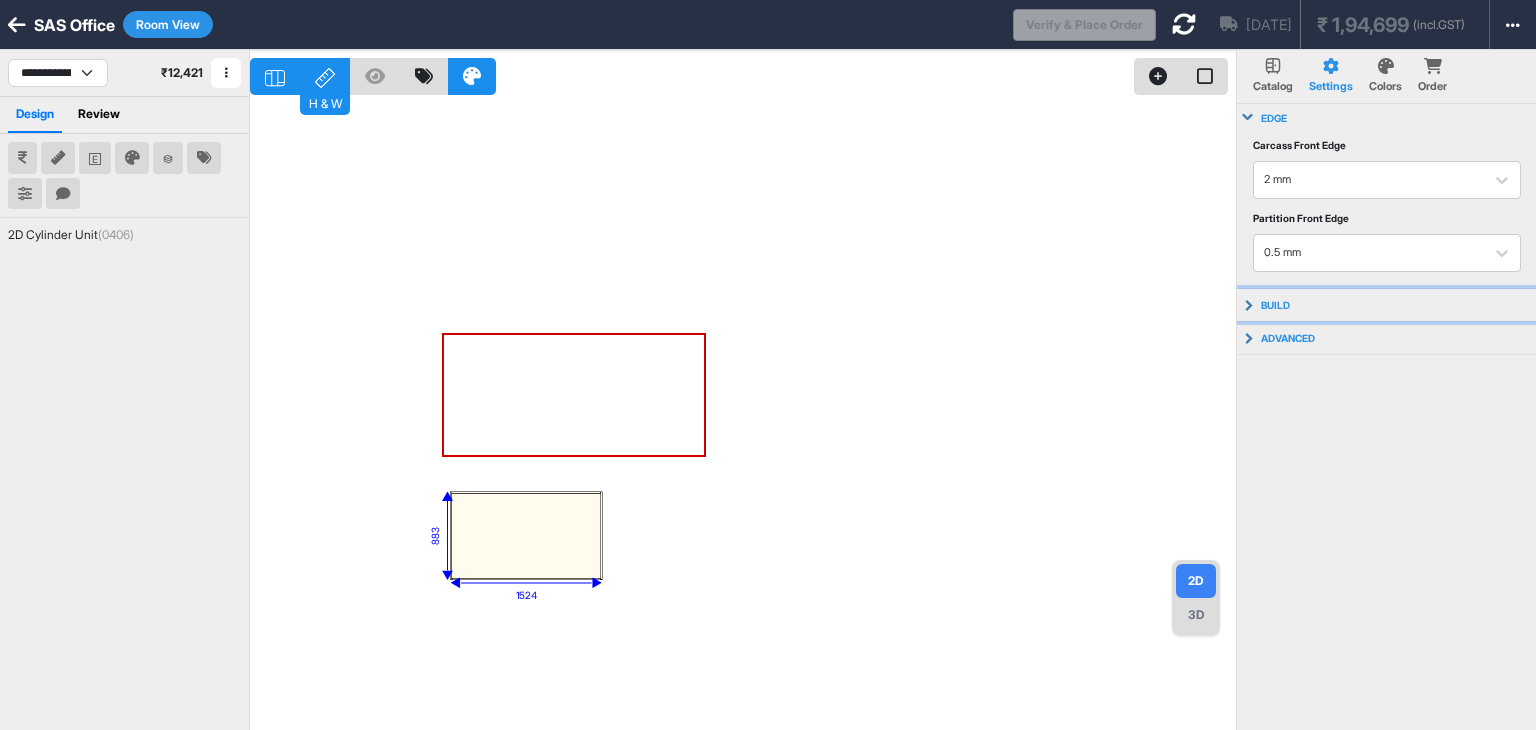 click on "build" at bounding box center (1387, 305) 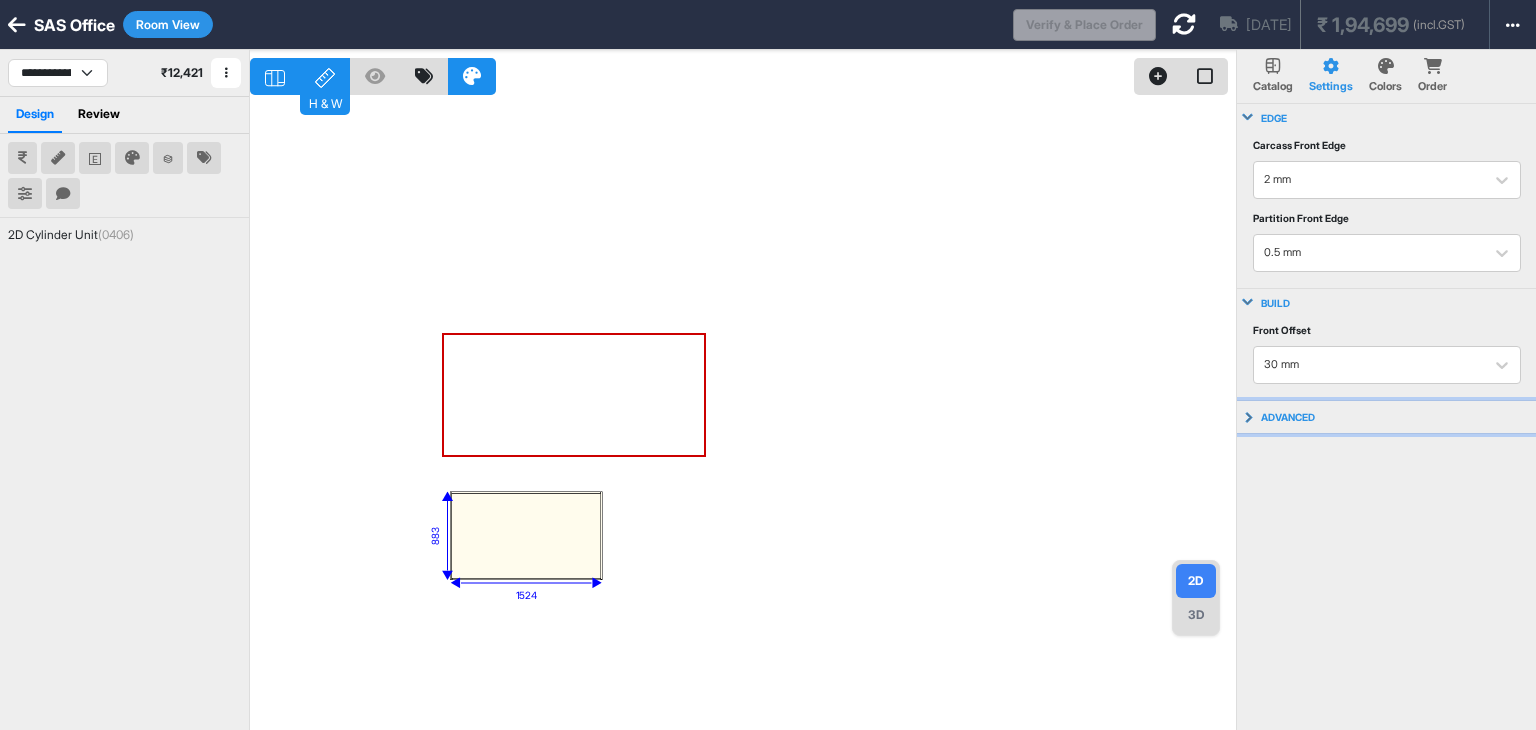 click on "advanced" at bounding box center (1387, 417) 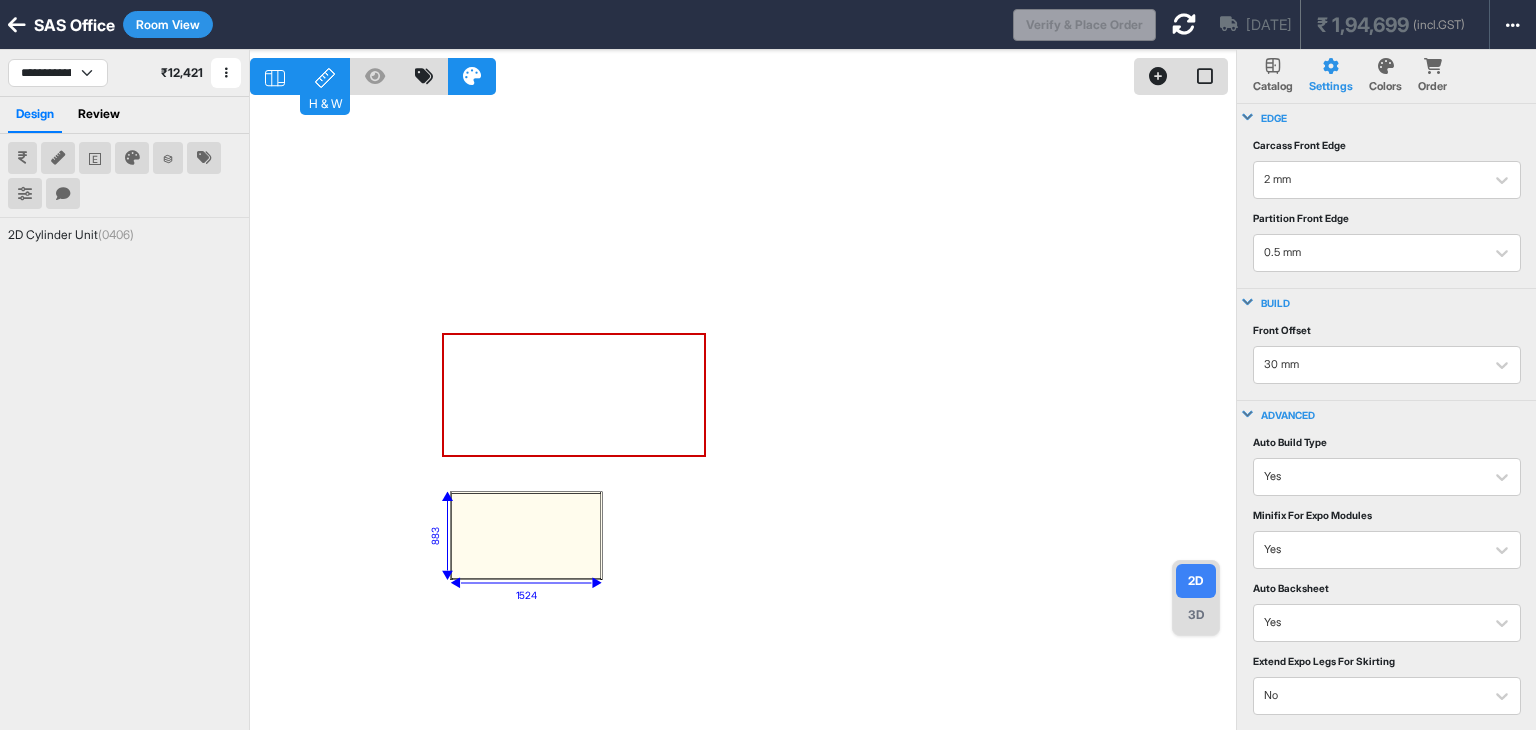 type 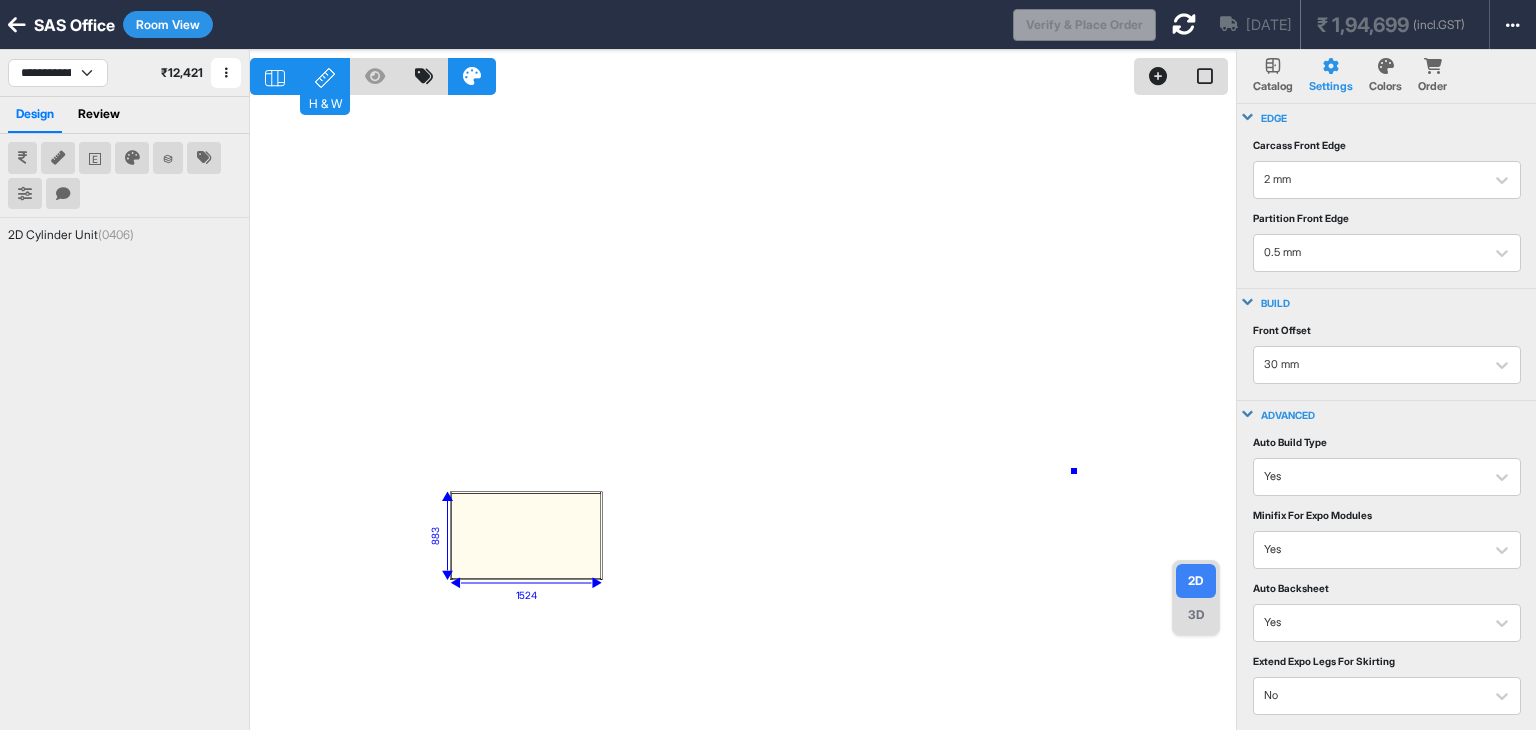 click on "883 1524" at bounding box center [743, 415] 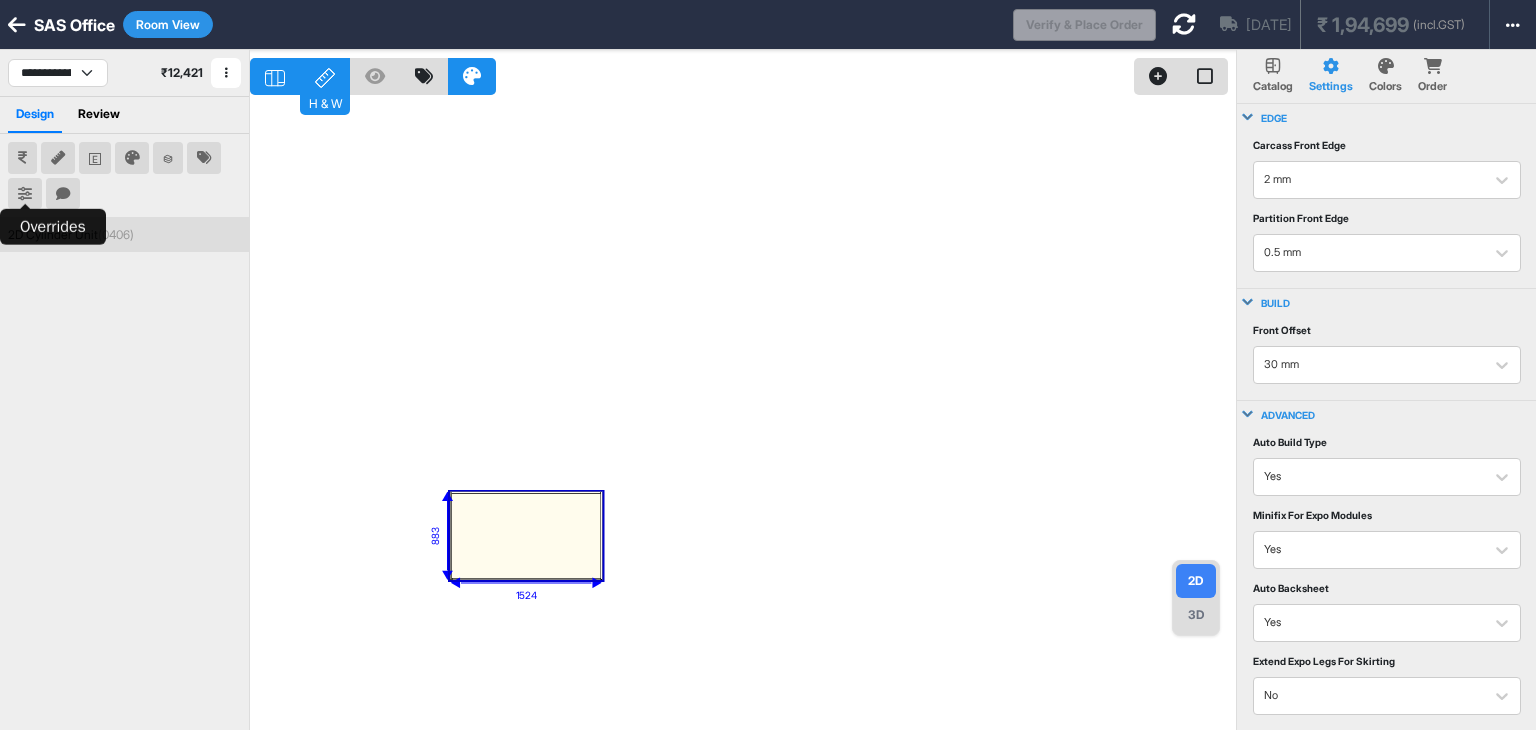 click at bounding box center [25, 194] 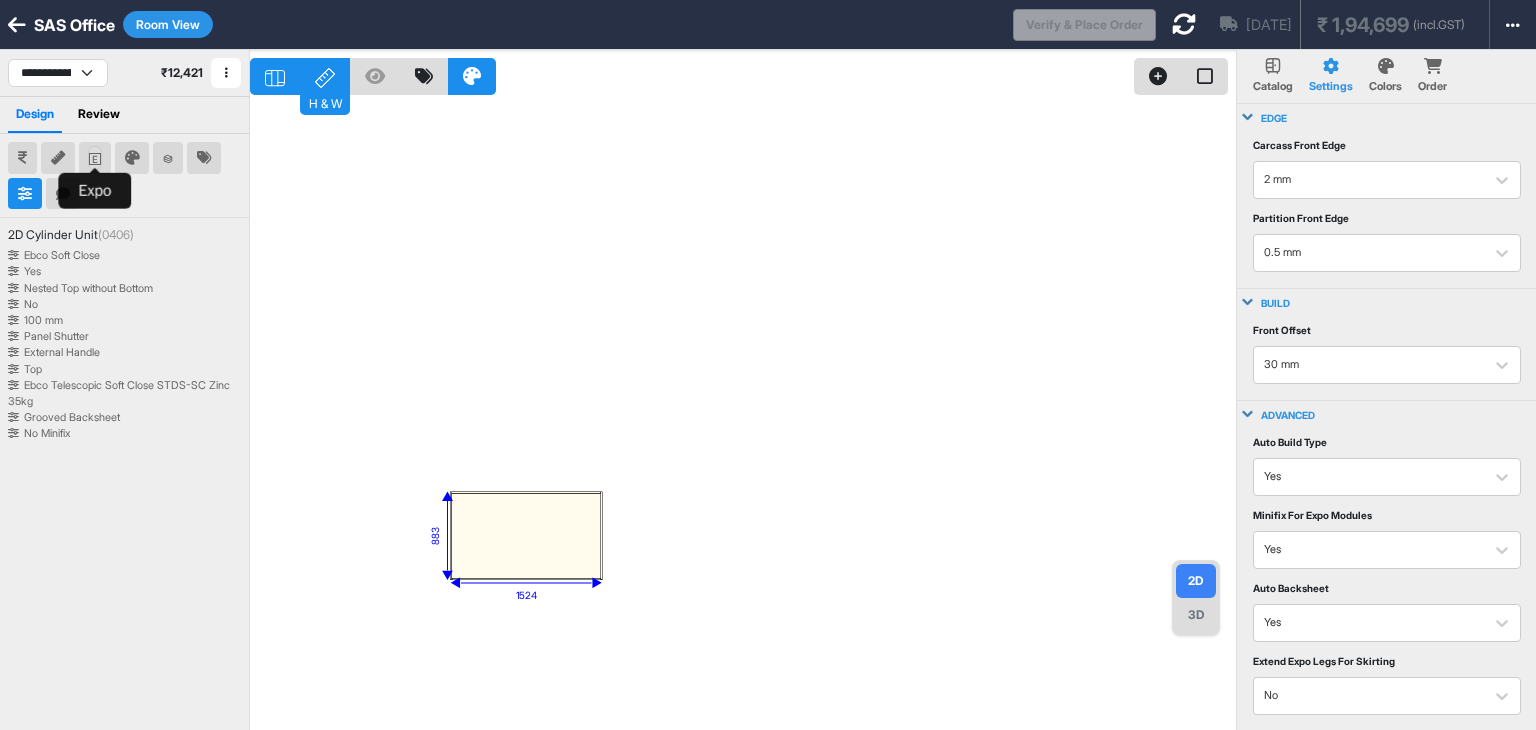click 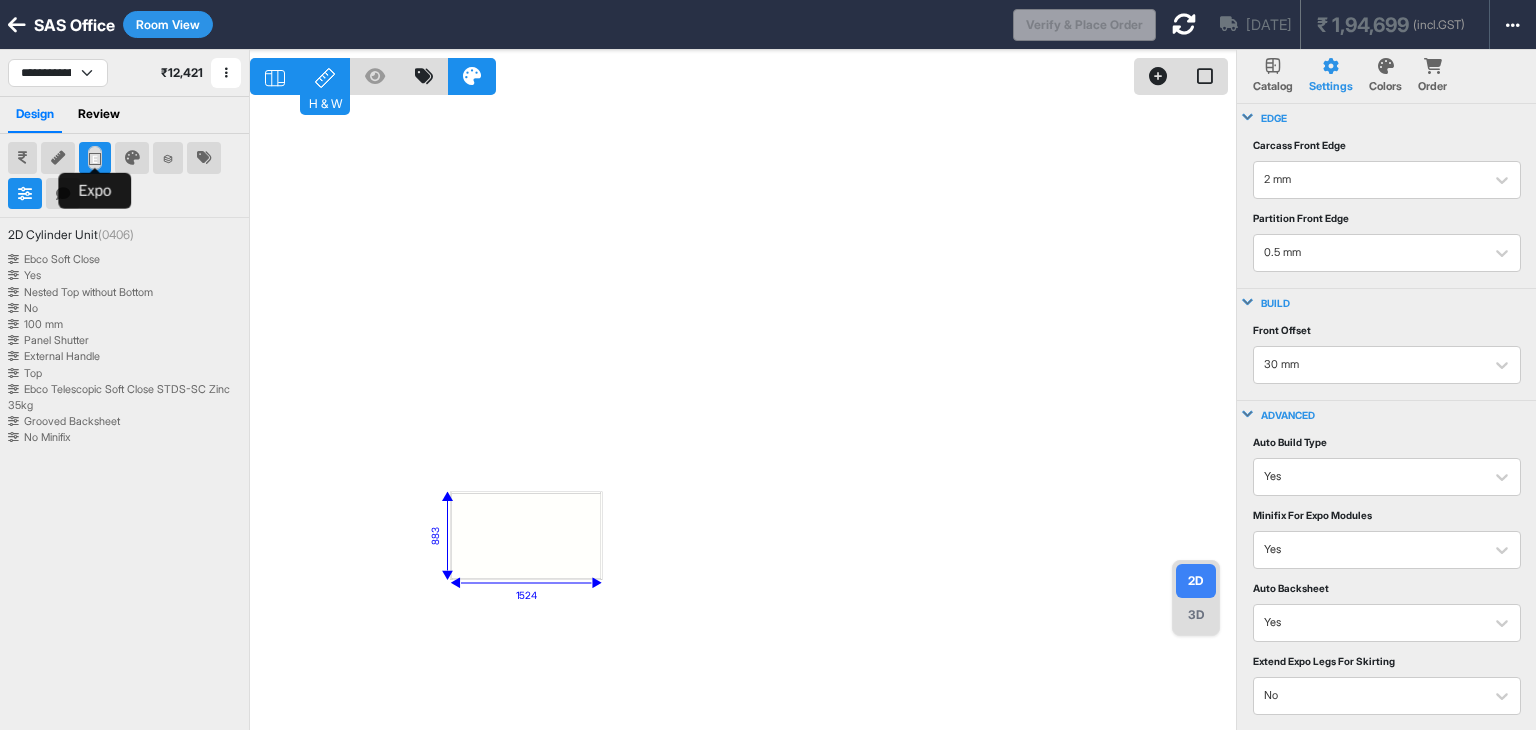 click 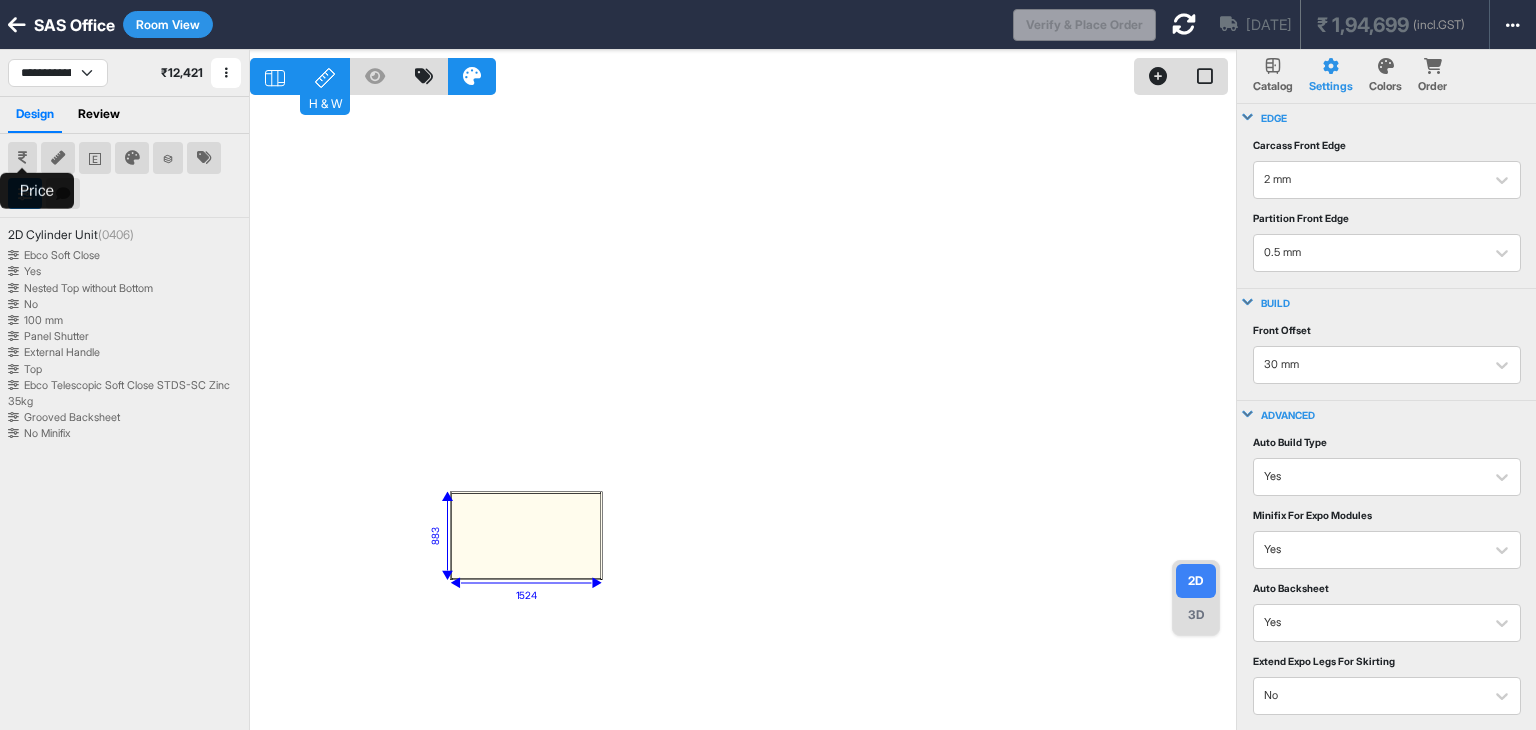 click at bounding box center (22, 158) 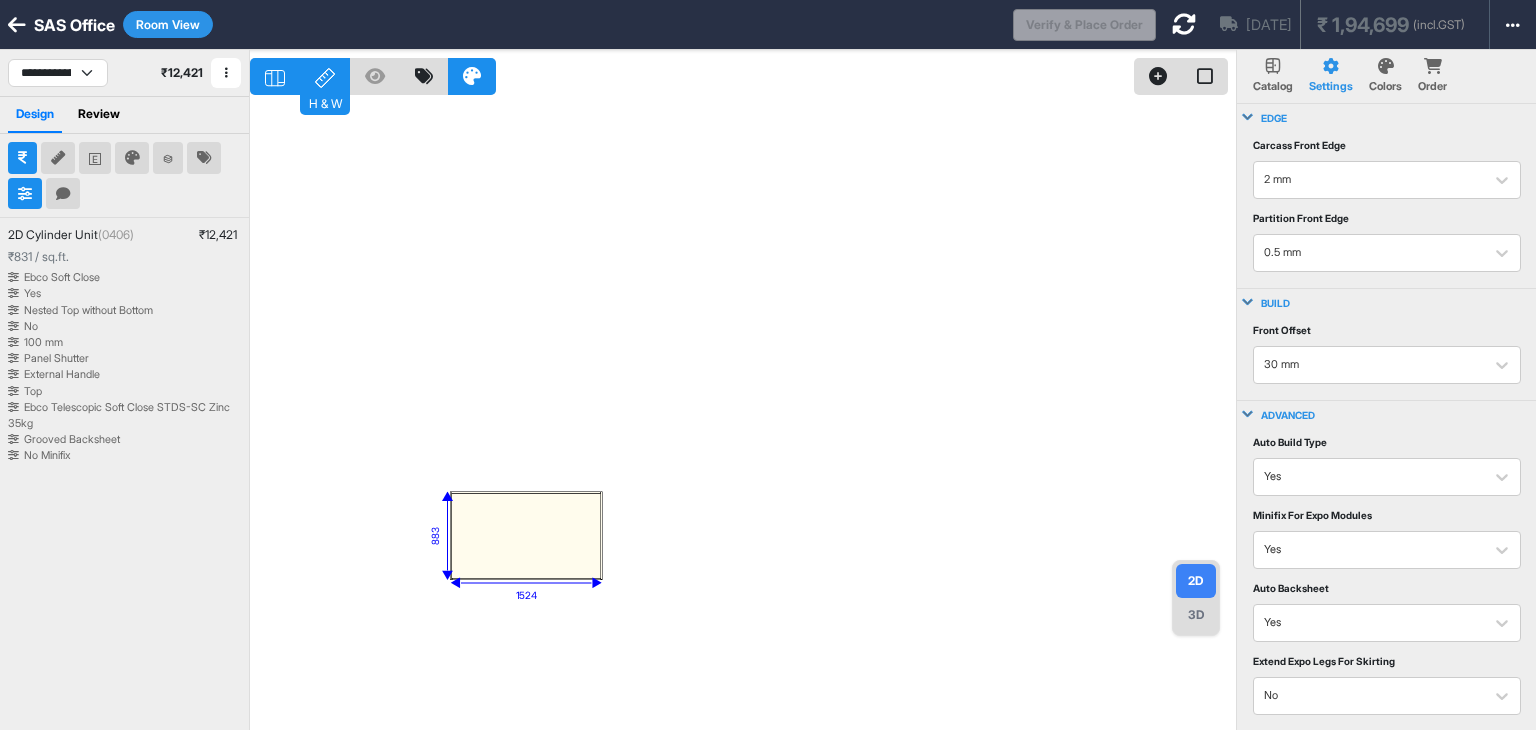click on "883 1524" at bounding box center [743, 415] 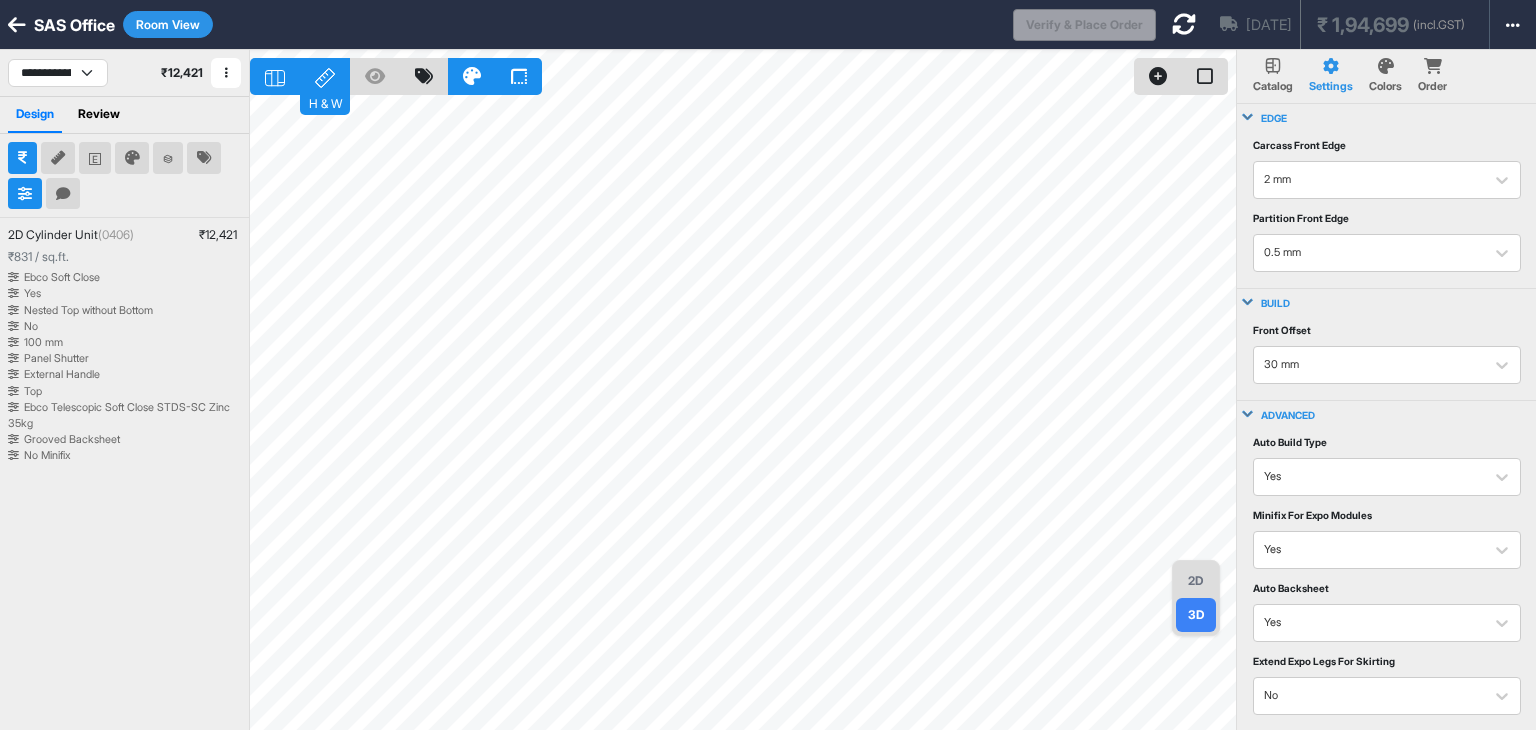 click on "Review" at bounding box center (99, 115) 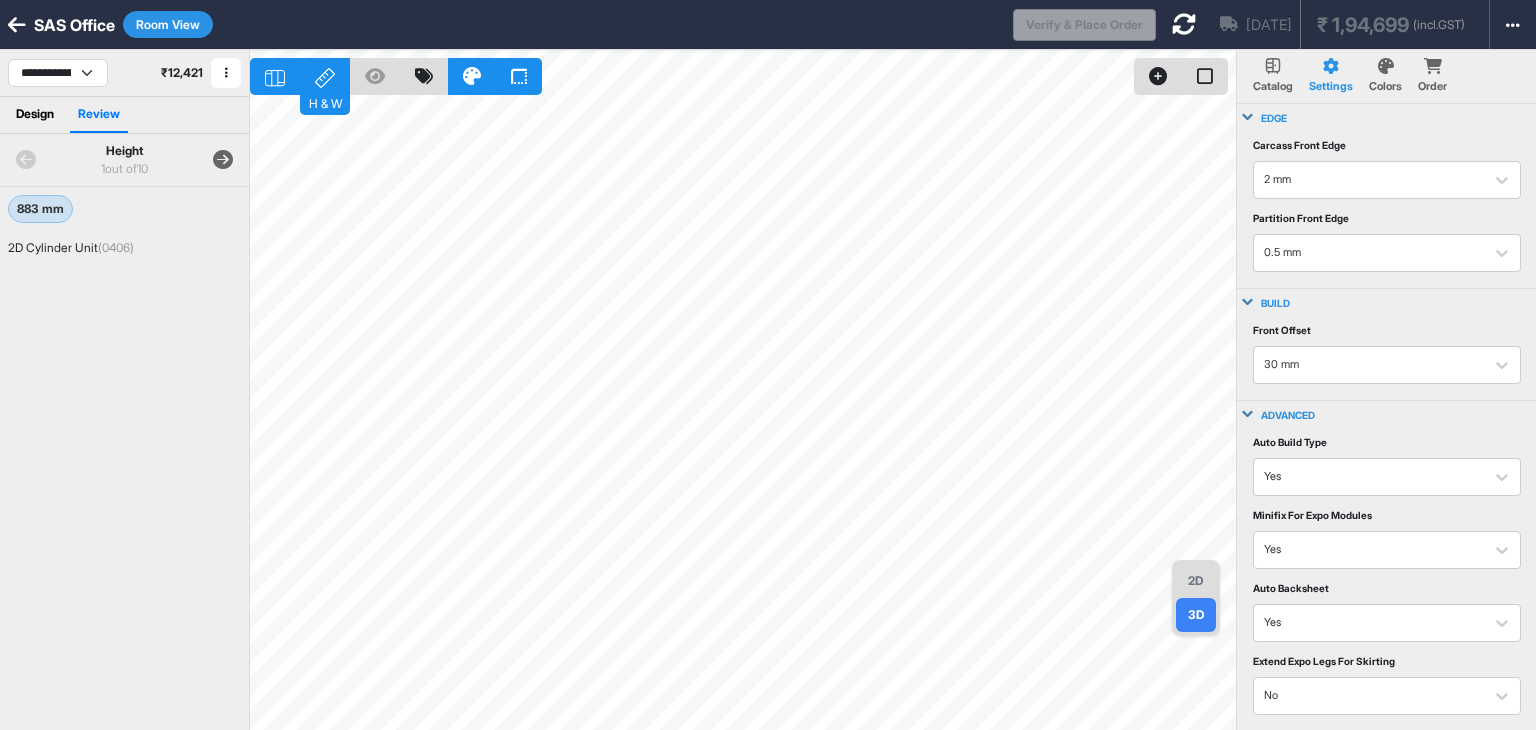click at bounding box center [223, 160] 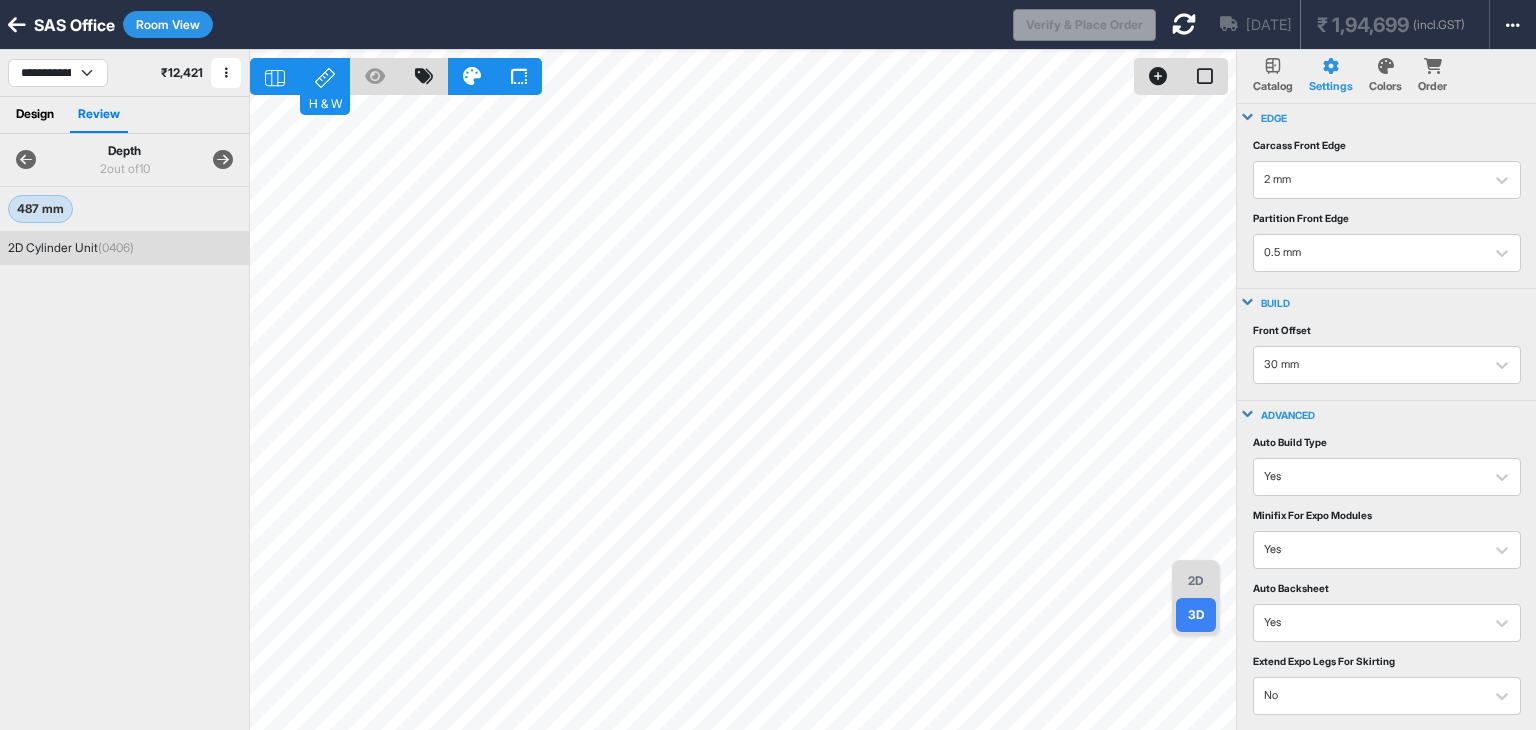 click on "2D Cylinder Unit  (0406)" at bounding box center (71, 248) 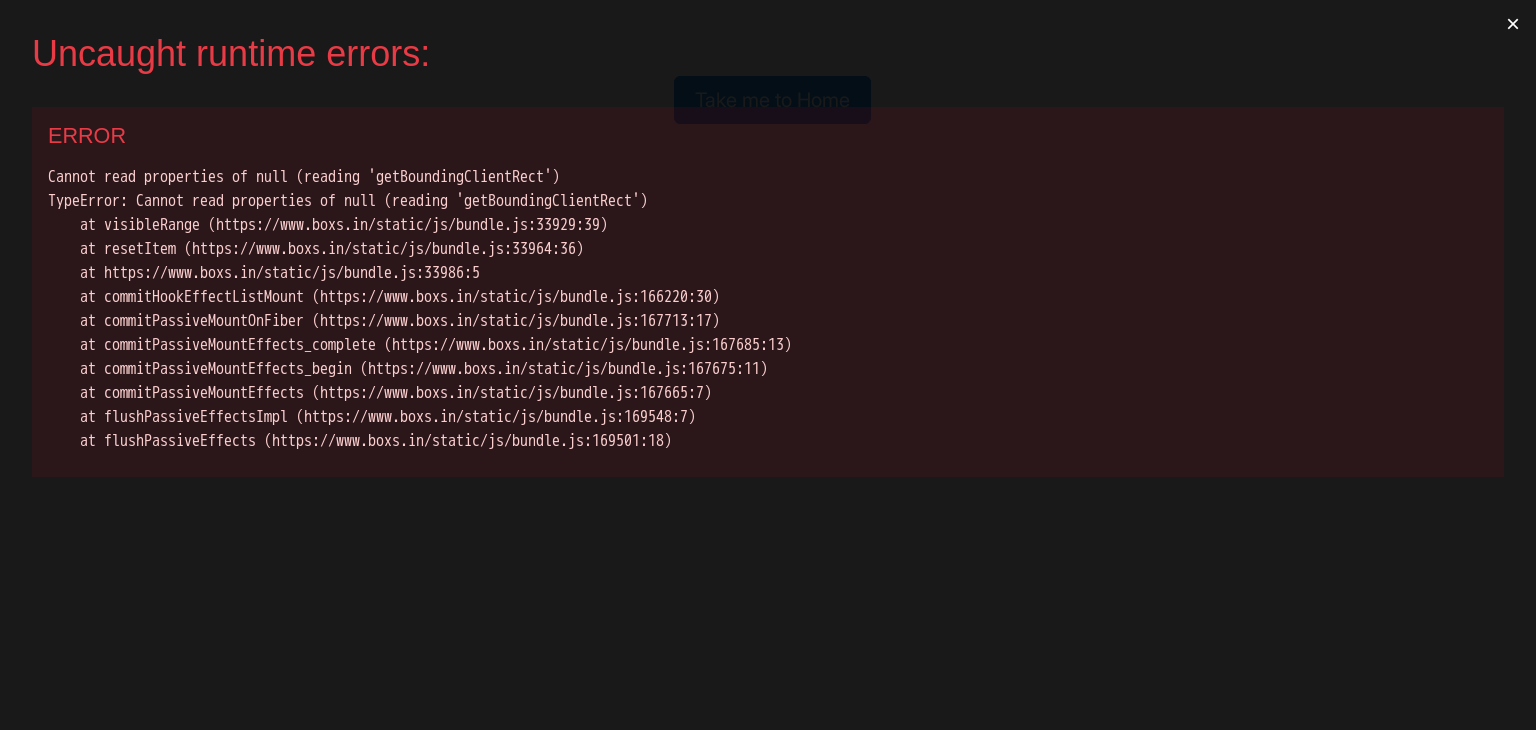 scroll, scrollTop: 0, scrollLeft: 0, axis: both 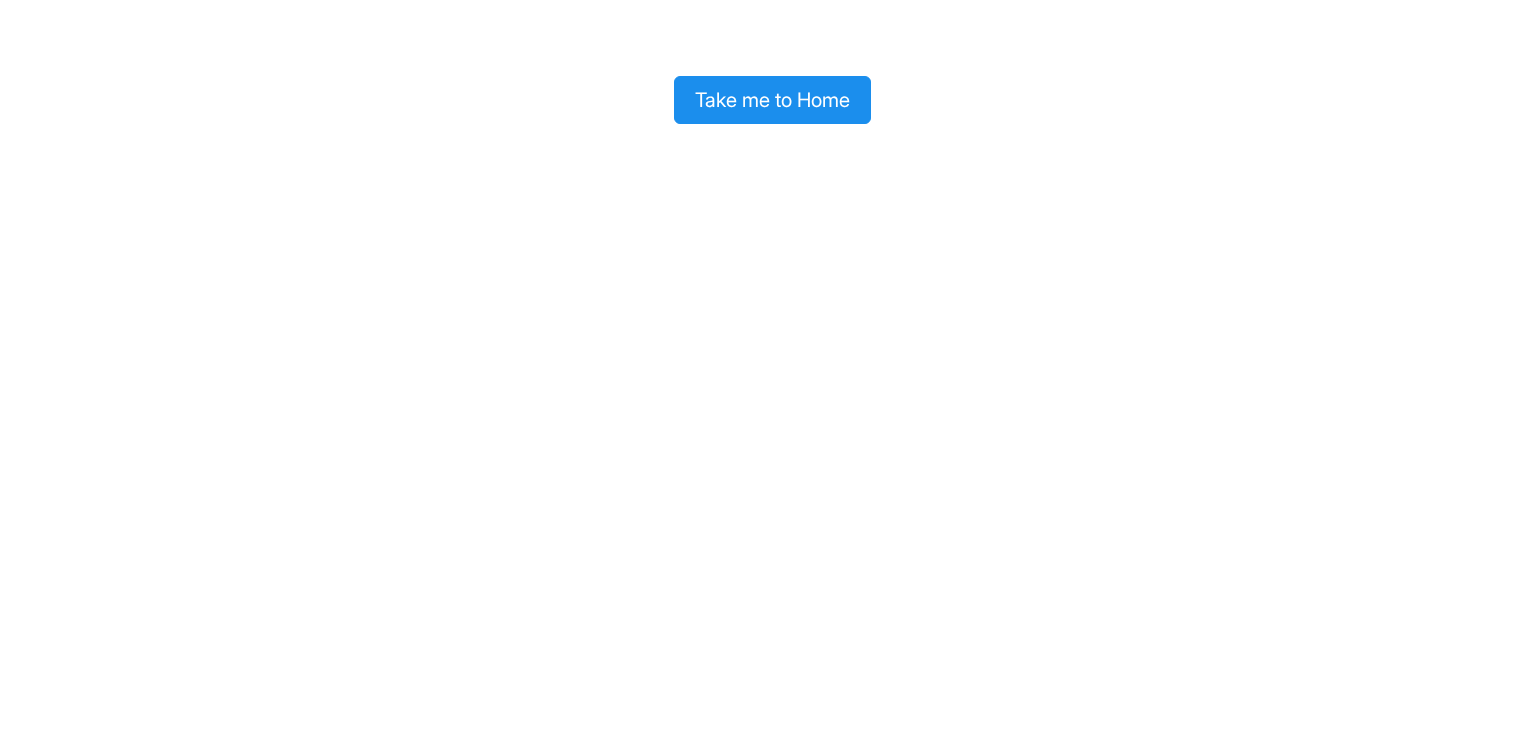 click on "Take me to Home" at bounding box center (772, 100) 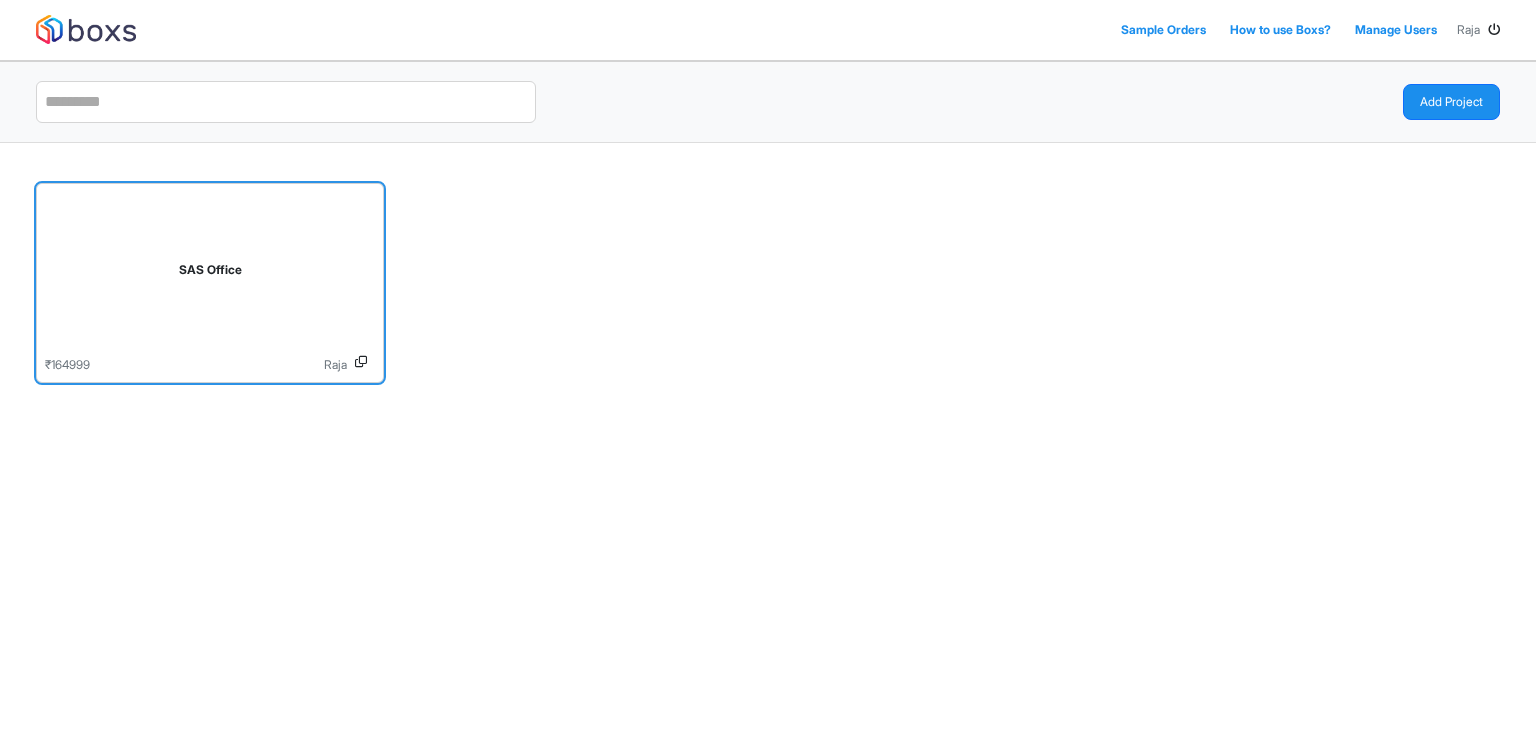 click on "Raja" at bounding box center [218, 365] 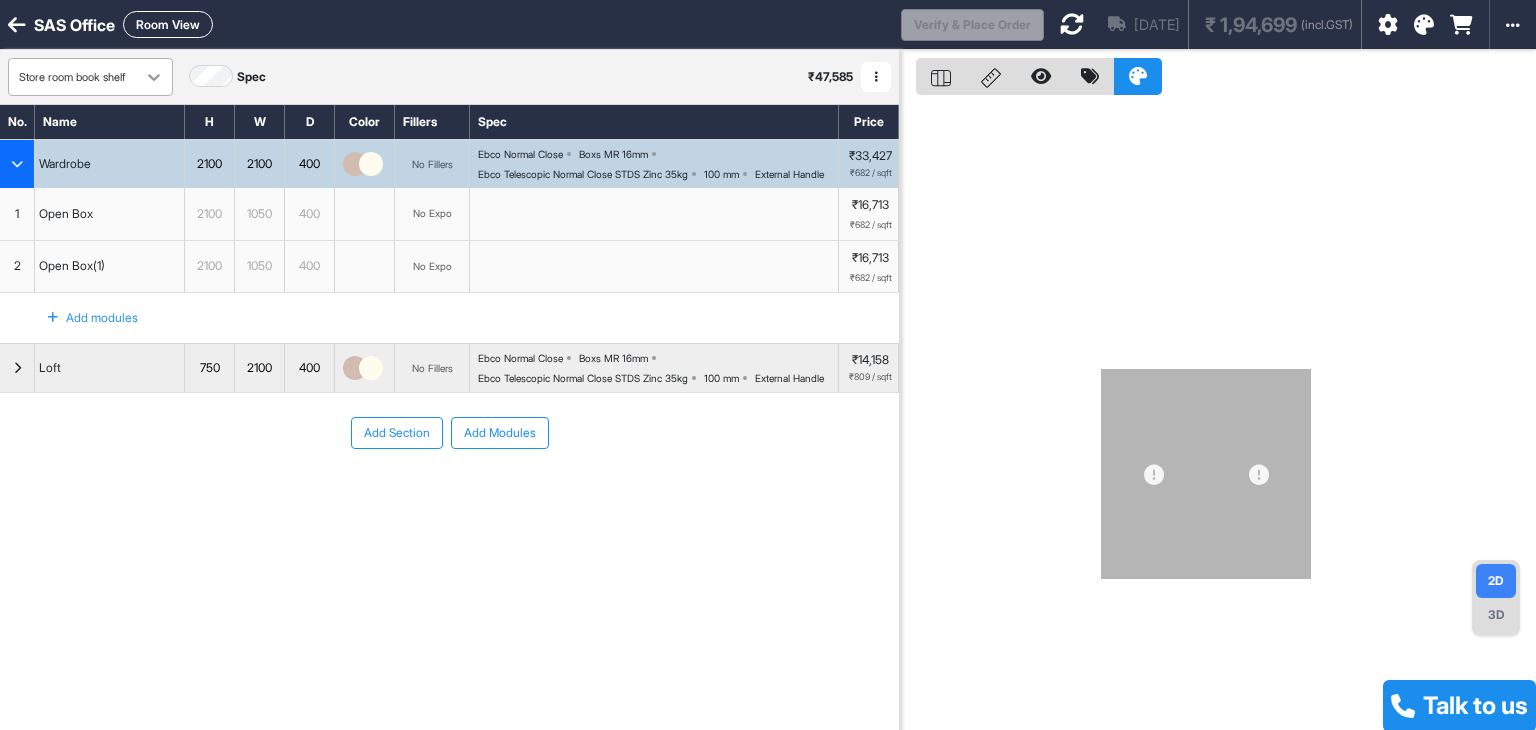 click 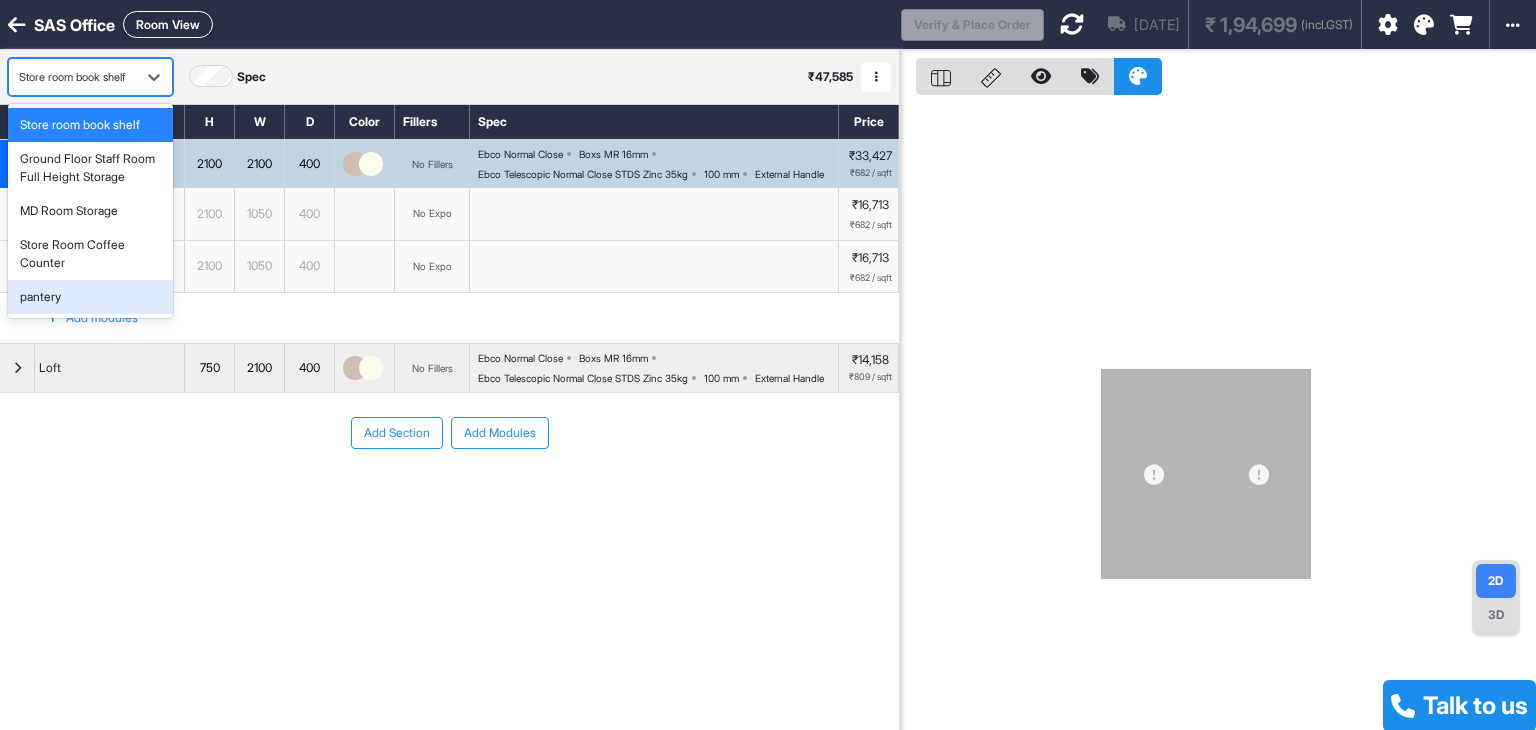 click on "pantery" at bounding box center (90, 297) 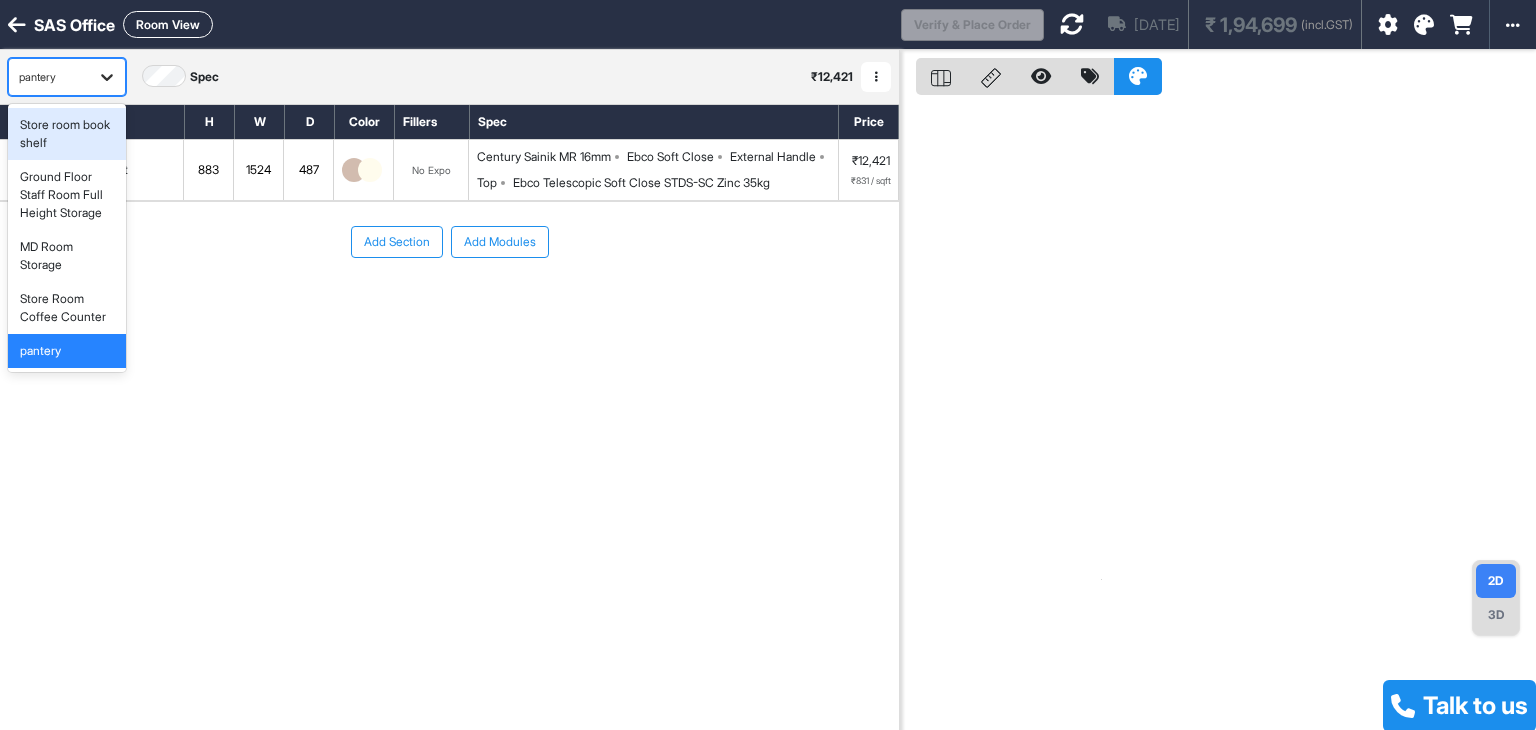 click 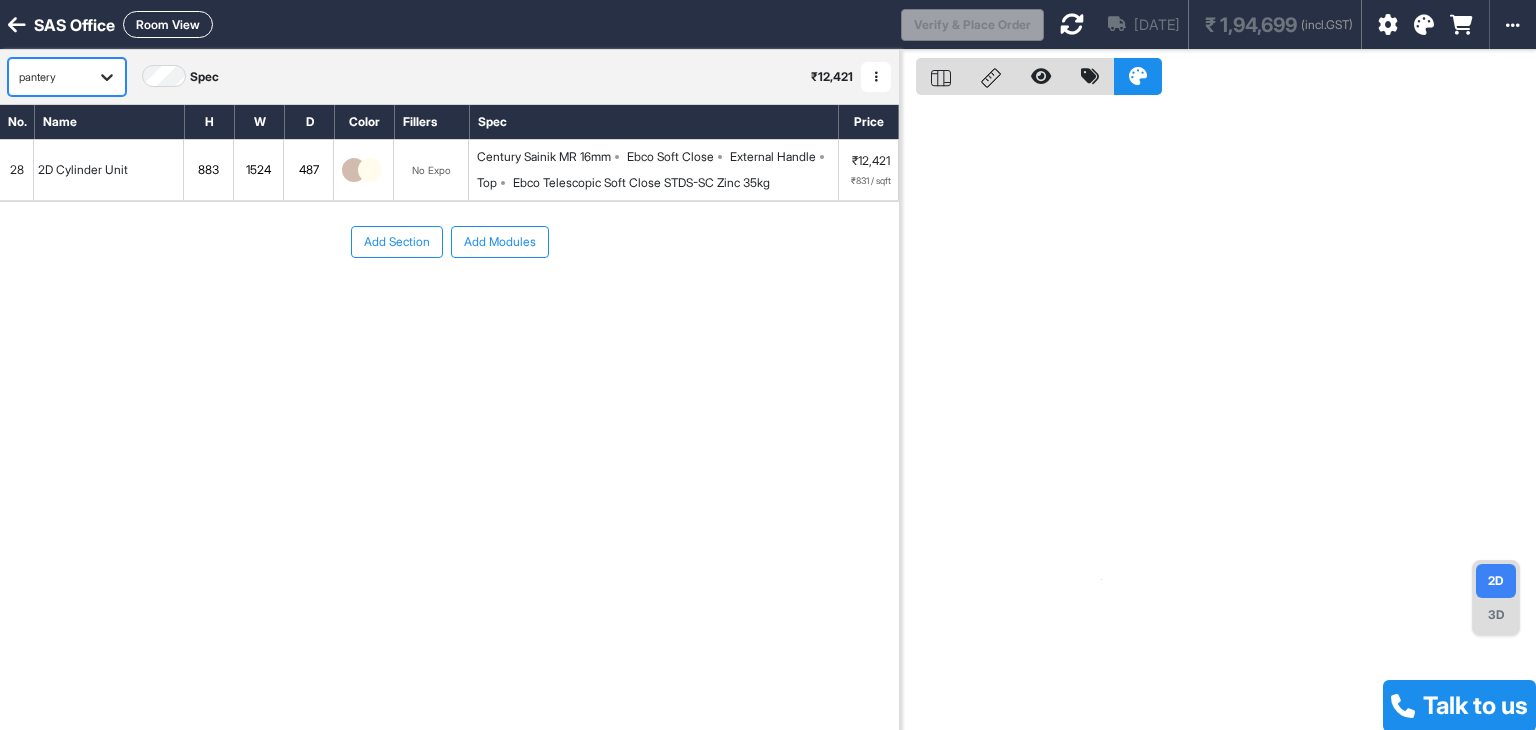click 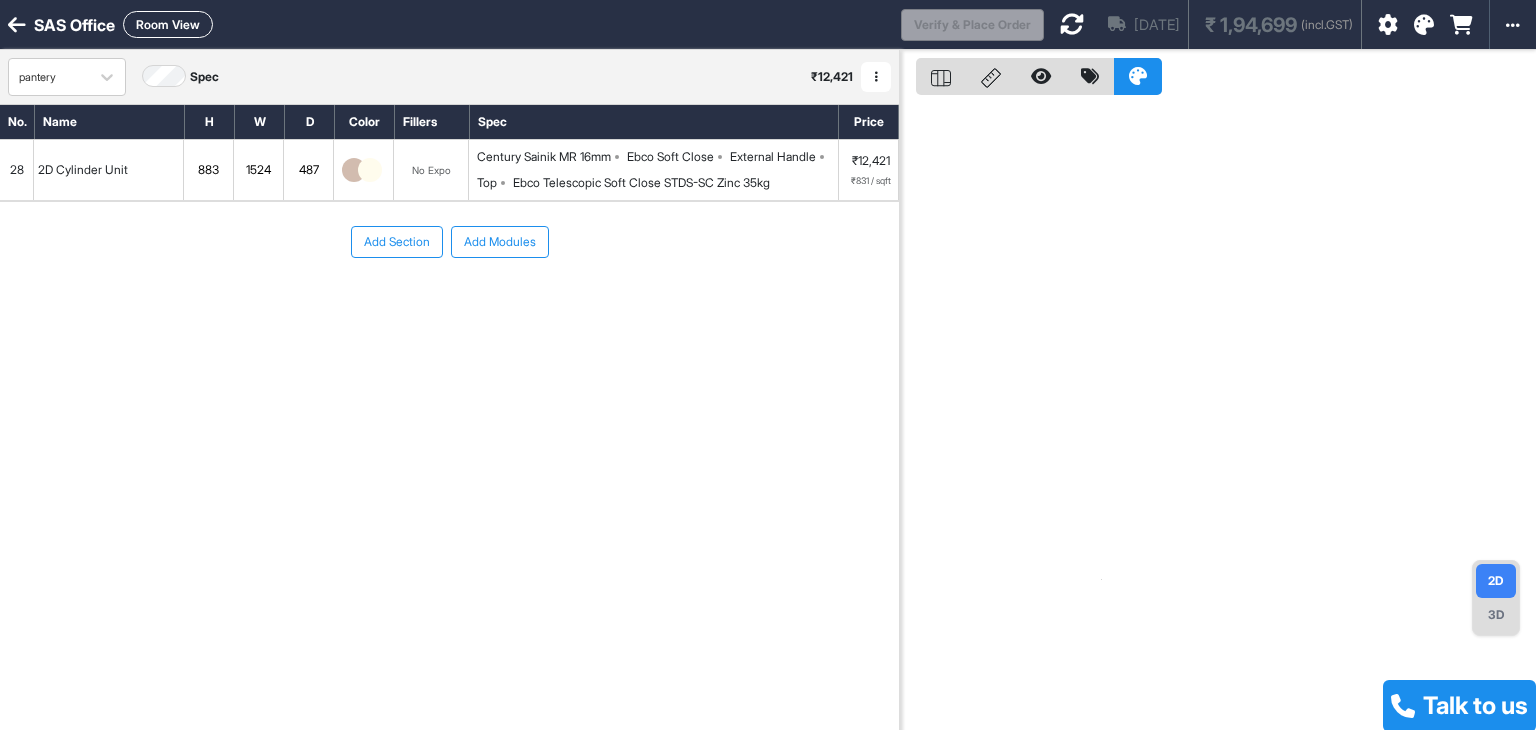 click at bounding box center (876, 77) 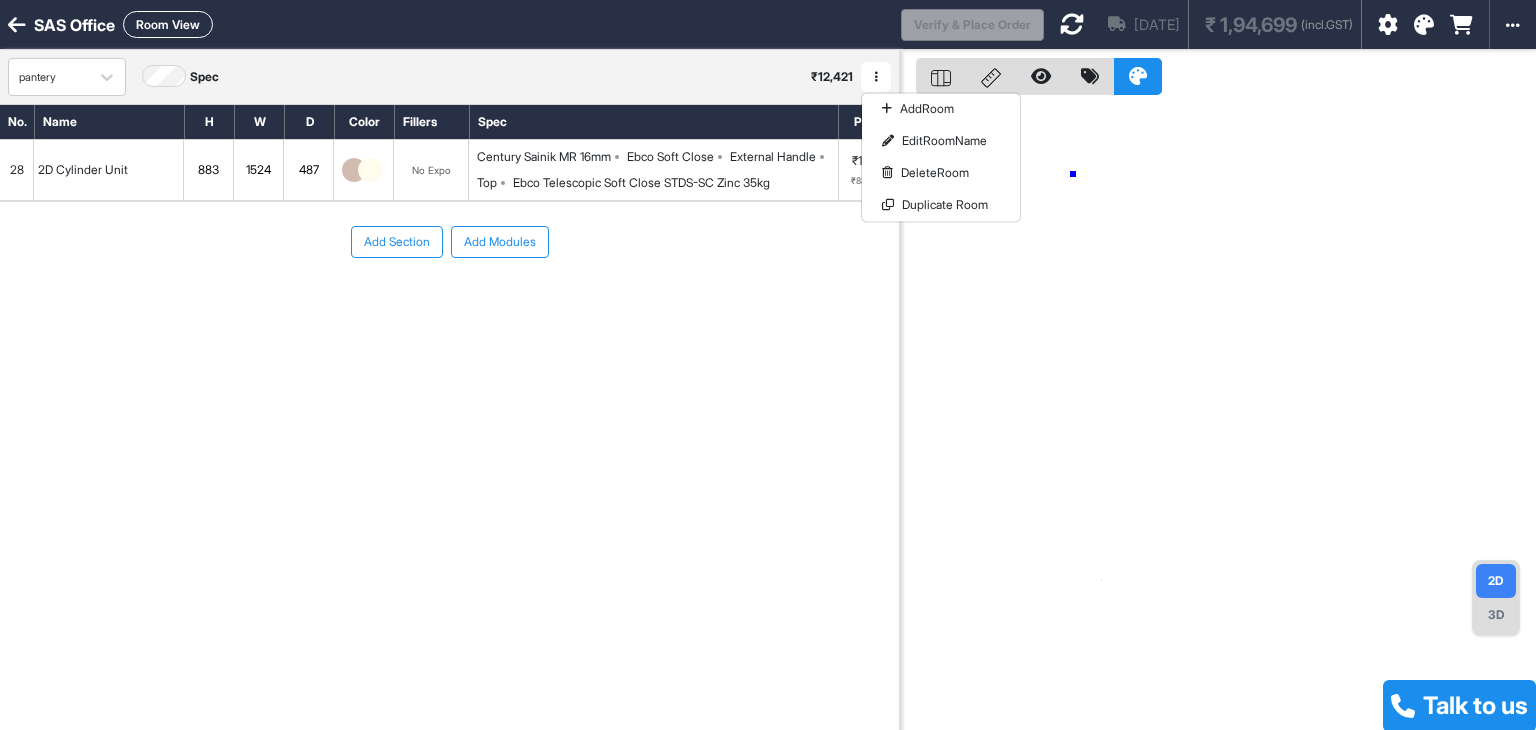 click at bounding box center [1218, 415] 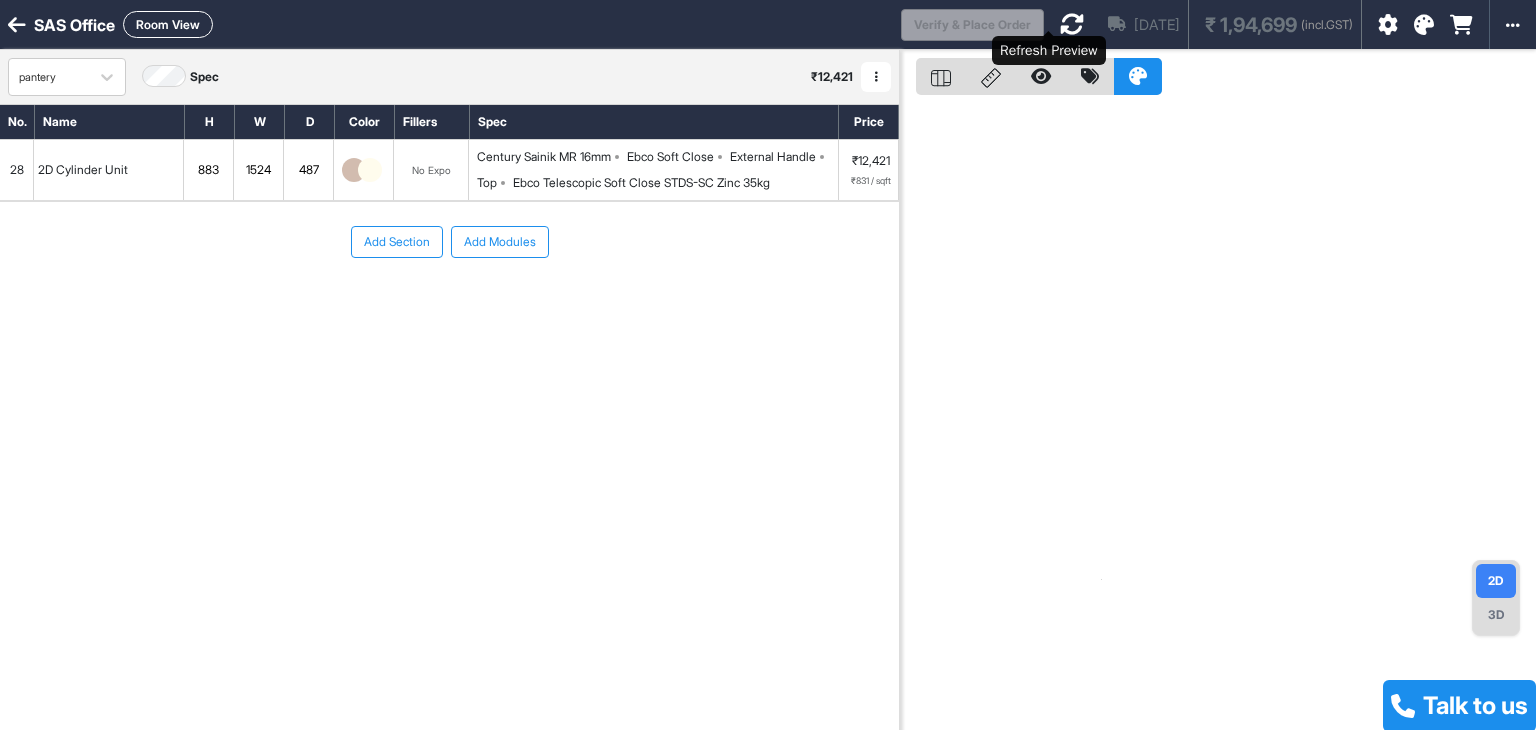 click at bounding box center (1072, 24) 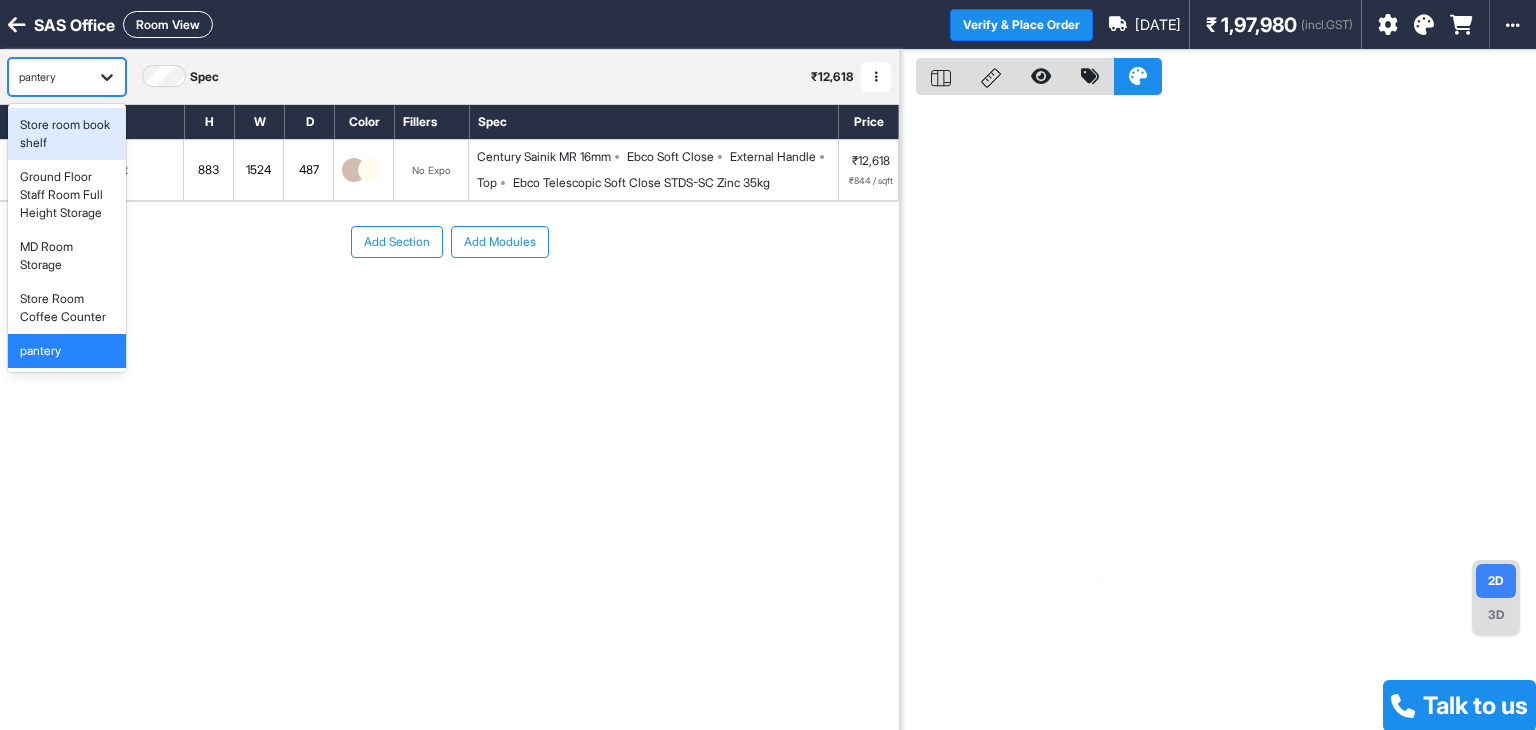 click 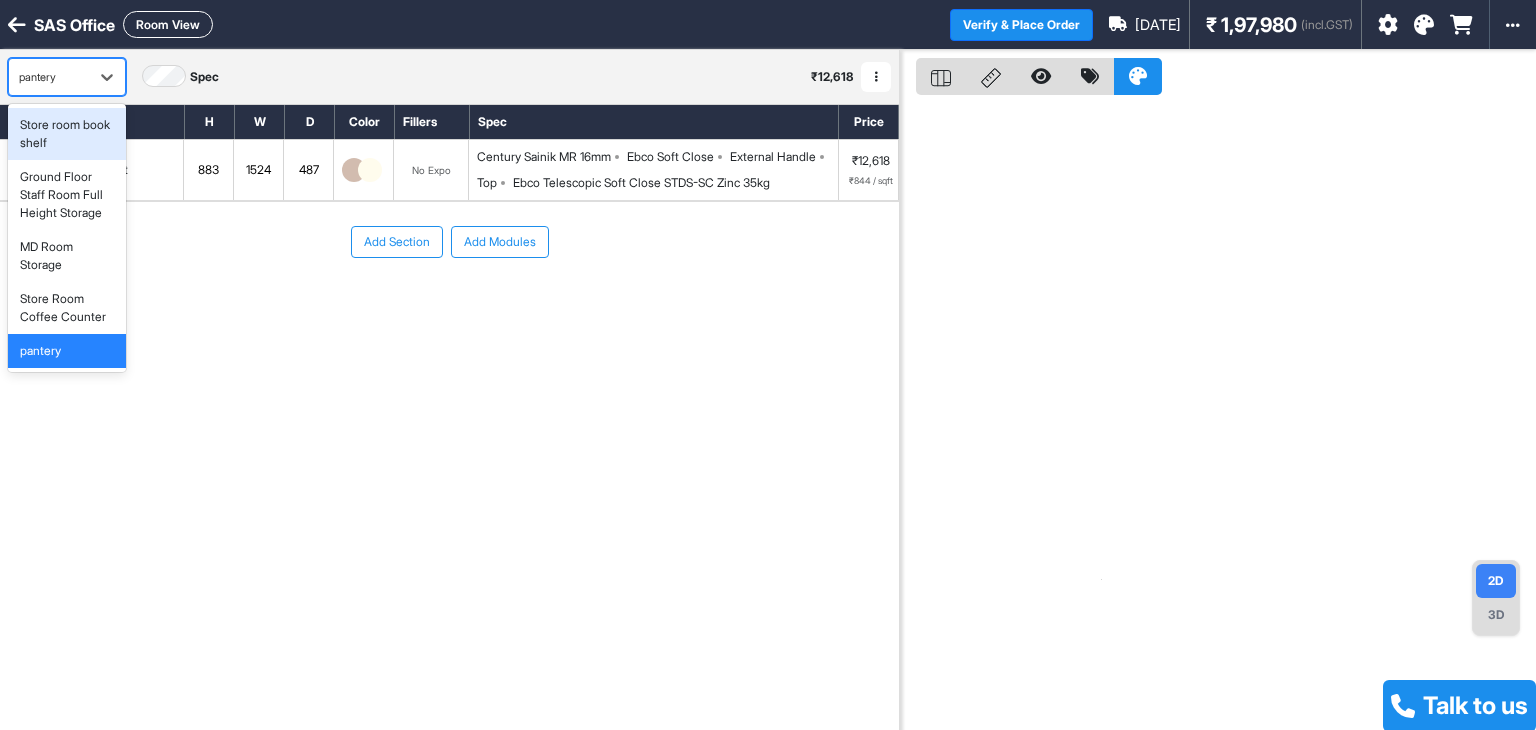 click on "Store room book shelf" at bounding box center [67, 134] 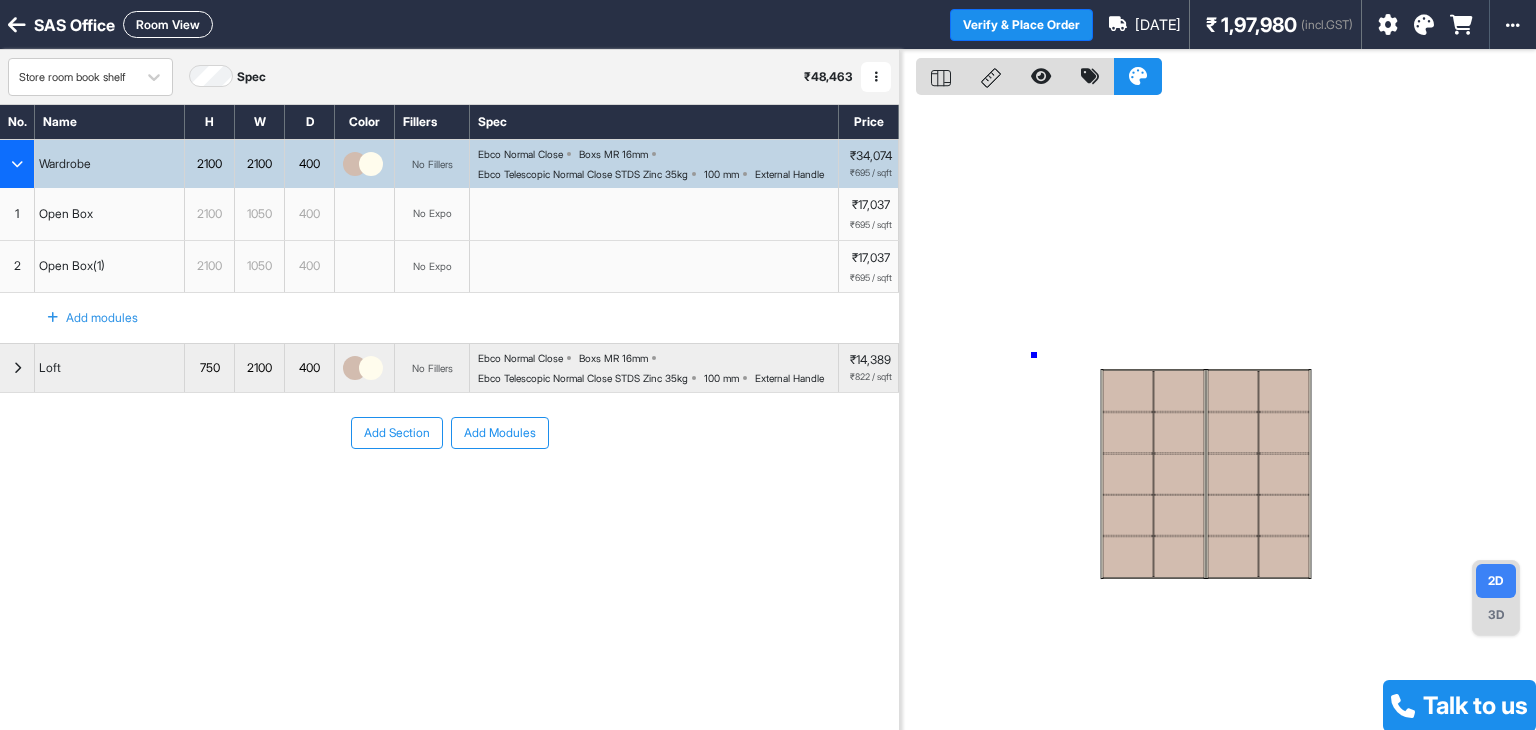 click at bounding box center [1218, 415] 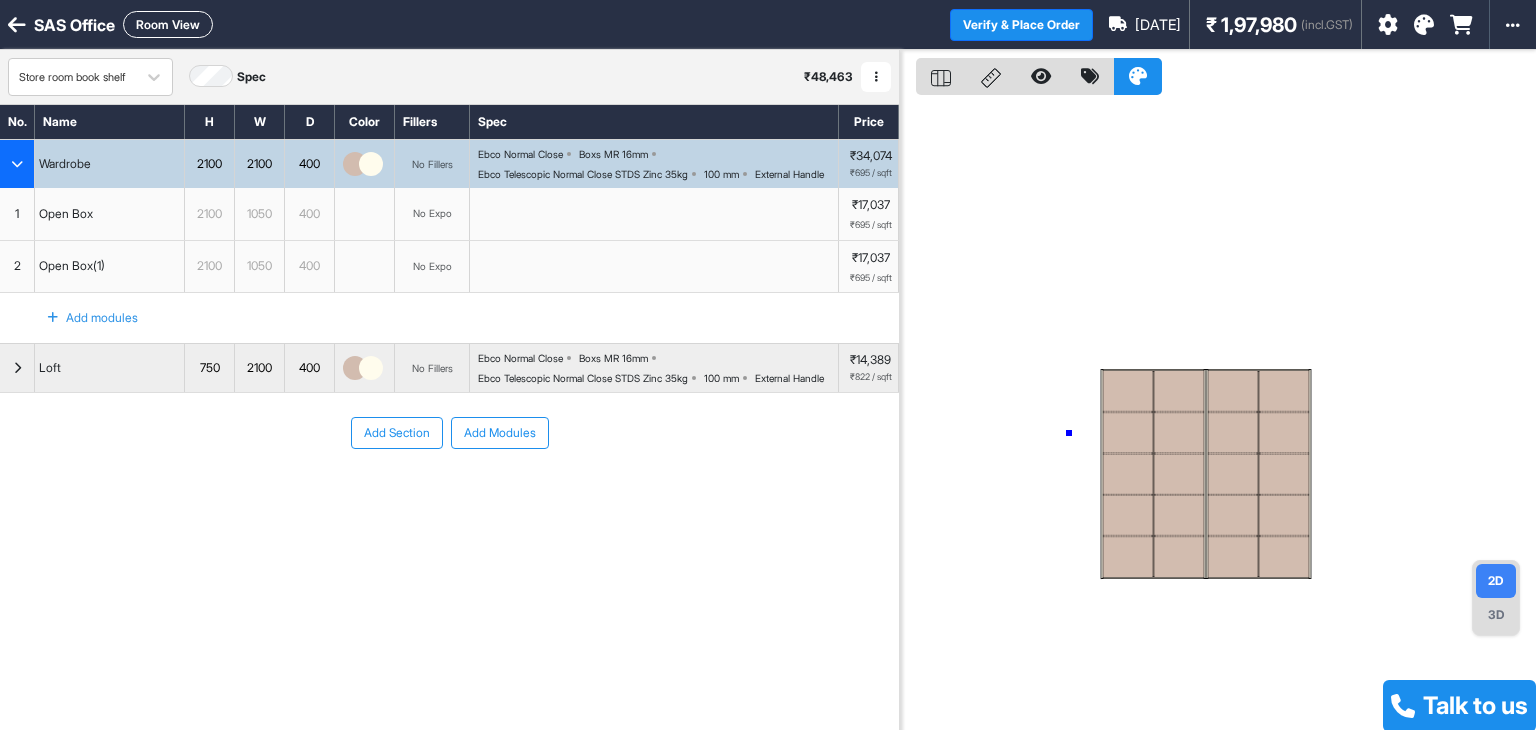 drag, startPoint x: 1069, startPoint y: 433, endPoint x: 1153, endPoint y: 219, distance: 229.89563 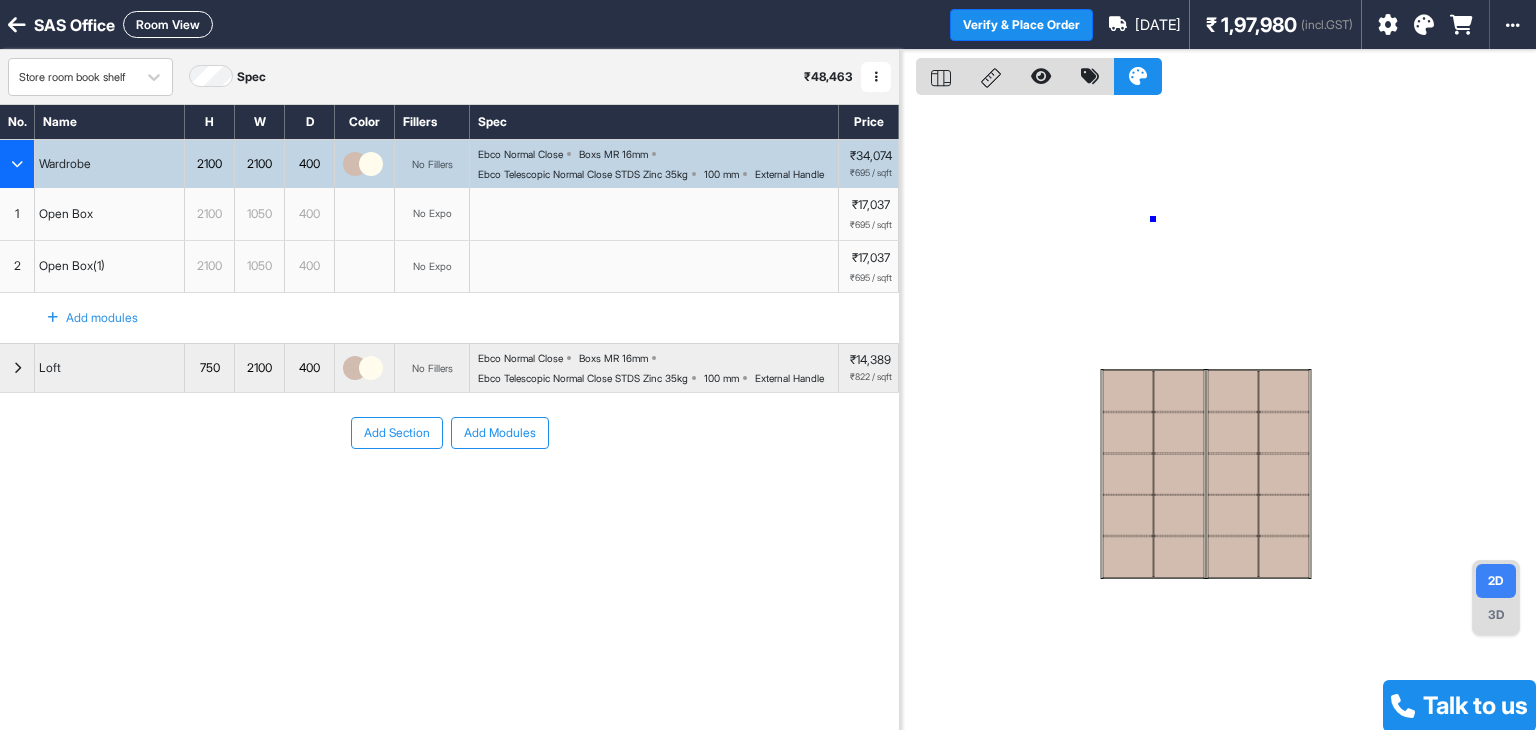 click at bounding box center [1218, 415] 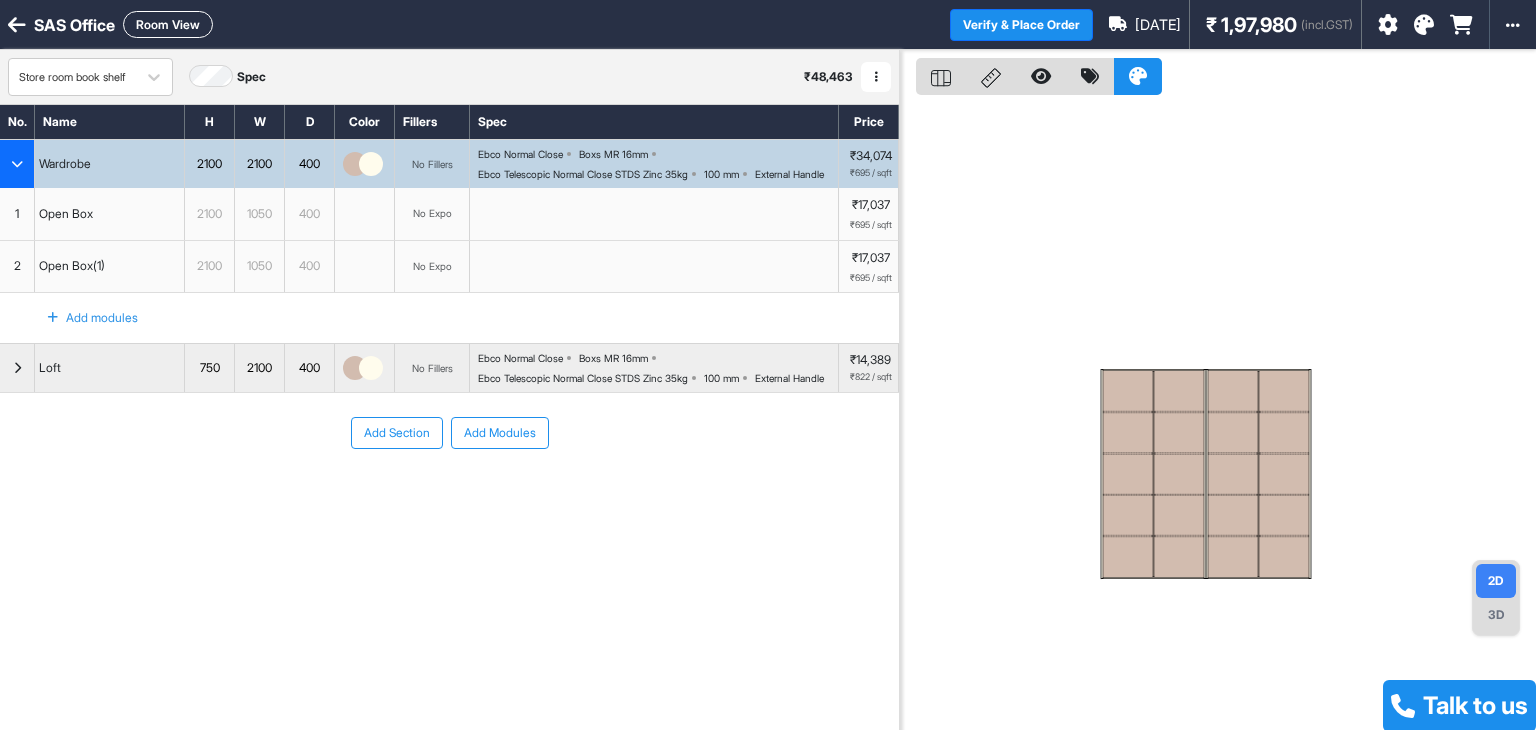 click on "3D" at bounding box center (1496, 615) 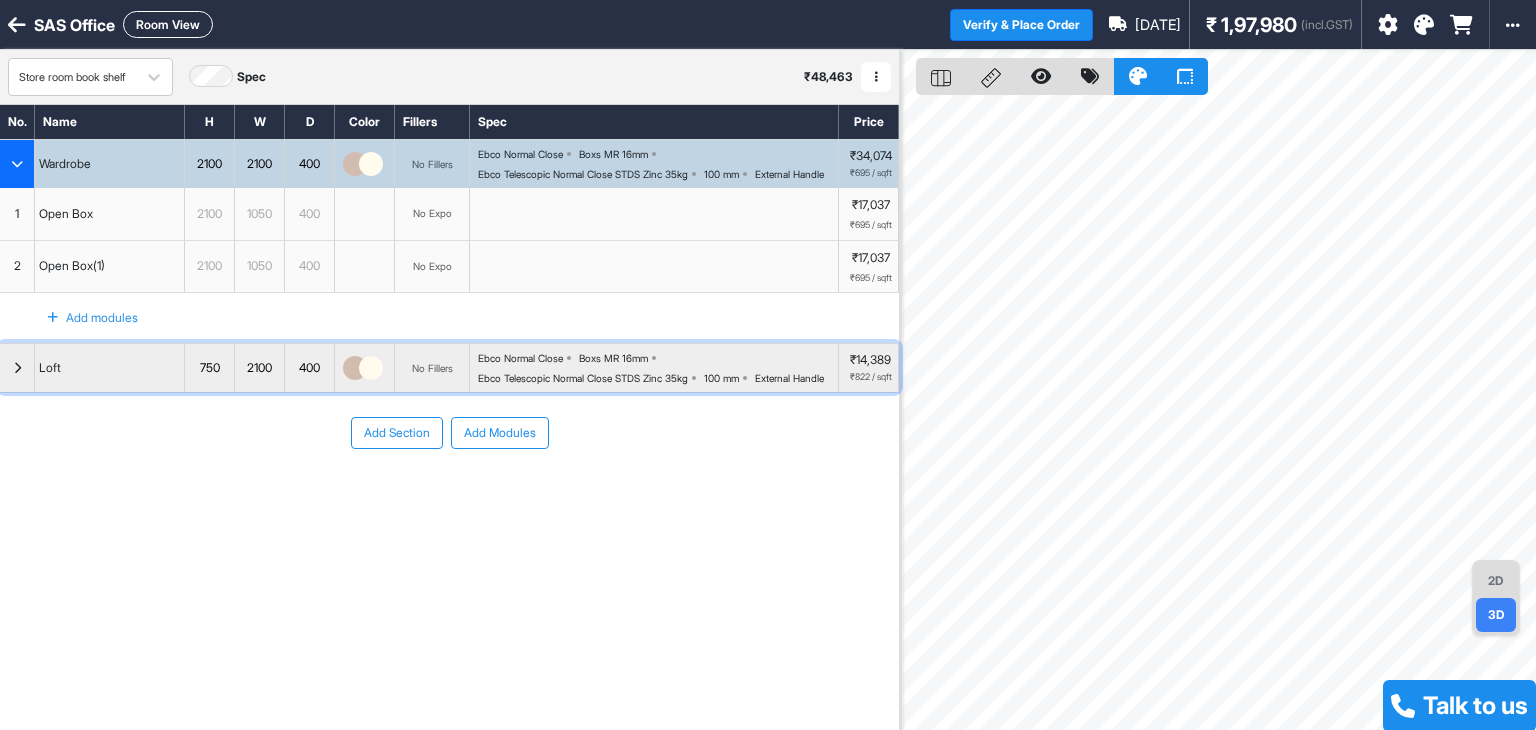 click at bounding box center (17, 368) 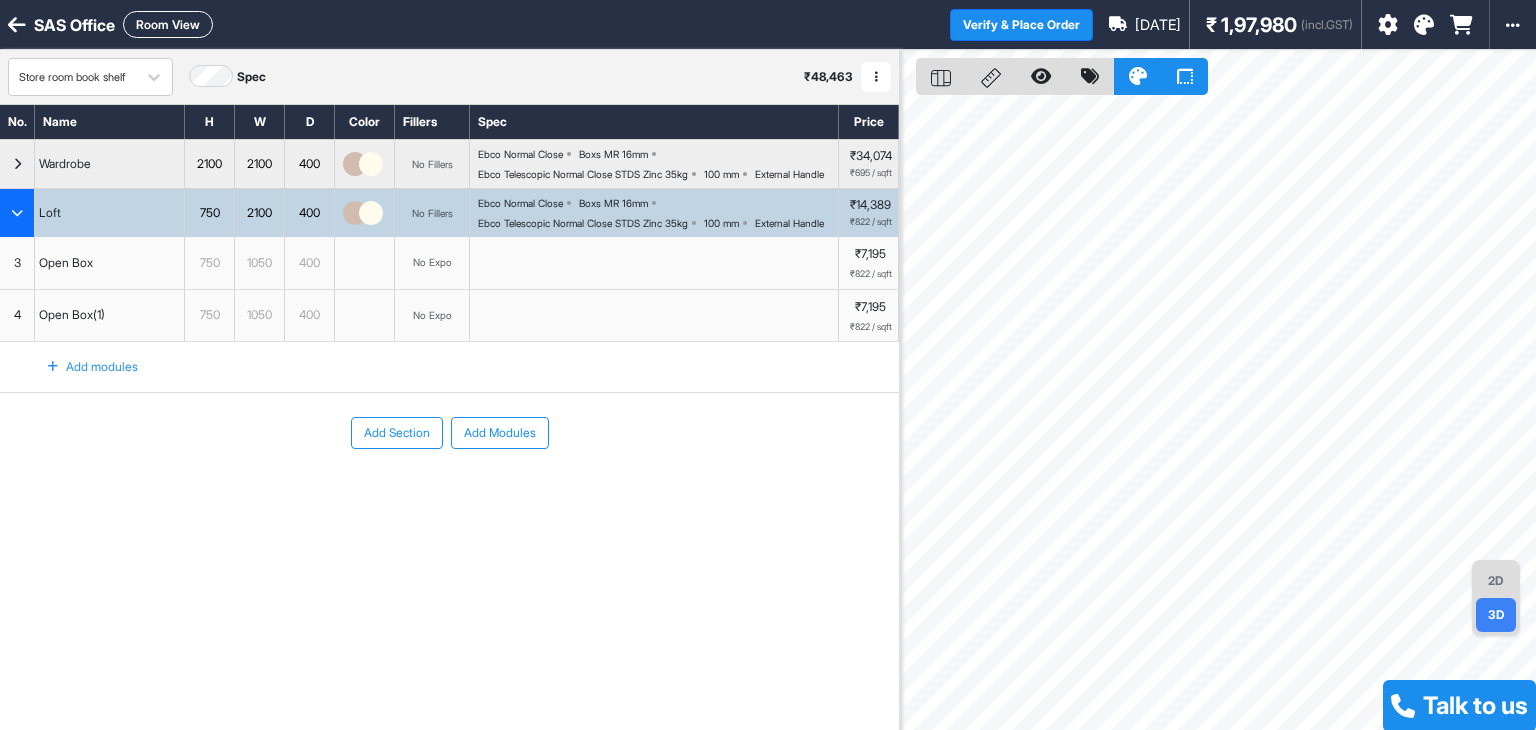click at bounding box center [17, 213] 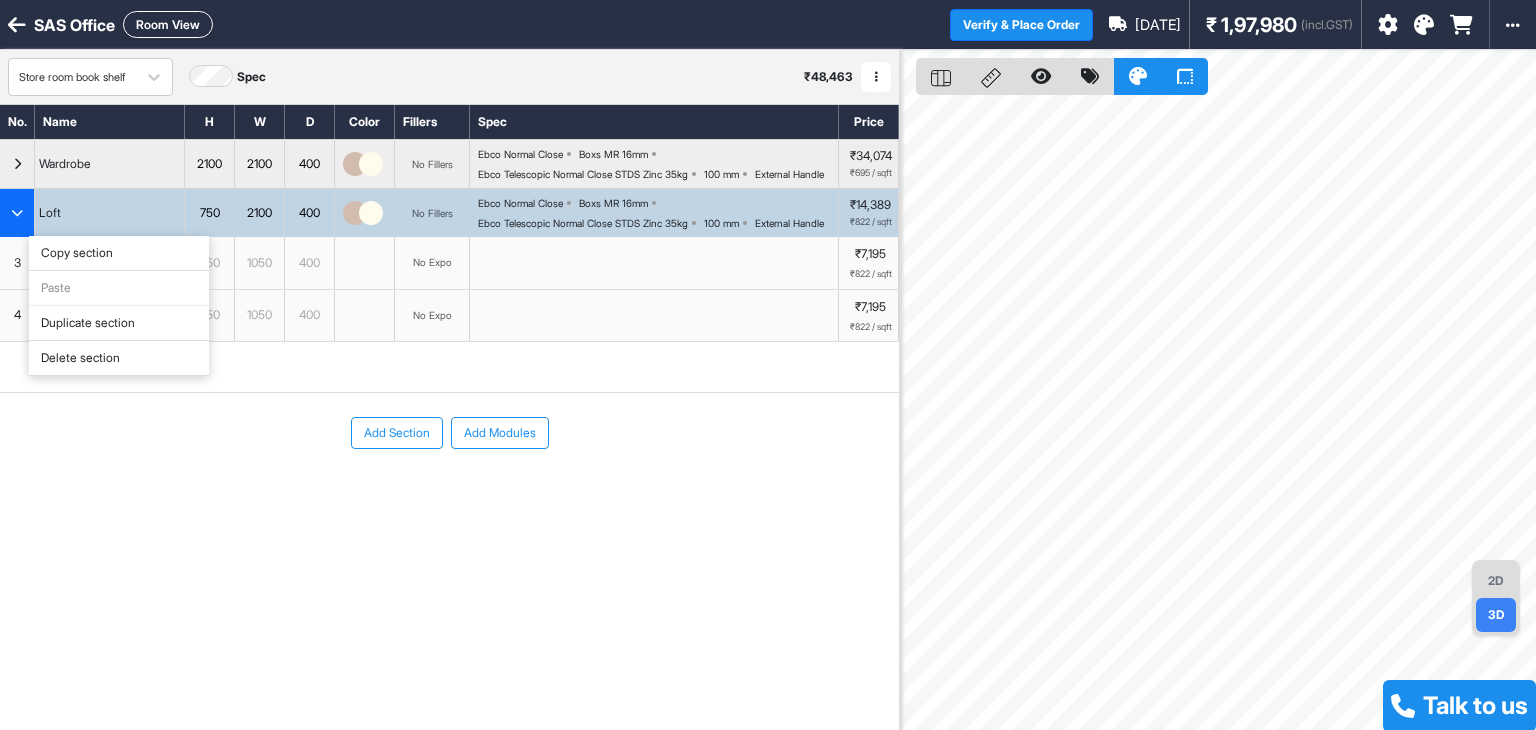 click on "Delete section" at bounding box center [119, 358] 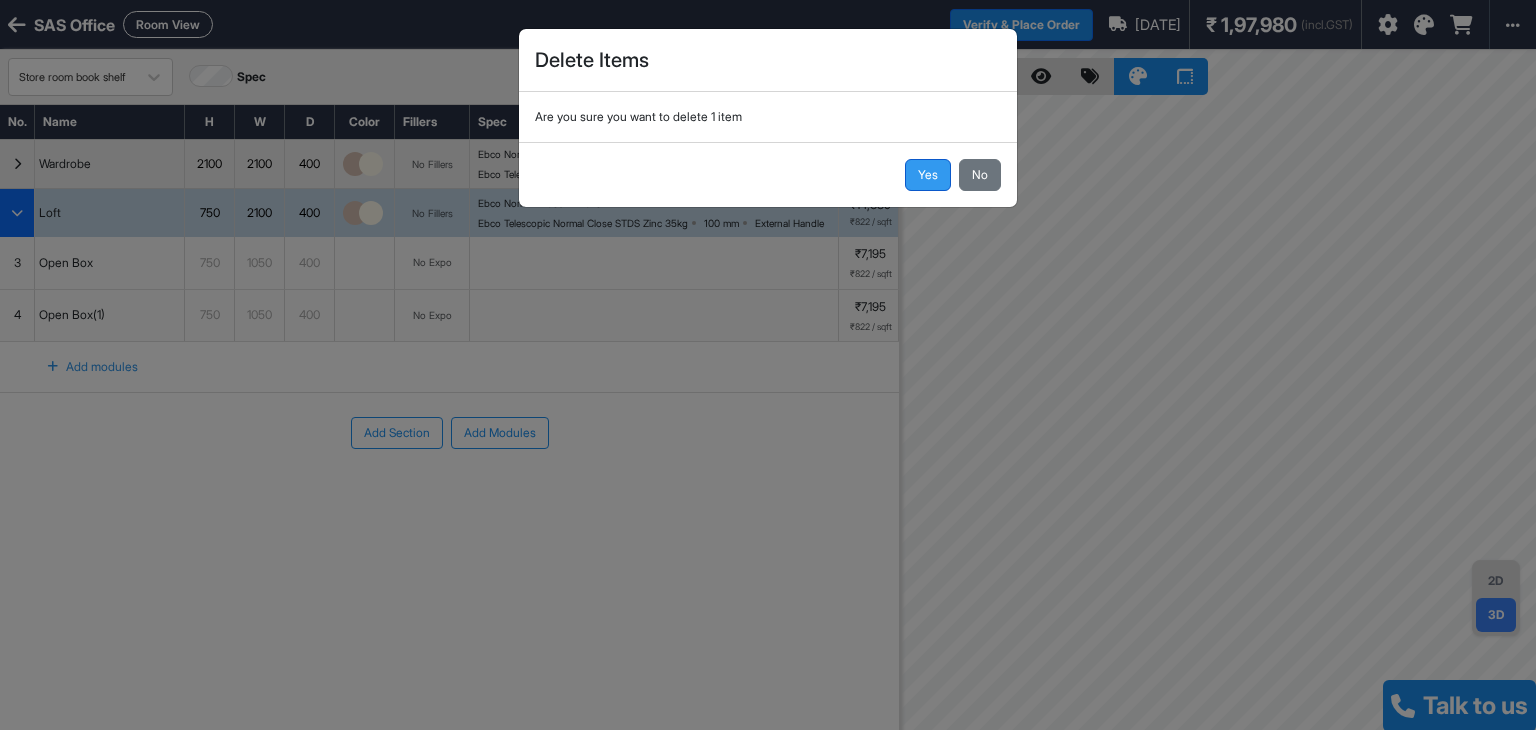 click on "Yes" at bounding box center [928, 175] 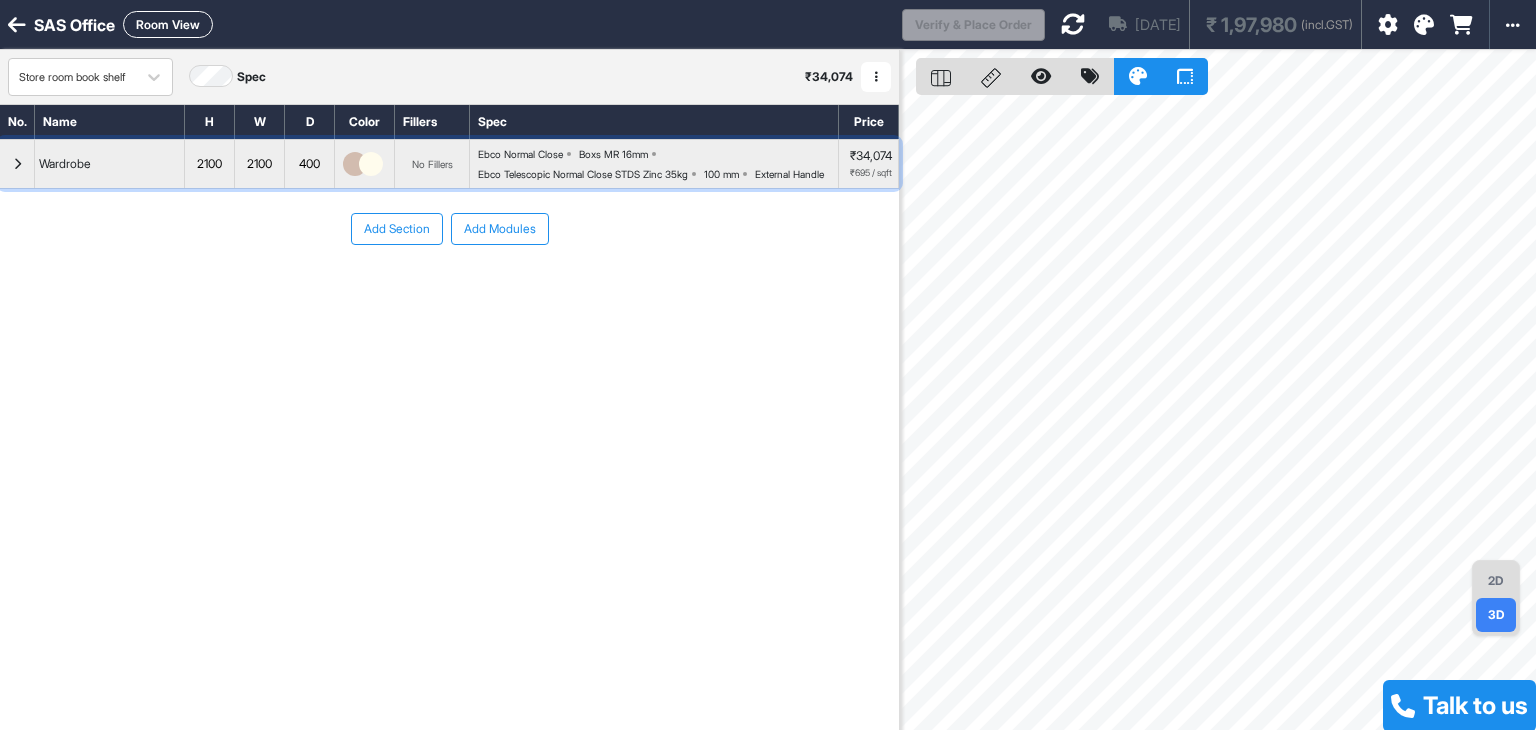 click on "Ebco Telescopic Normal Close STDS Zinc 35kg" at bounding box center (583, 174) 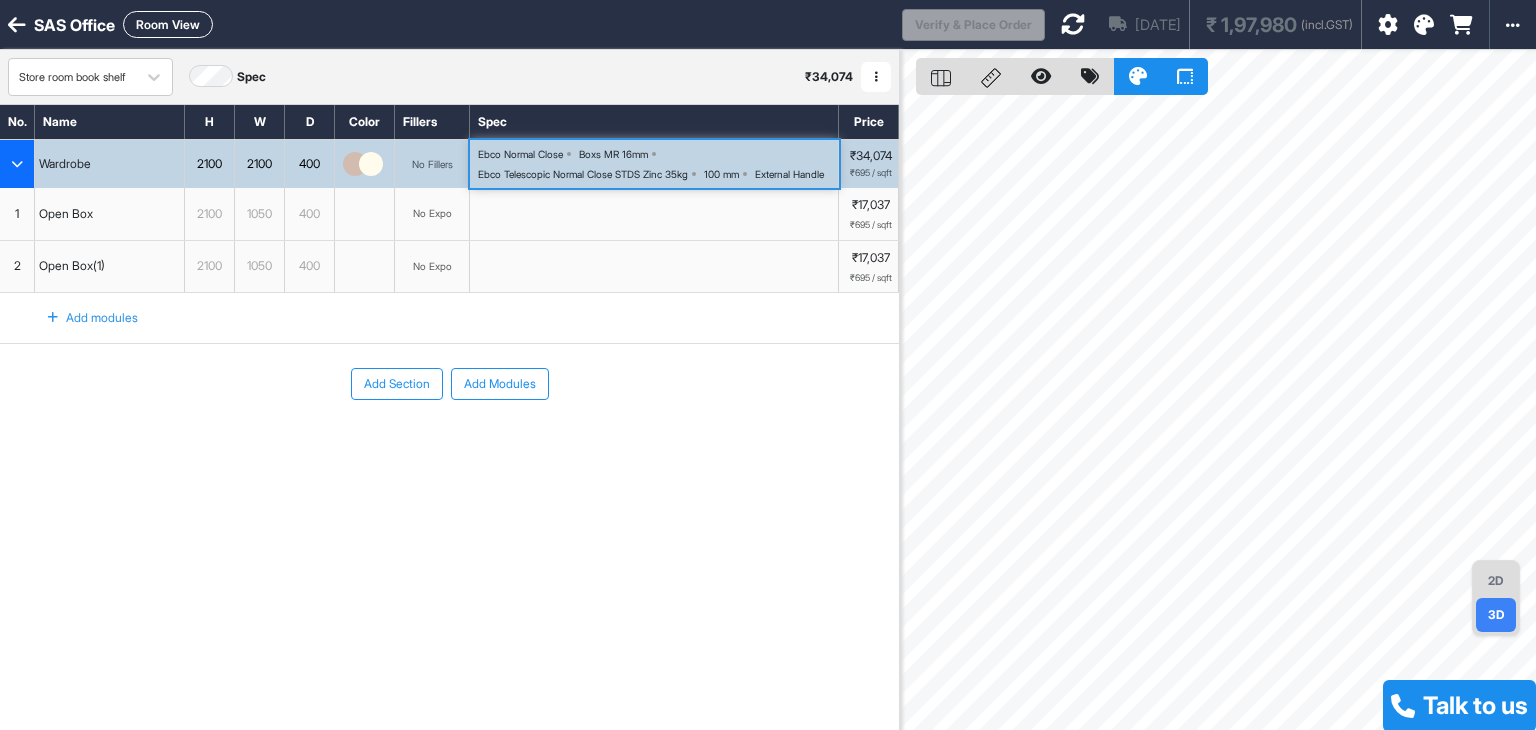 click on "Open Box" at bounding box center (110, 214) 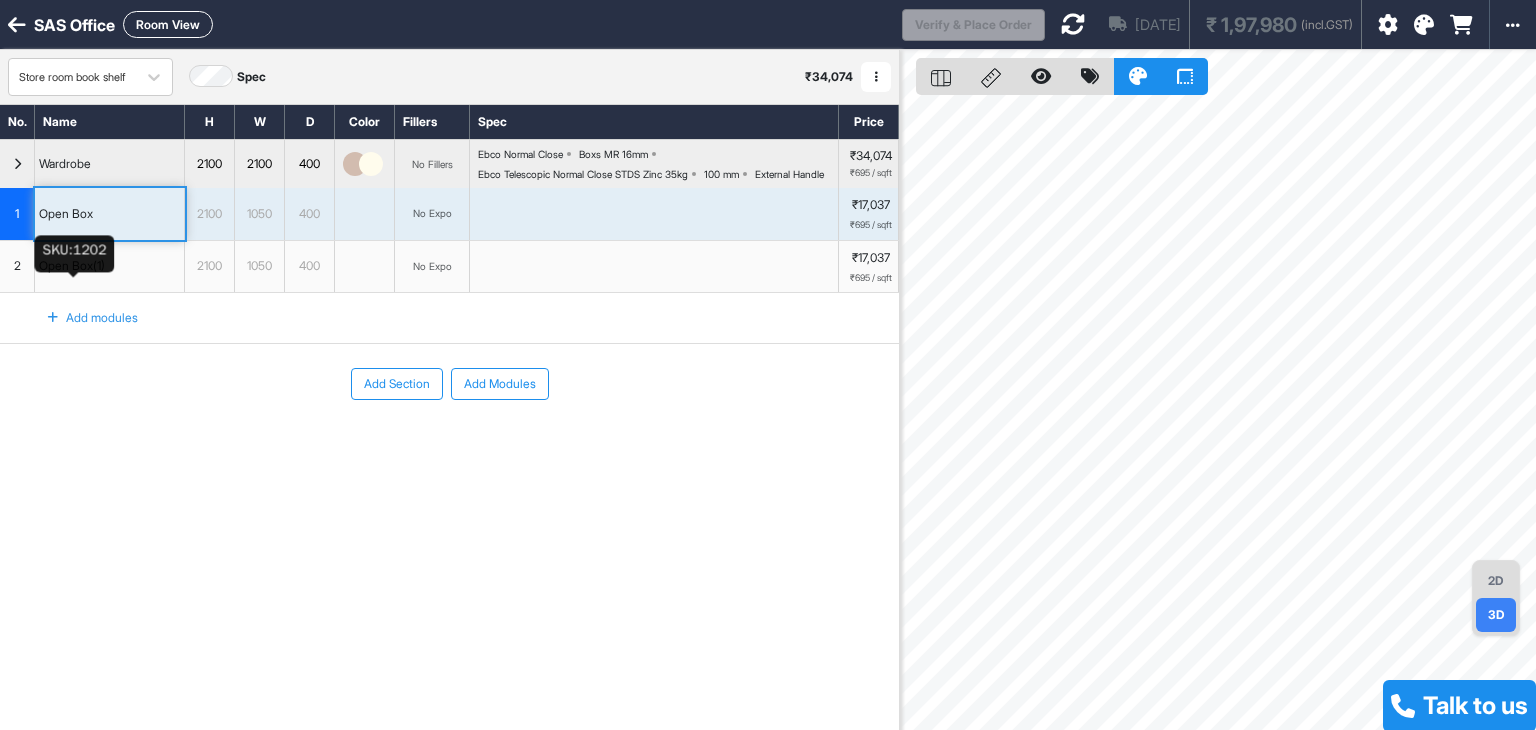 click on "Open Box(1)" at bounding box center [72, 266] 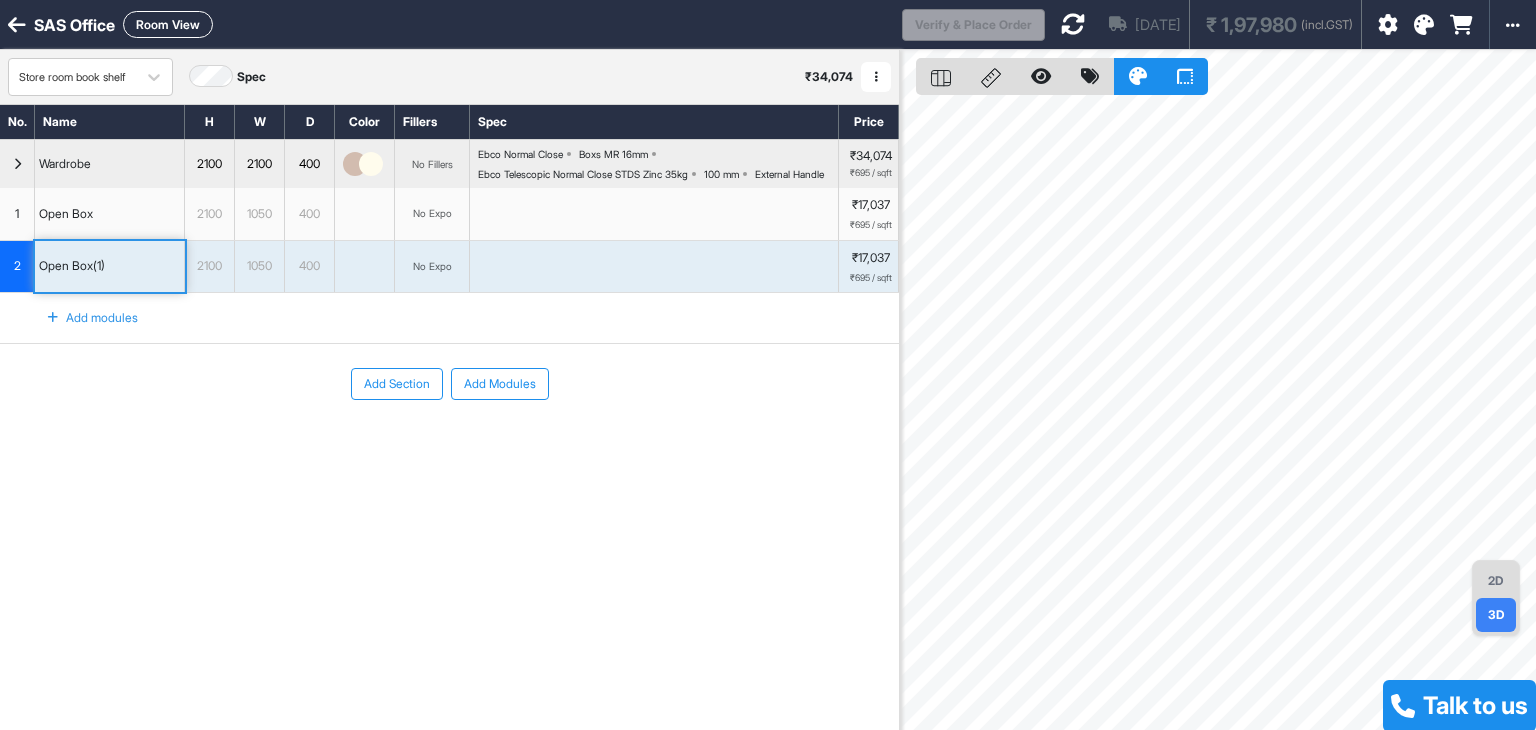 click on "Wardrobe" at bounding box center [110, 164] 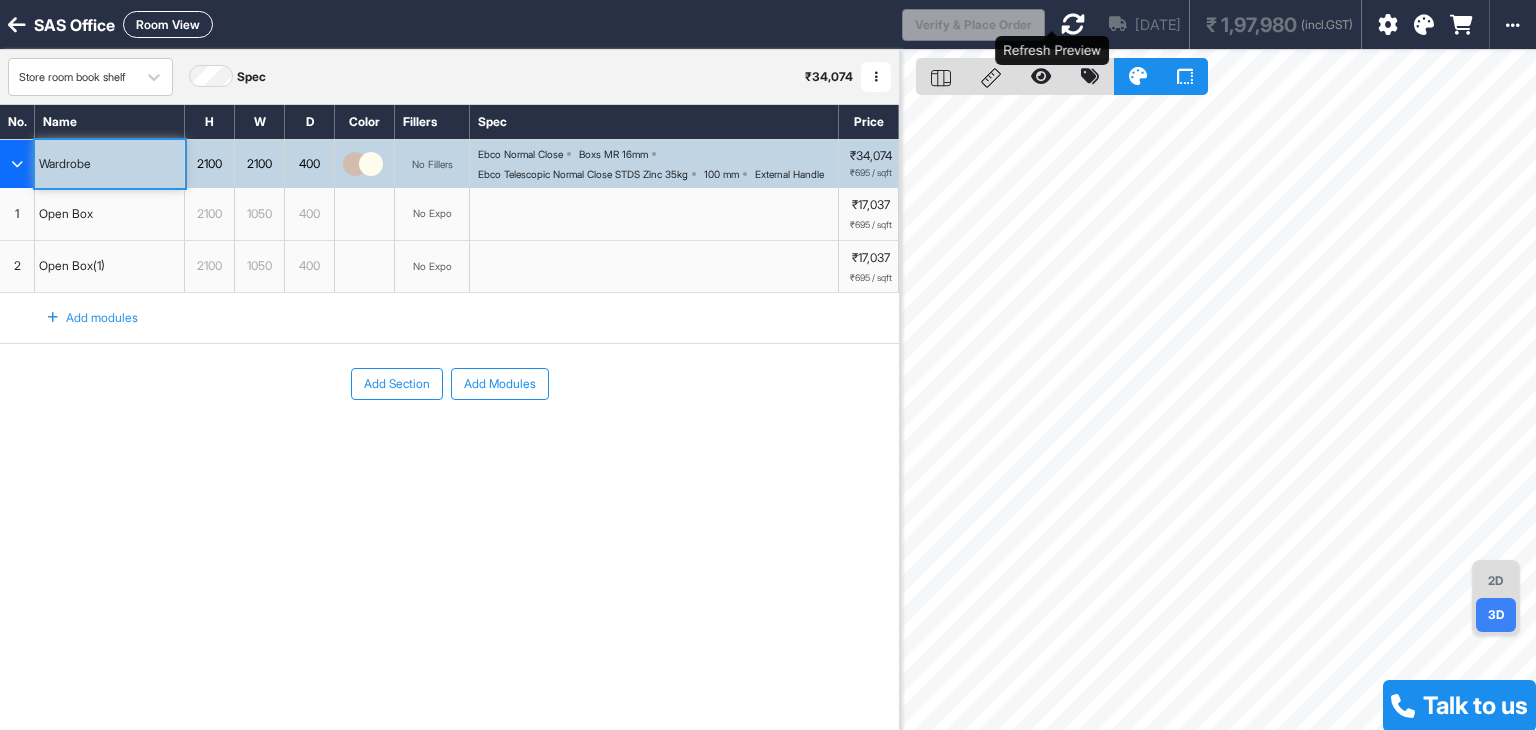 click at bounding box center (1073, 24) 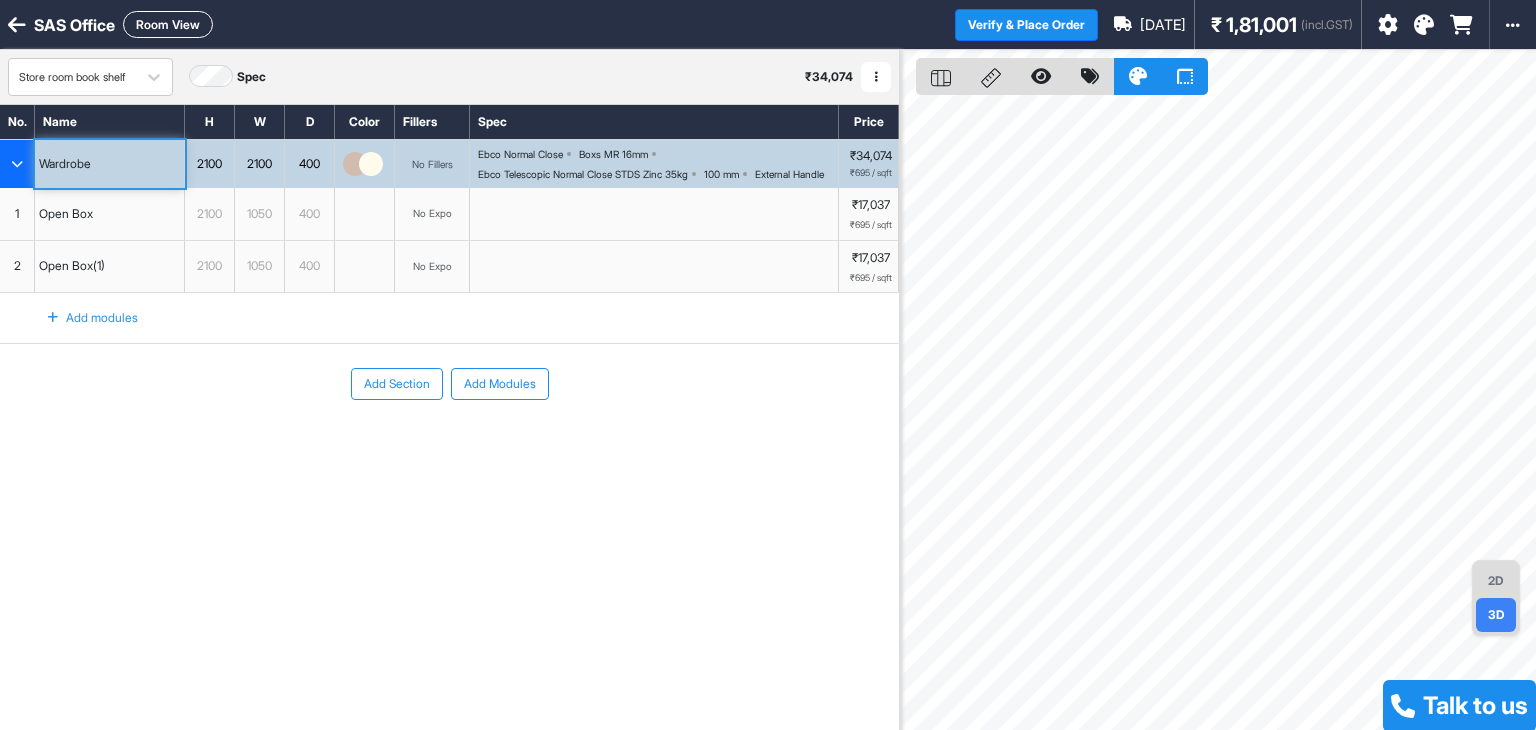 click on "Add Section Add Modules" at bounding box center [449, 384] 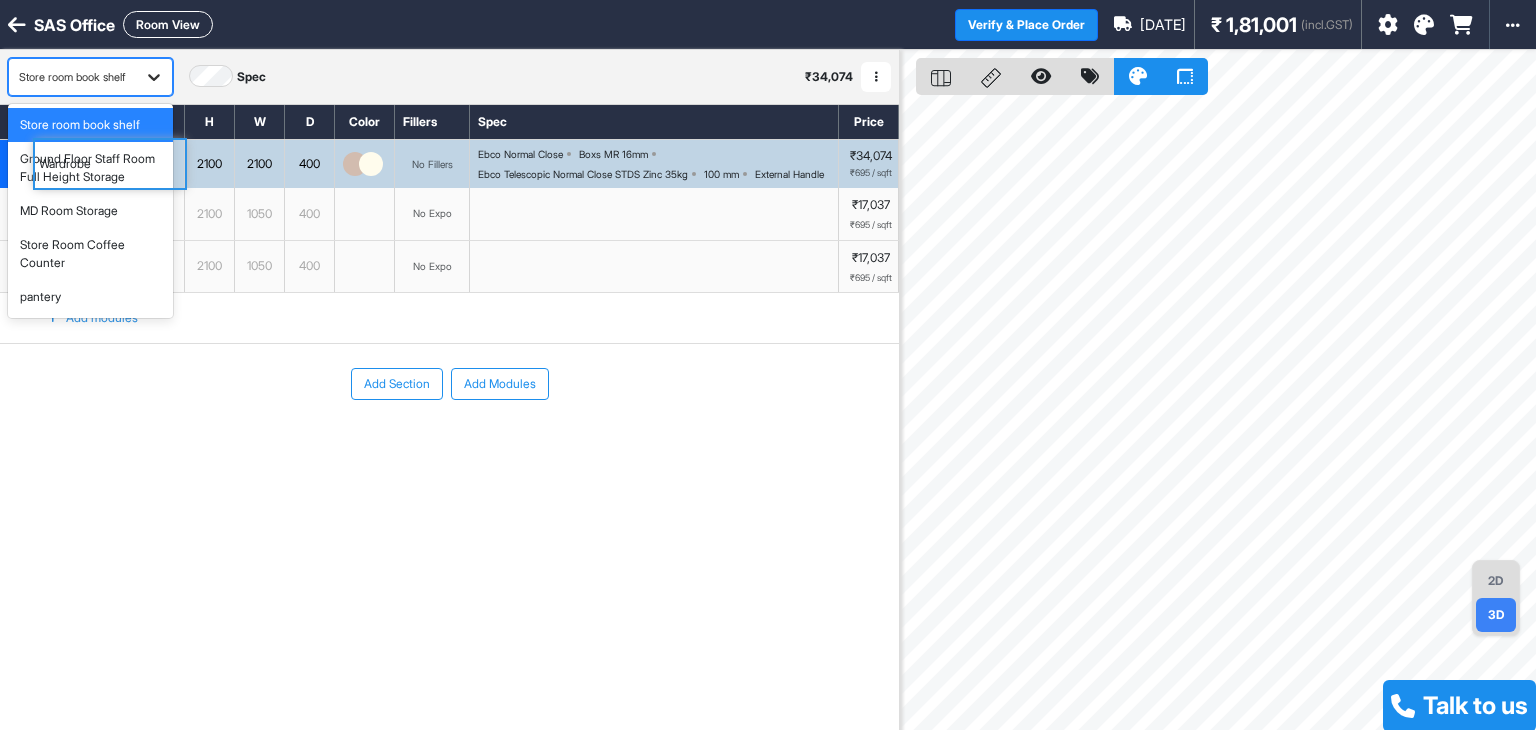 click at bounding box center (154, 77) 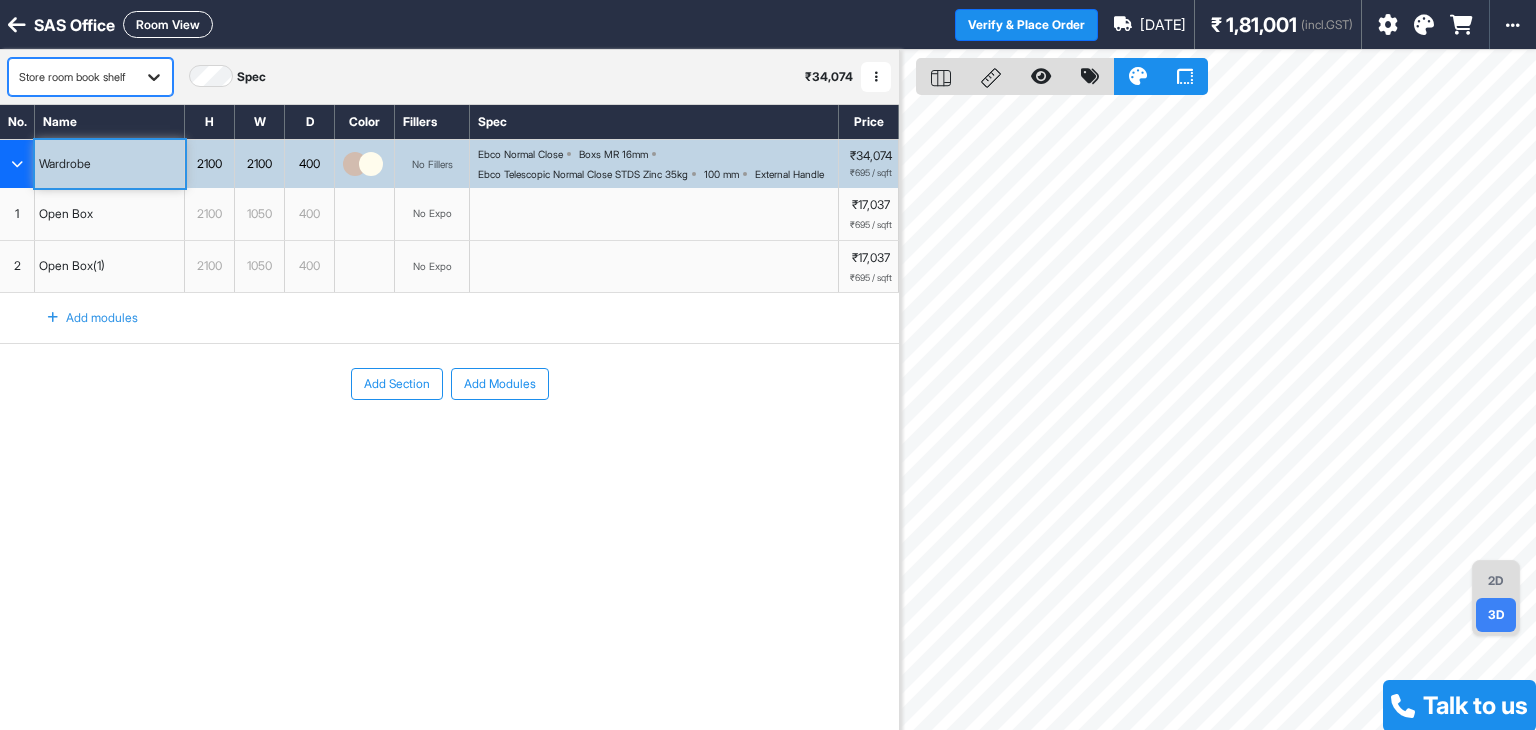 click at bounding box center (154, 77) 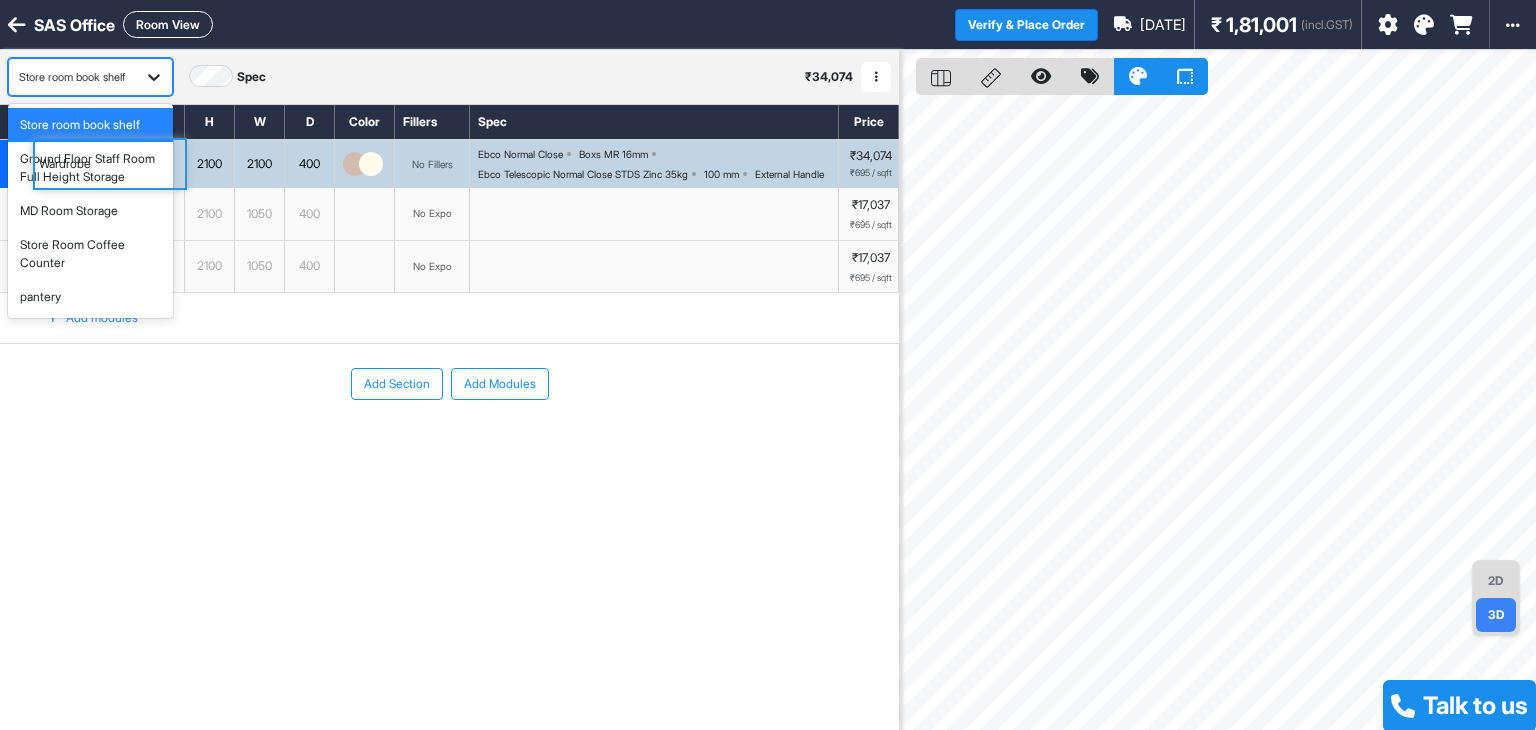 click at bounding box center [154, 77] 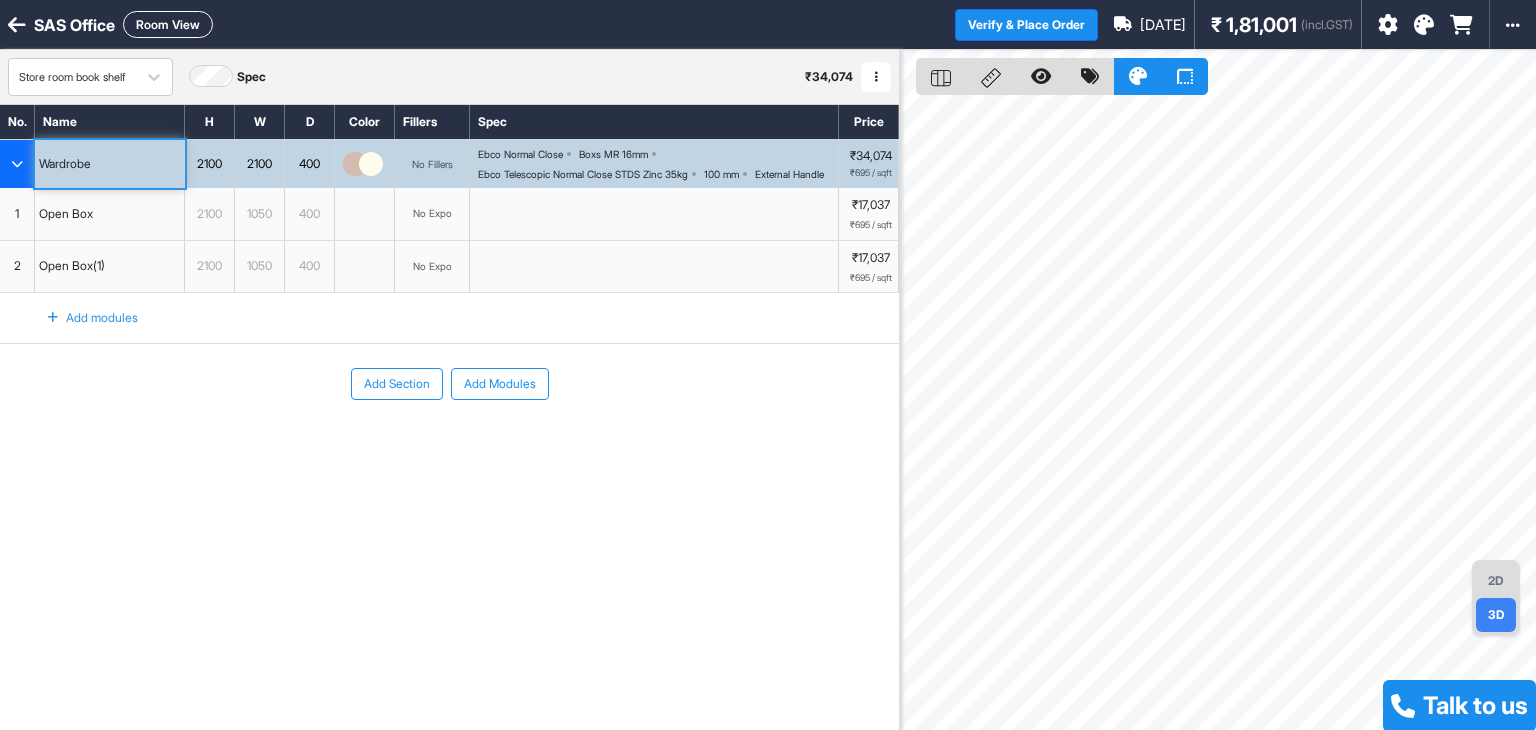 click on "Add Section Add Modules" at bounding box center [449, 384] 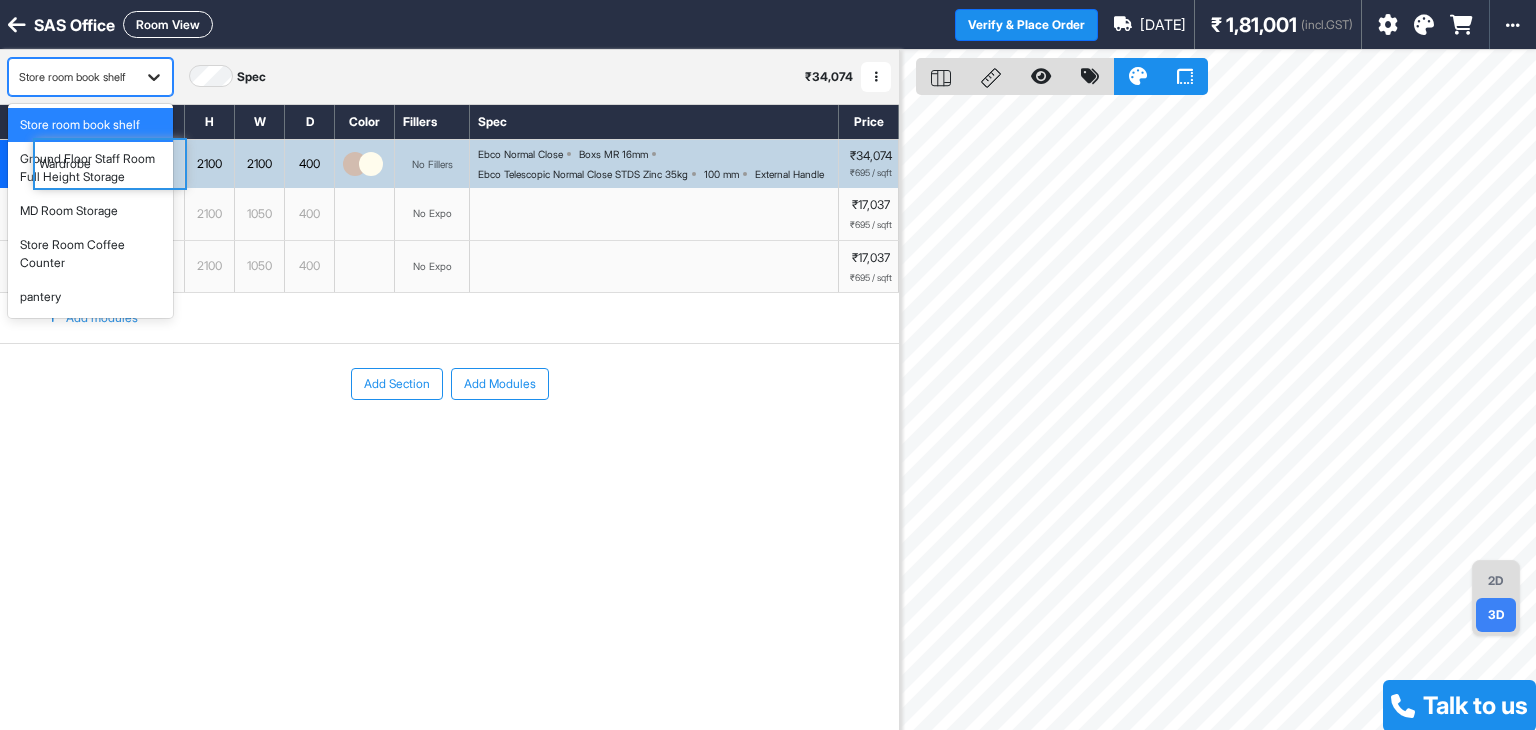 click 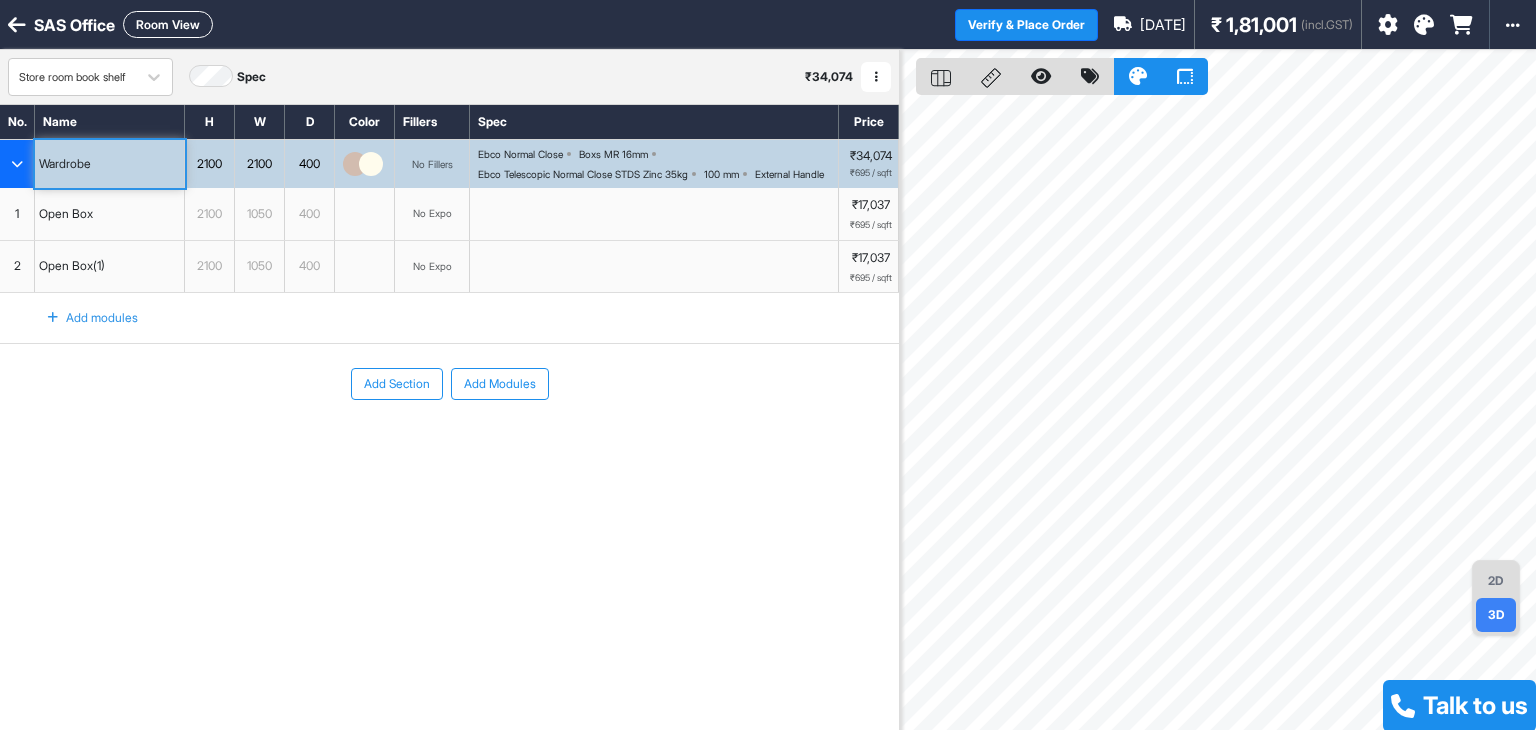 click on "Room View" at bounding box center [168, 24] 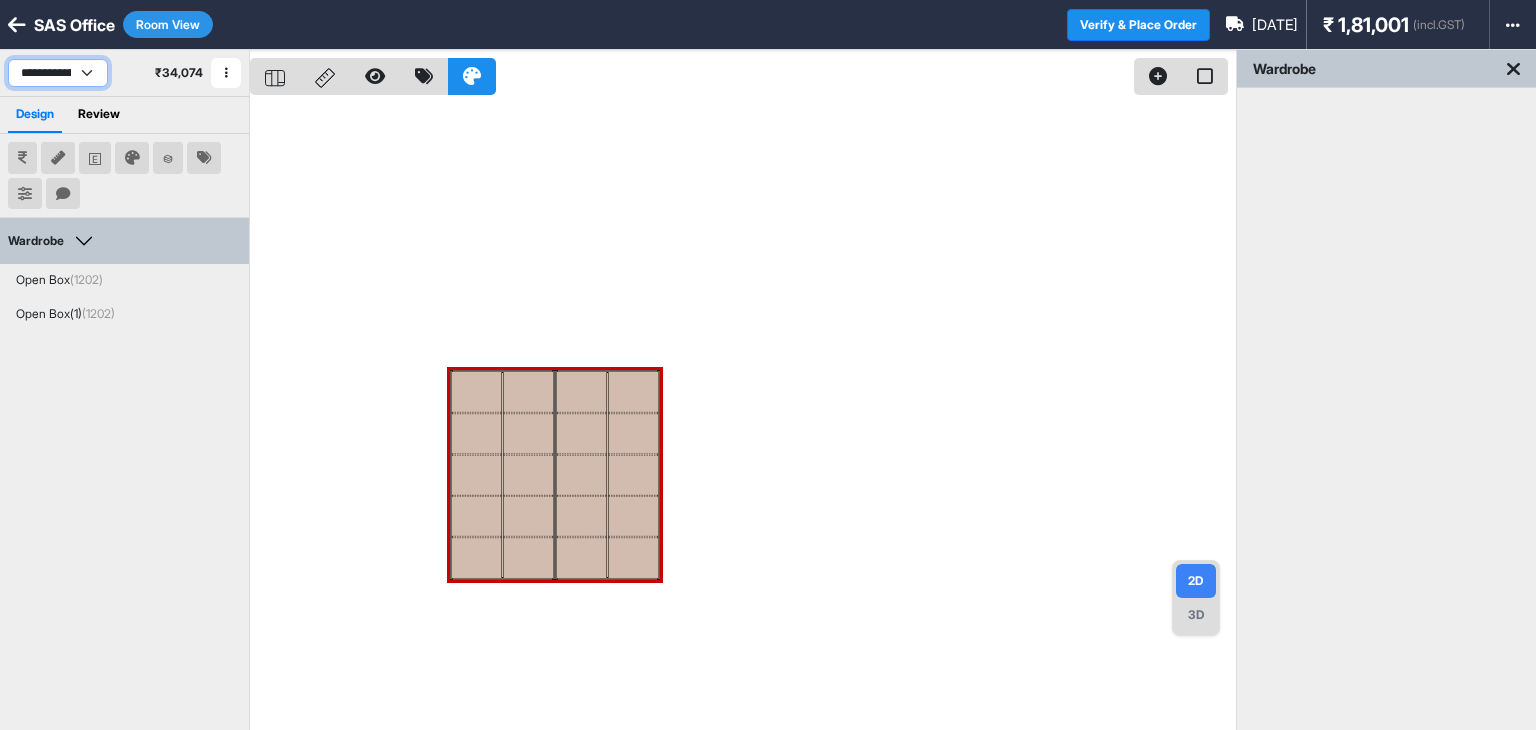click on "**********" at bounding box center [58, 73] 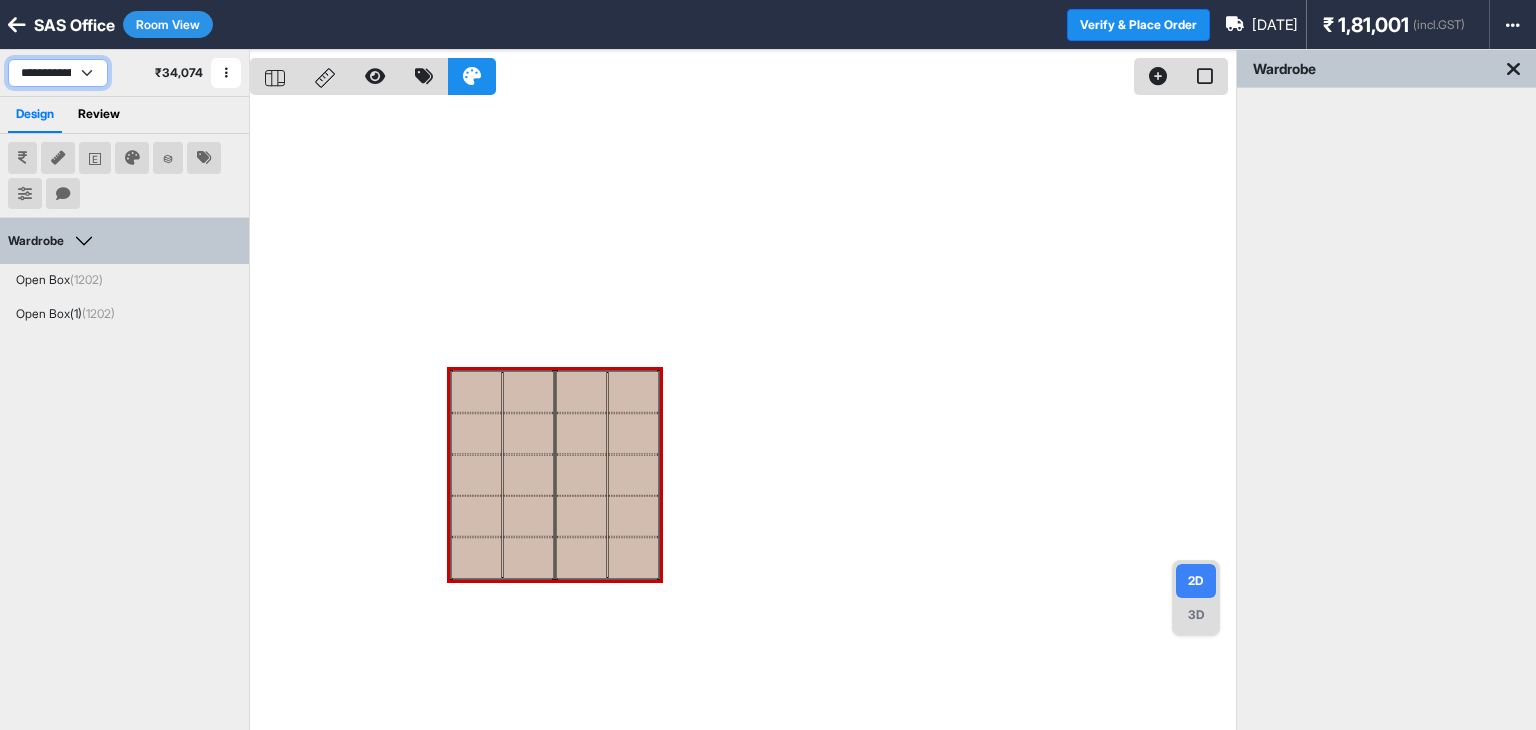 click on "**********" at bounding box center [58, 73] 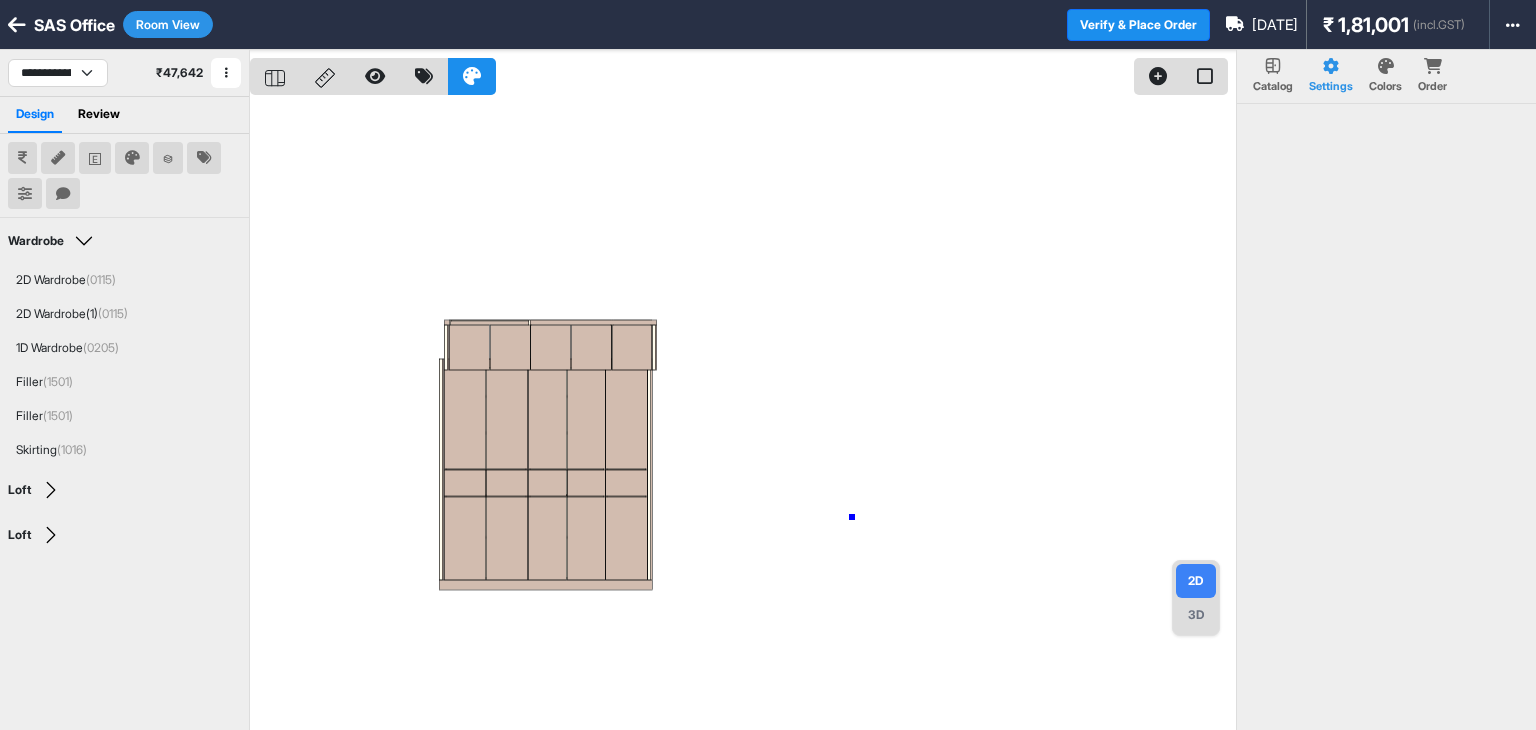 click at bounding box center (743, 415) 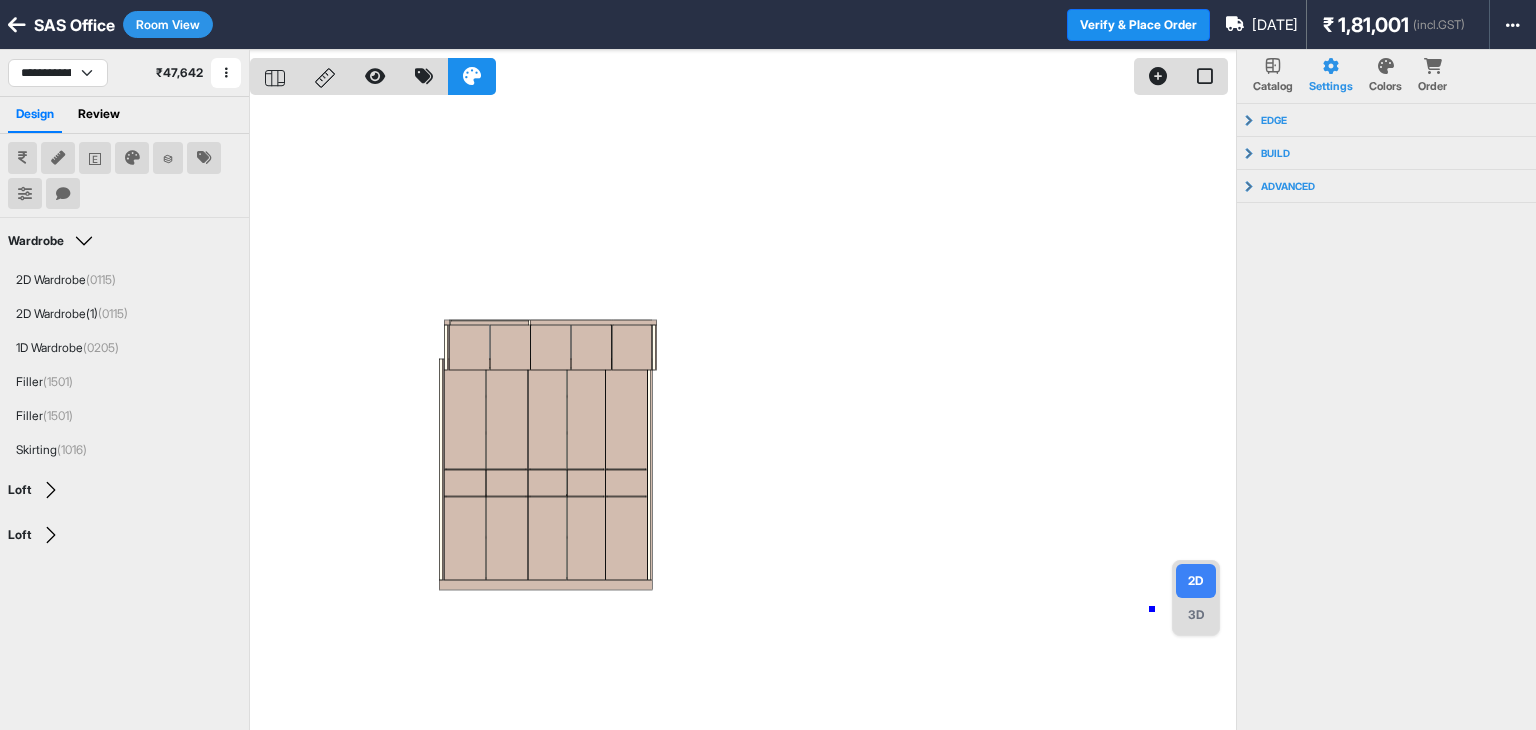 click at bounding box center [743, 415] 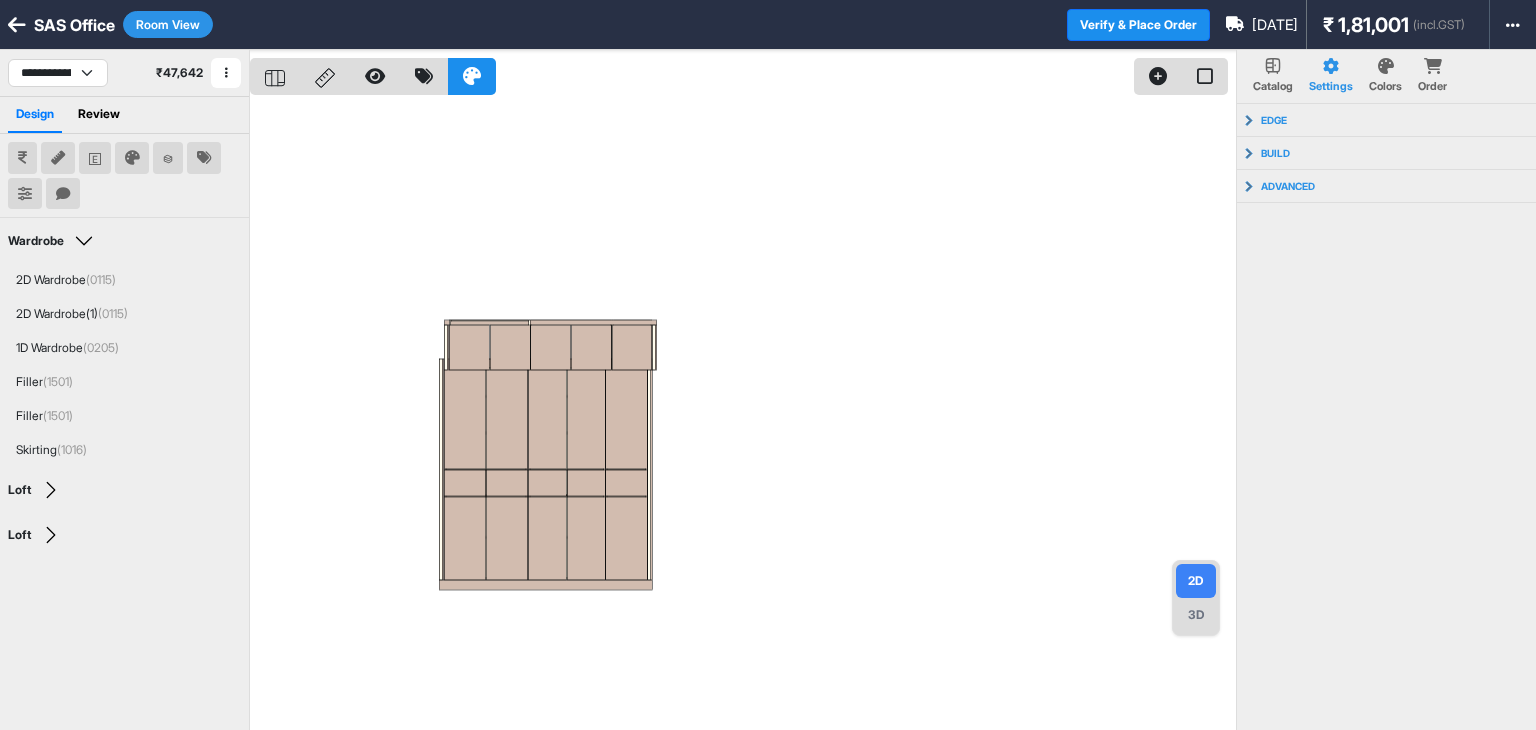 click on "3D" at bounding box center [1196, 615] 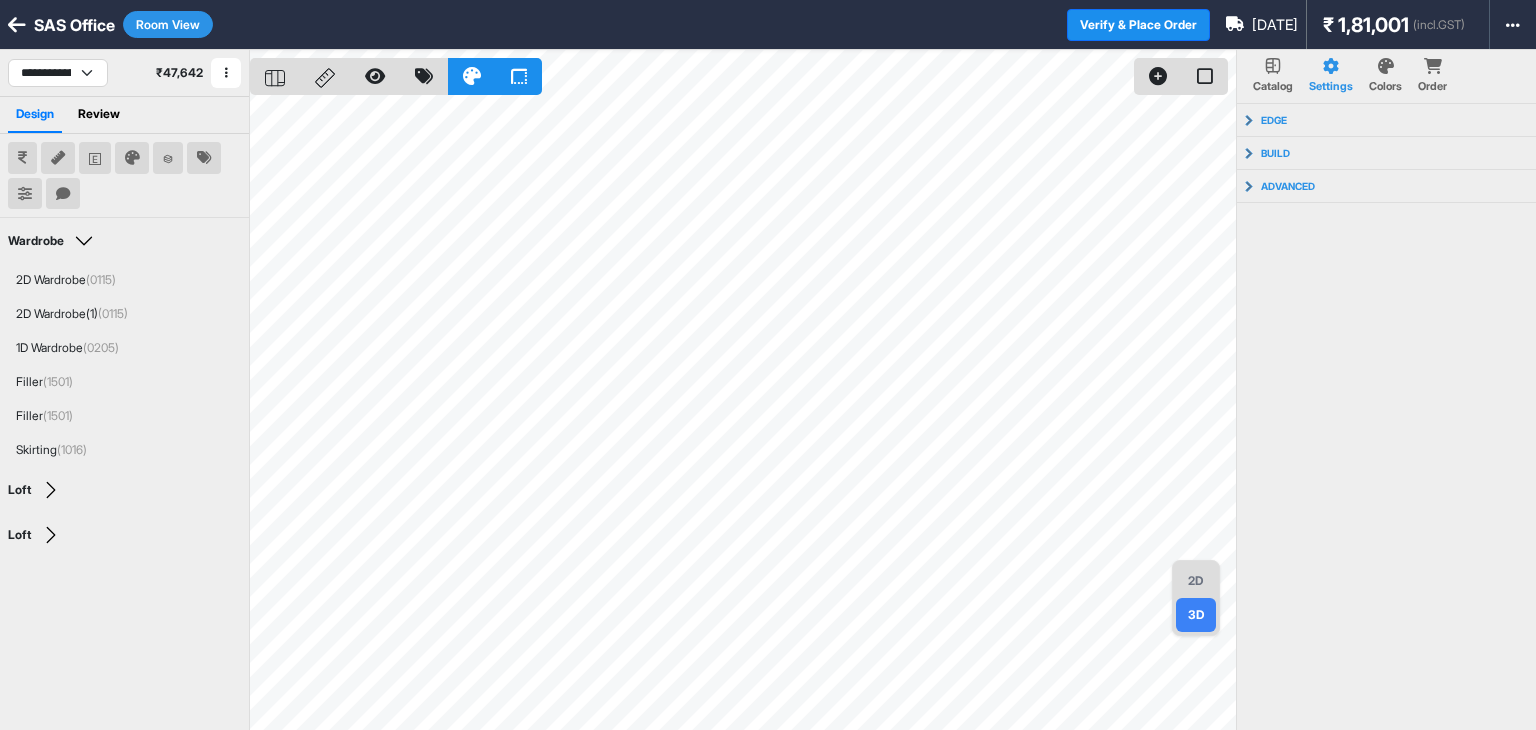 click on "Room View" at bounding box center [168, 24] 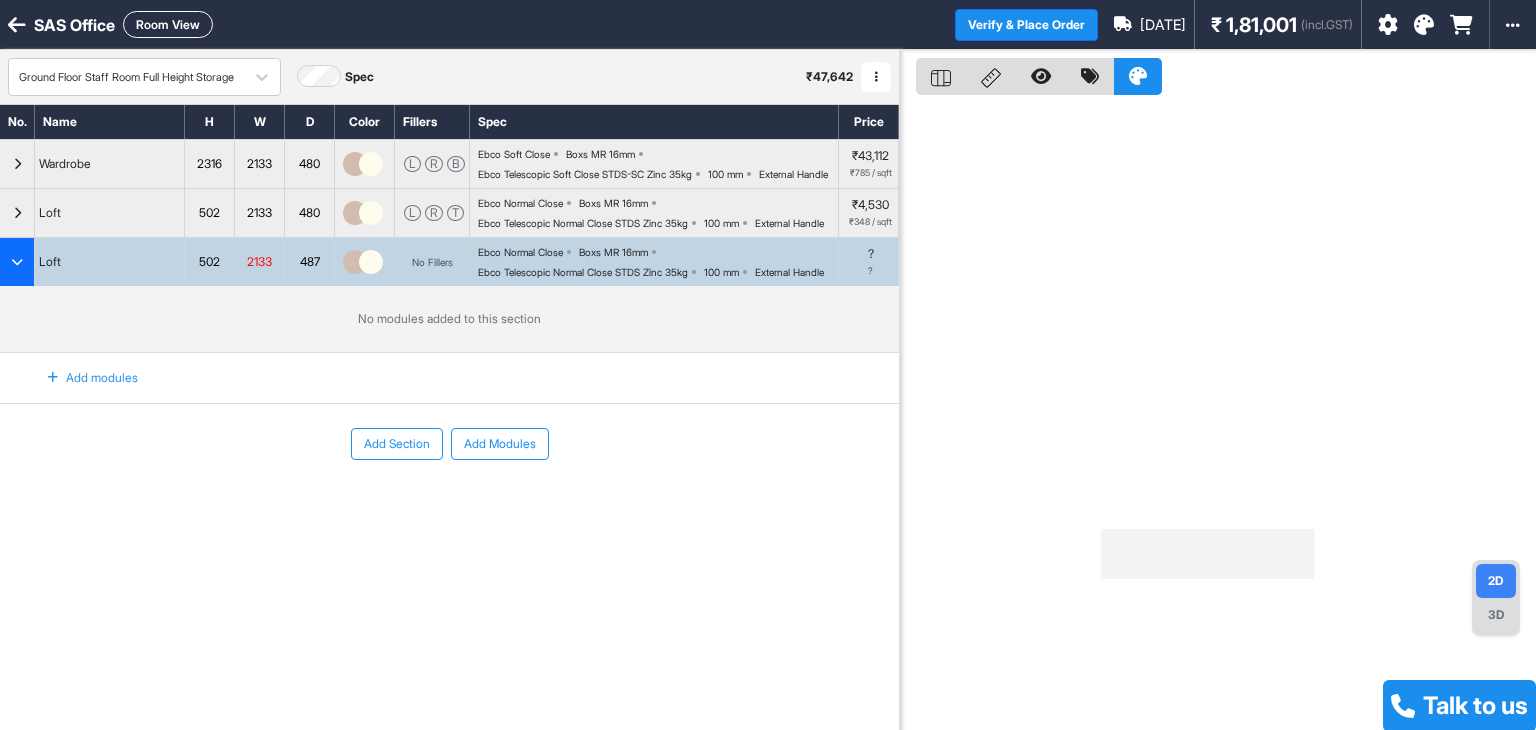 click at bounding box center [17, 262] 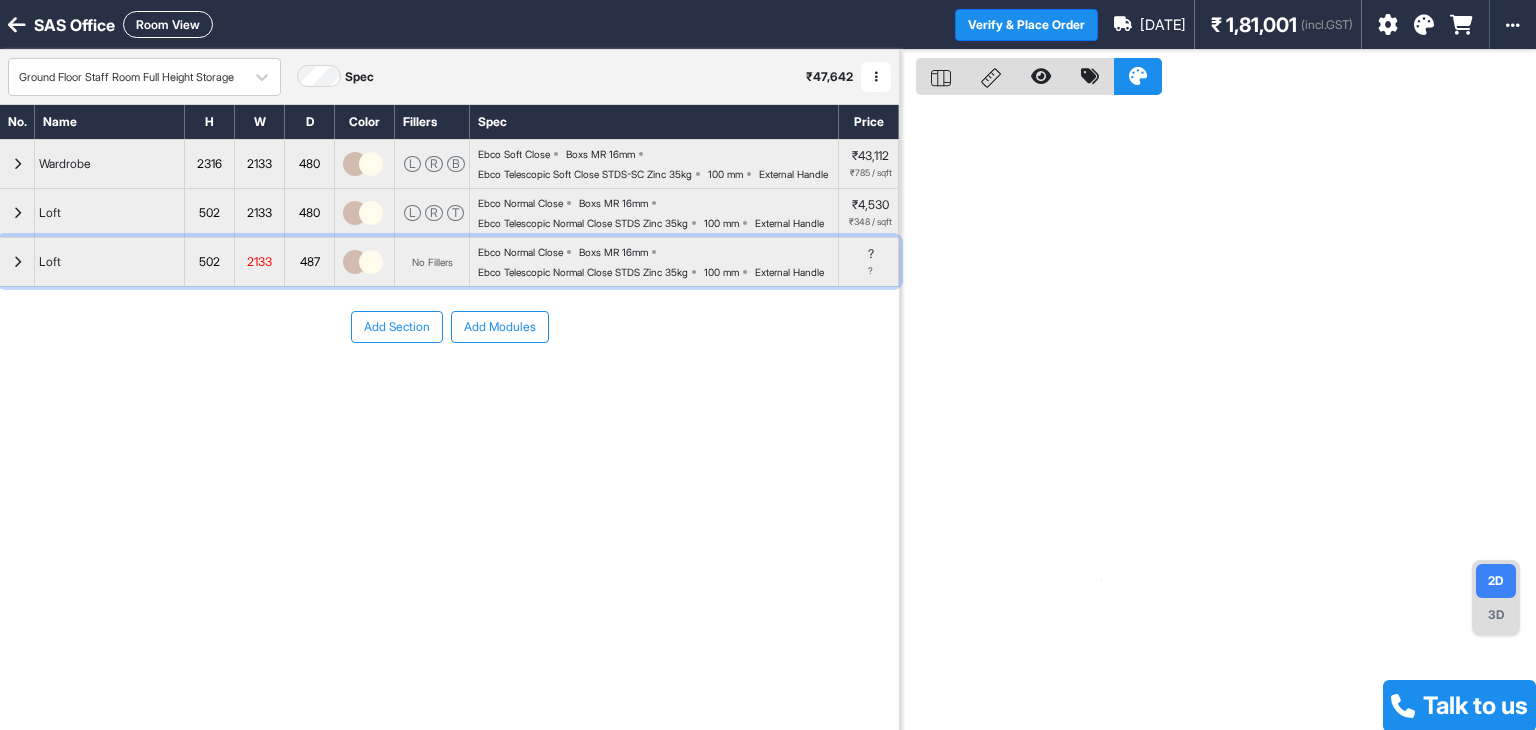 click at bounding box center [17, 262] 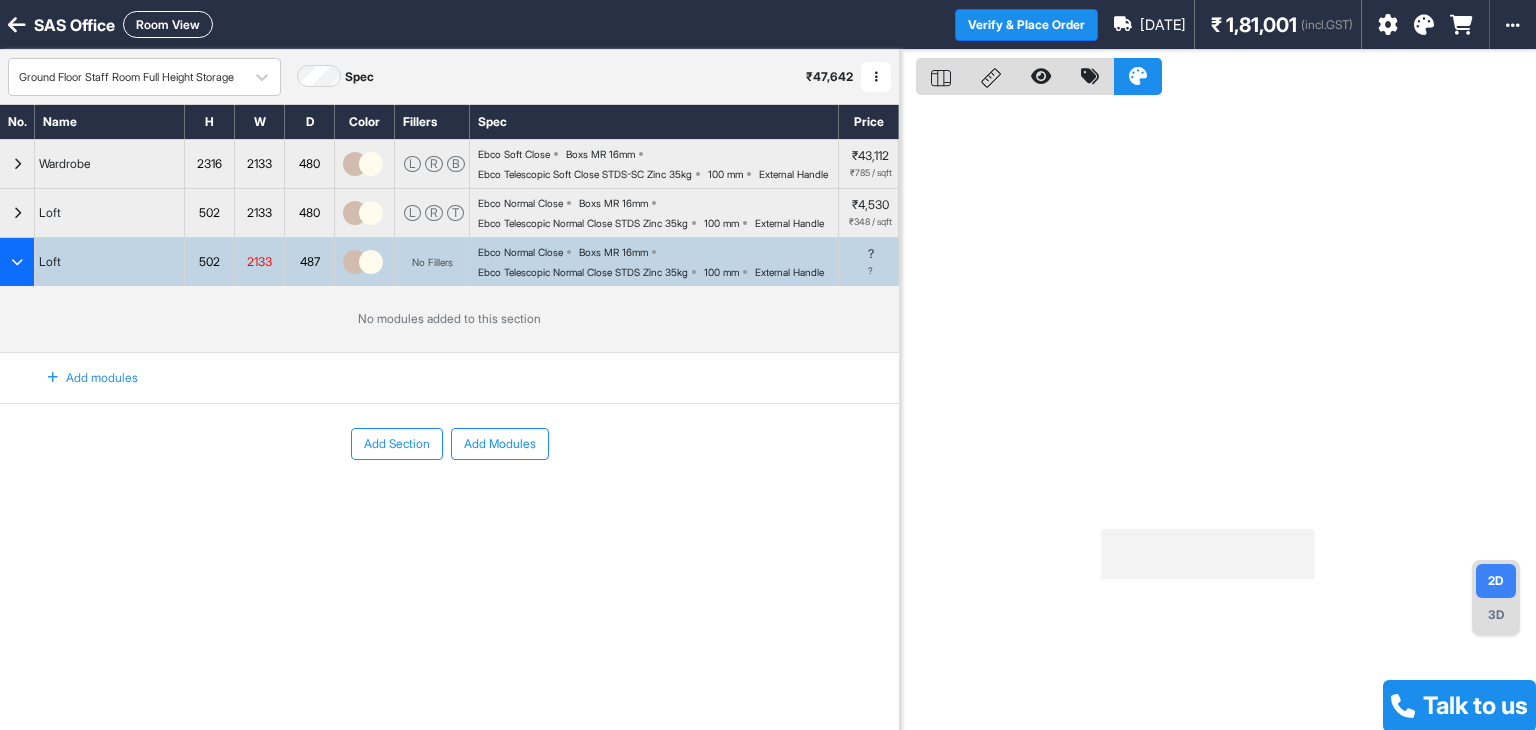 click at bounding box center [17, 262] 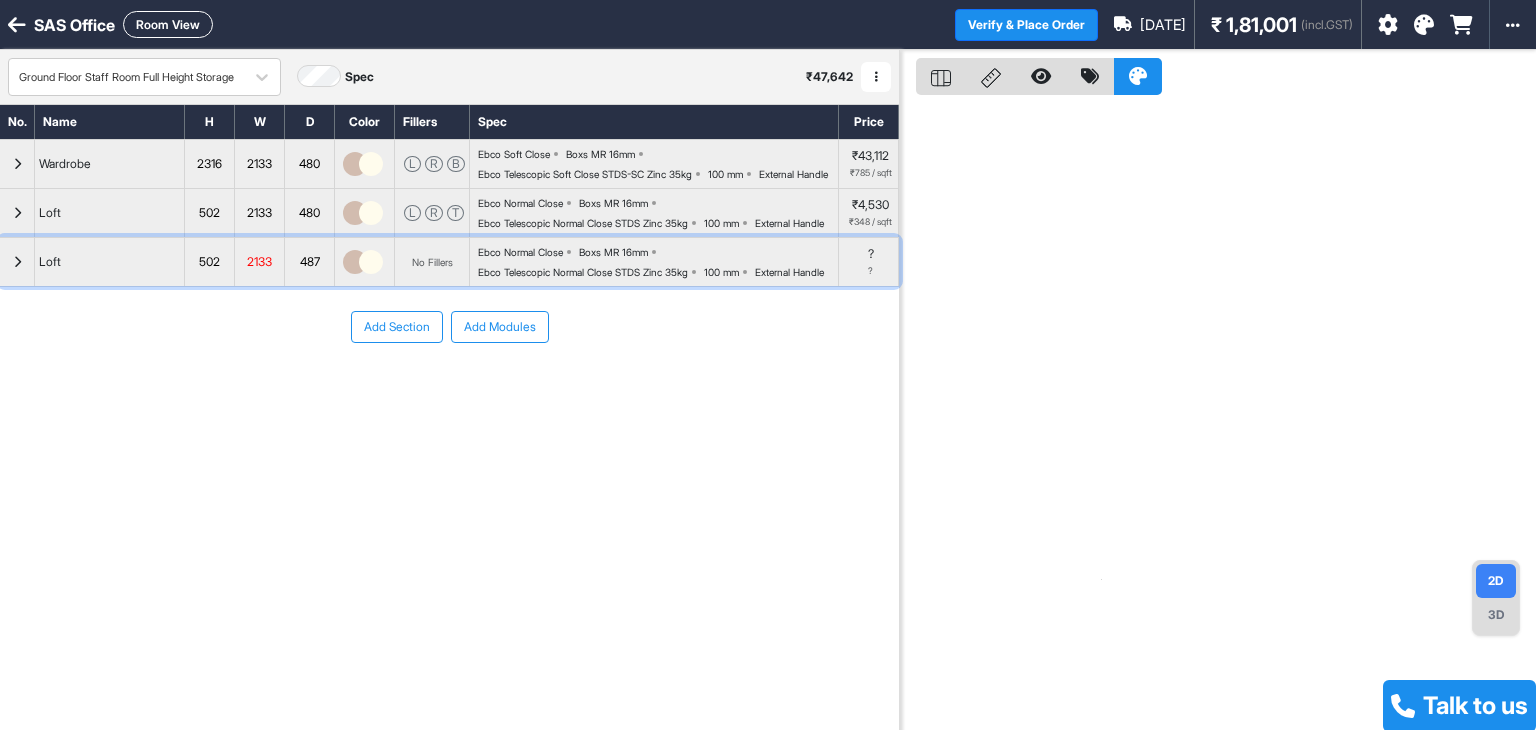 click at bounding box center (17, 262) 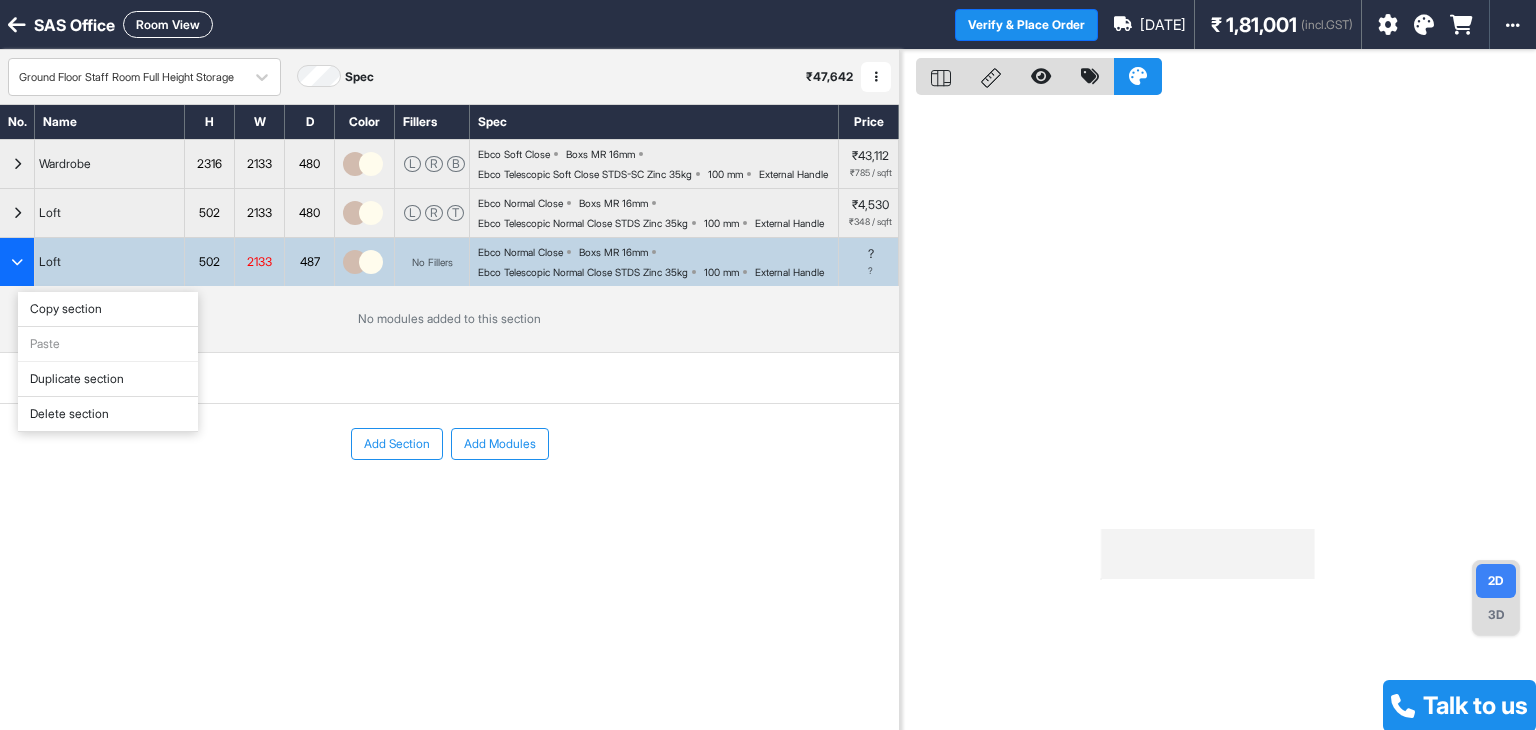 click on "Delete section" at bounding box center [108, 414] 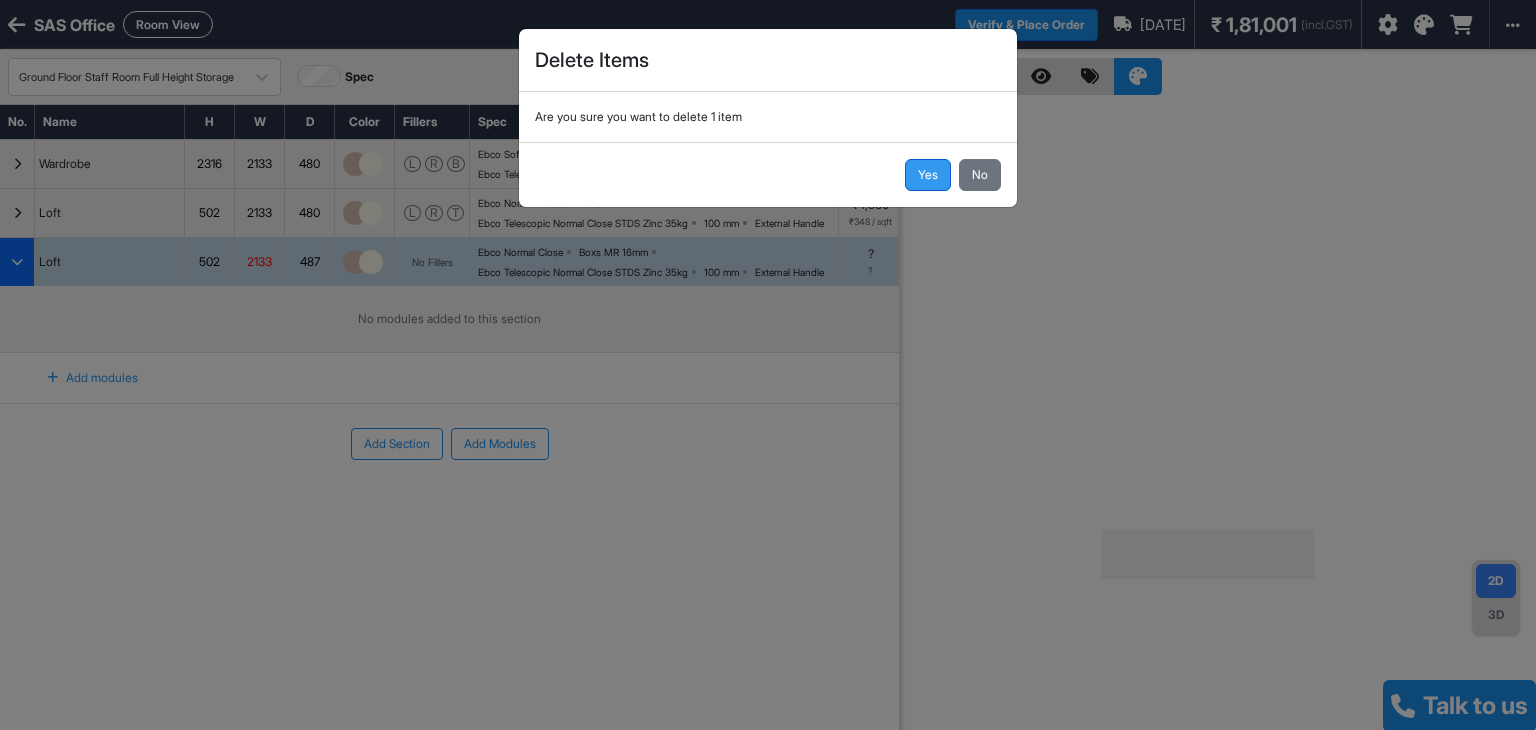 click on "Yes" at bounding box center [928, 175] 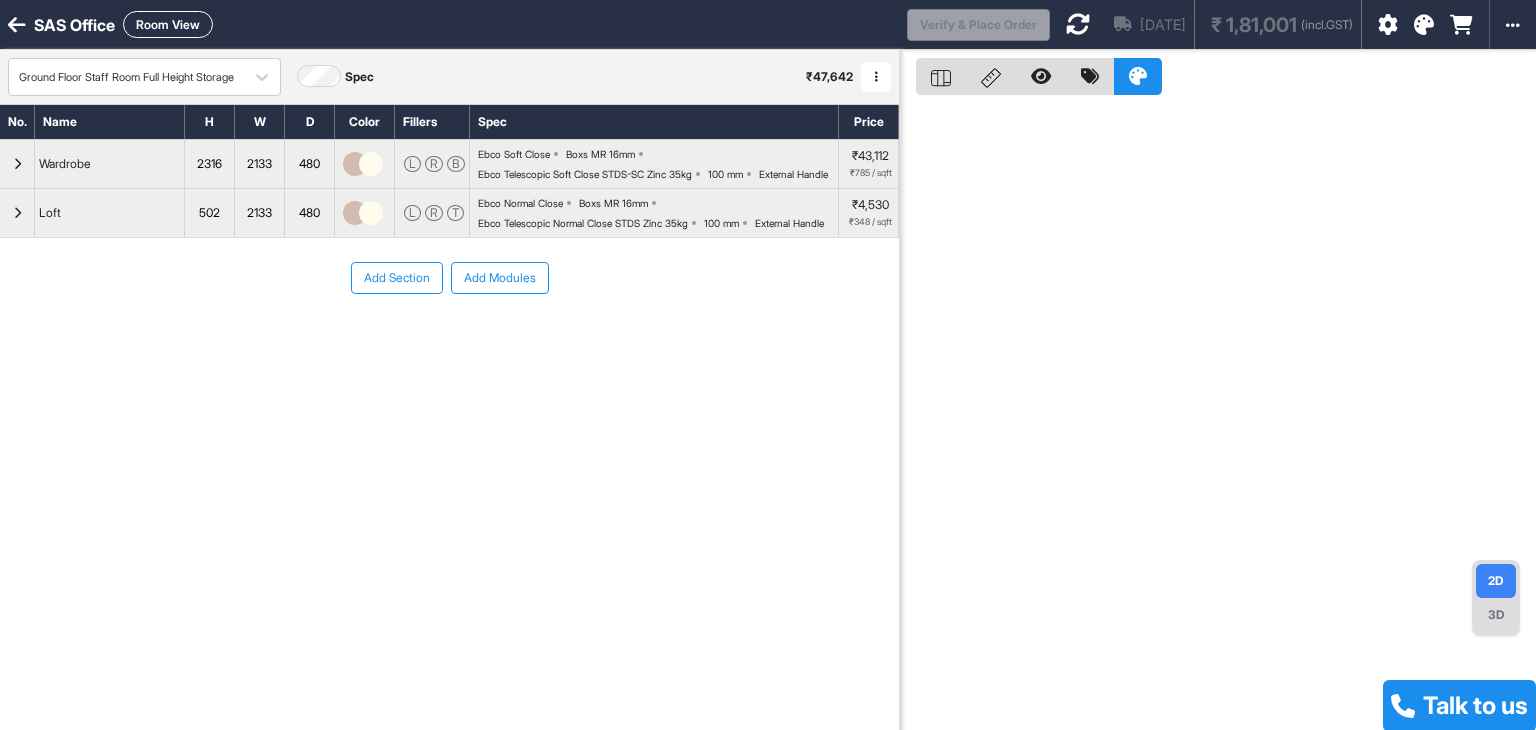 click on "Add Section Add Modules" at bounding box center (449, 338) 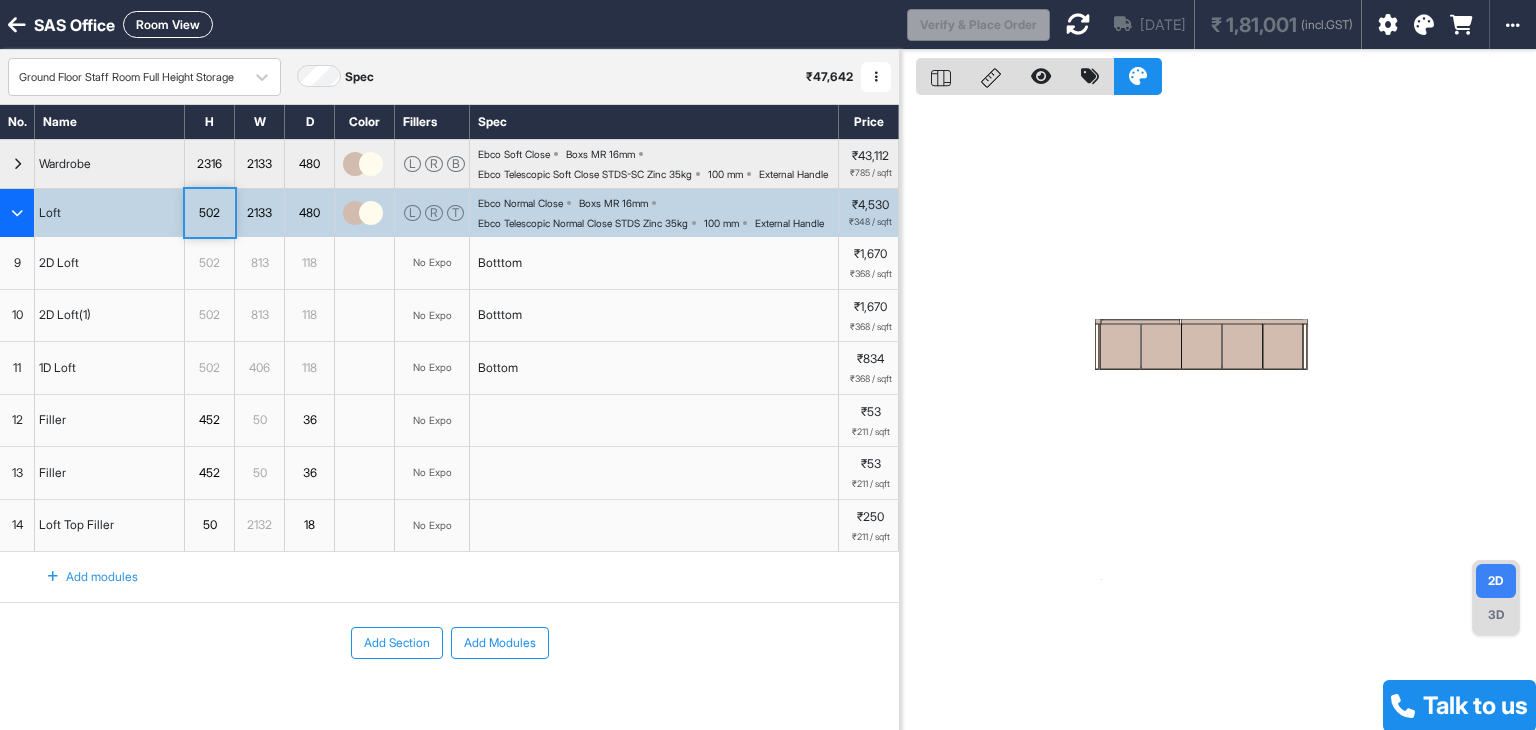 click on "502" at bounding box center (209, 213) 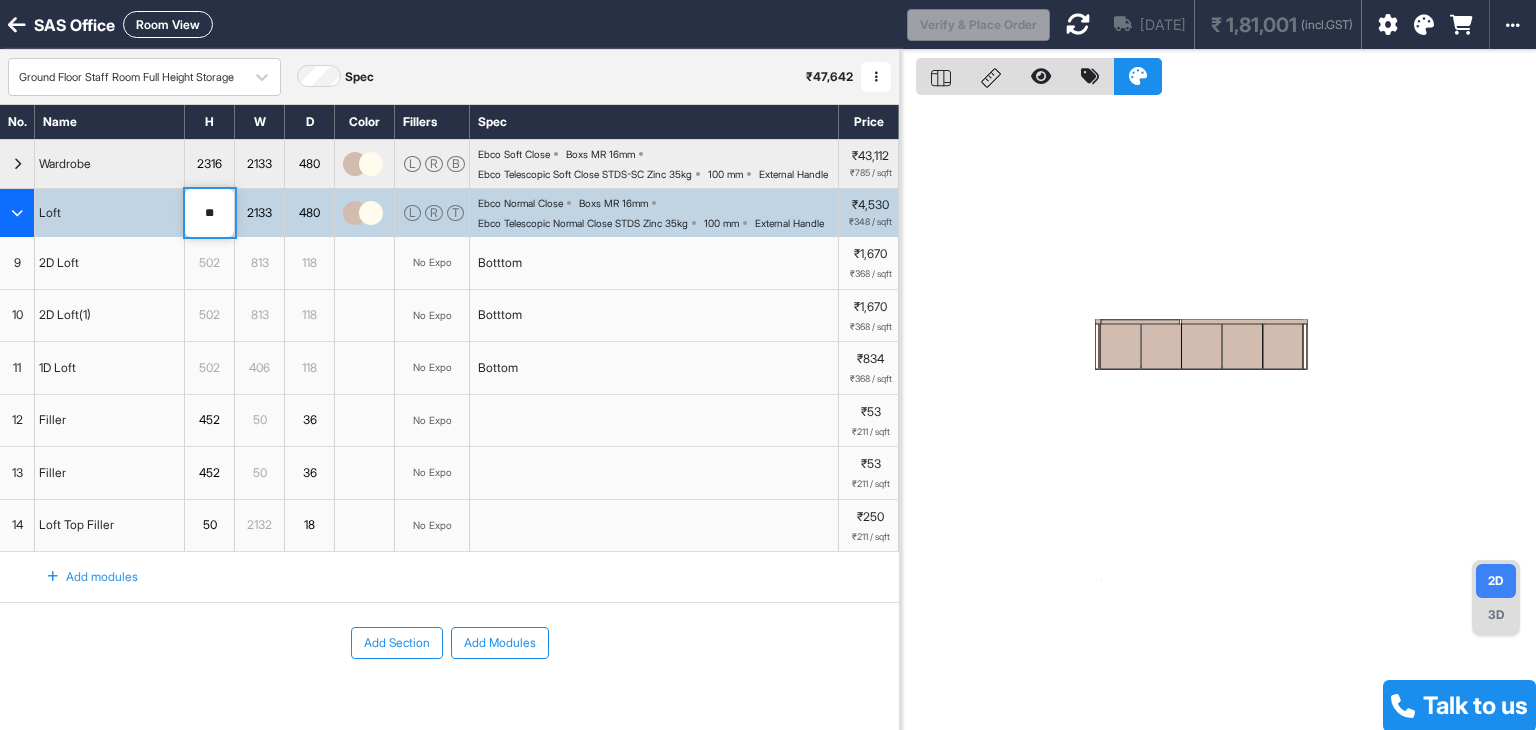 type on "*" 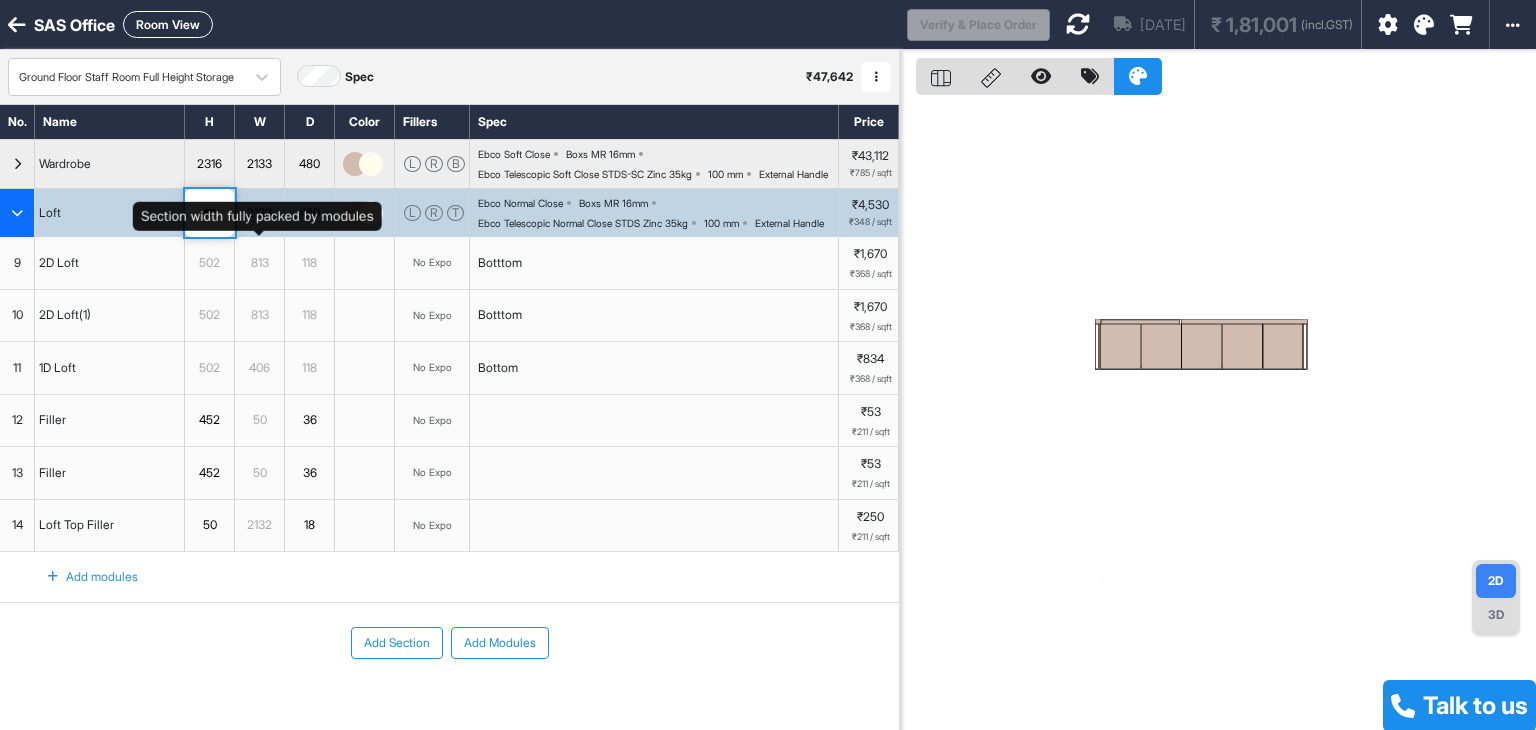 type on "***" 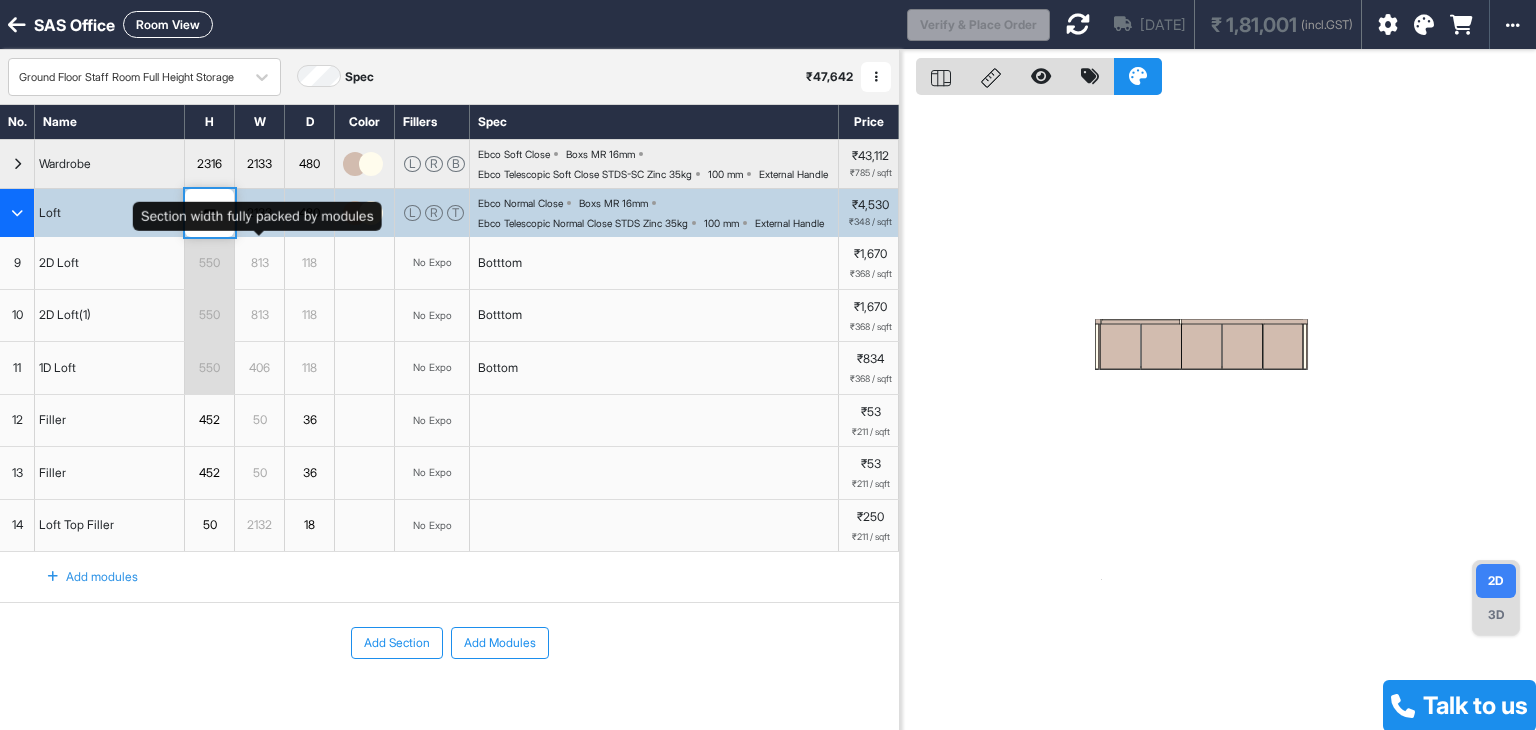 click on "2133" at bounding box center (259, 213) 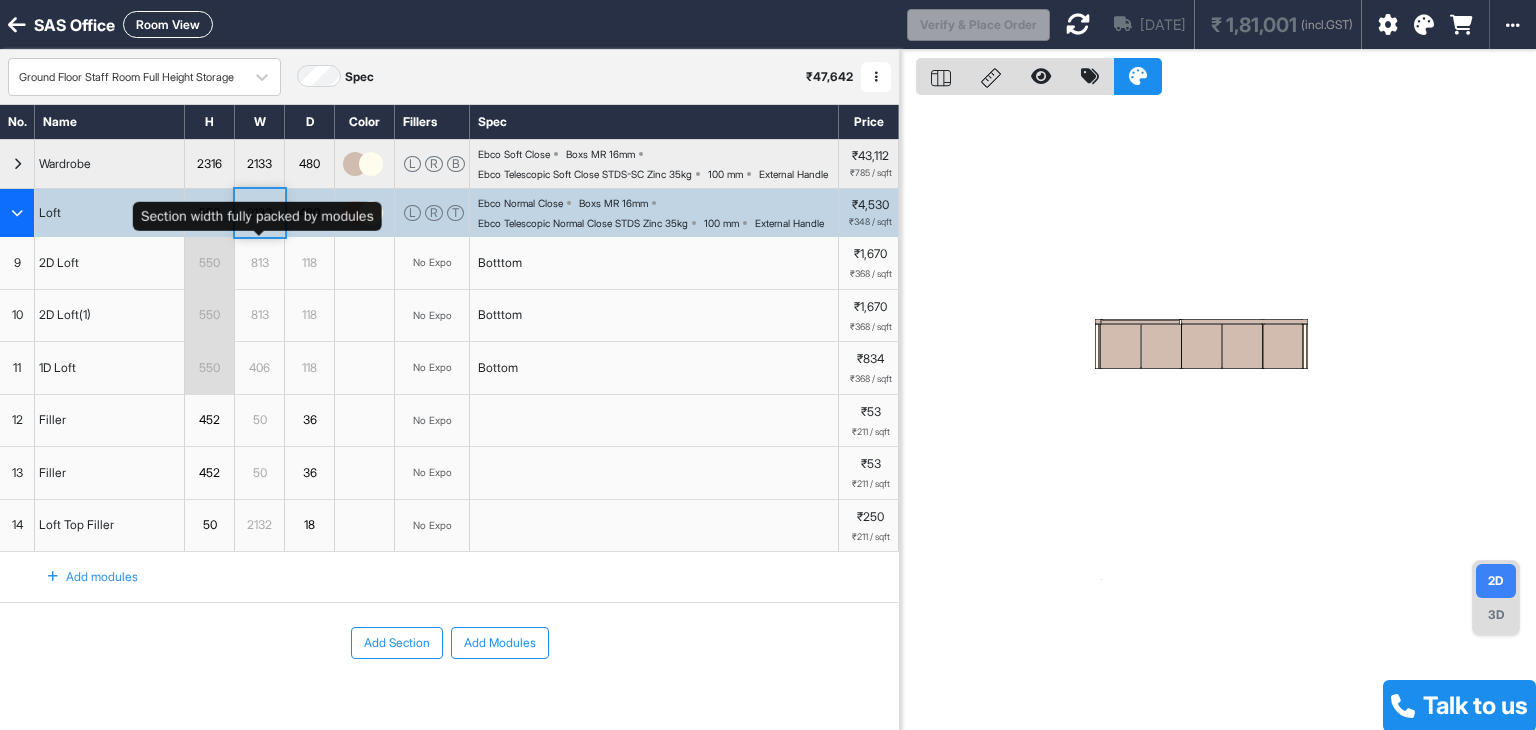 click on "2133" at bounding box center [259, 213] 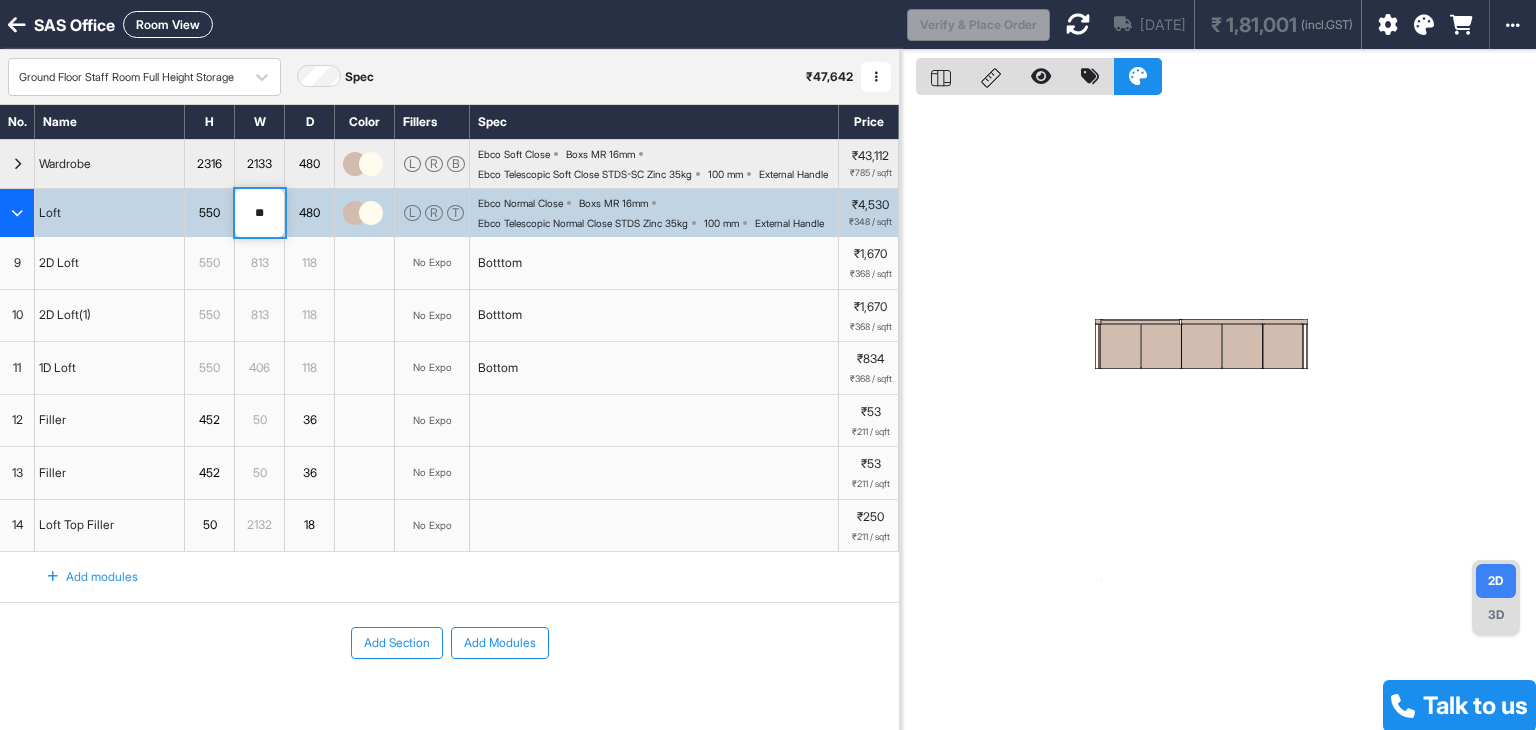 type on "*" 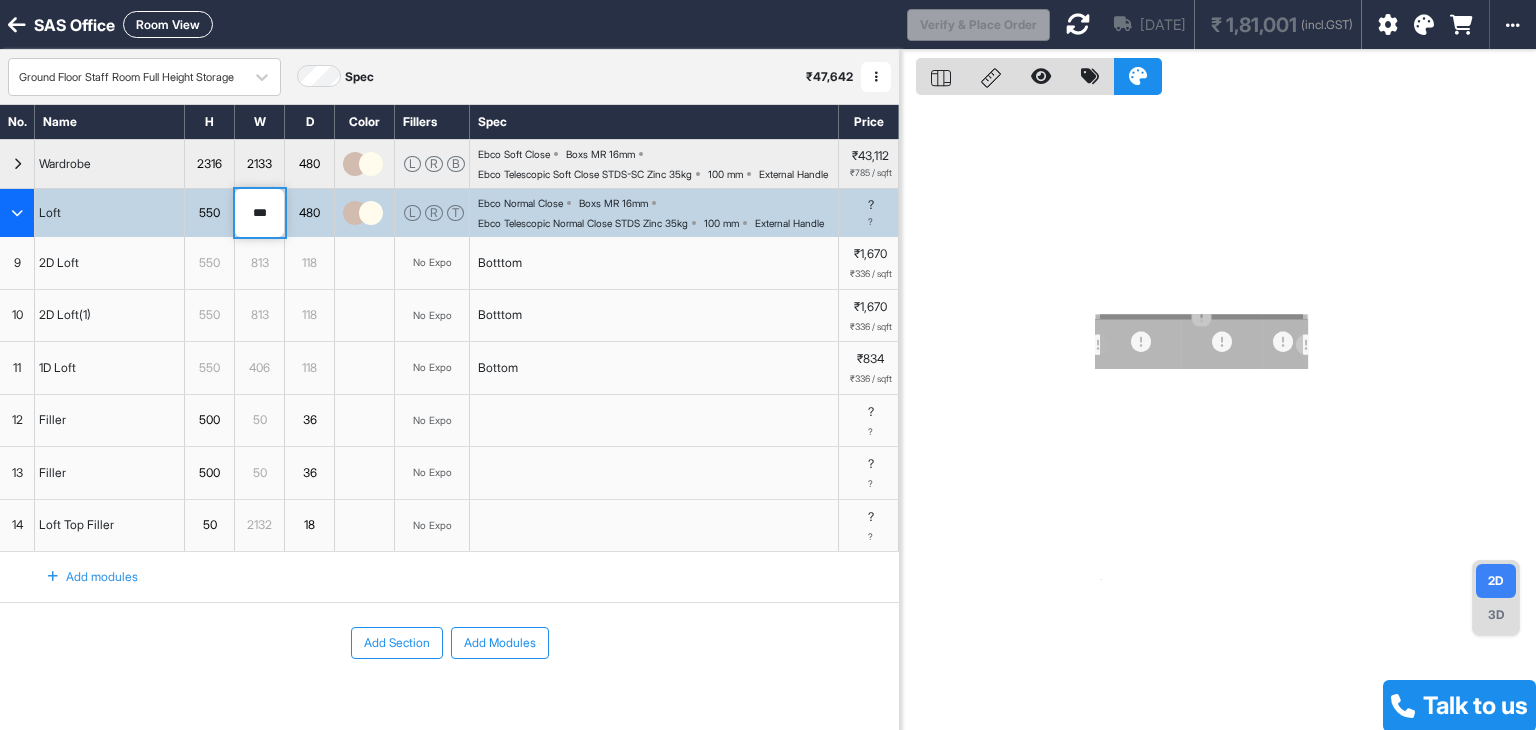 type on "****" 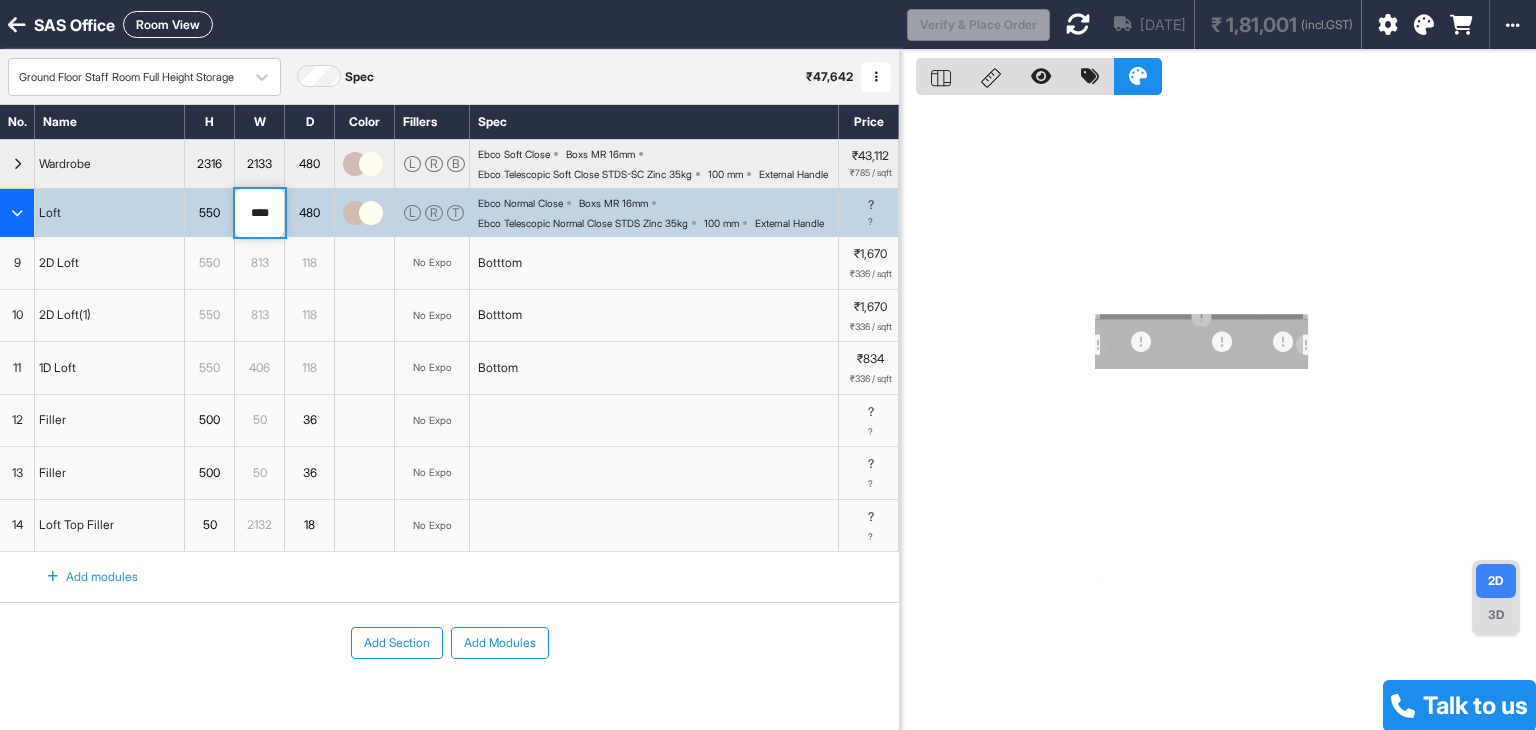 click on "480" at bounding box center (309, 213) 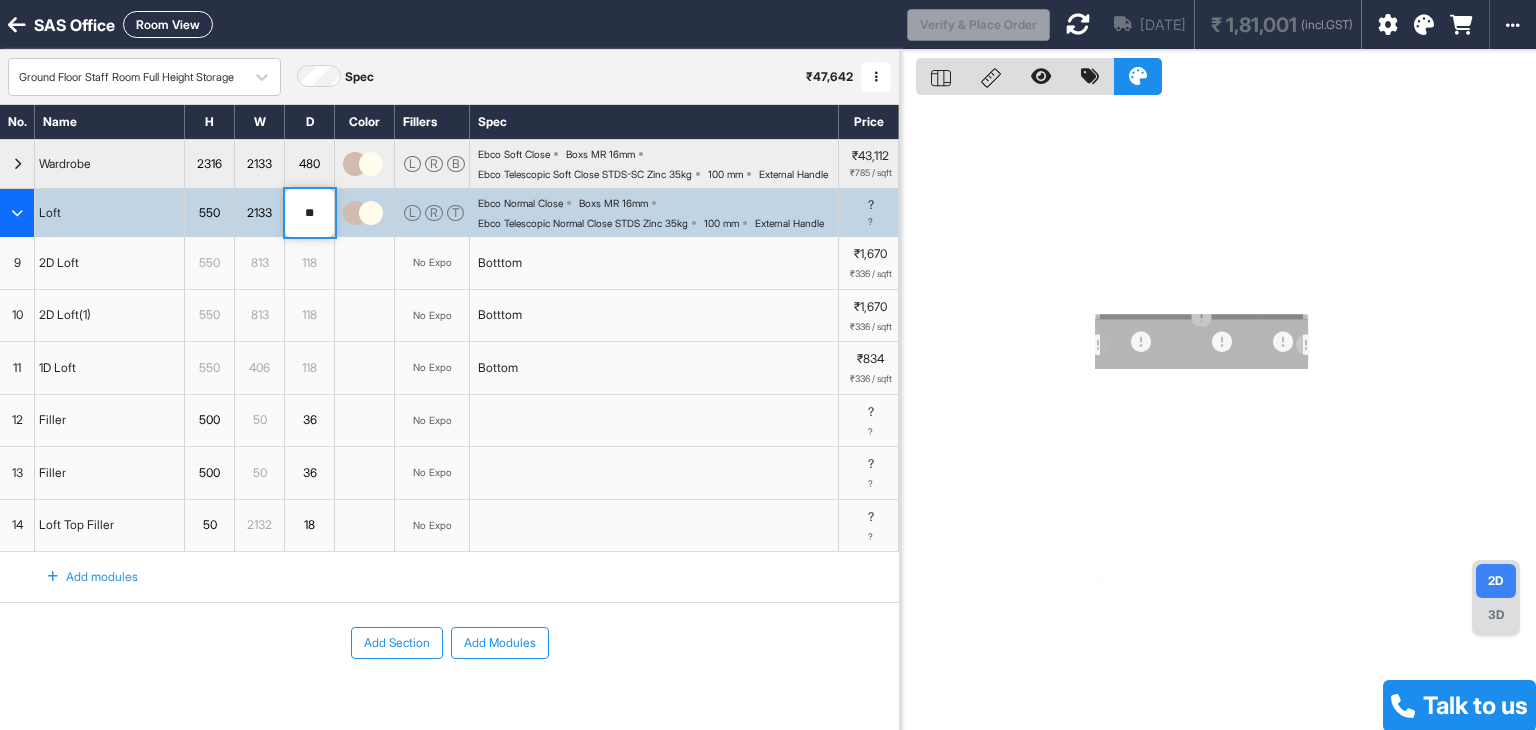 type on "*" 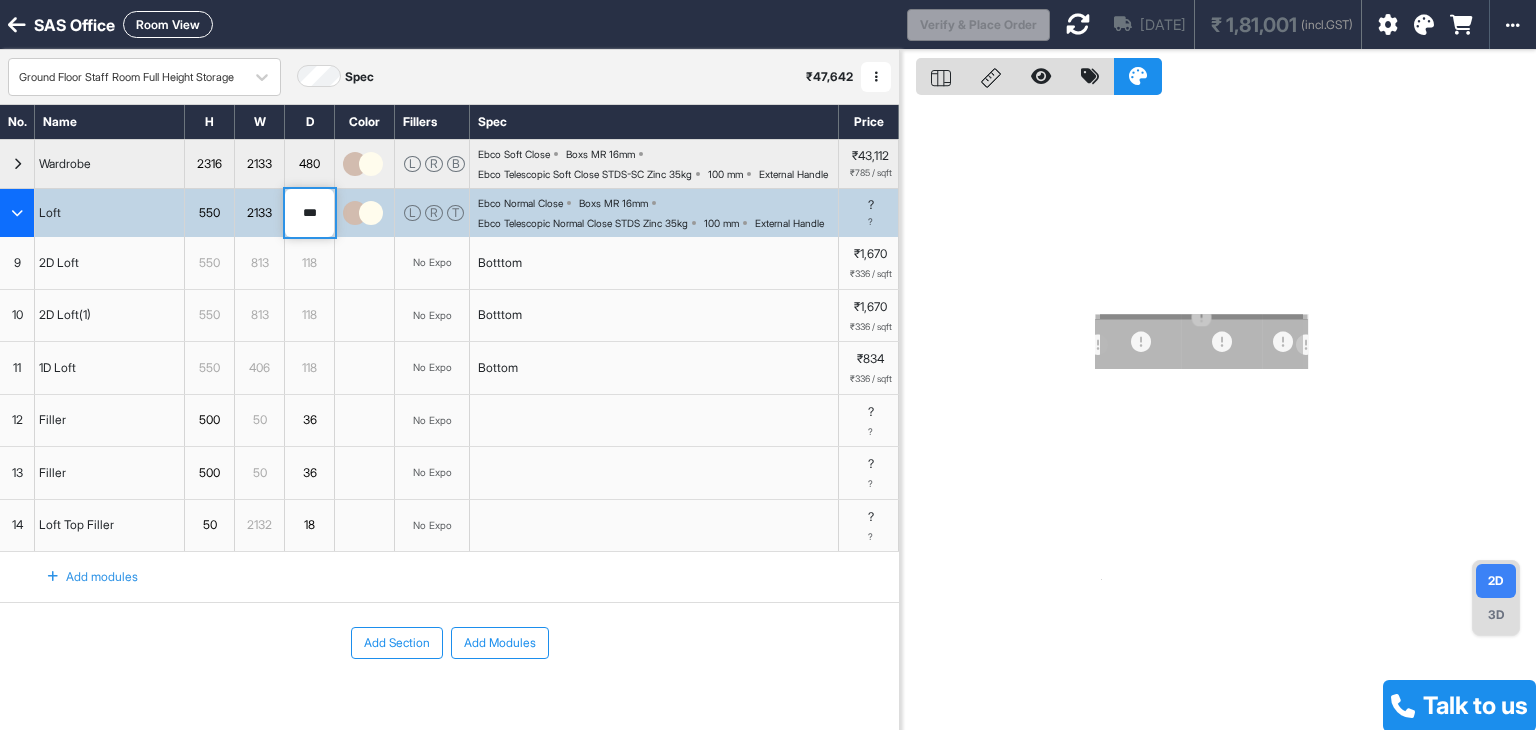 type on "***" 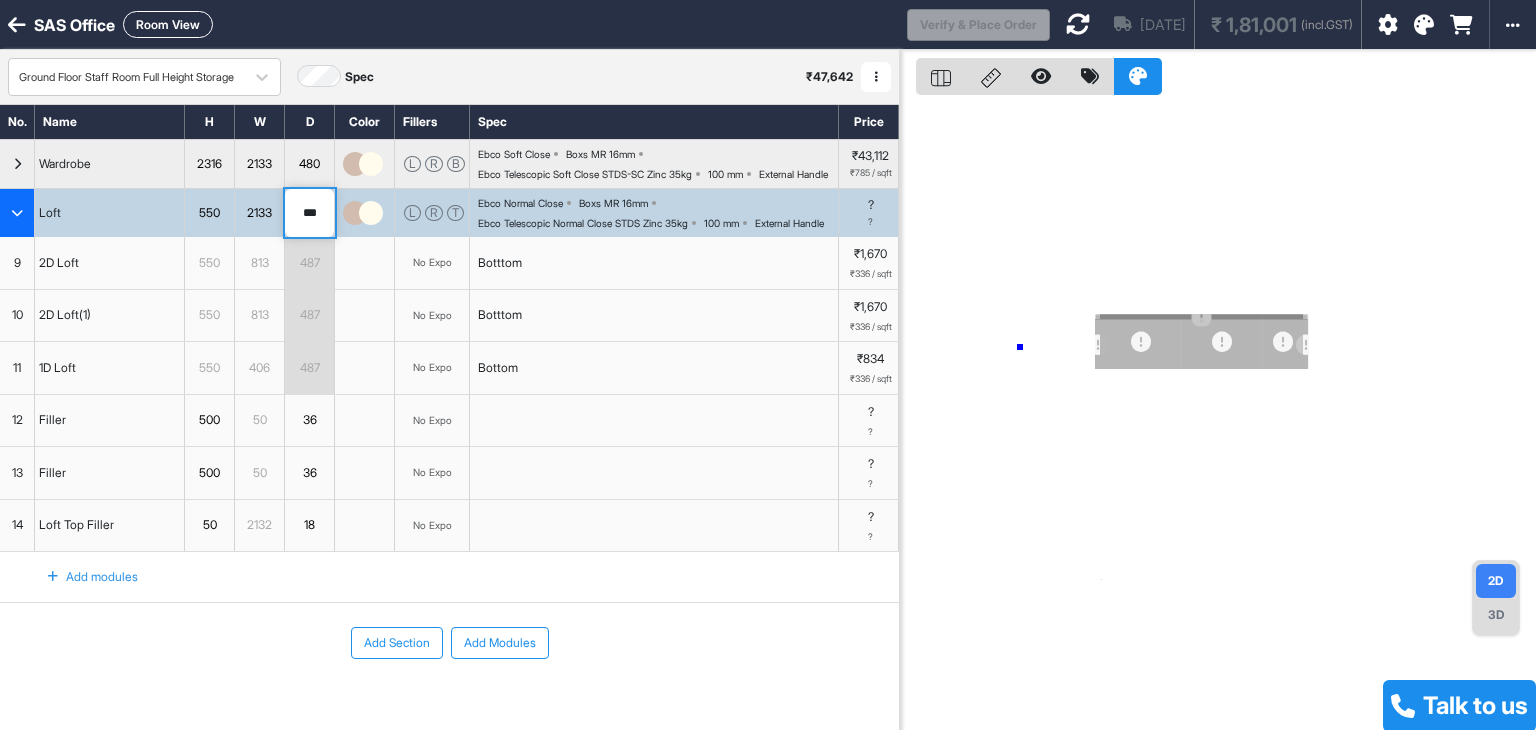 click at bounding box center (1218, 415) 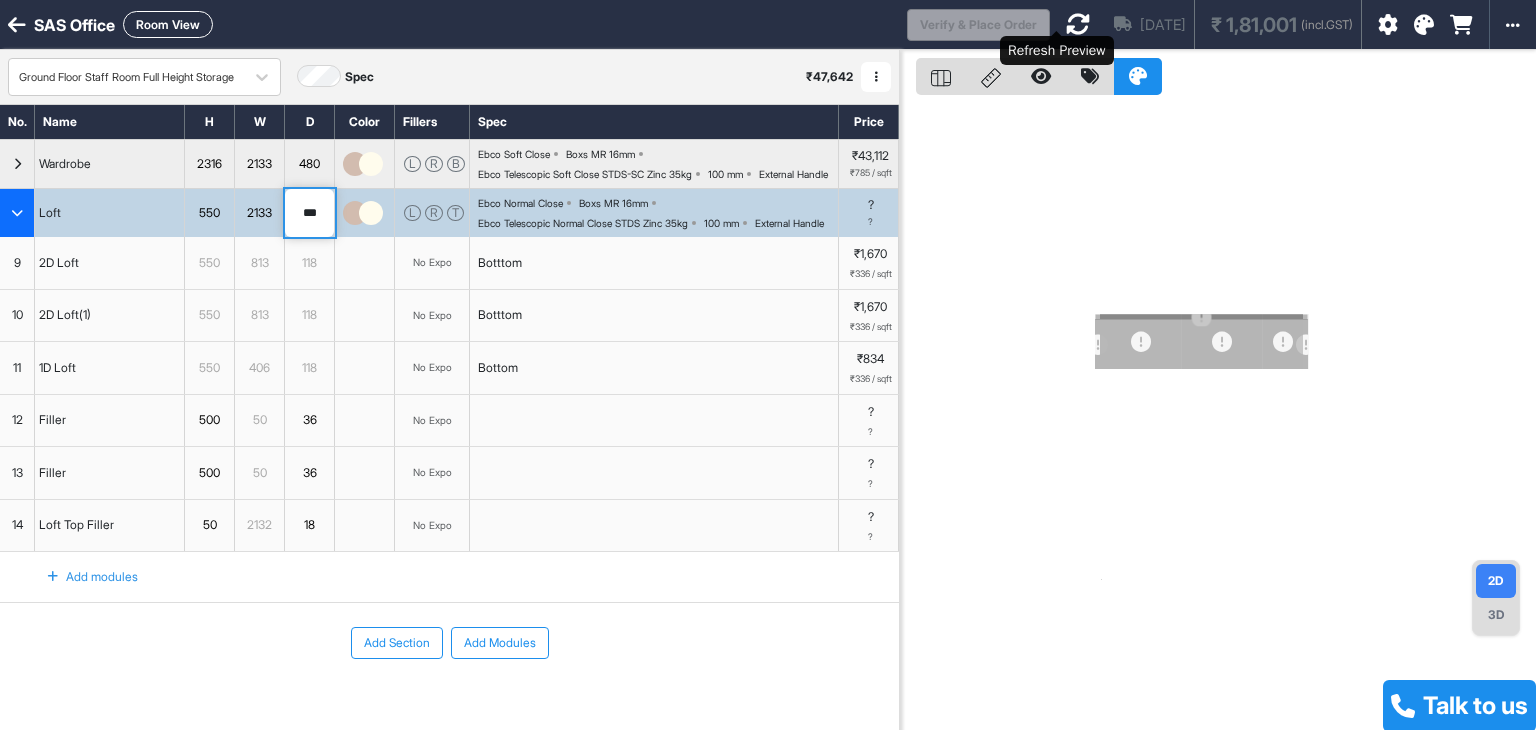 click at bounding box center [1078, 24] 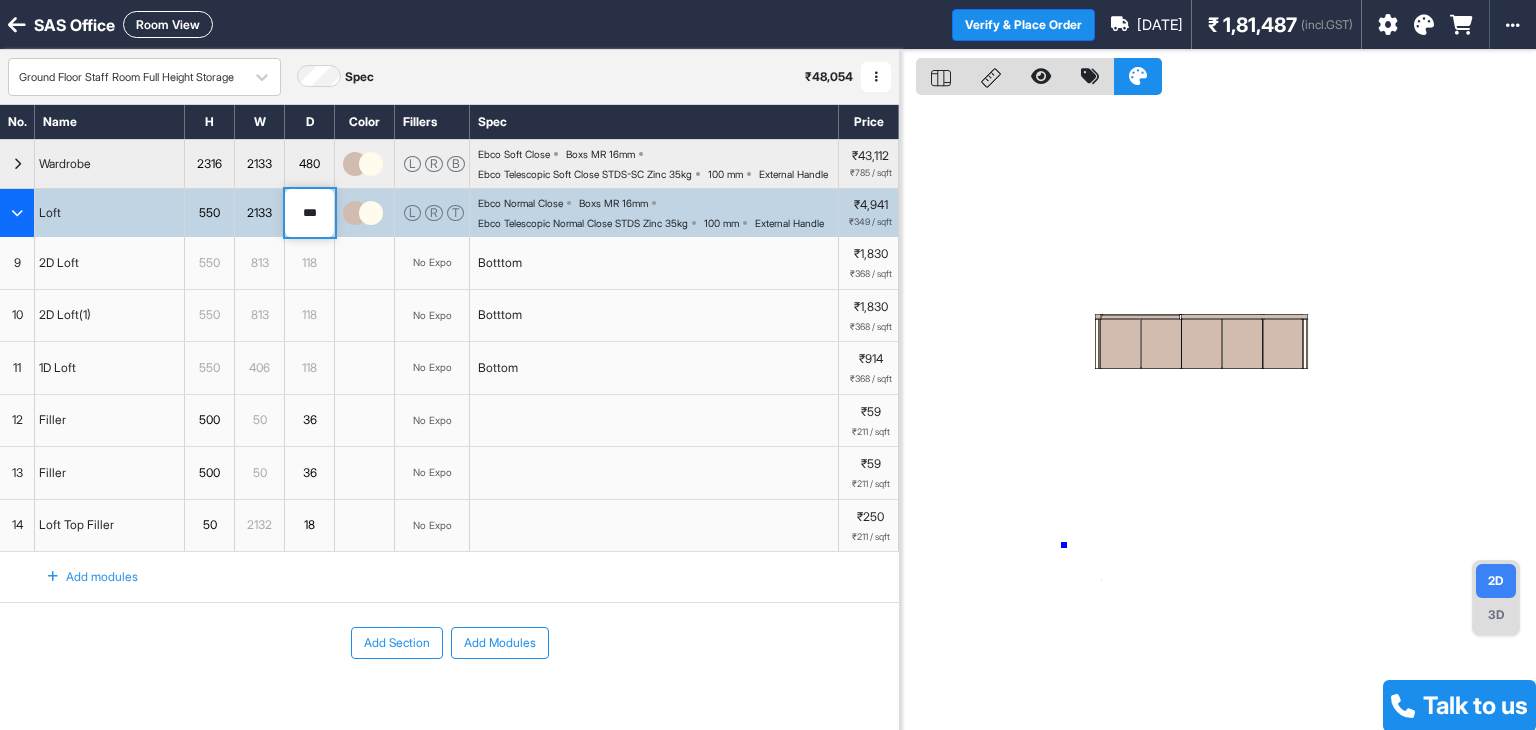 click at bounding box center [1218, 415] 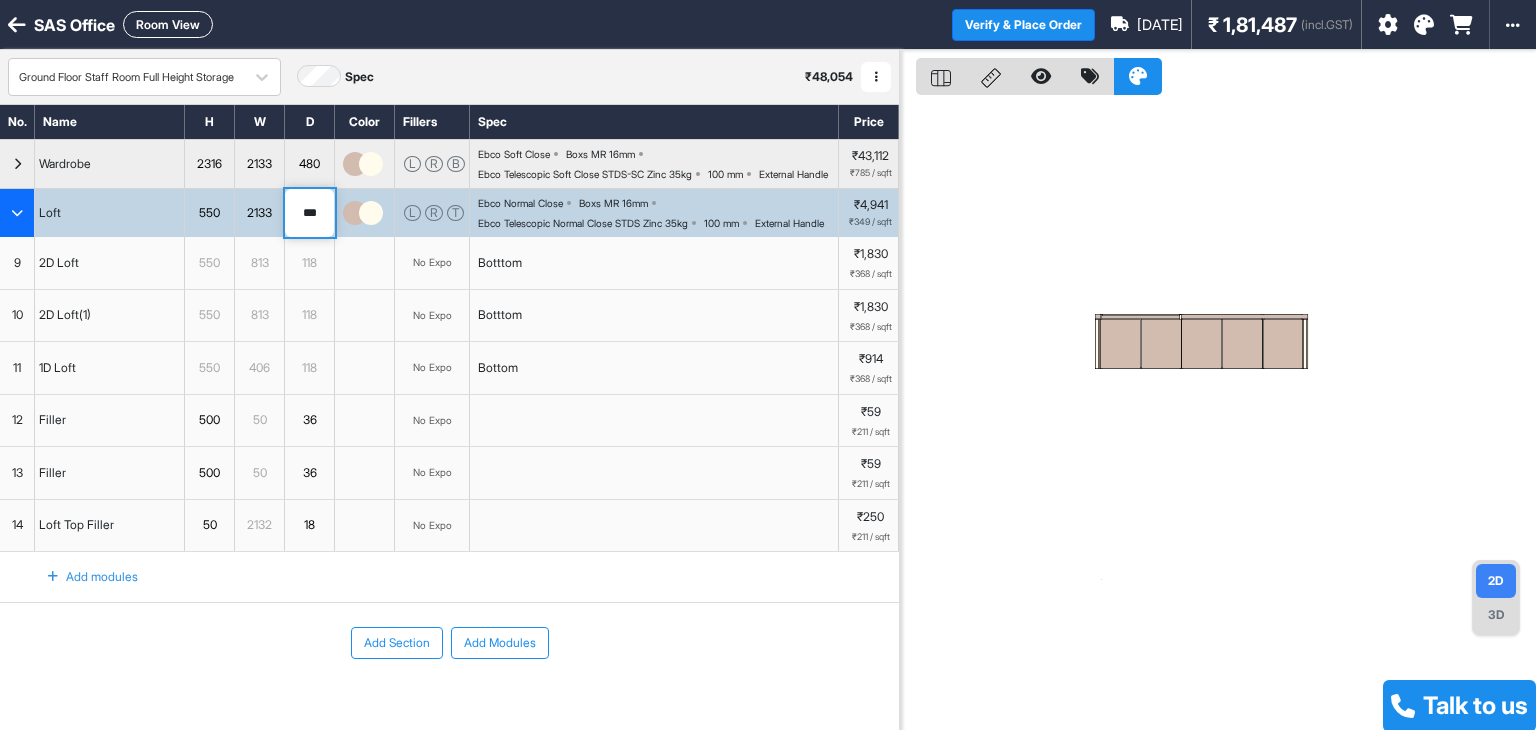 click on "3D" at bounding box center (1496, 615) 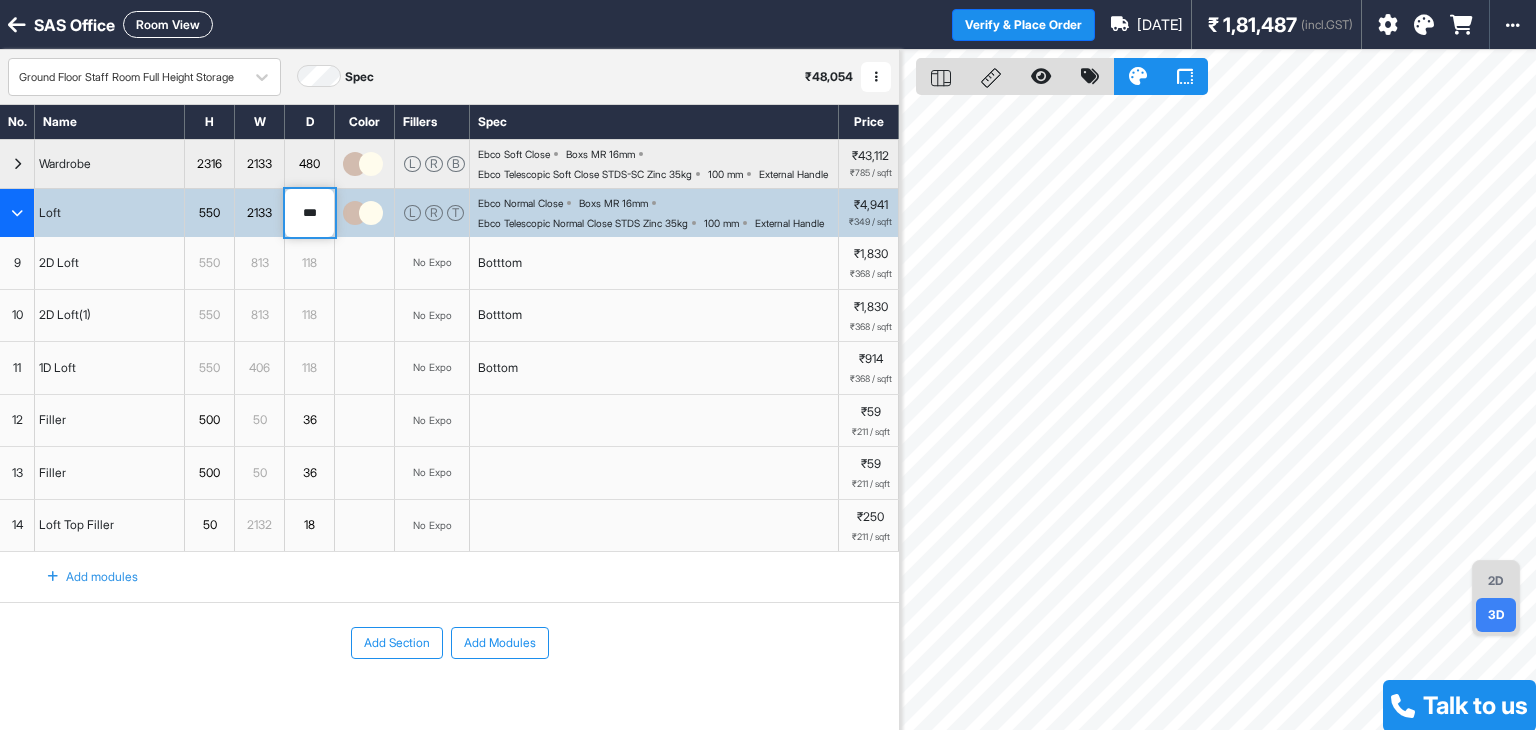 click at bounding box center (17, 213) 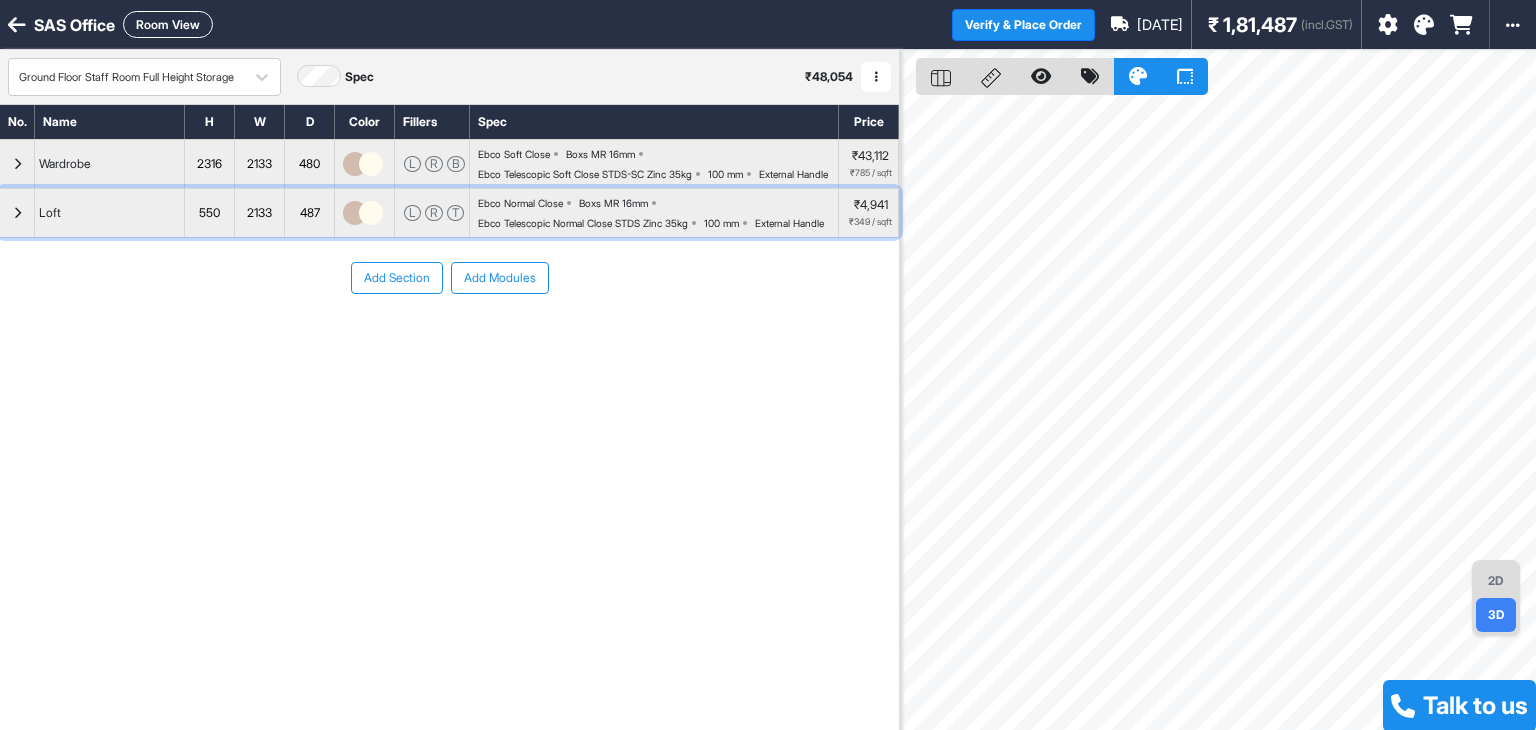 click at bounding box center (17, 213) 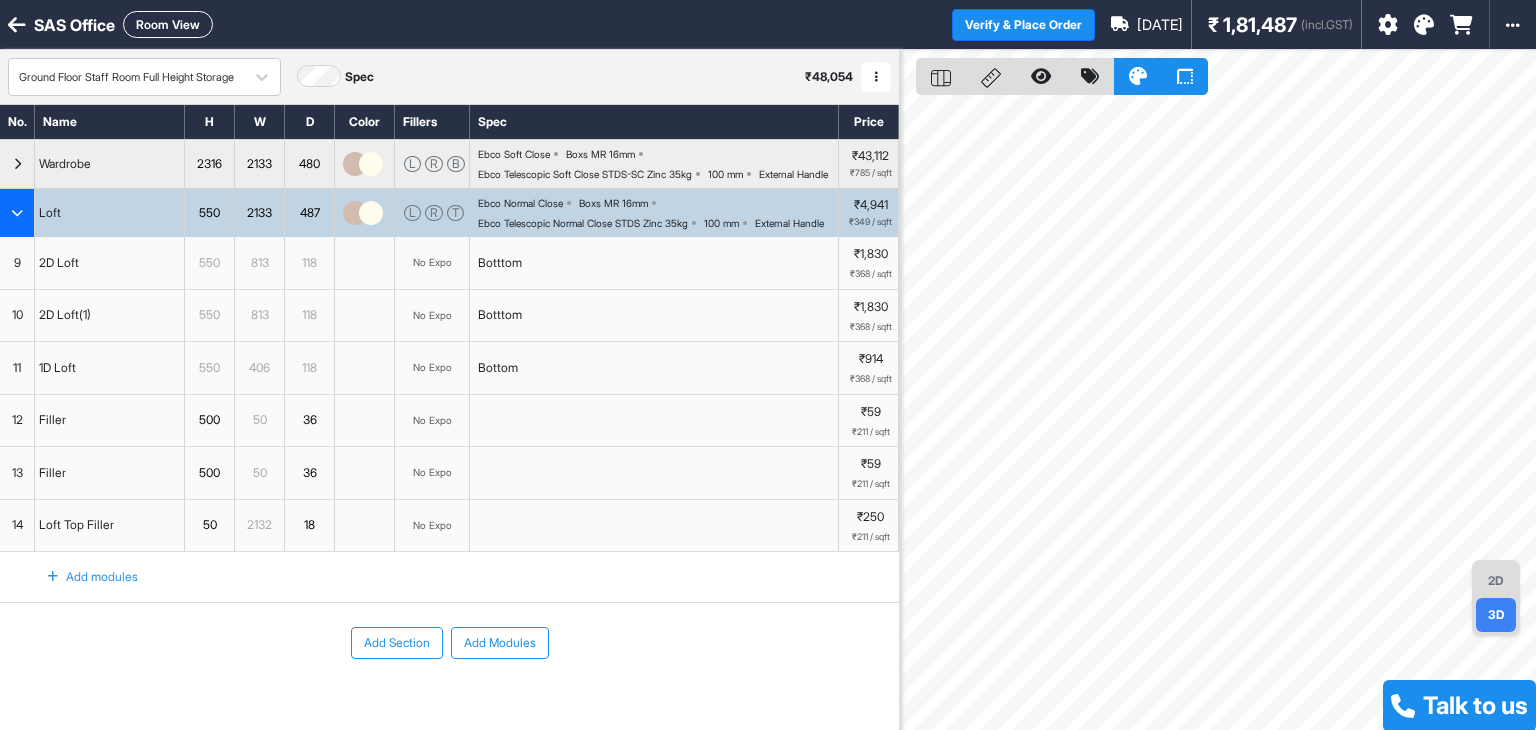 click on "Add Modules" at bounding box center [500, 643] 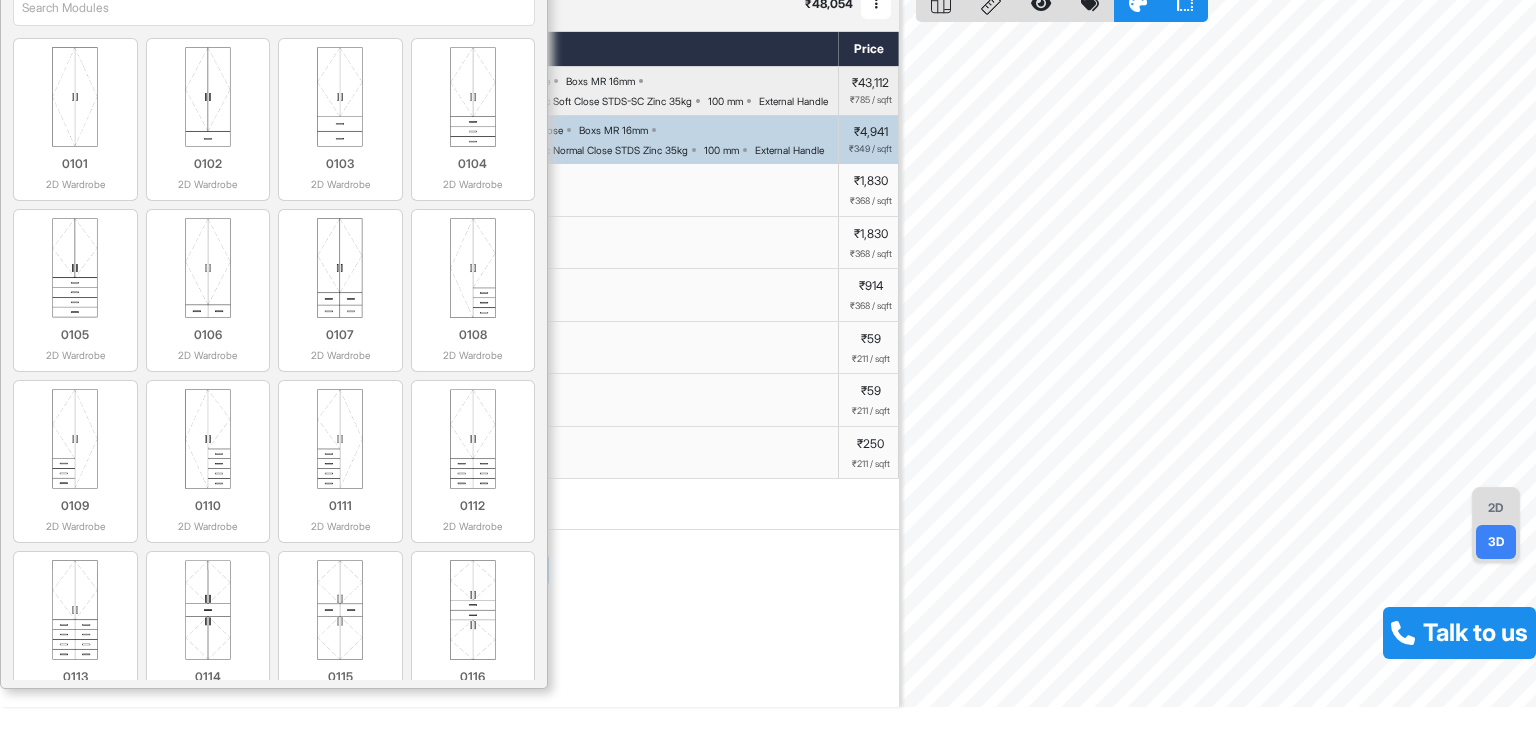 scroll, scrollTop: 111, scrollLeft: 0, axis: vertical 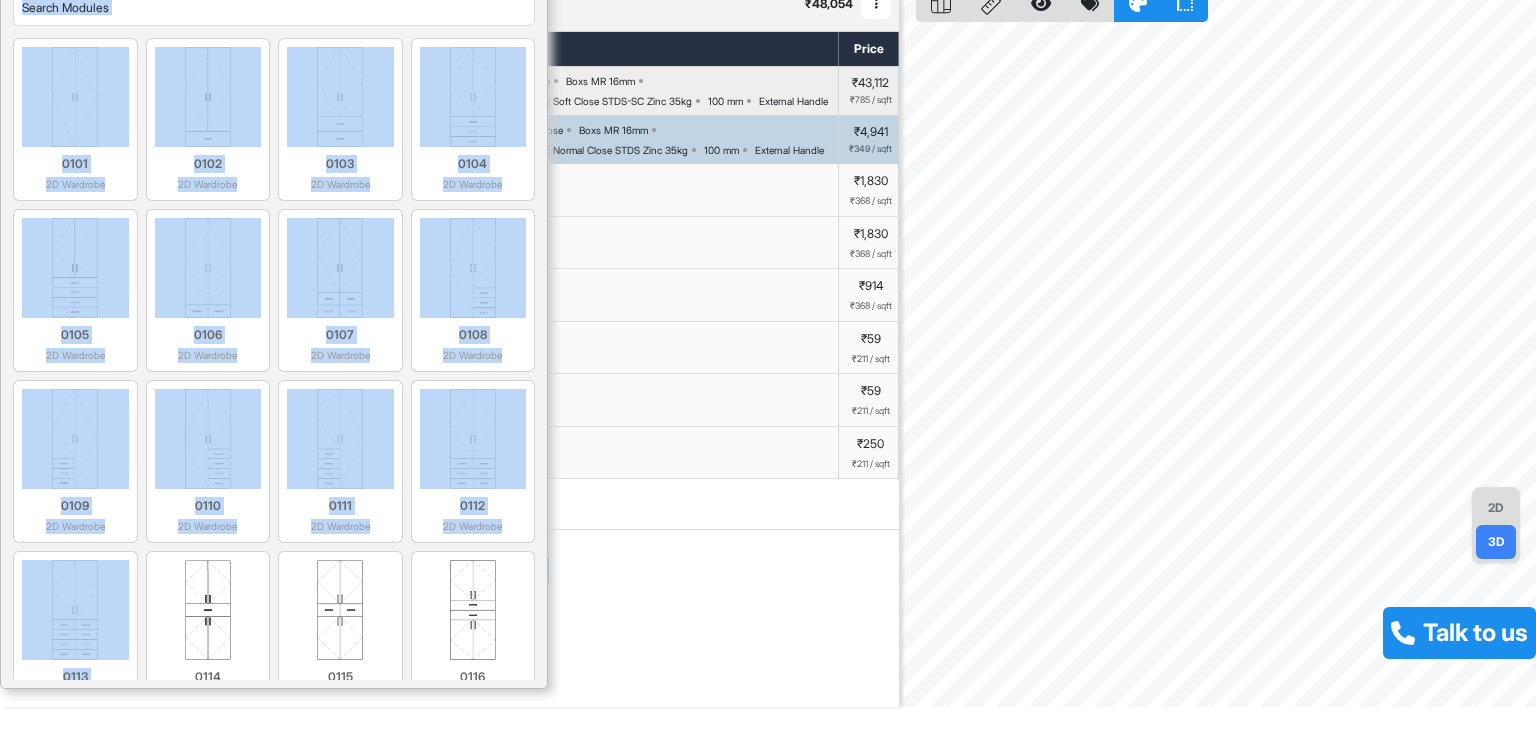 click on "No. Name H W D Color Fillers Spec Price Wardrobe 2316 2133 480 L R B Ebco Soft Close Boxs MR 16mm Ebco Telescopic Soft Close STDS-SC Zinc 35kg 100 mm External Handle ₹43,112 ₹785 / sqft Loft 550 2133 487 L R T Ebco Normal Close Boxs MR 16mm Ebco Telescopic Normal Close STDS Zinc 35kg 100 mm External Handle ₹4,941 ₹349 / sqft 9 2D Loft 550 813 118 No Expo Botttom ₹1,830 ₹368 / sqft 10 2D Loft(1) 550 813 118 No Expo Botttom ₹1,830 ₹368 / sqft 11 1D Loft 550 406 118 No Expo Bottom ₹914 ₹368 / sqft
To pick up a draggable item, press the space bar.
While dragging, use the arrow keys to move the item.
Press space again to drop the item in its new position, or press escape to cancel.
12 Filler 500 50 36 No Expo ₹59 ₹211 / sqft 13 Filler 500 50 36 No Expo ₹59 ₹211 / sqft 14 Loft Top Filler 50 2132 18 No Expo ₹250 ₹211 / sqft Add modules Add Section Add Modules 0101 2D Wardrobe 0102 2D Wardrobe 0103 2D Wardrobe 0104 2D Wardrobe 0105 2D Wardrobe 0106 2D Wardrobe 0107 0108" at bounding box center [449, 323] 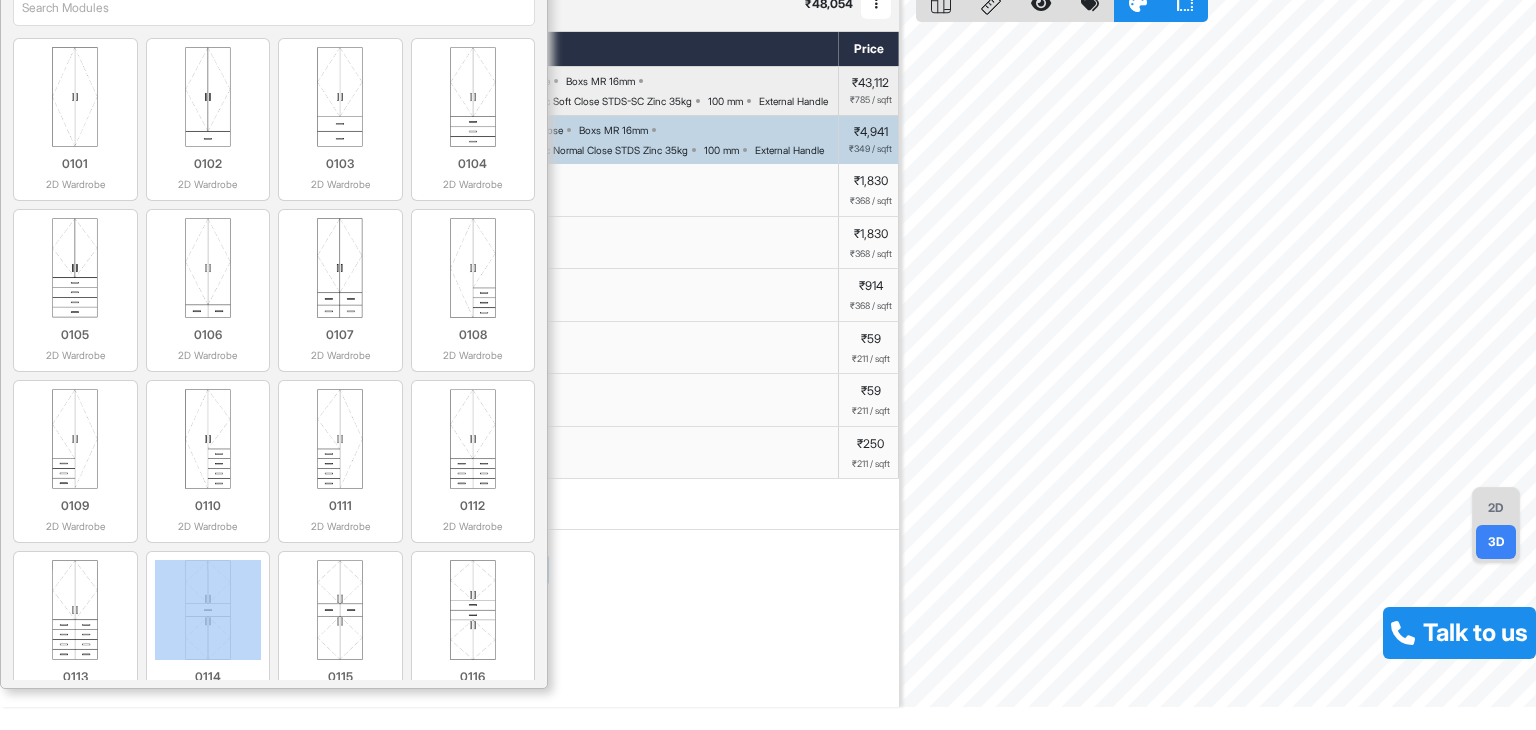 click on "0101 2D Wardrobe 0102 2D Wardrobe 0103 2D Wardrobe 0104 2D Wardrobe 0105 2D Wardrobe 0106 2D Wardrobe 0107 2D Wardrobe 0108 2D Wardrobe 0109 2D Wardrobe 0110 2D Wardrobe 0111 2D Wardrobe 0112 2D Wardrobe 0113 2D Wardrobe 0114 2D Wardrobe 0115 2D Wardrobe 0116 2D Wardrobe 0117 2D Wardrobe 0117 0118 2D Wardrobe 0118 0201 1D Wardrobe 0202 1D Wardrobe 0203 1D Wardrobe 0204 1D Wardrobe 0205 1D Wardrobe 0206 1D Wardrobe 0217 1D Wardrobe 0207 1D Wardrobe 0207 0208 1D Wardrobe 0208 0301 2 Door Sliding Wardrobe 0302 3 Door Sliding Wardrobe 0401 1D Floor Unit 0402 2D Floor Unit 0403 1D Sink Unit 0404 2D Sink Unit 0405 1D Cylinder Unit 0406 2D Cylinder Unit 0407 1 Tandem Box Unit 0408 2 Tandem Box Unit 0409 3 Tandem Box Unit 0410 Bottle Pullout Unit 0411 1 Wire Basket Unit 0412 2 Wire Basket Unit 0413 3 Wire Basket Unit 0414 1 Wicker Basket Unit 0415 2 Wicker Basket Unit 0416 3 Wicker Basket Unit 0417 4 Wicker Basket Unit 0418 1D Right Blind Corner Unit 0419 1D Left Blind Corner Unit 0420 1D Kitchen Frame & Shutter 0421" at bounding box center [274, 333] 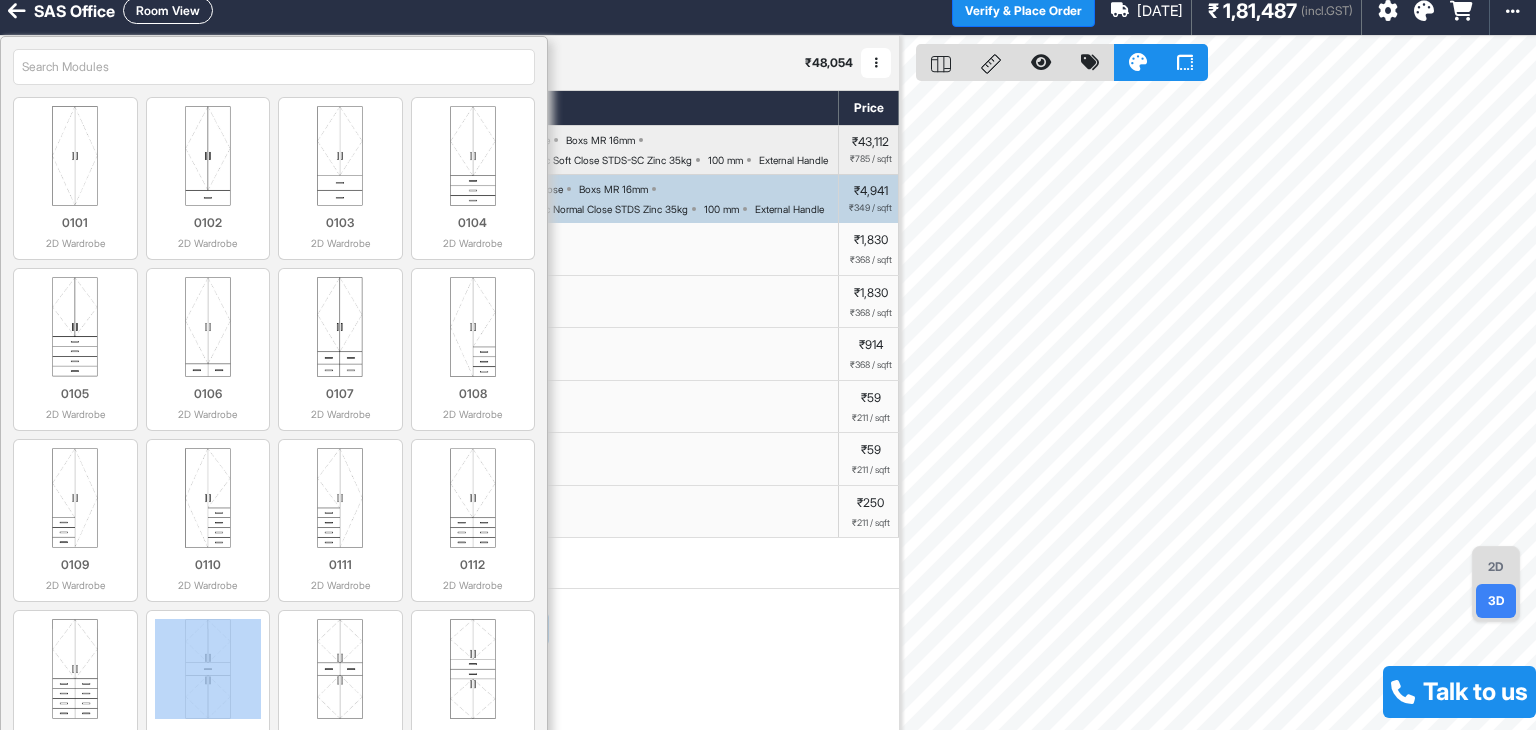 scroll, scrollTop: 0, scrollLeft: 0, axis: both 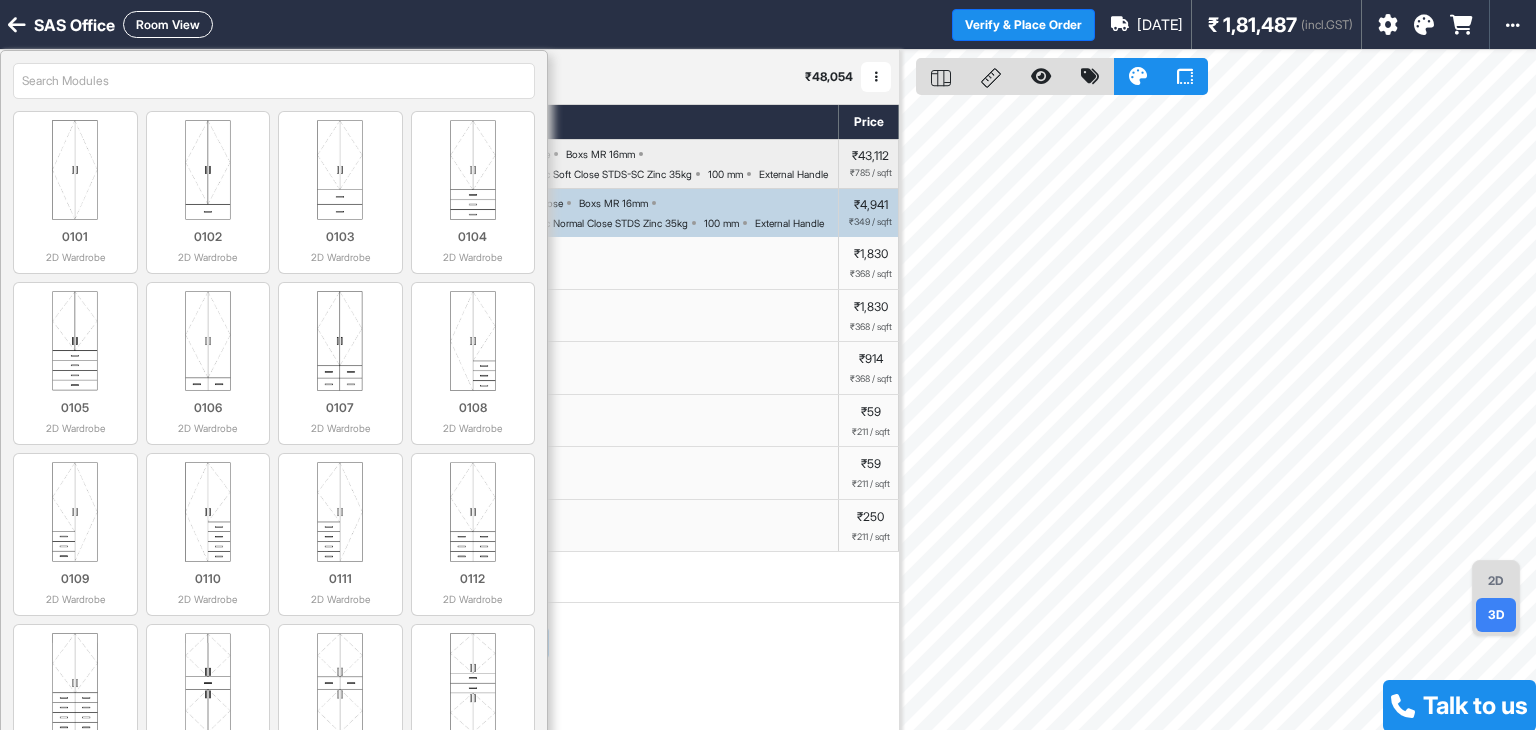 click on "2D" at bounding box center (1496, 581) 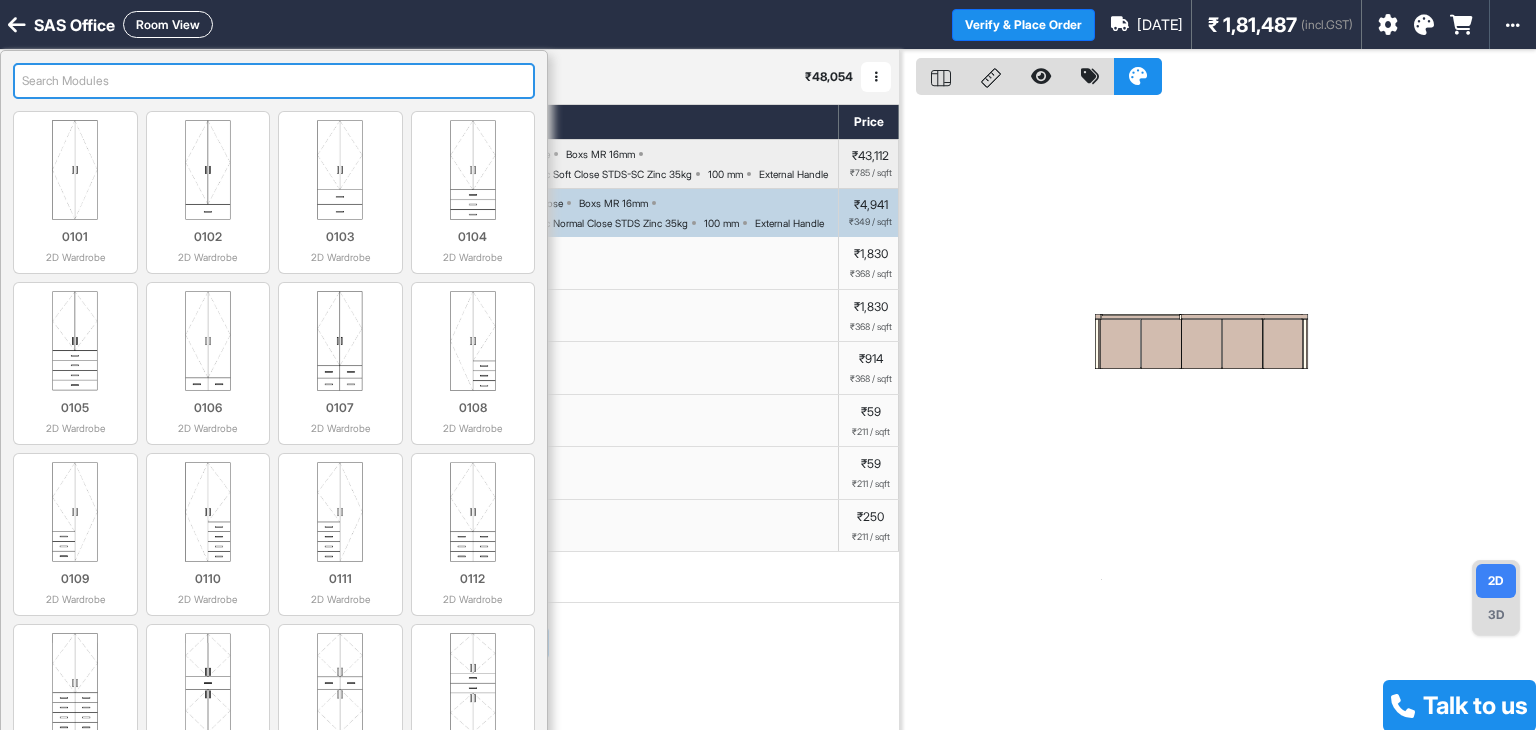 click at bounding box center (274, 81) 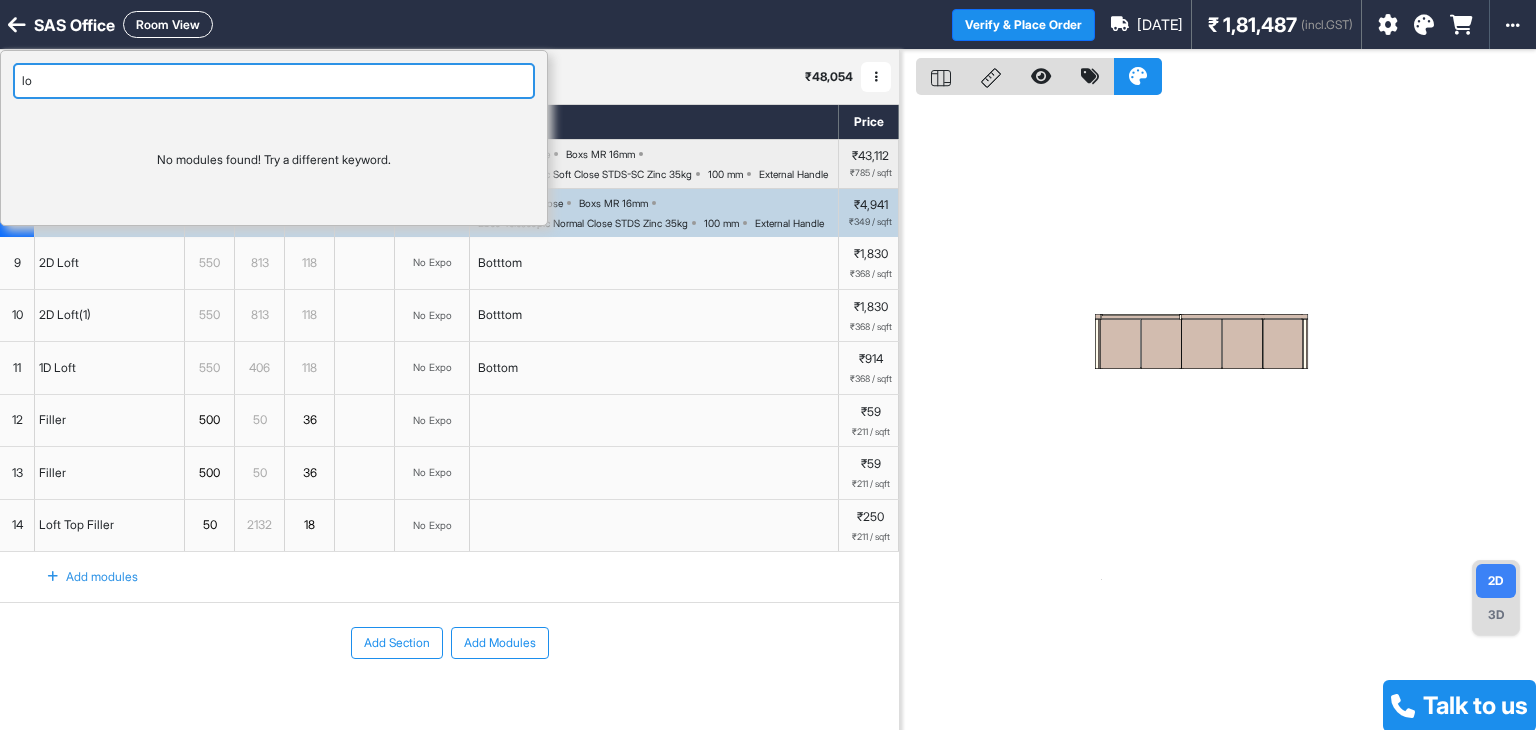 type on "l" 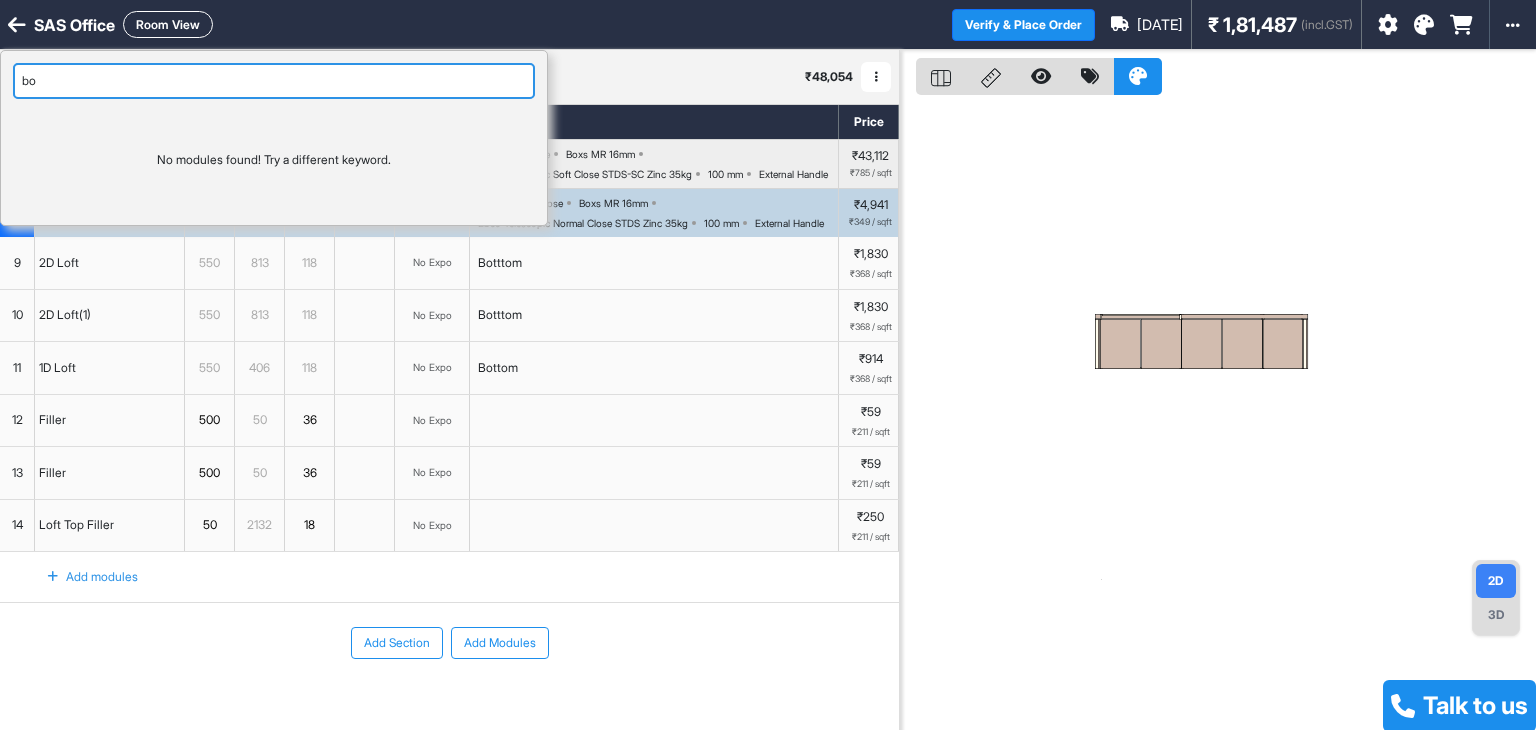 type on "b" 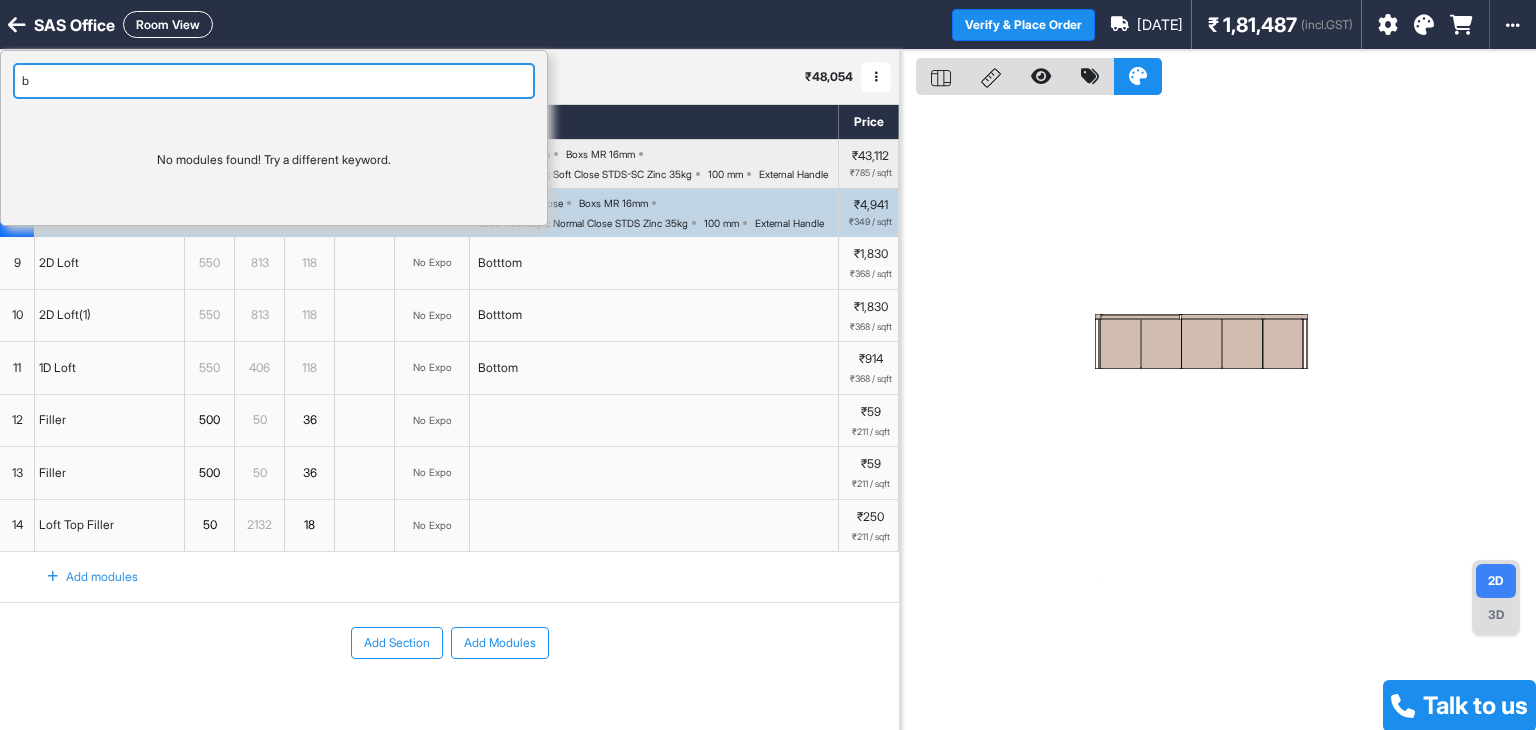 type 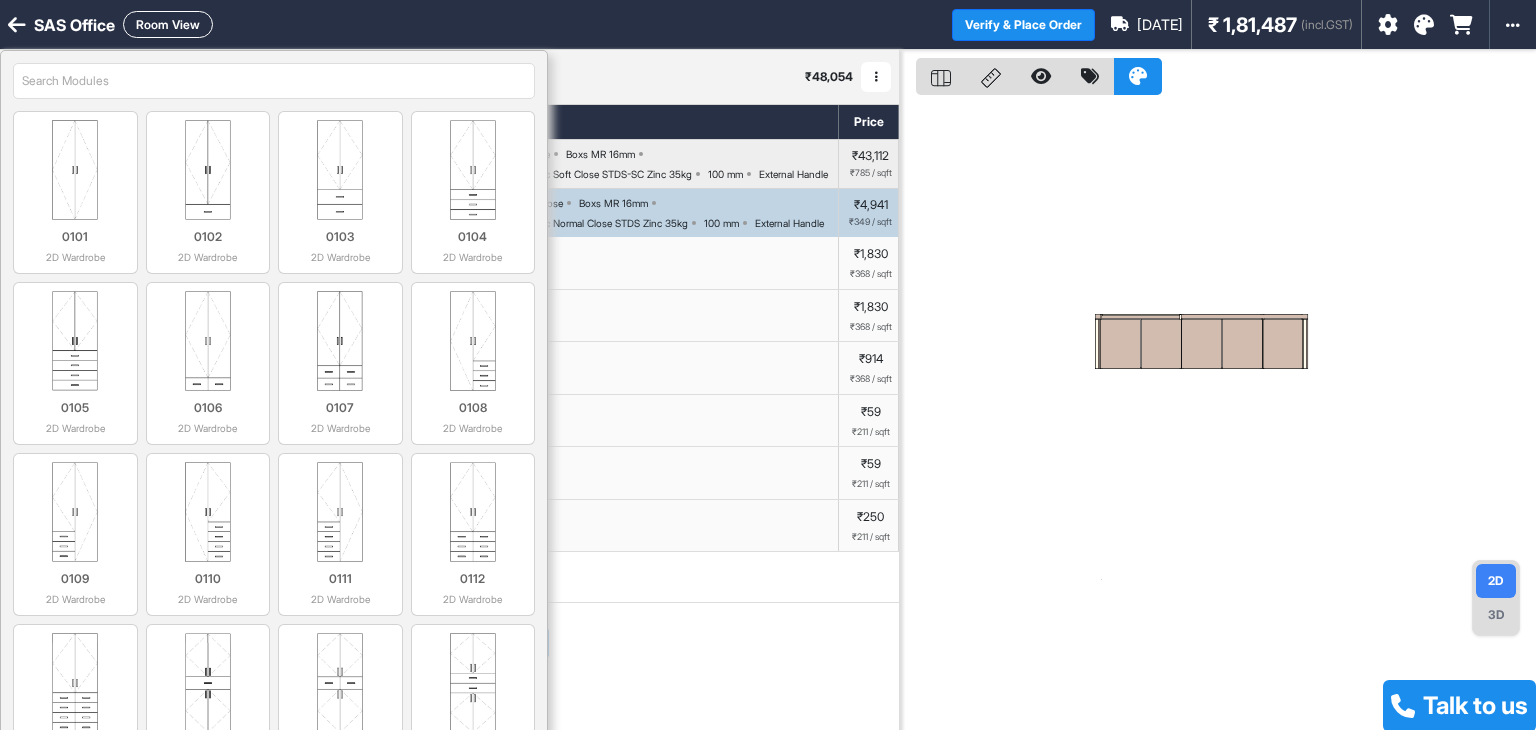 click on "3D" at bounding box center [1496, 615] 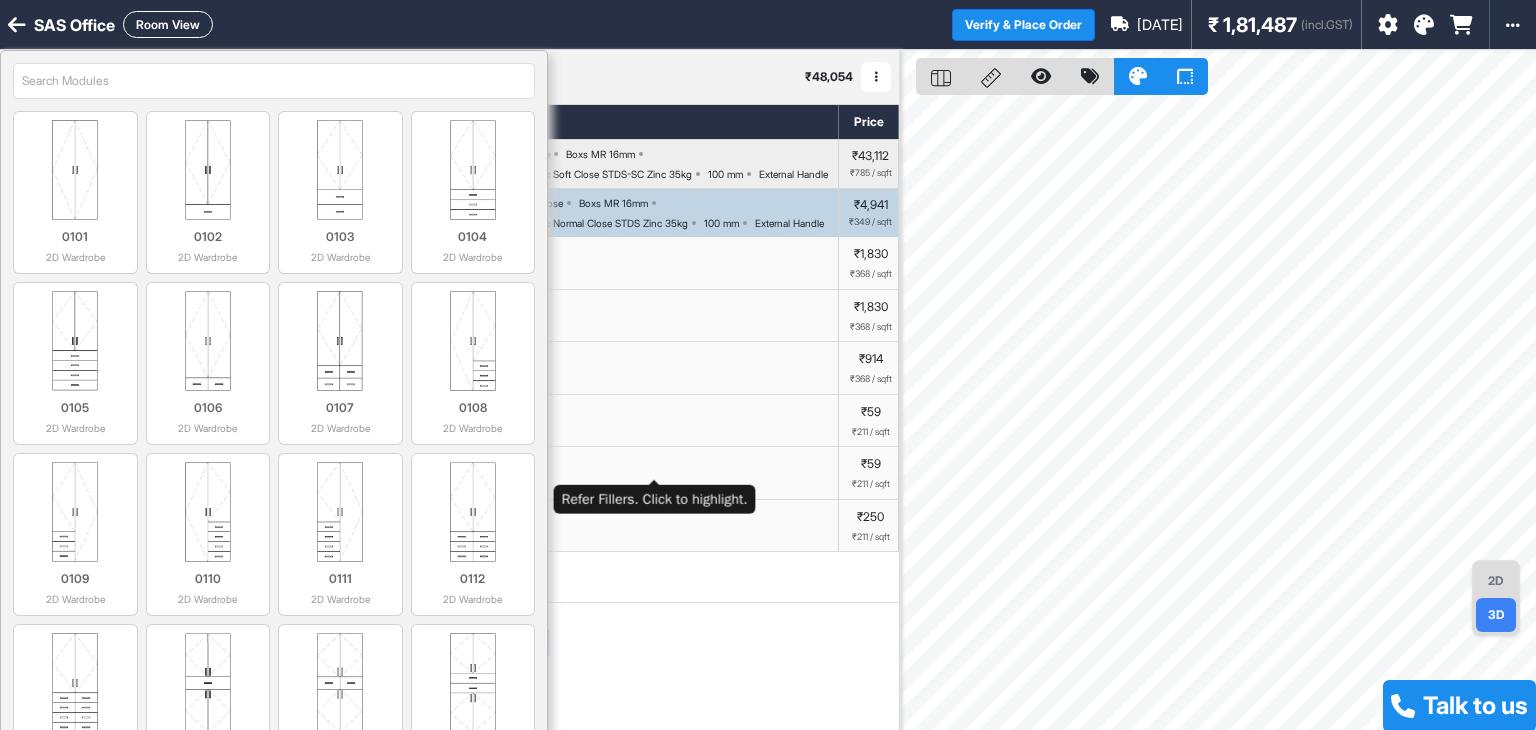 click at bounding box center (654, 421) 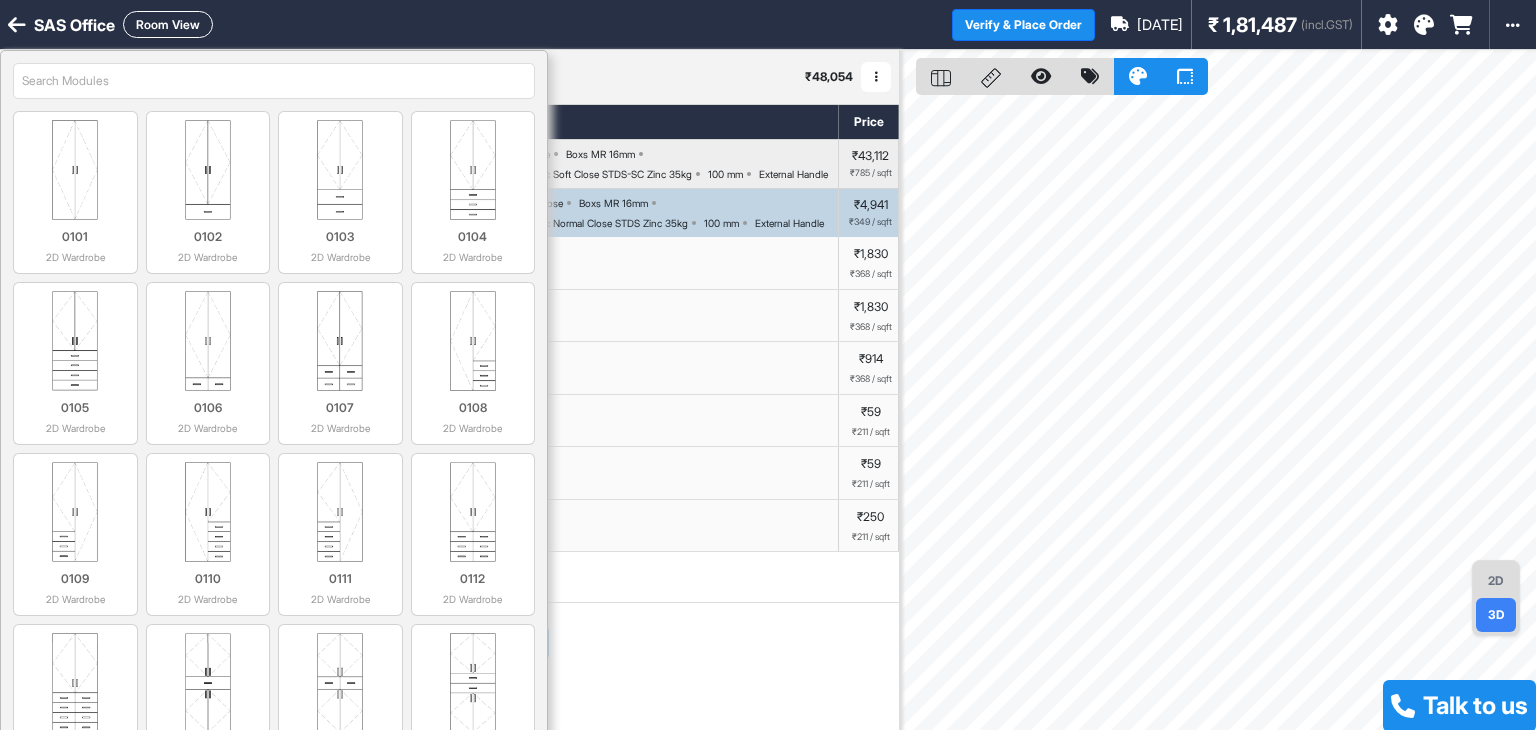 click on "Add Section Add Modules" at bounding box center (449, 703) 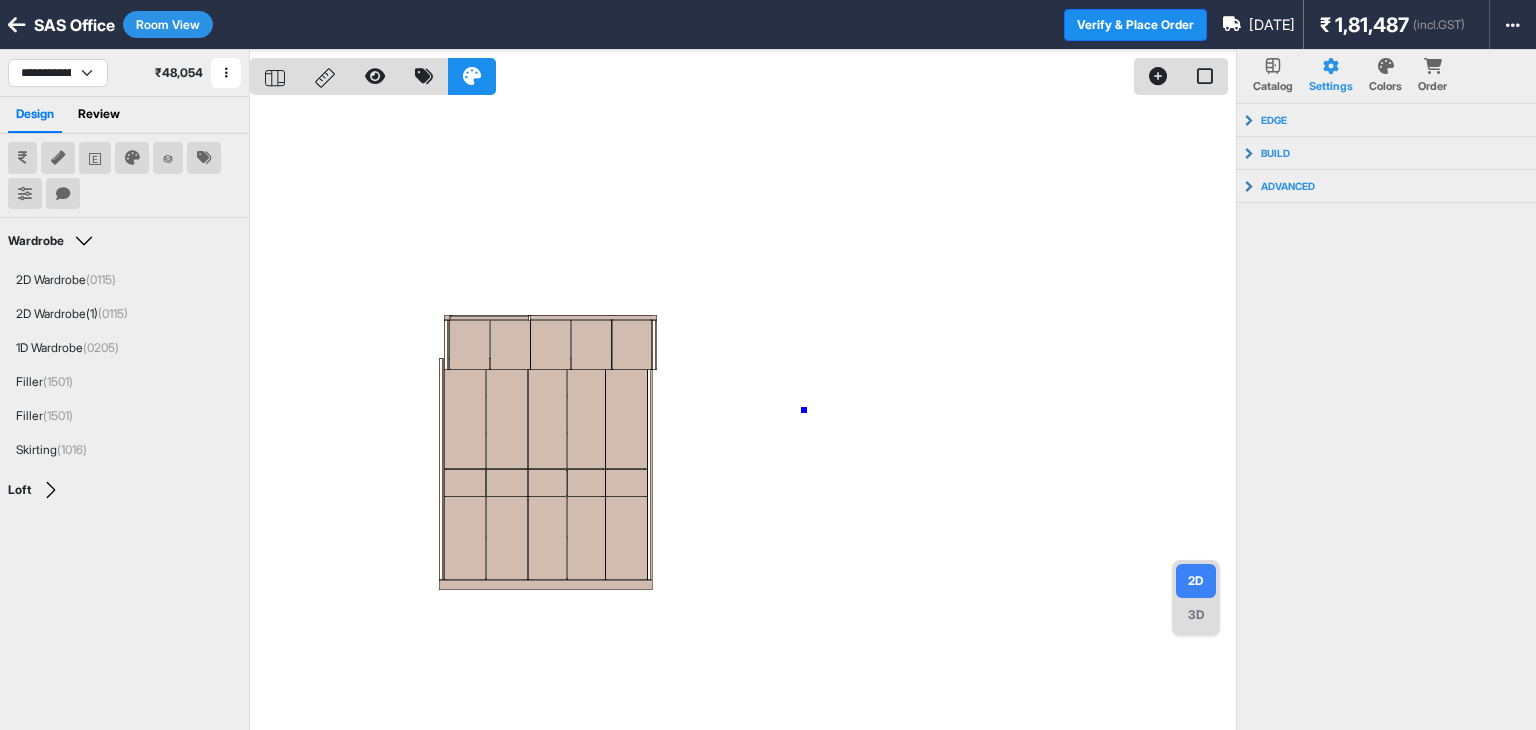 click at bounding box center [743, 415] 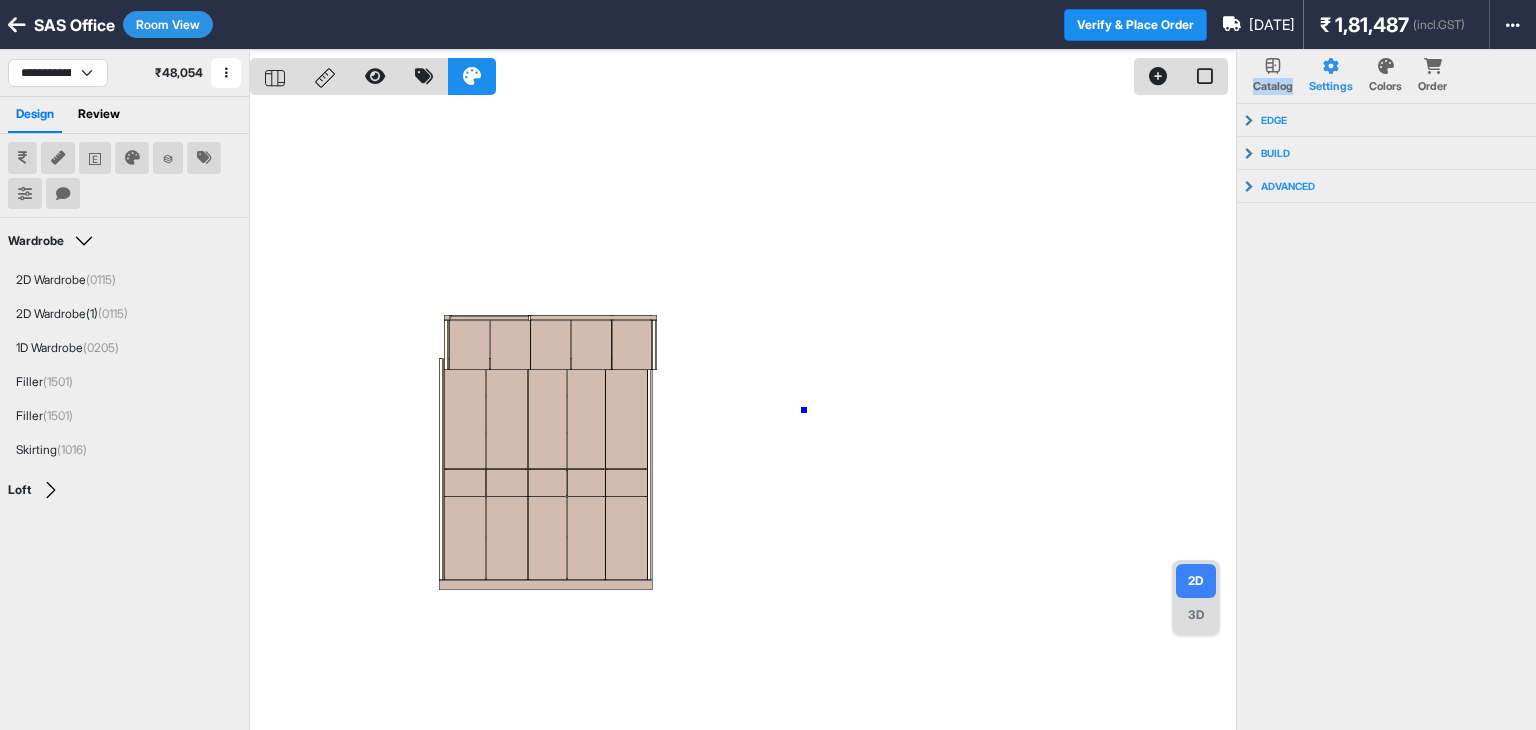 click at bounding box center [743, 415] 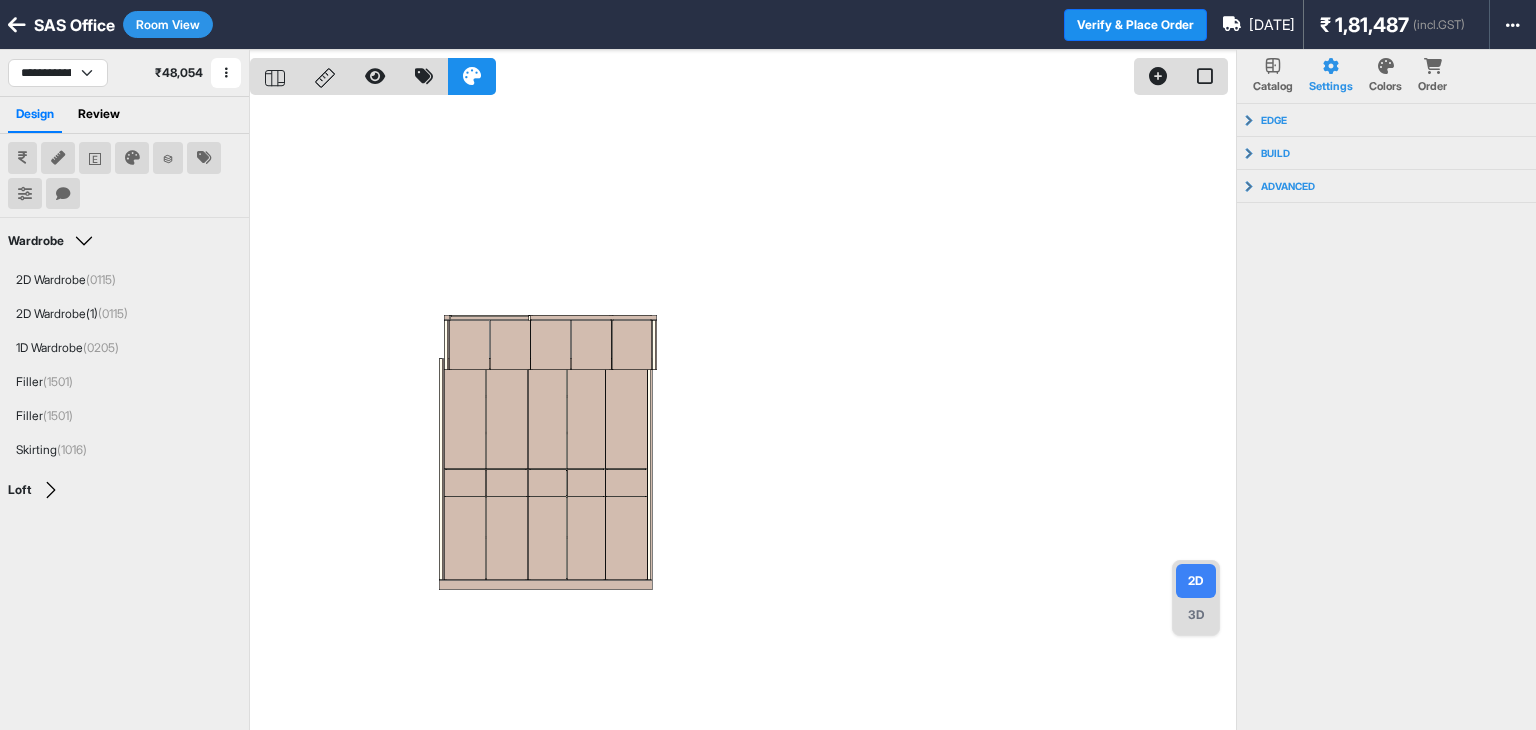 click on "3D" at bounding box center [1196, 615] 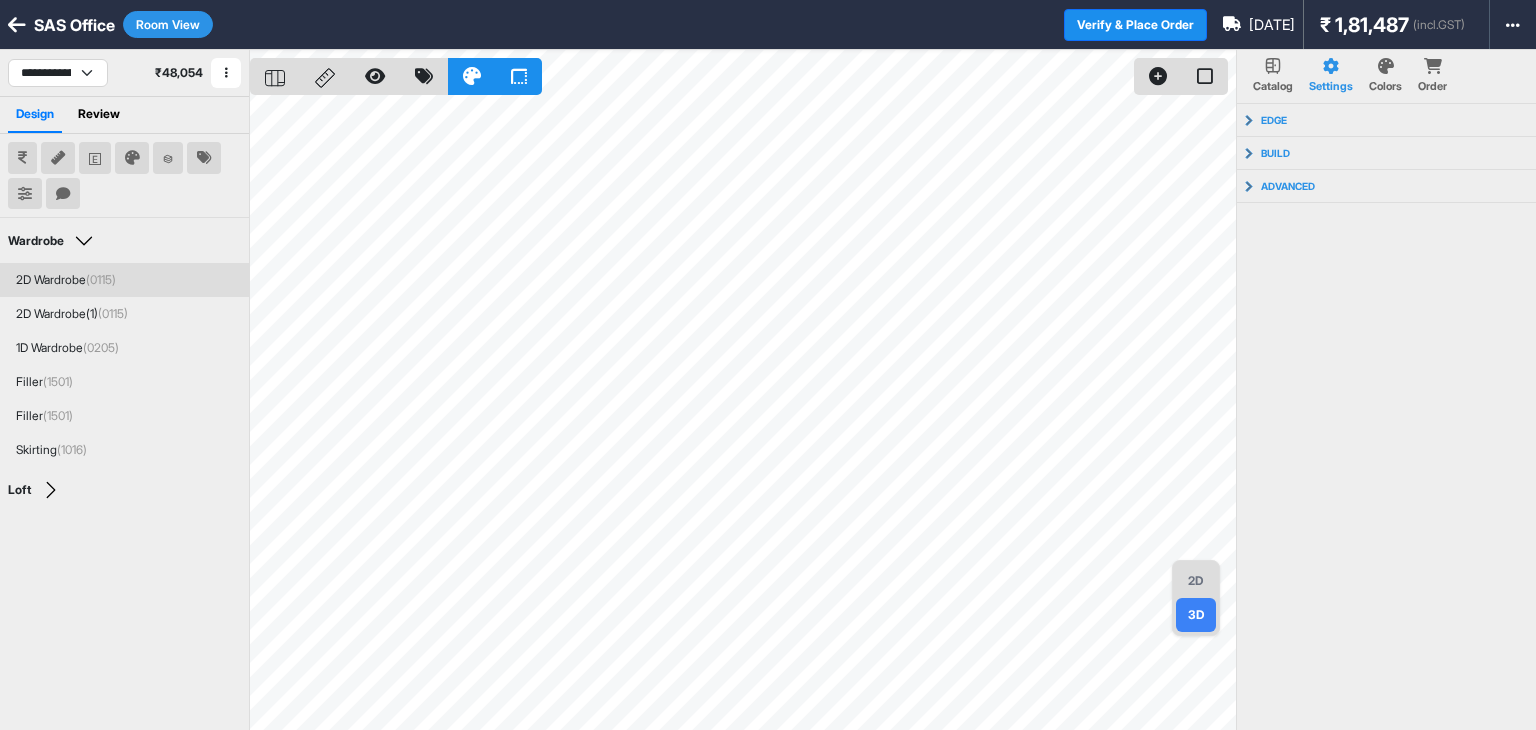 click on "Room View" at bounding box center [168, 24] 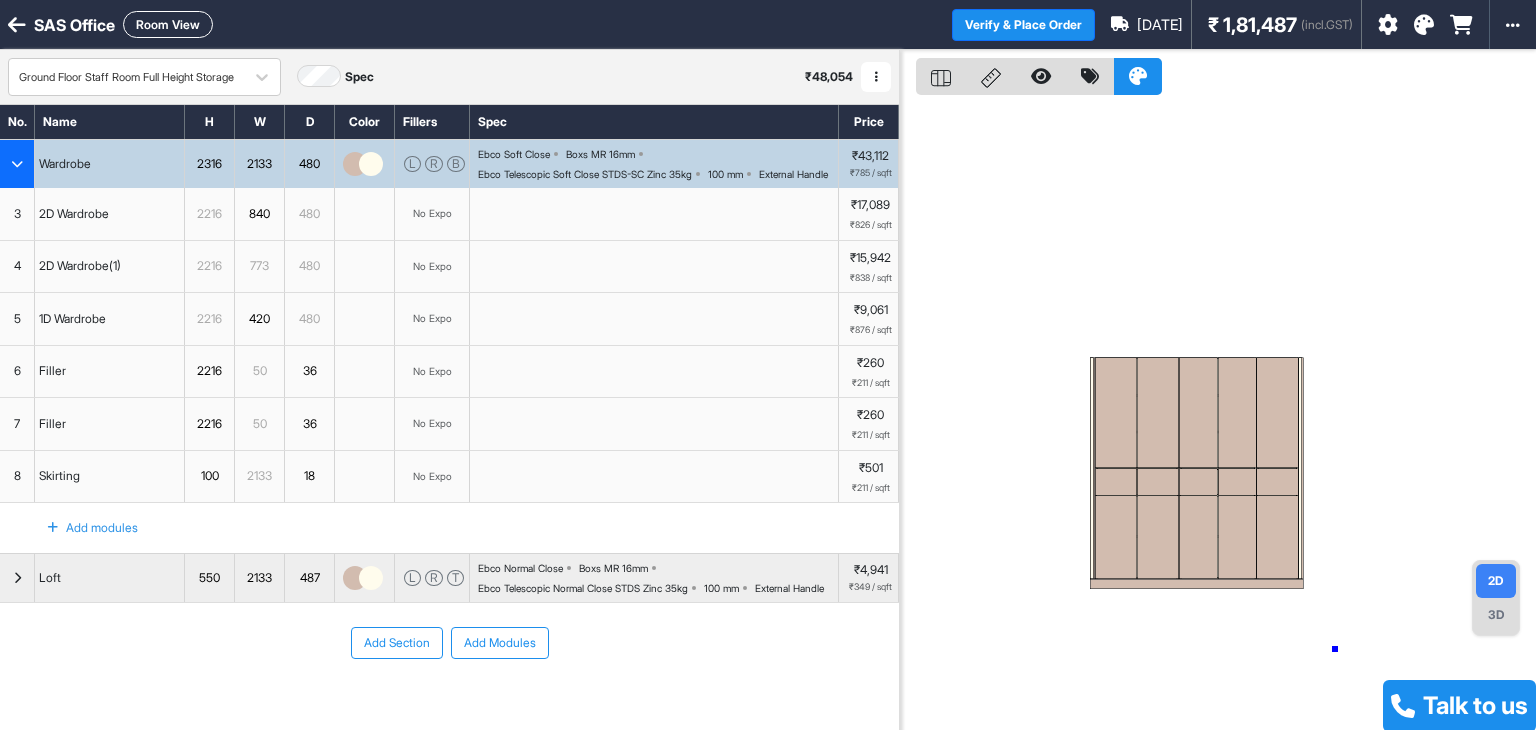 drag, startPoint x: 1335, startPoint y: 649, endPoint x: 967, endPoint y: 256, distance: 538.39856 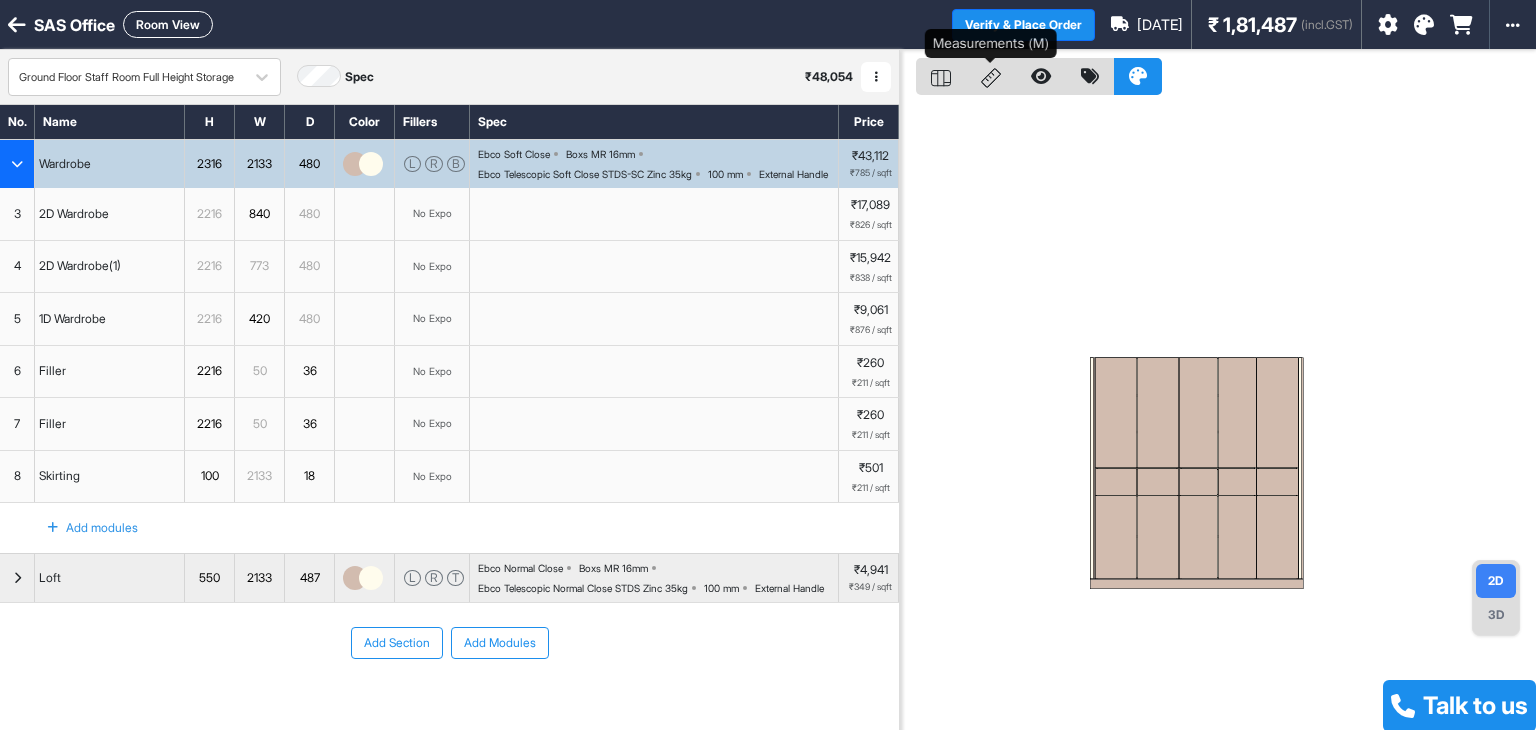 click at bounding box center [991, 76] 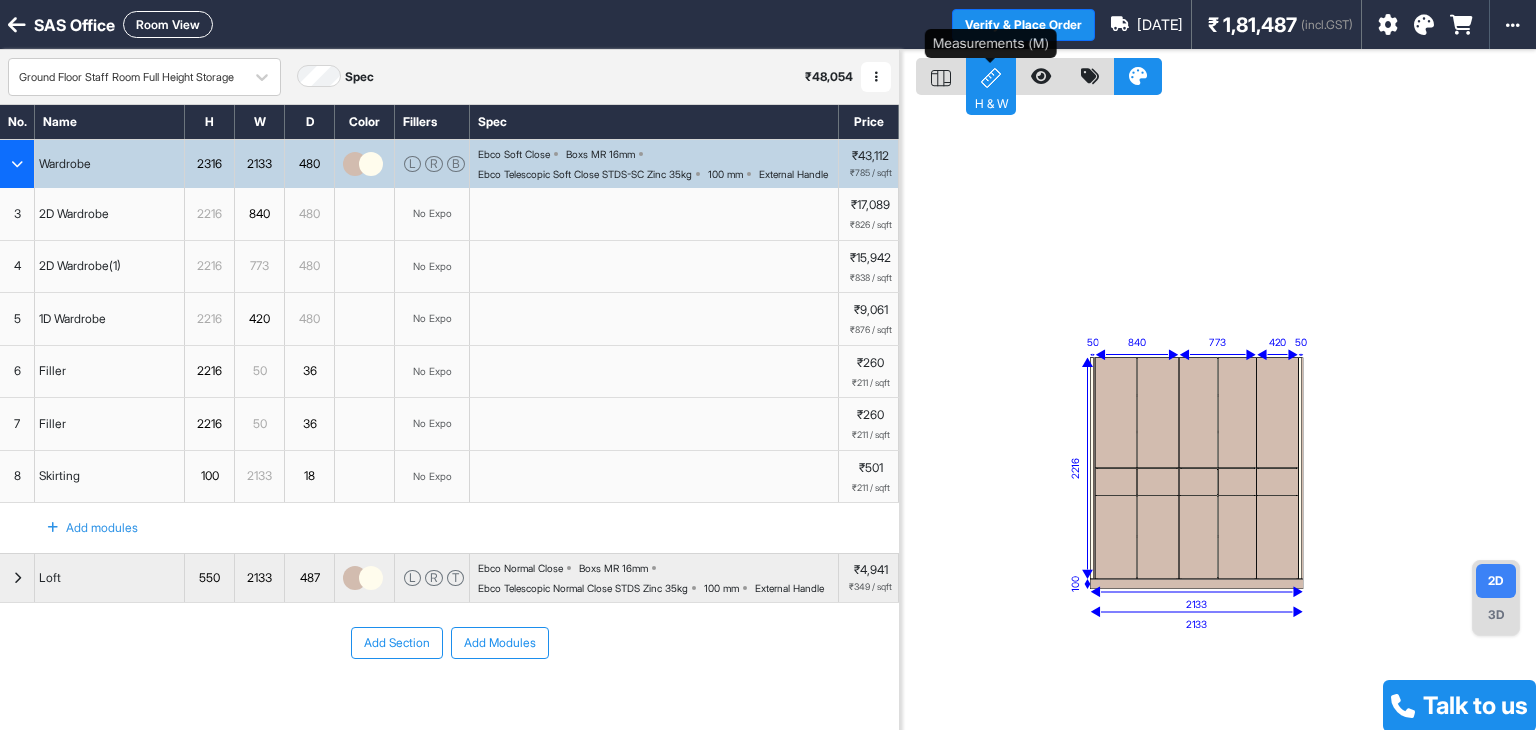 click on "H & W" at bounding box center [991, 76] 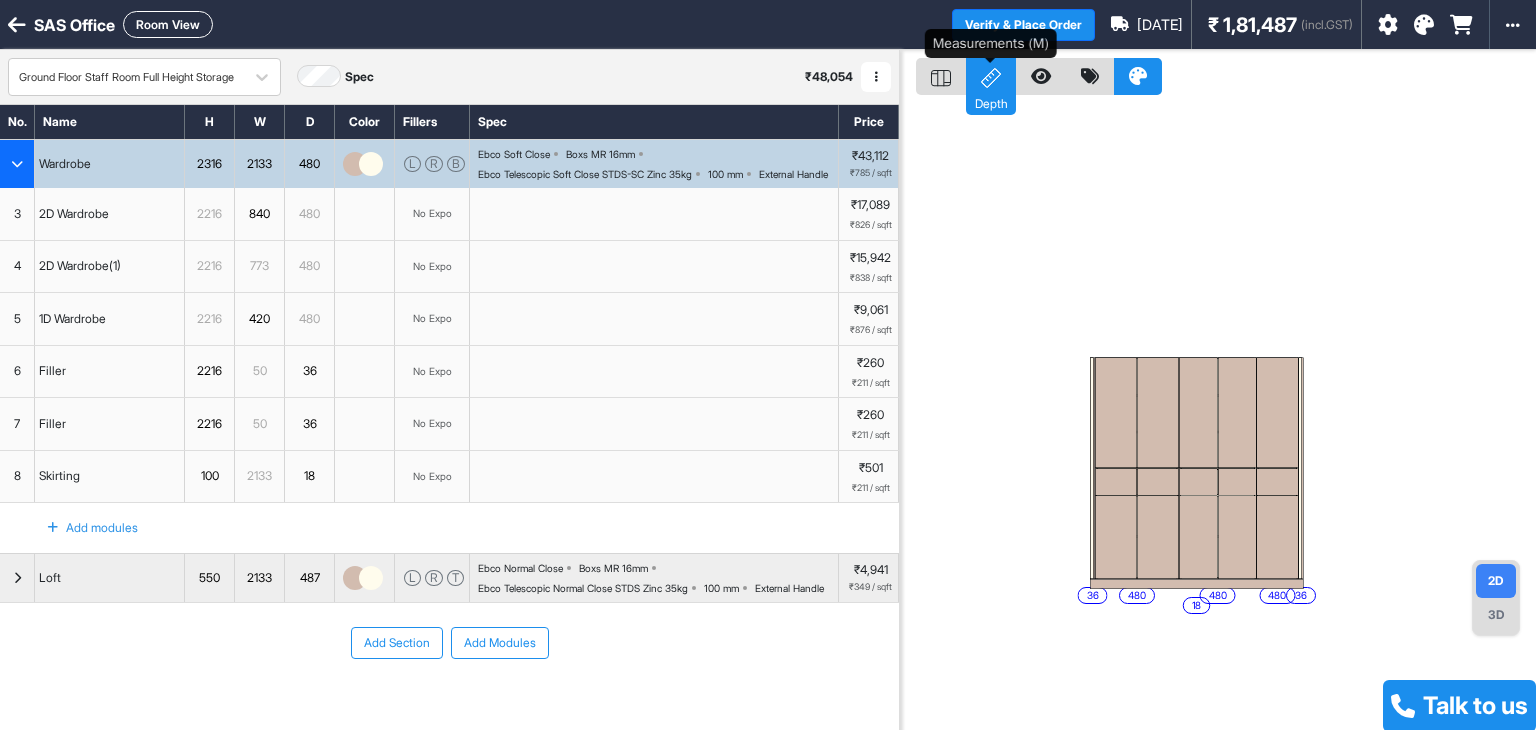 click on "Depth" at bounding box center (991, 76) 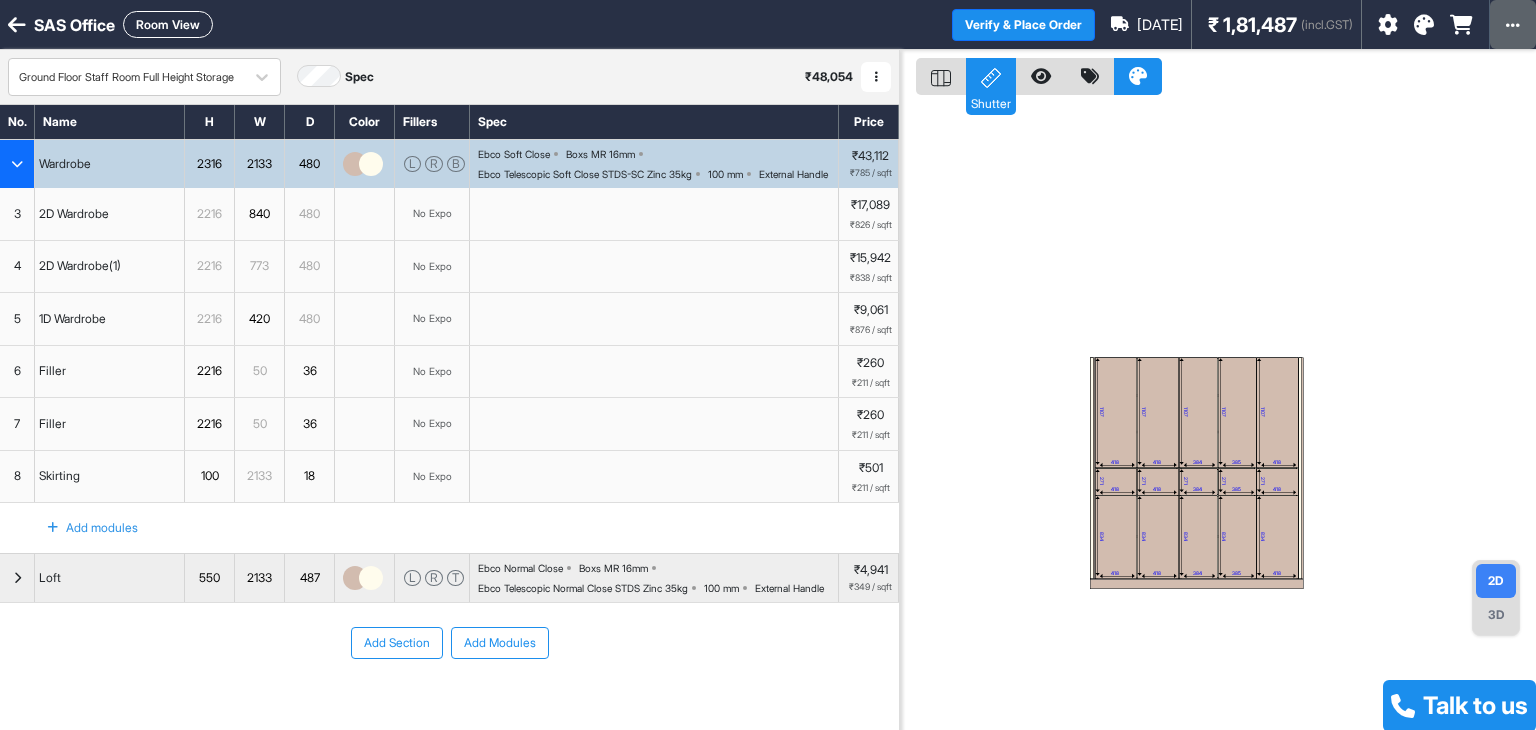 click at bounding box center (1513, 25) 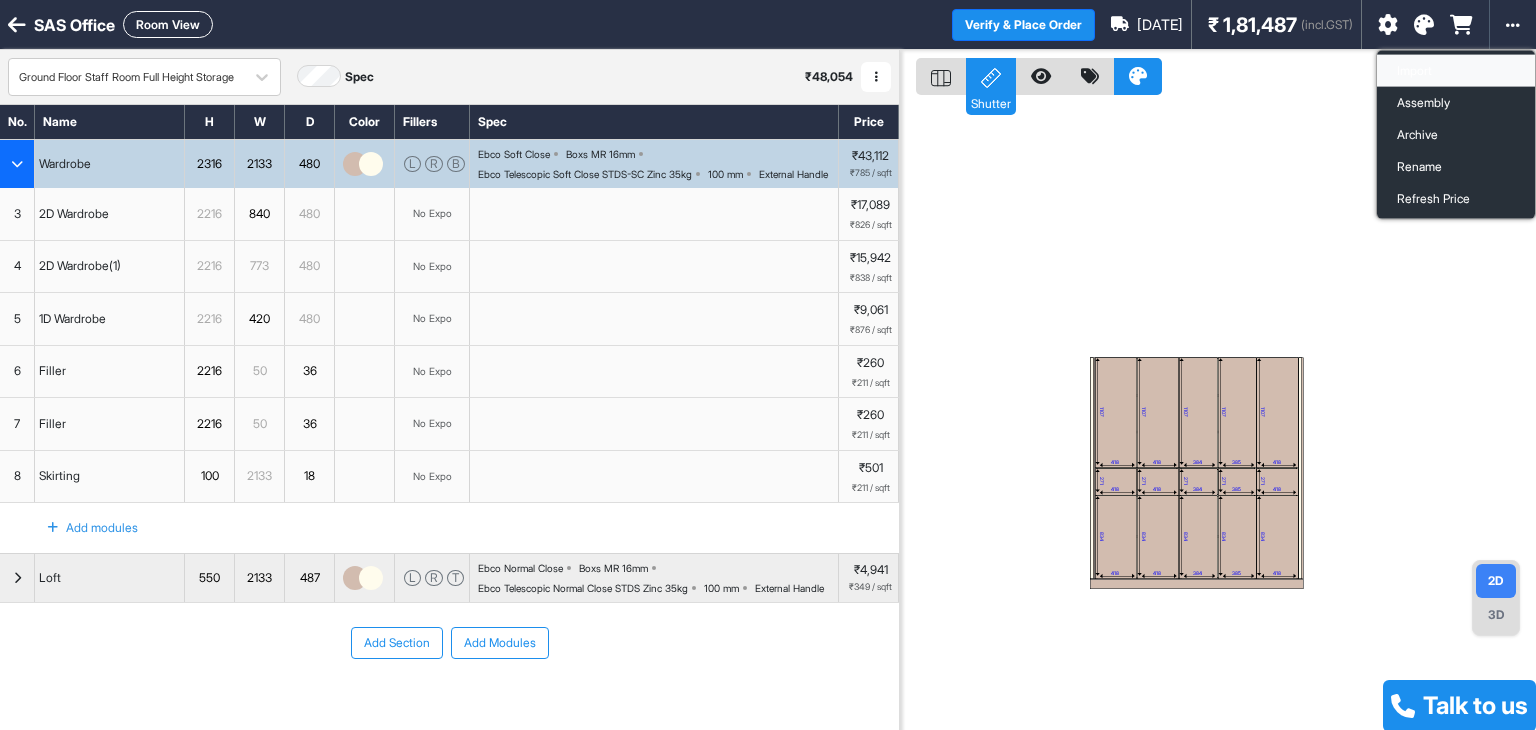 click on "Import" at bounding box center (1456, 71) 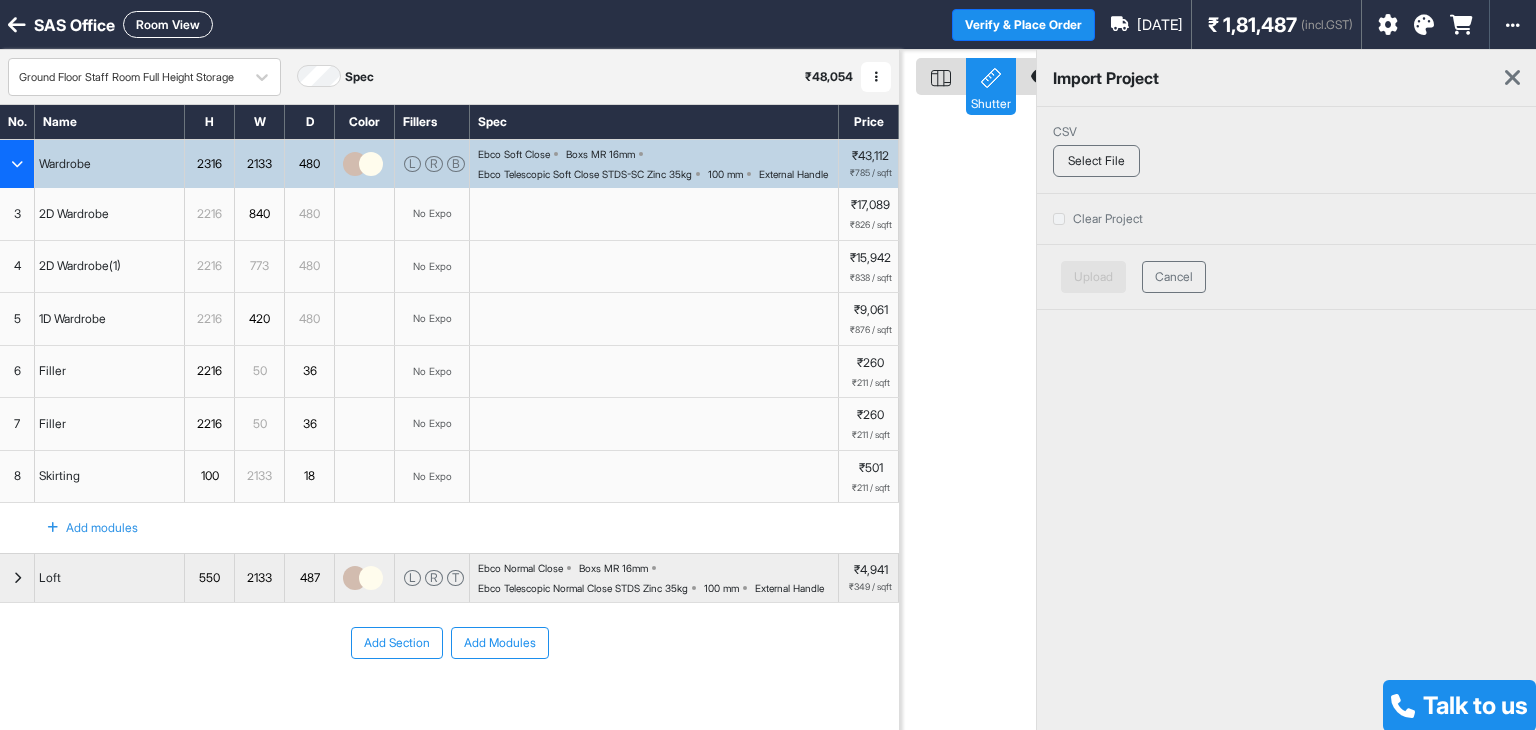 click on "Select File" at bounding box center (1096, 161) 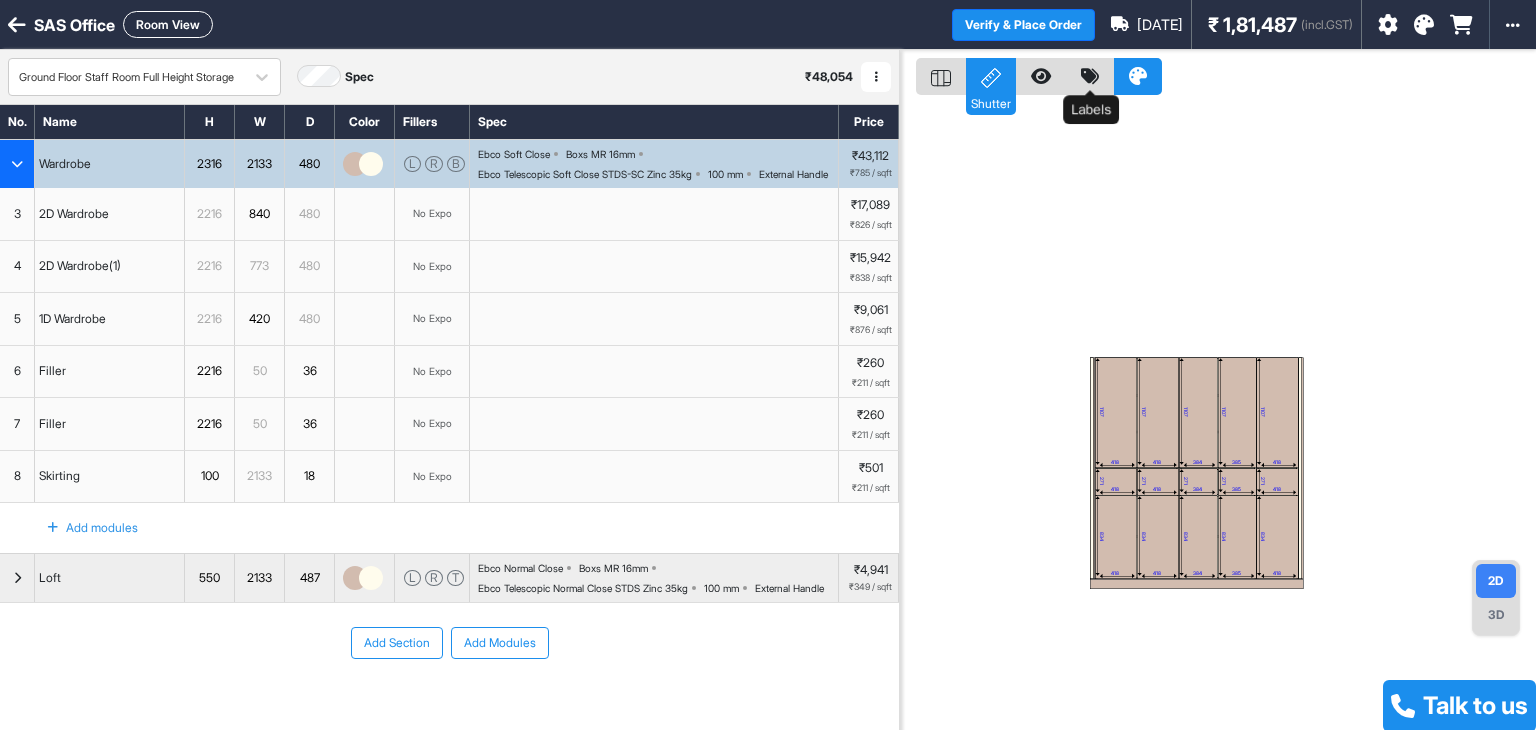 click at bounding box center [1090, 76] 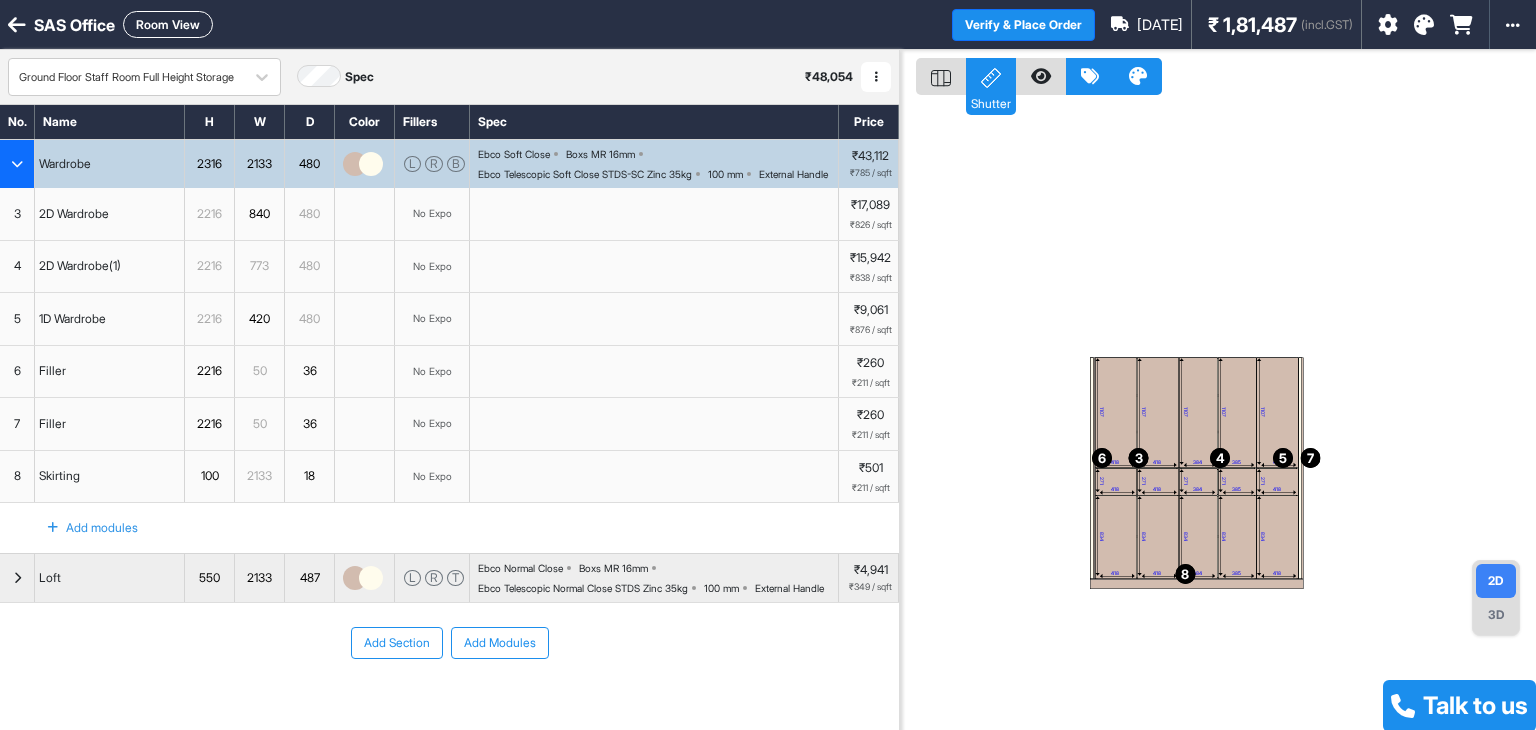 click on "3D" at bounding box center [1496, 615] 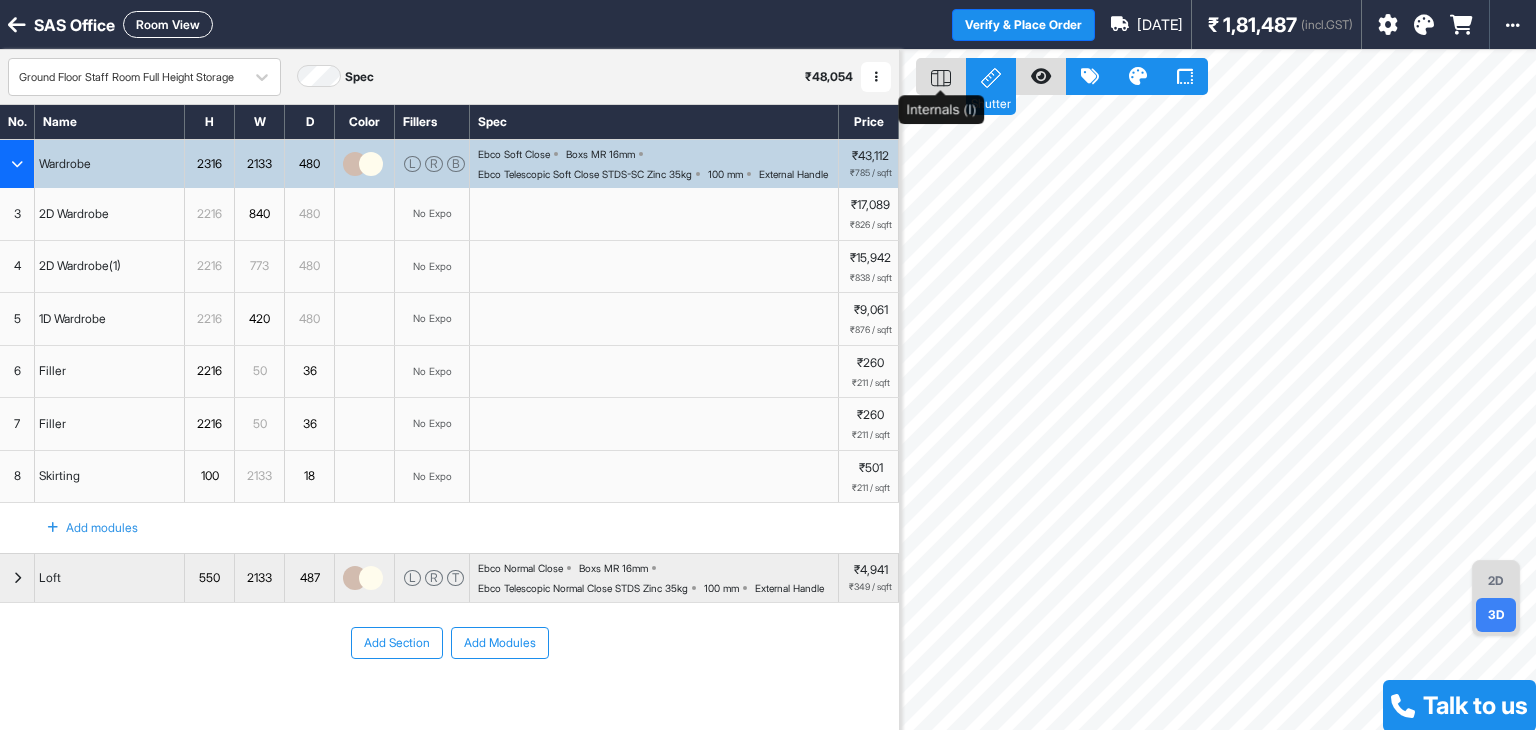 click at bounding box center (941, 76) 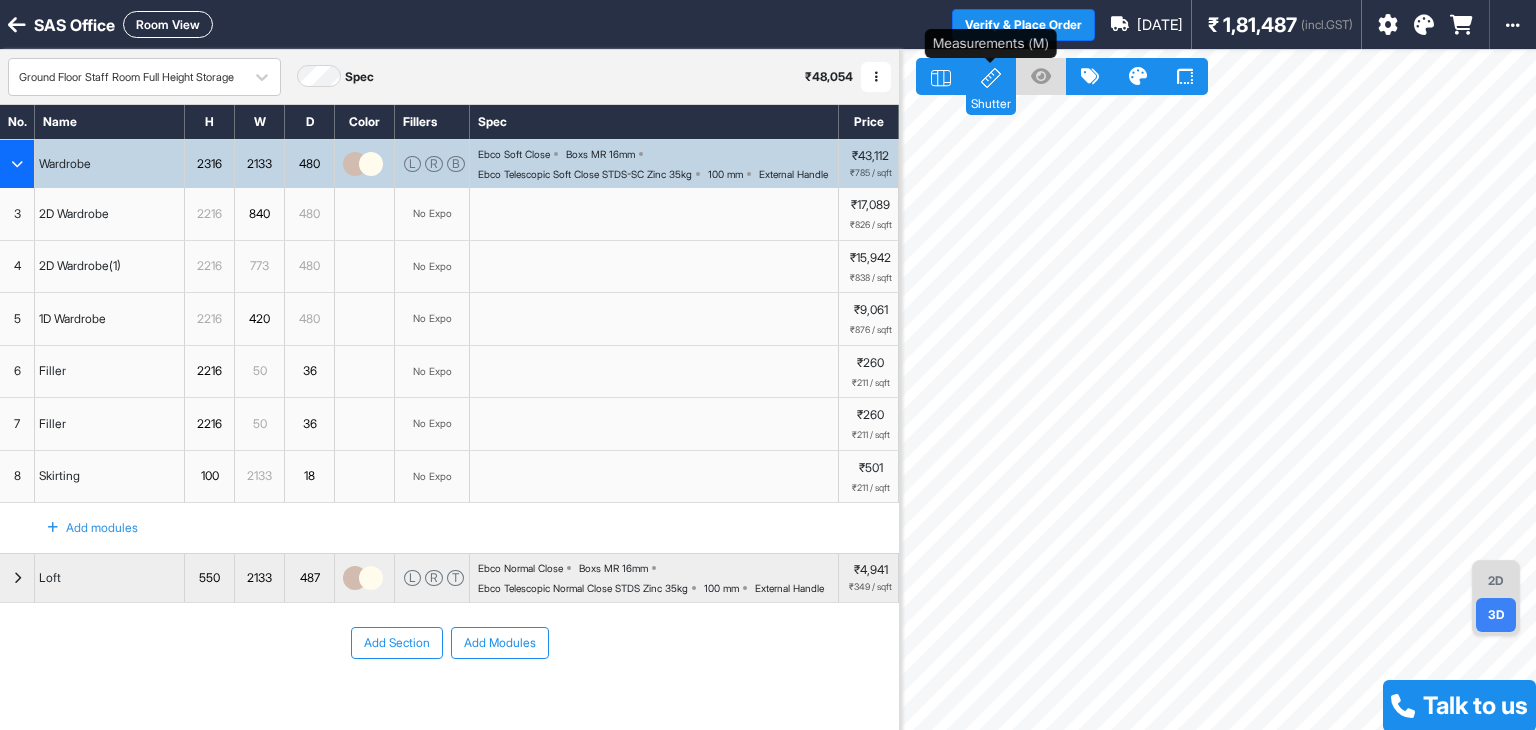 click 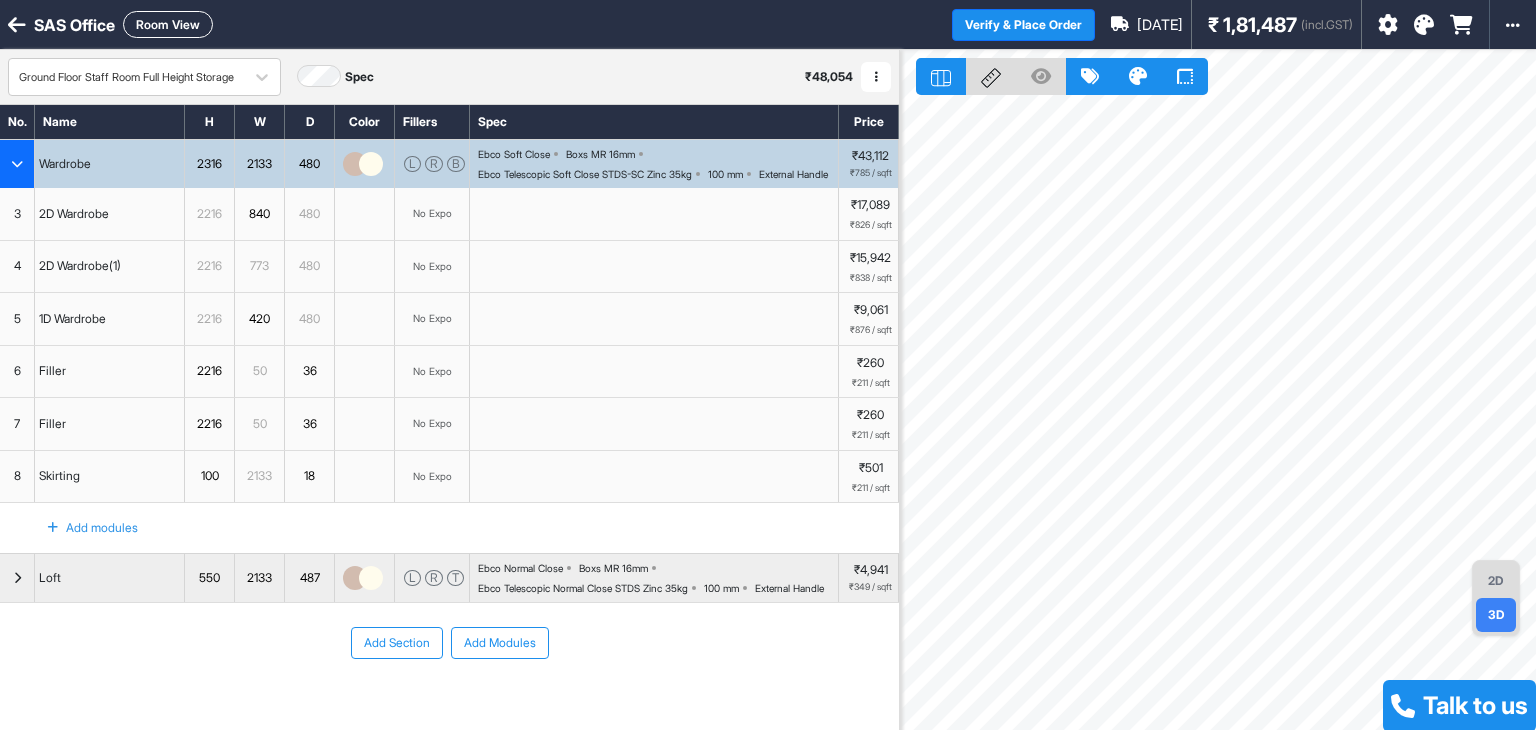click at bounding box center (876, 77) 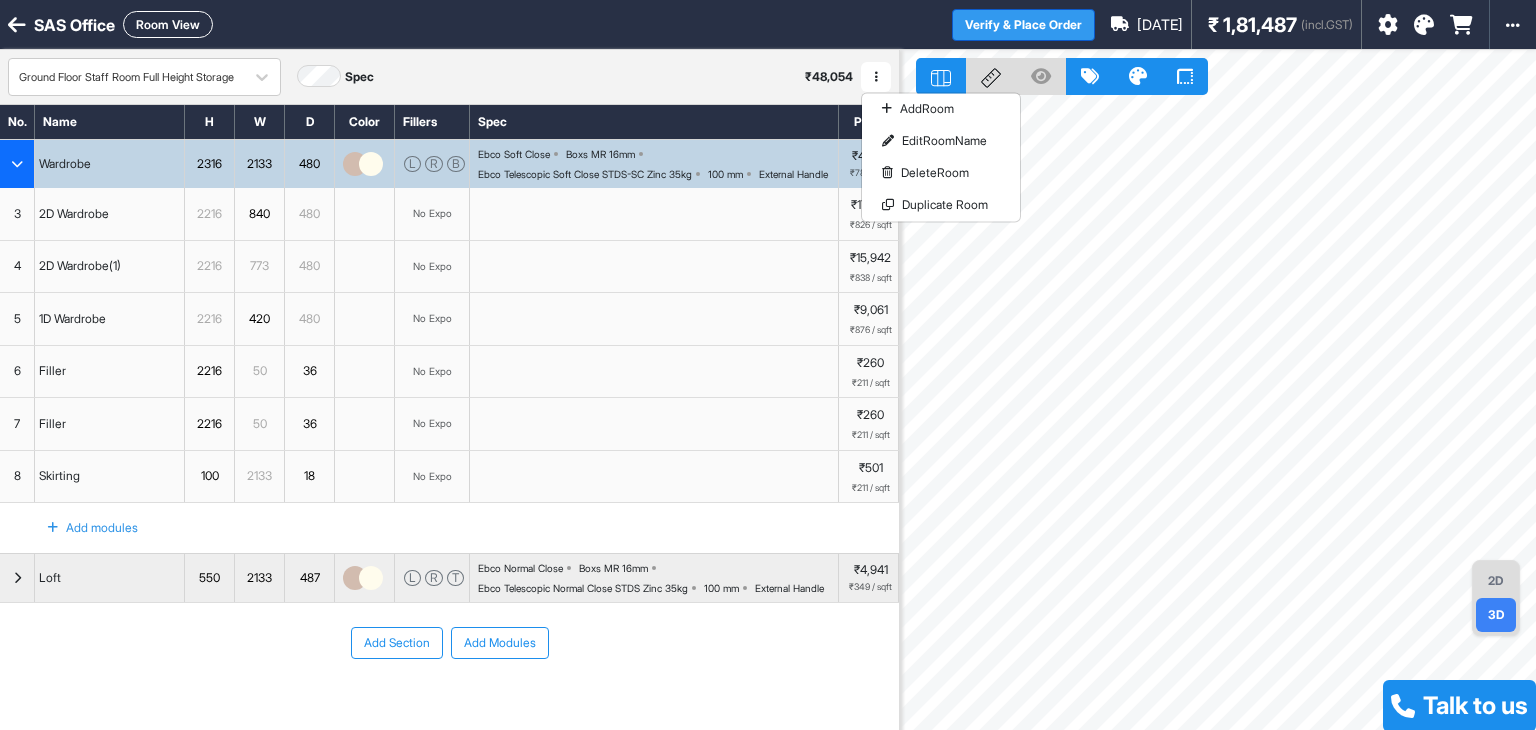 click on "Verify & Place Order" at bounding box center (1023, 25) 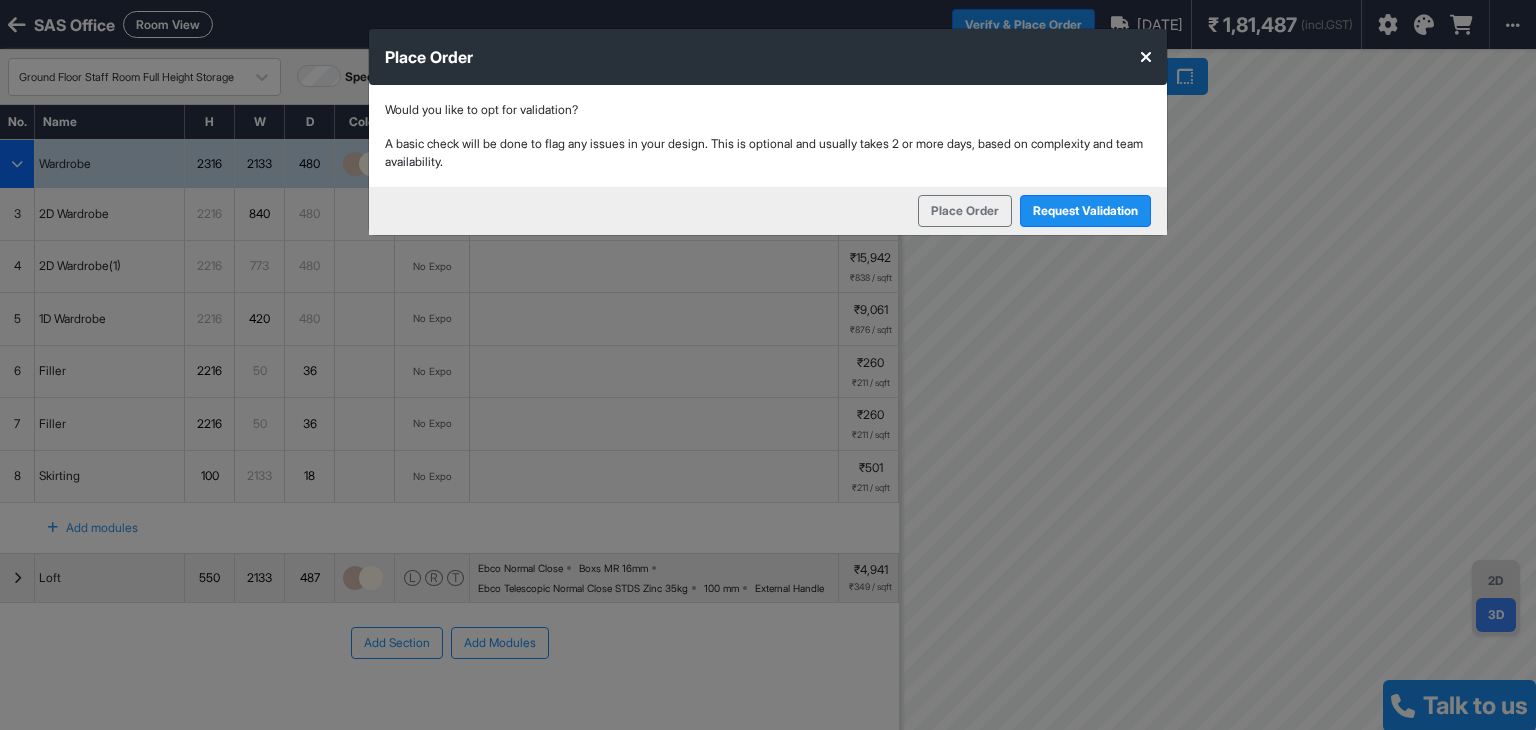 click at bounding box center (1146, 57) 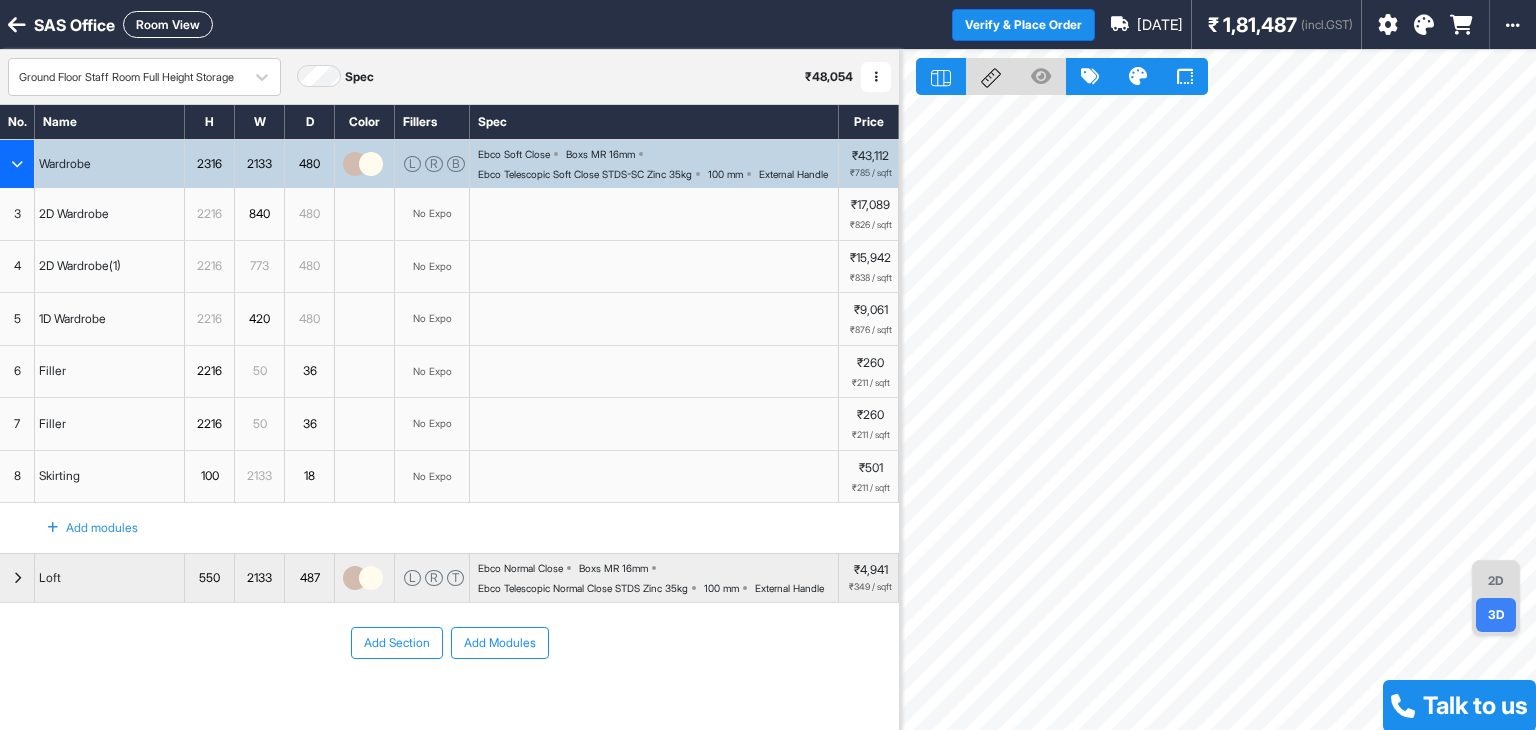 click on "Room View" at bounding box center (168, 24) 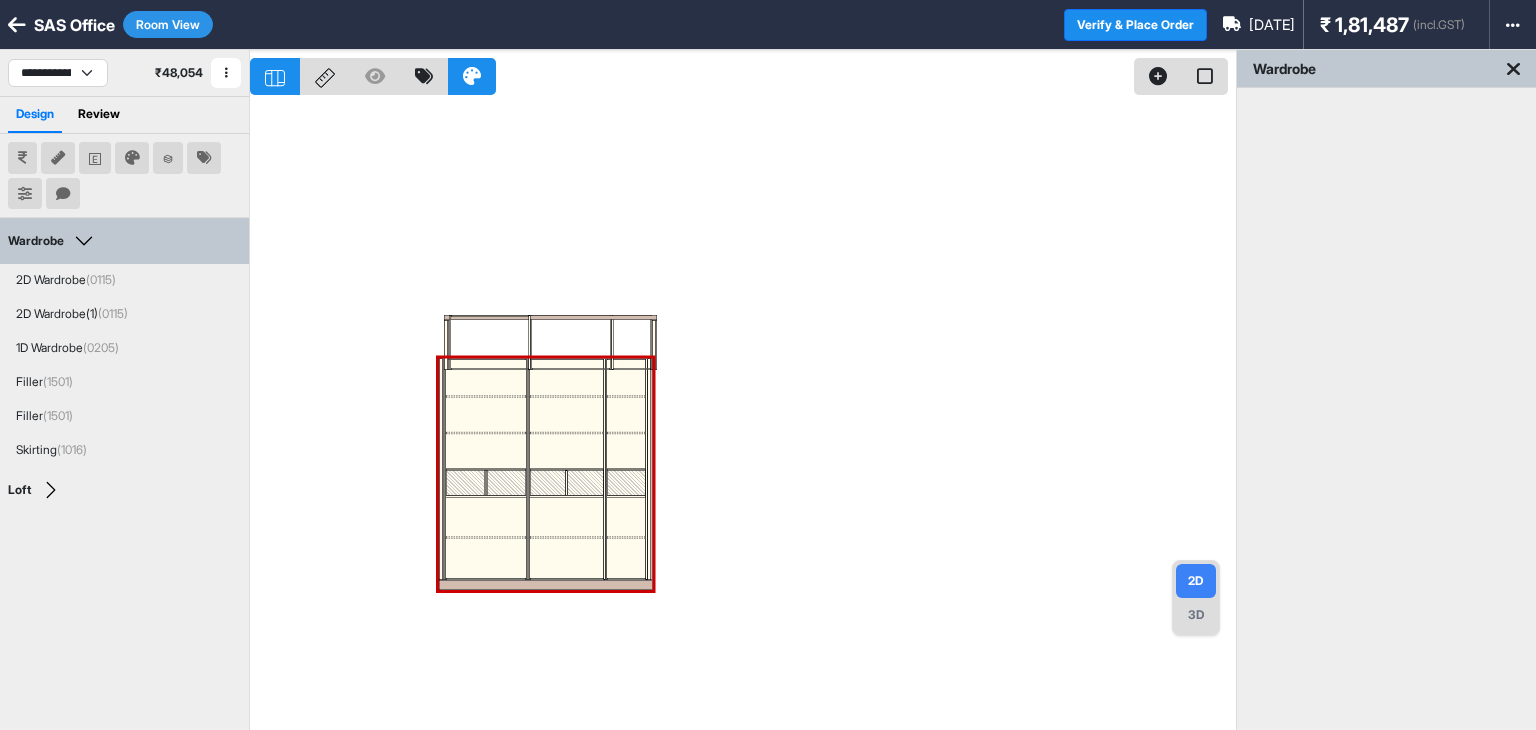 click on "Room View" at bounding box center [168, 24] 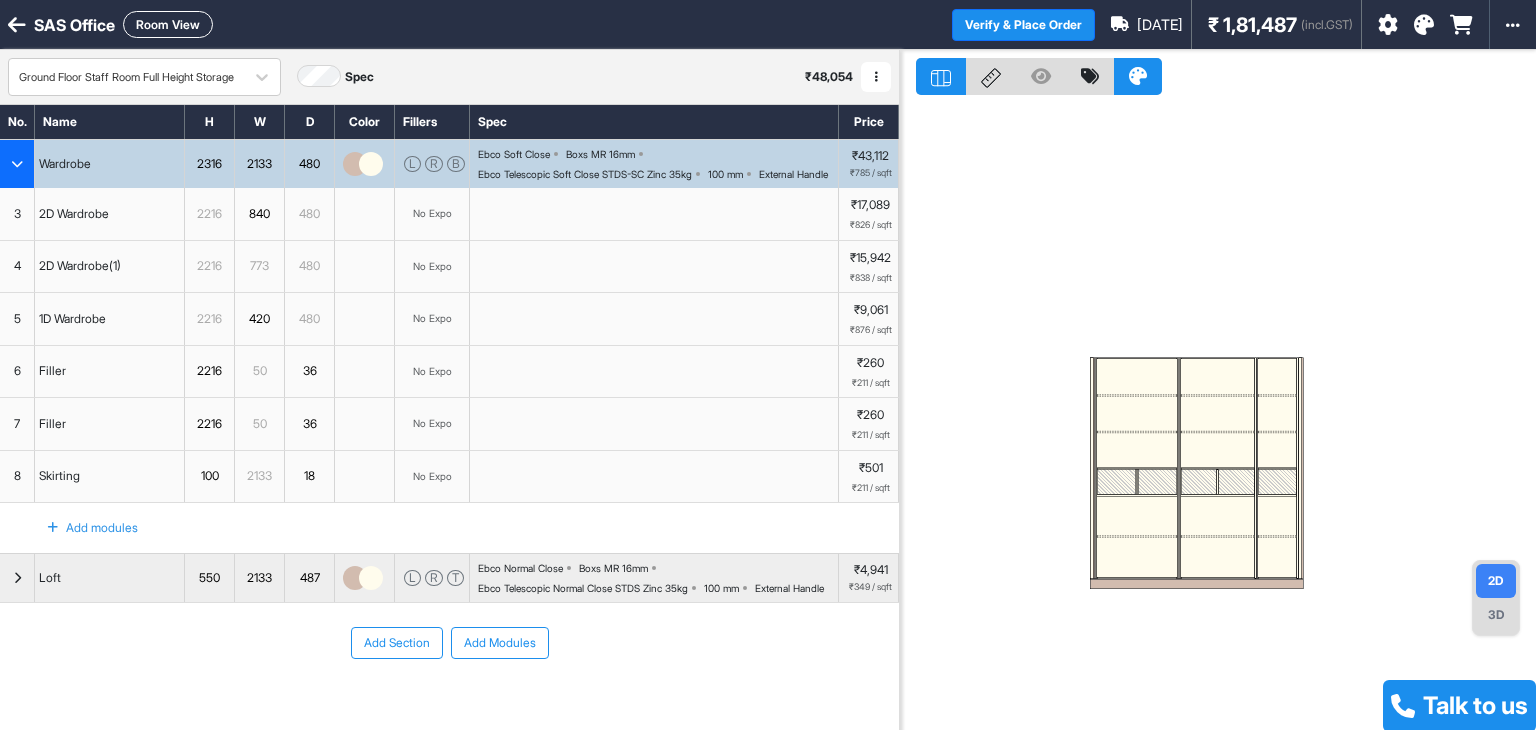 click at bounding box center [1218, 415] 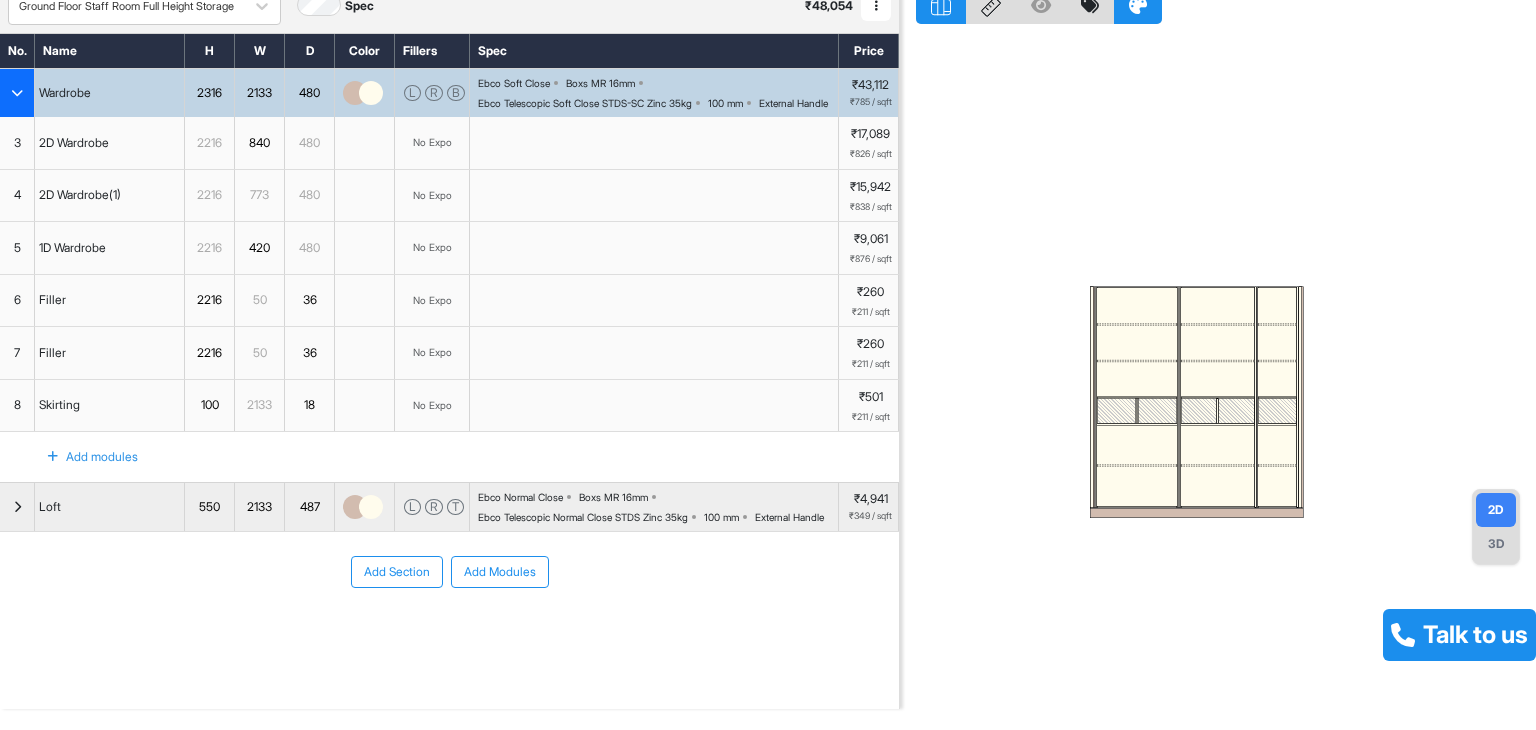 scroll, scrollTop: 0, scrollLeft: 0, axis: both 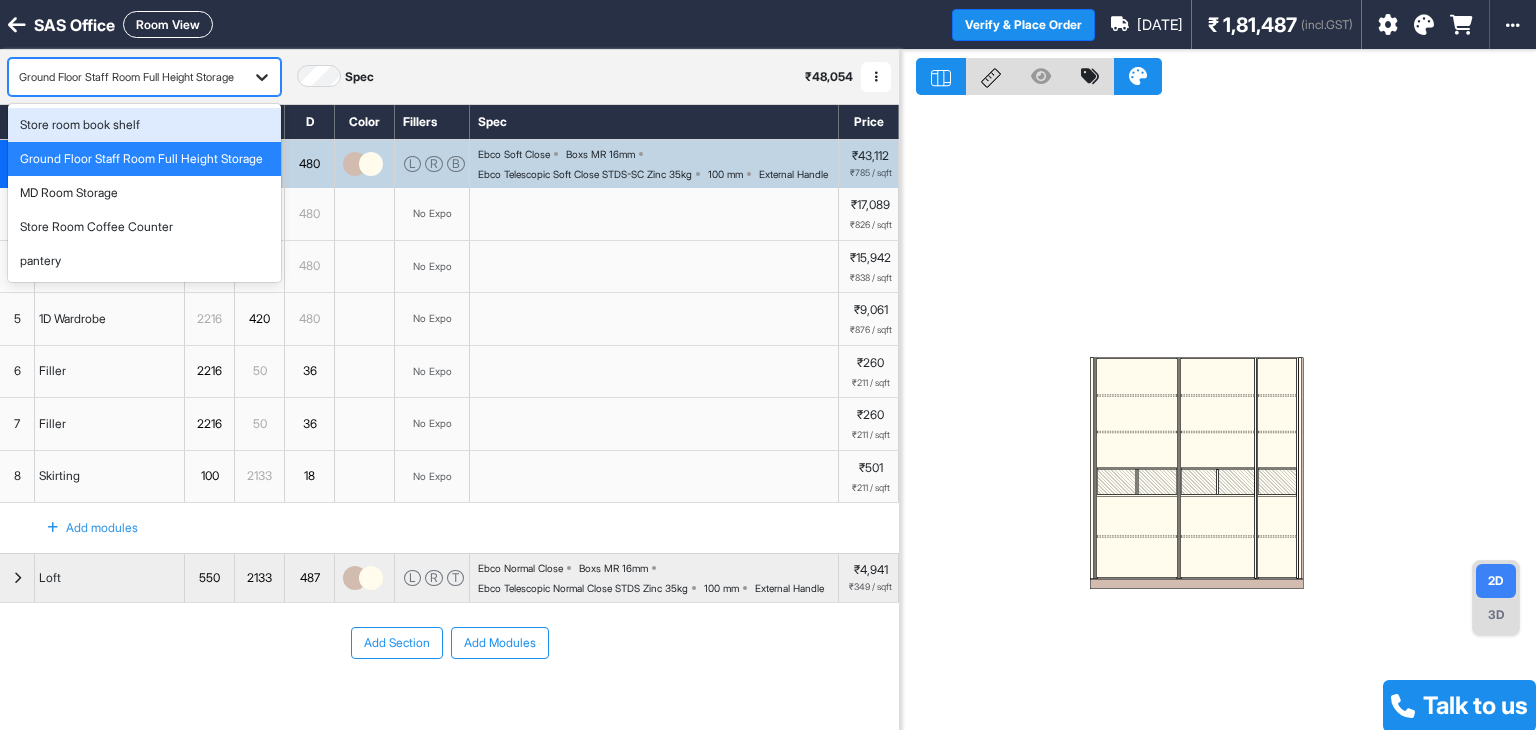 click 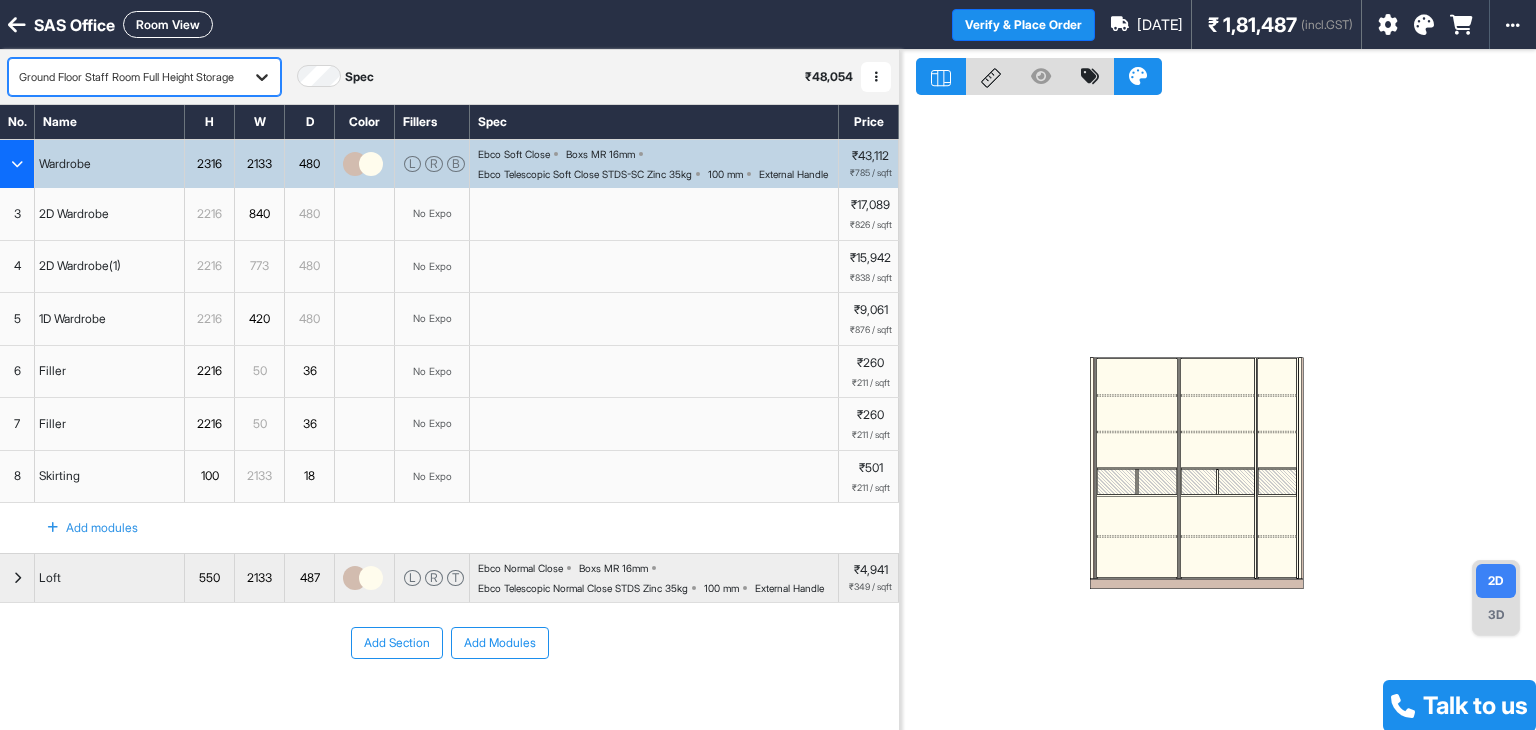 click 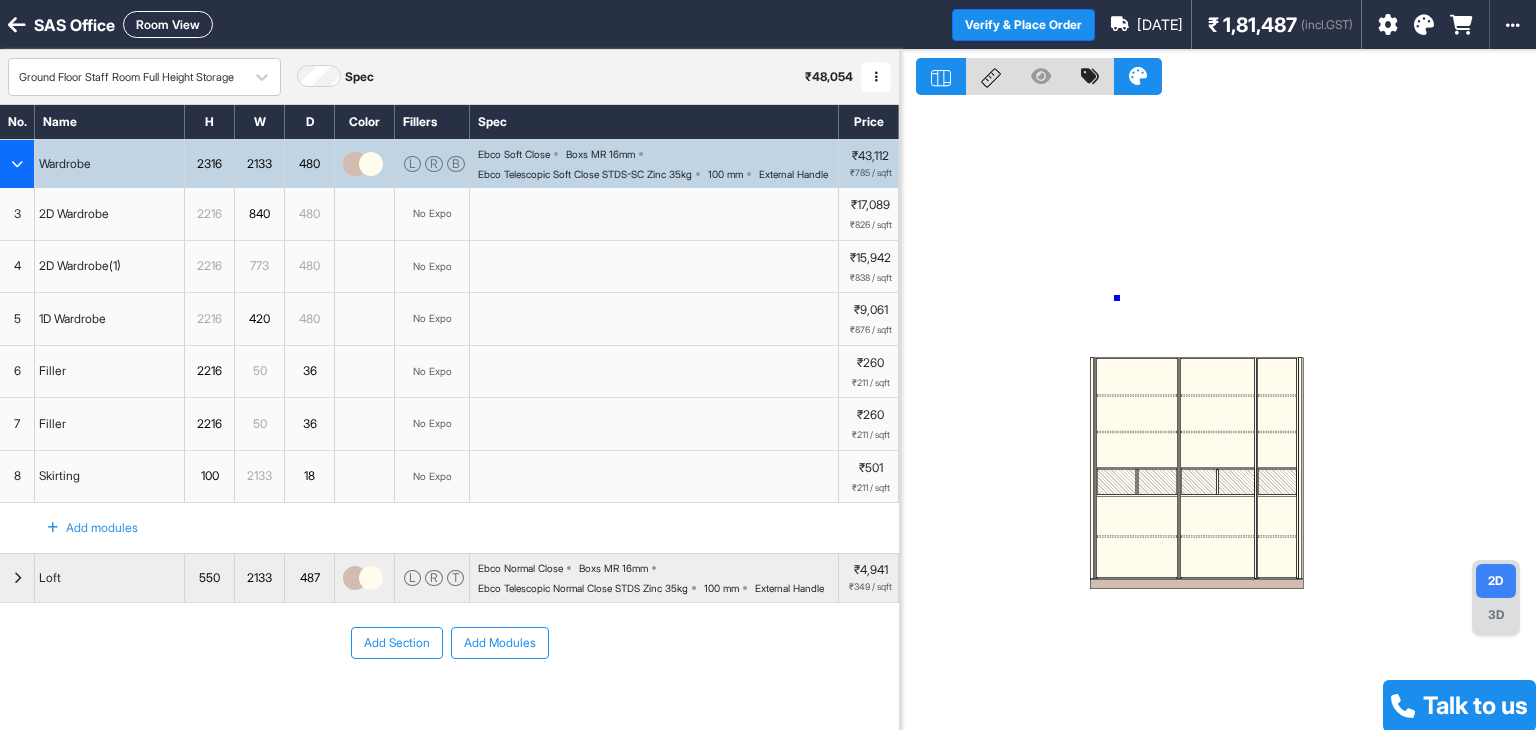 click at bounding box center [1218, 415] 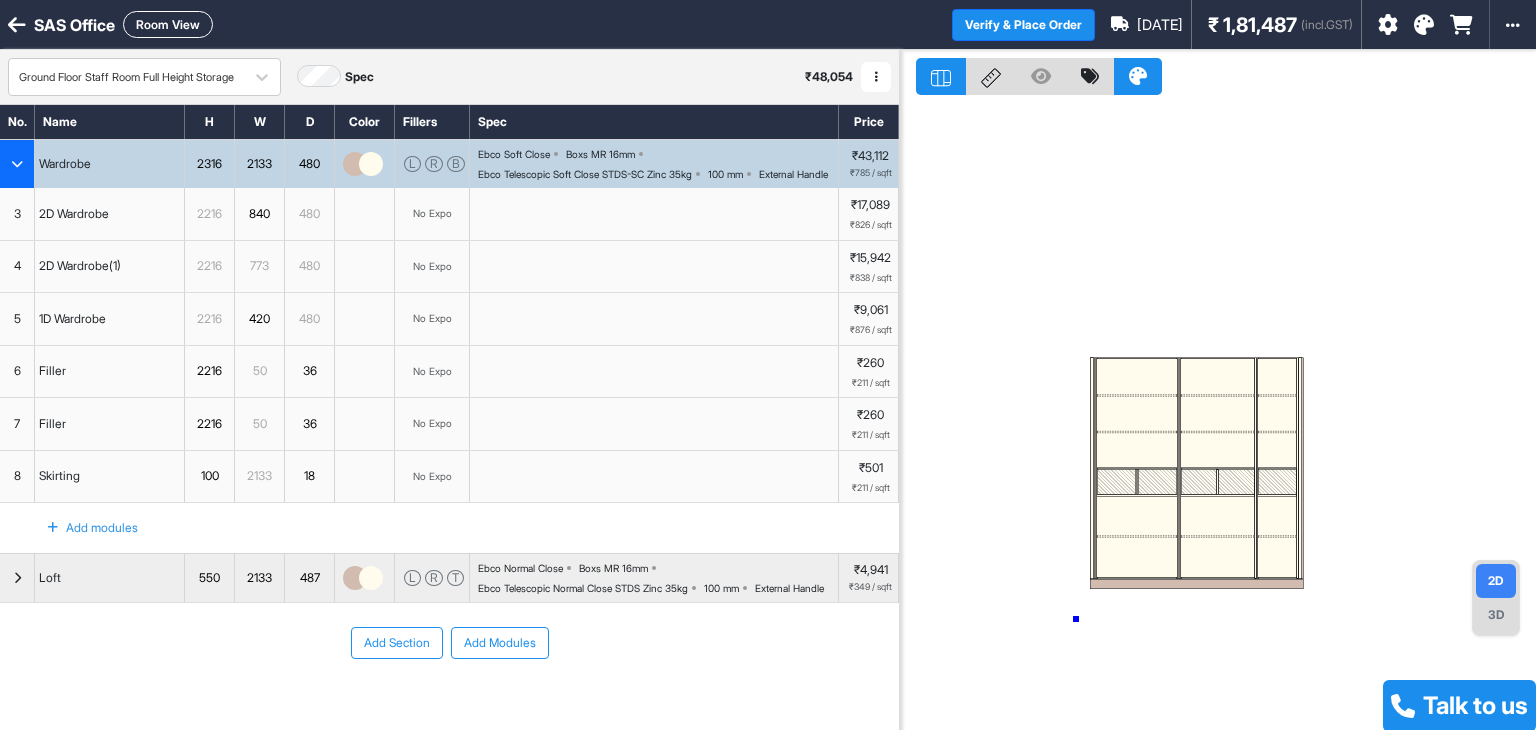 drag, startPoint x: 1076, startPoint y: 619, endPoint x: 1194, endPoint y: 616, distance: 118.03813 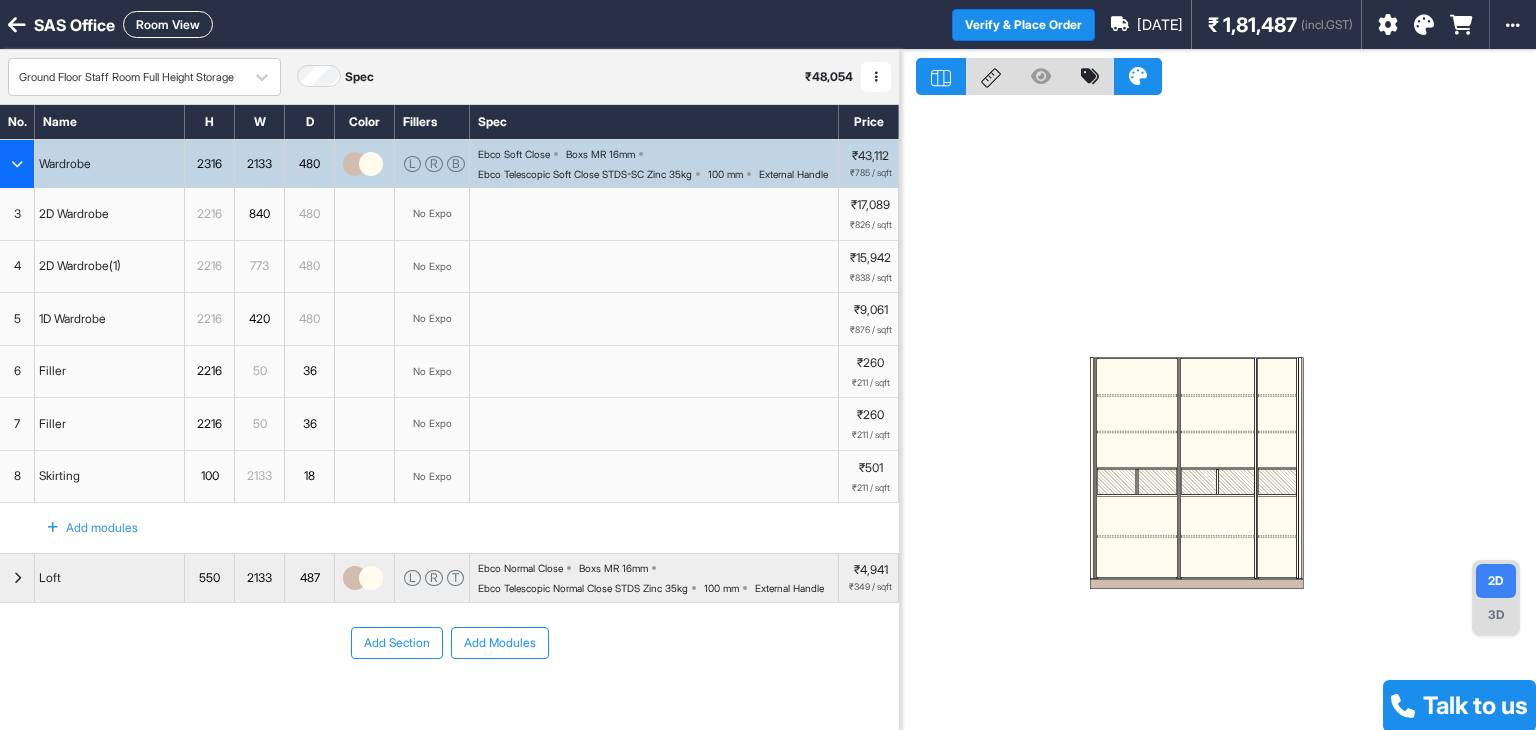 click on "3D" at bounding box center (1496, 615) 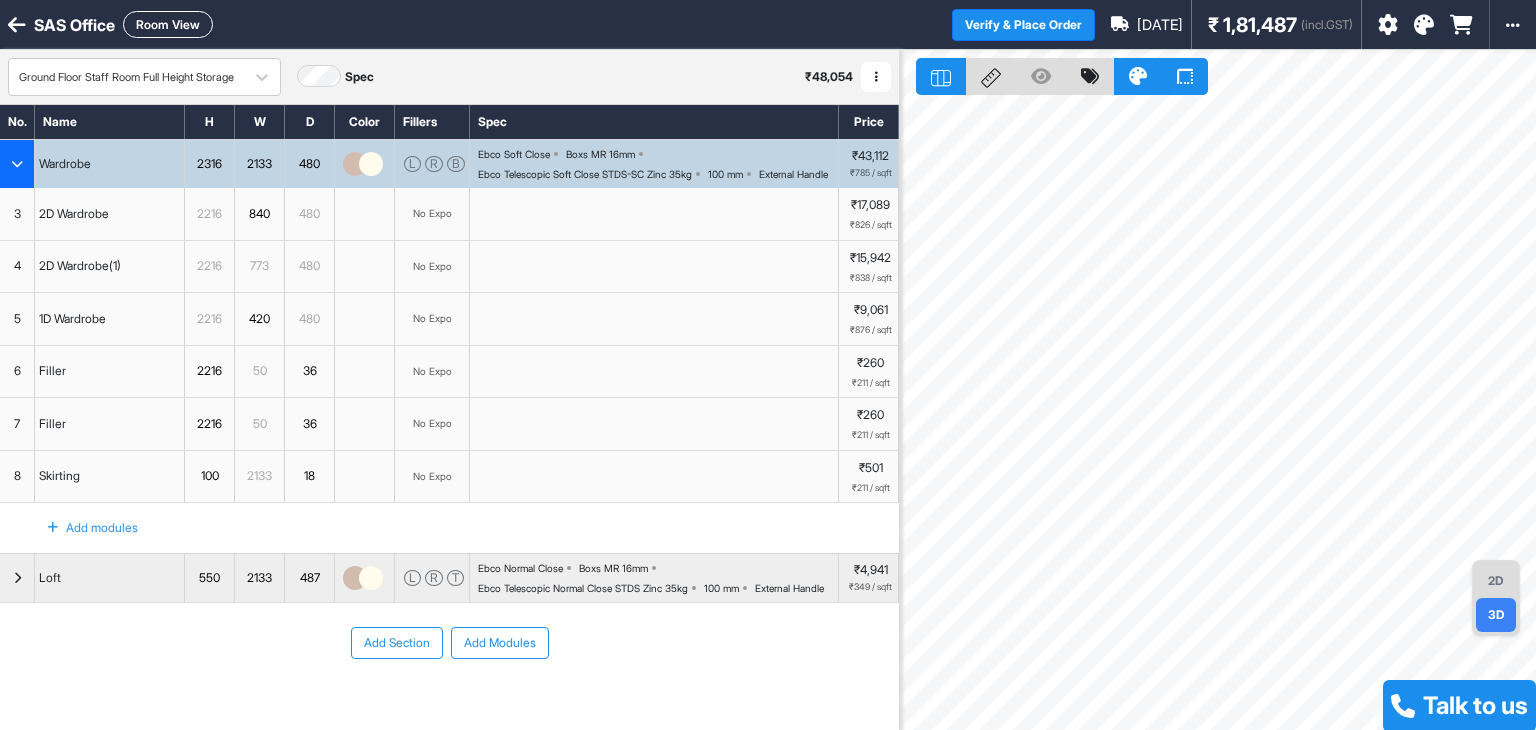 click on "Room View" at bounding box center (168, 24) 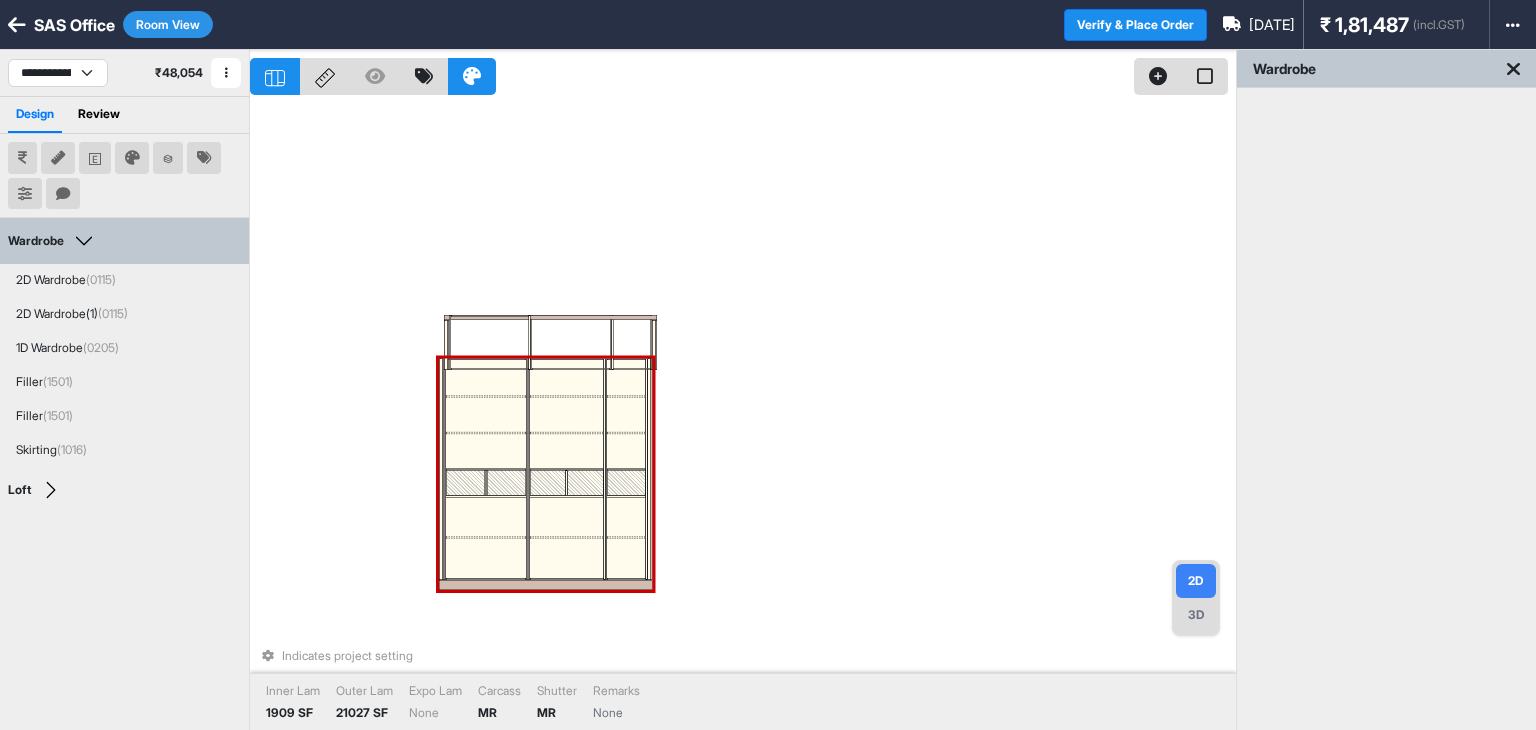 click on "3D" at bounding box center [1196, 615] 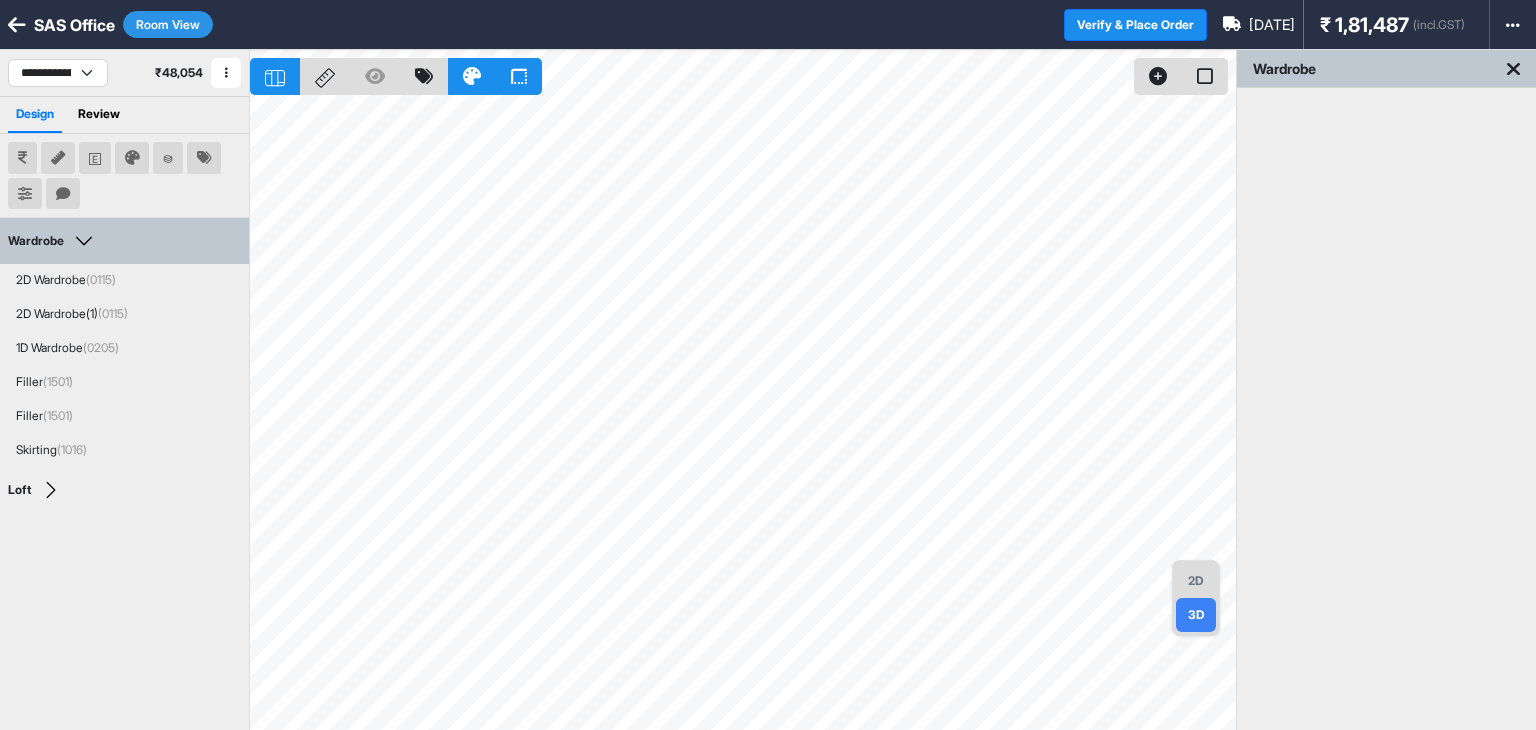 click on "Room View" at bounding box center [168, 24] 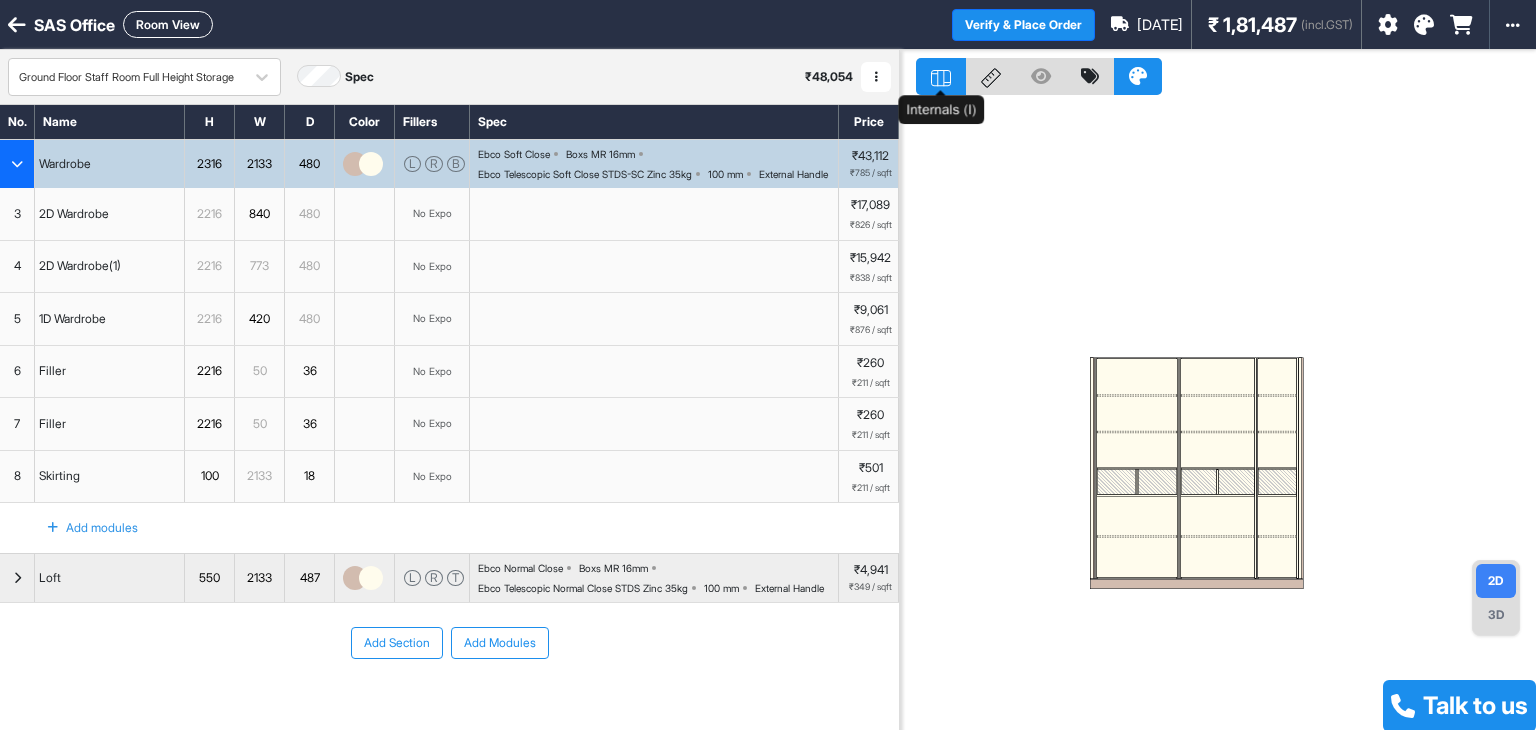 click at bounding box center [941, 76] 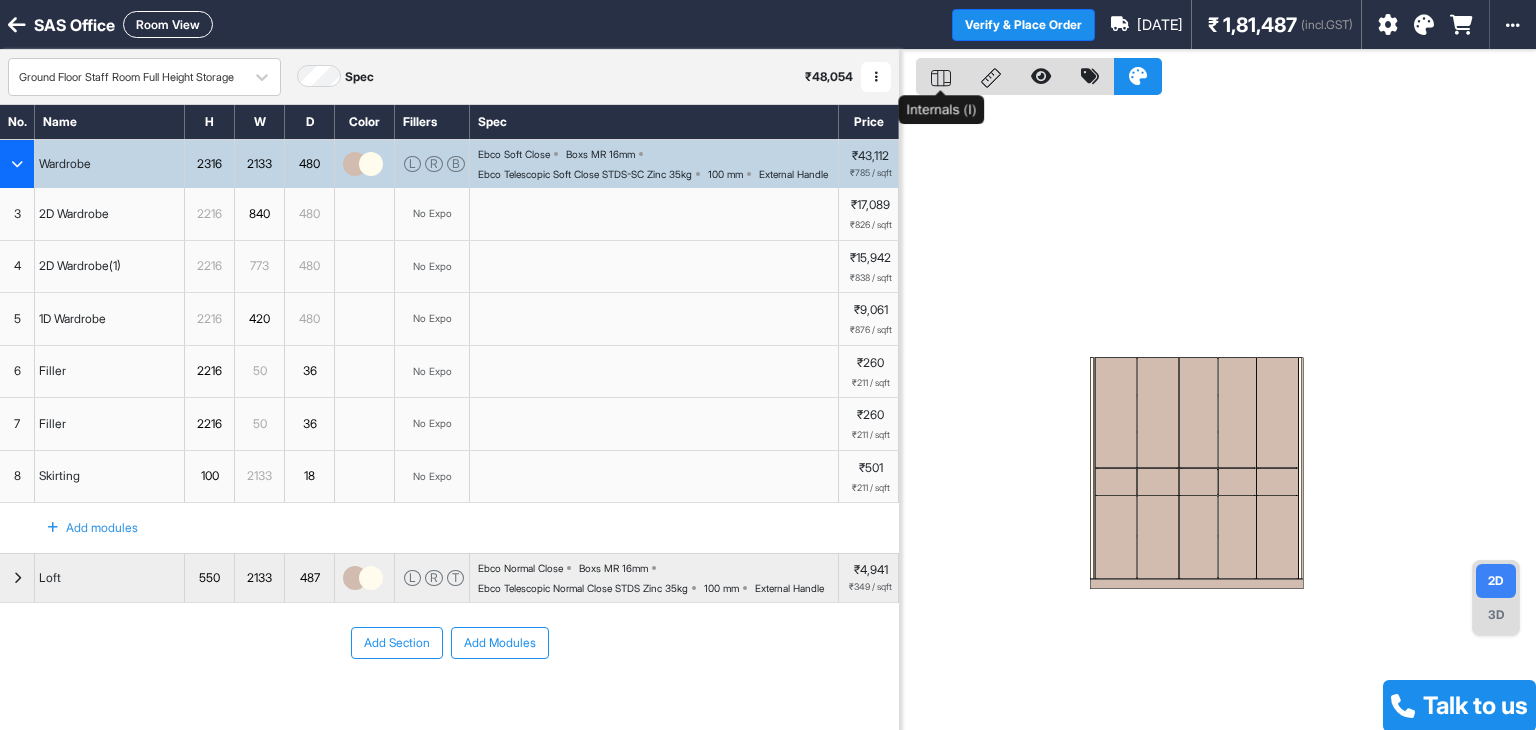 click at bounding box center (941, 76) 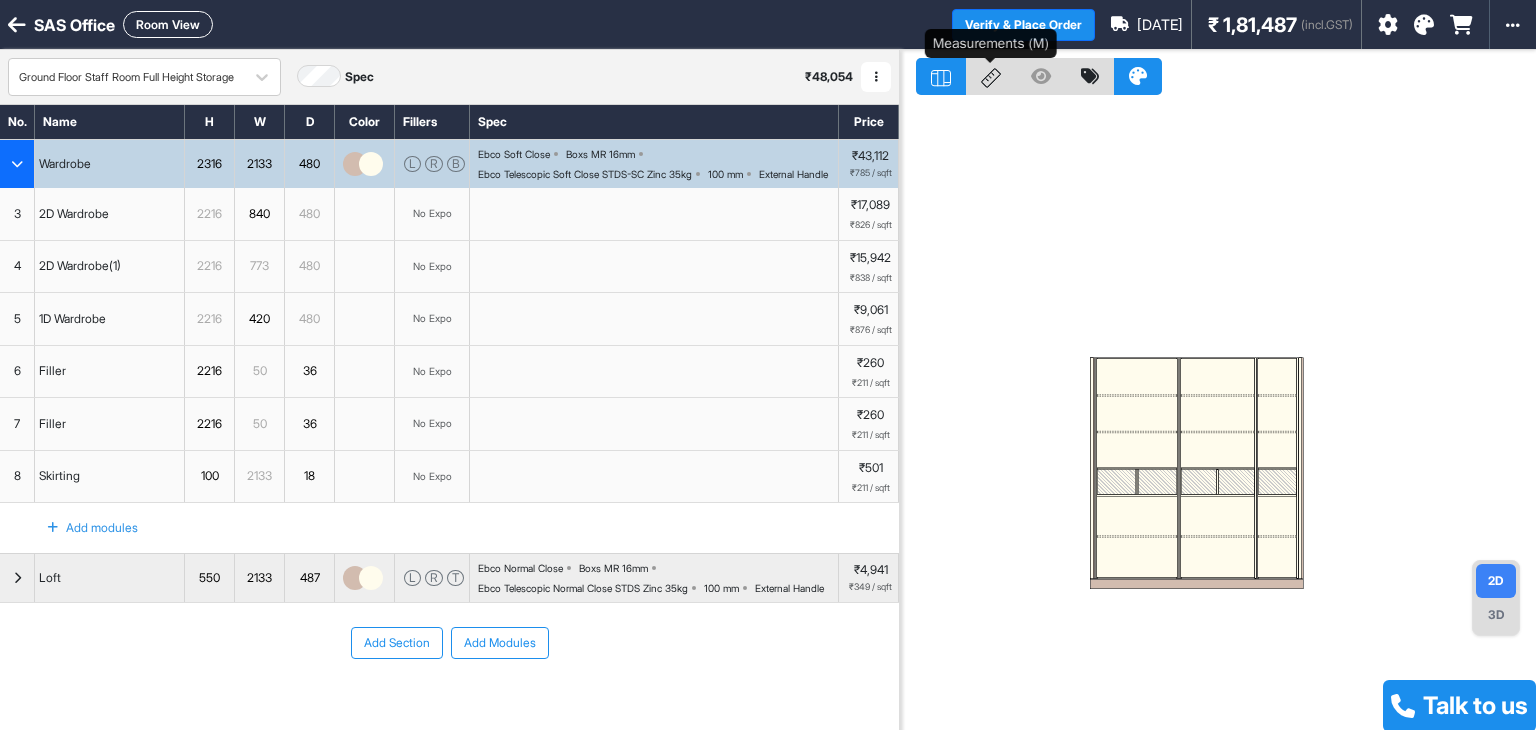 click at bounding box center (991, 76) 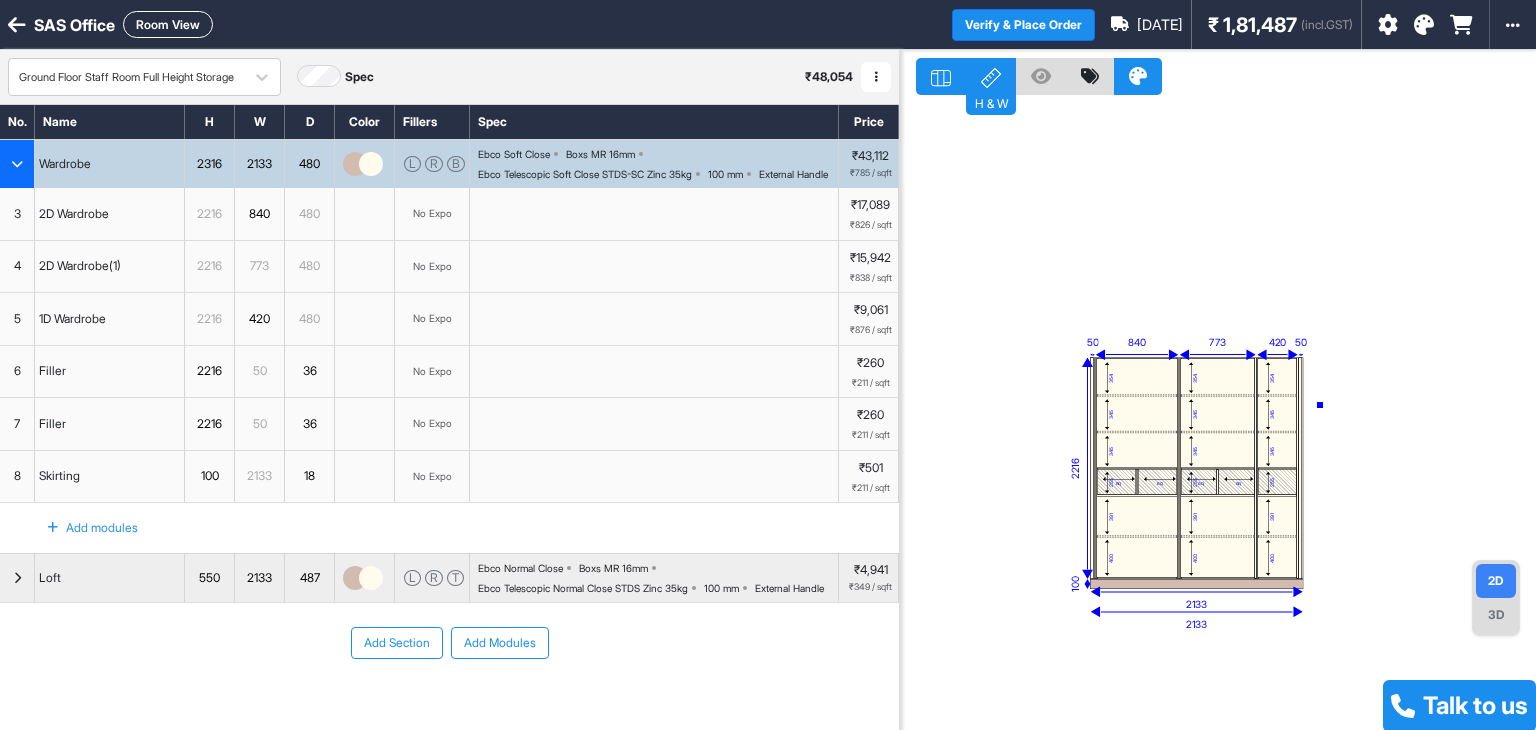 drag, startPoint x: 1320, startPoint y: 405, endPoint x: 1328, endPoint y: 445, distance: 40.792156 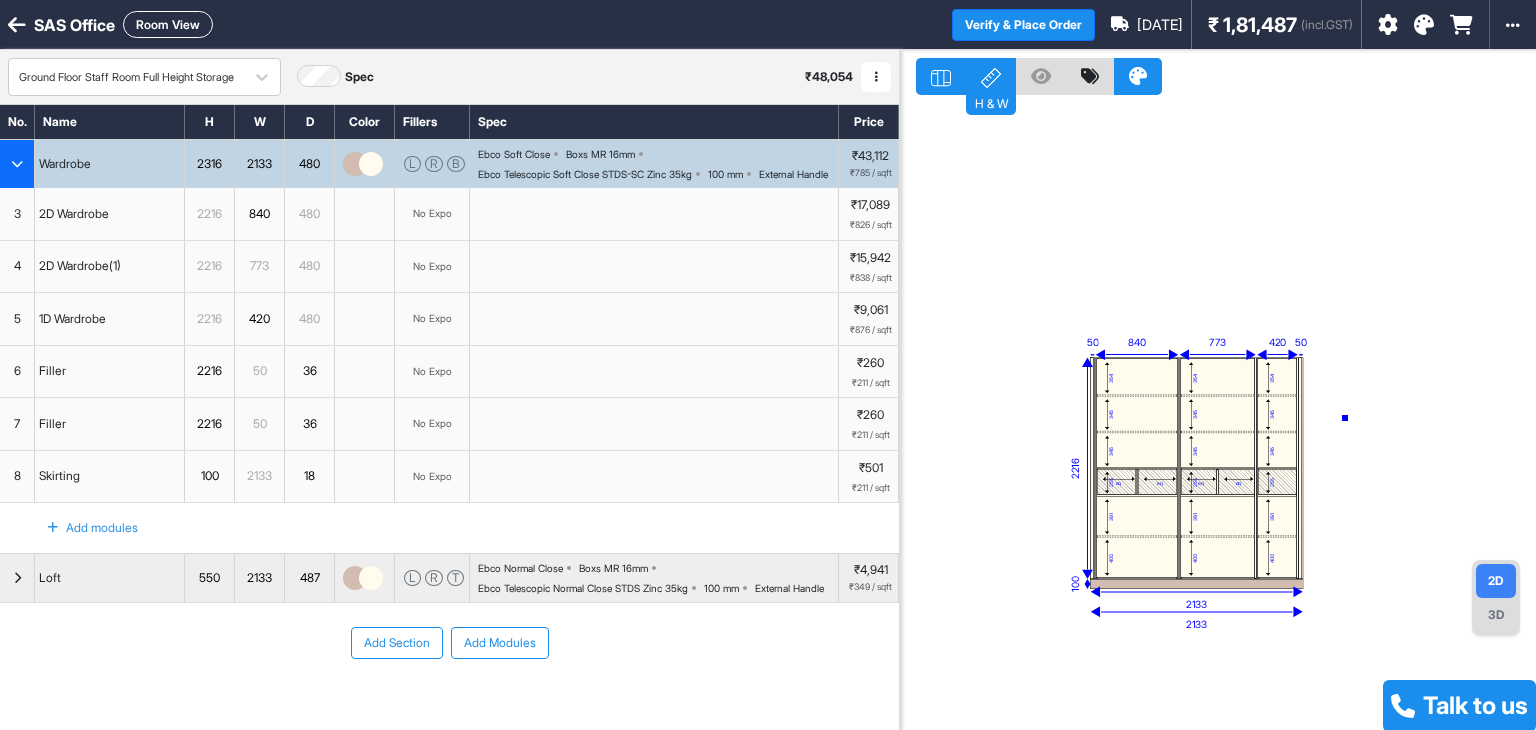 drag, startPoint x: 1345, startPoint y: 418, endPoint x: 1354, endPoint y: 471, distance: 53.75872 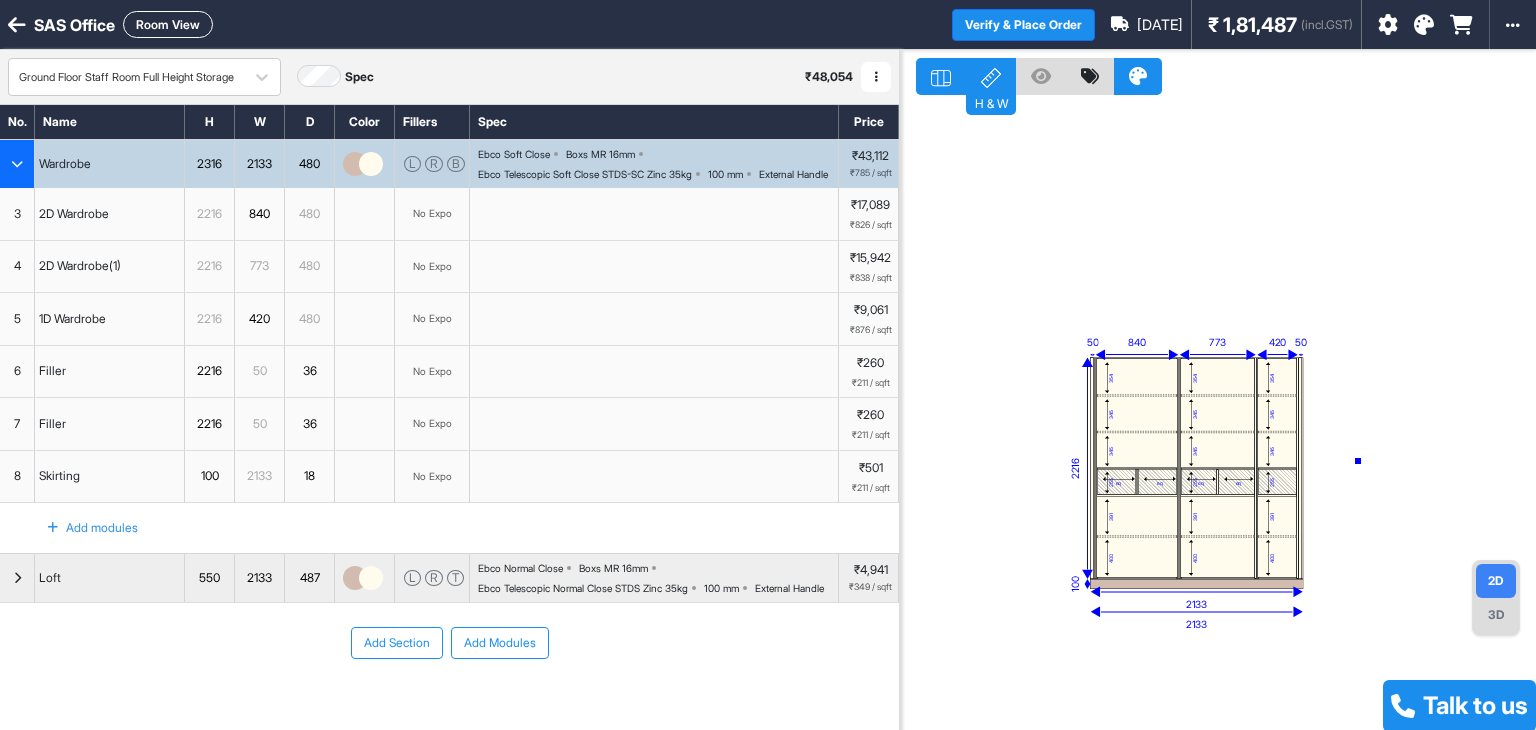 click on "354 345 345 eq eq 255 391 400 354 345 345 eq eq 255 391 400 354 345 345 255 391 400 2133 840 773 420 2216 50 50 100 2133" at bounding box center (1218, 415) 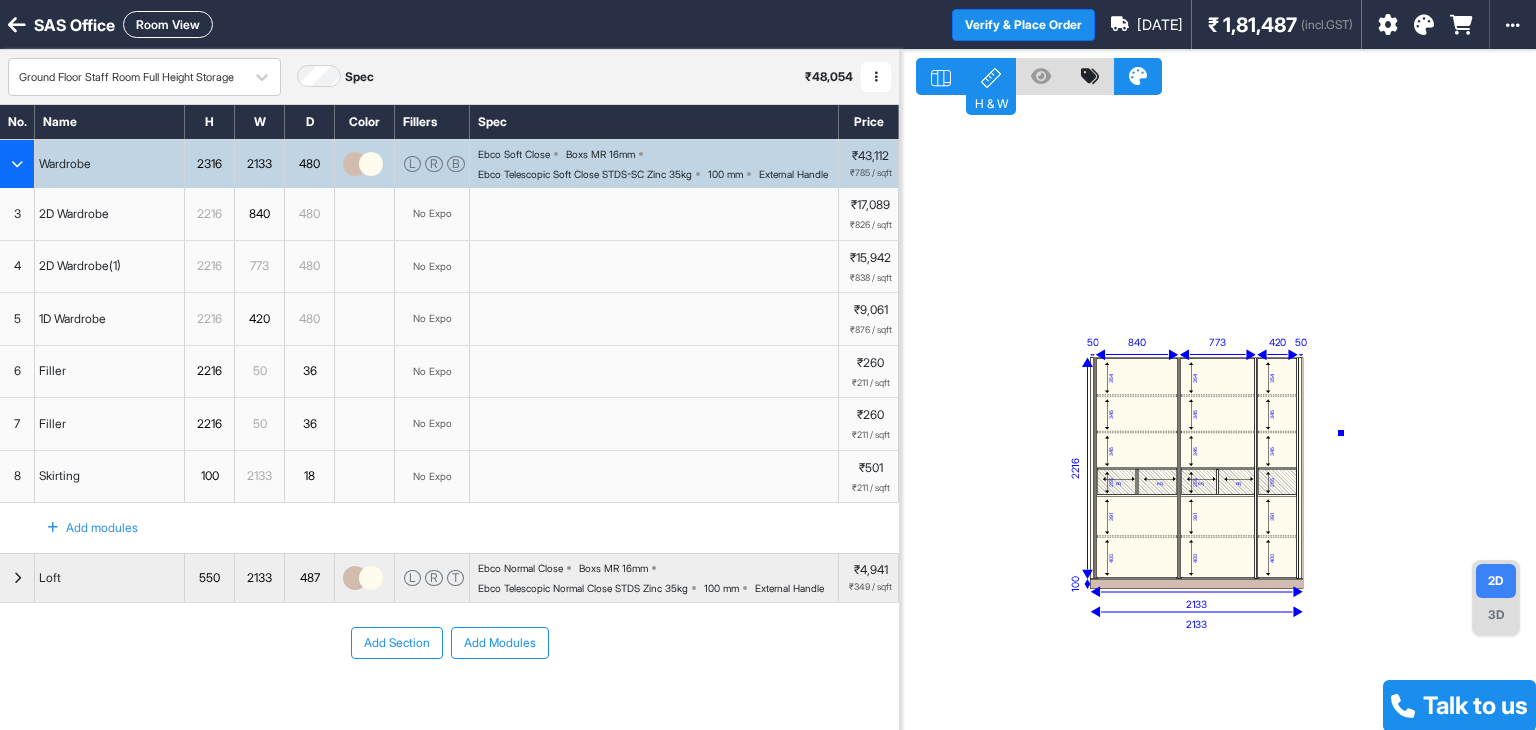 drag, startPoint x: 1341, startPoint y: 433, endPoint x: 1352, endPoint y: 325, distance: 108.55874 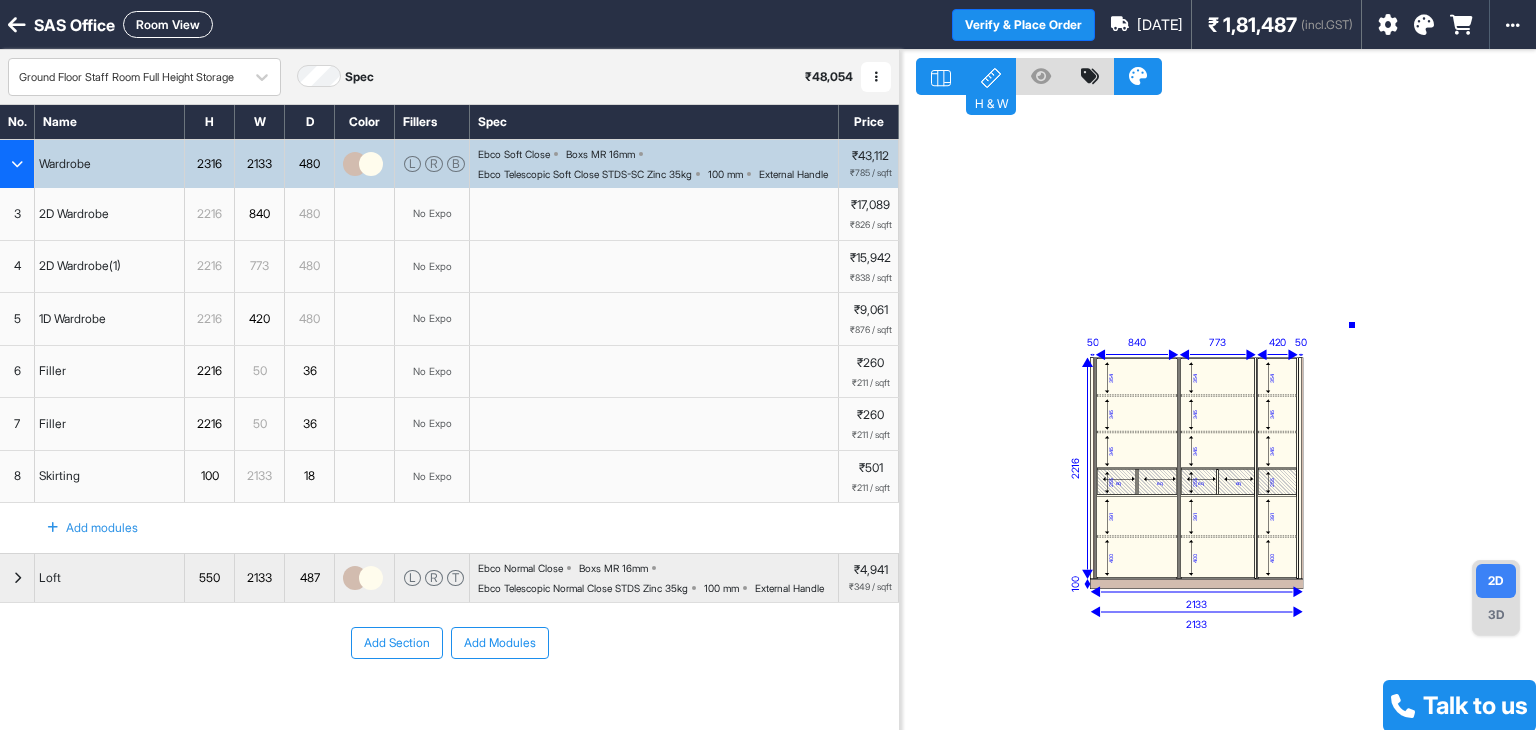 drag, startPoint x: 1352, startPoint y: 325, endPoint x: 1360, endPoint y: 394, distance: 69.46222 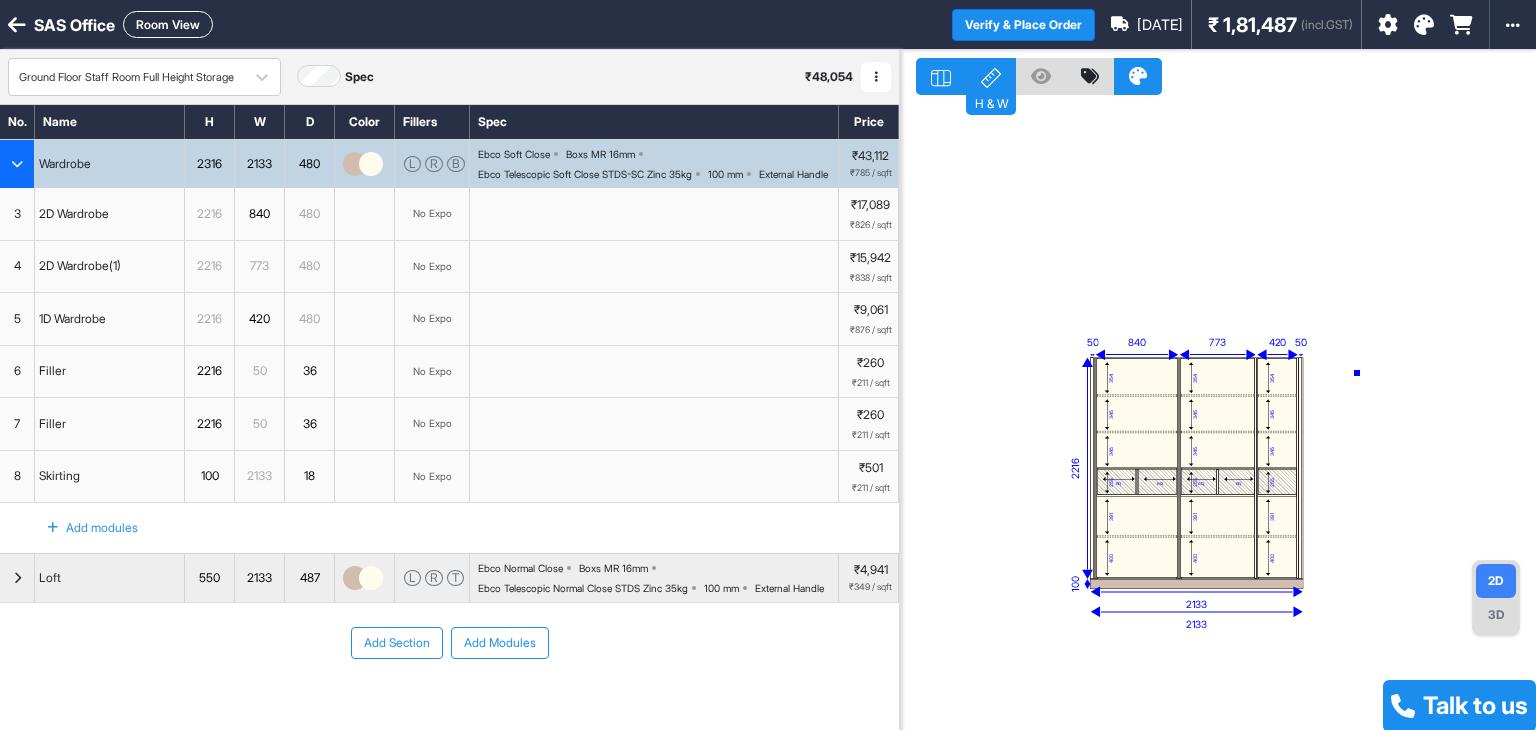 drag, startPoint x: 1357, startPoint y: 373, endPoint x: 1360, endPoint y: 469, distance: 96.04687 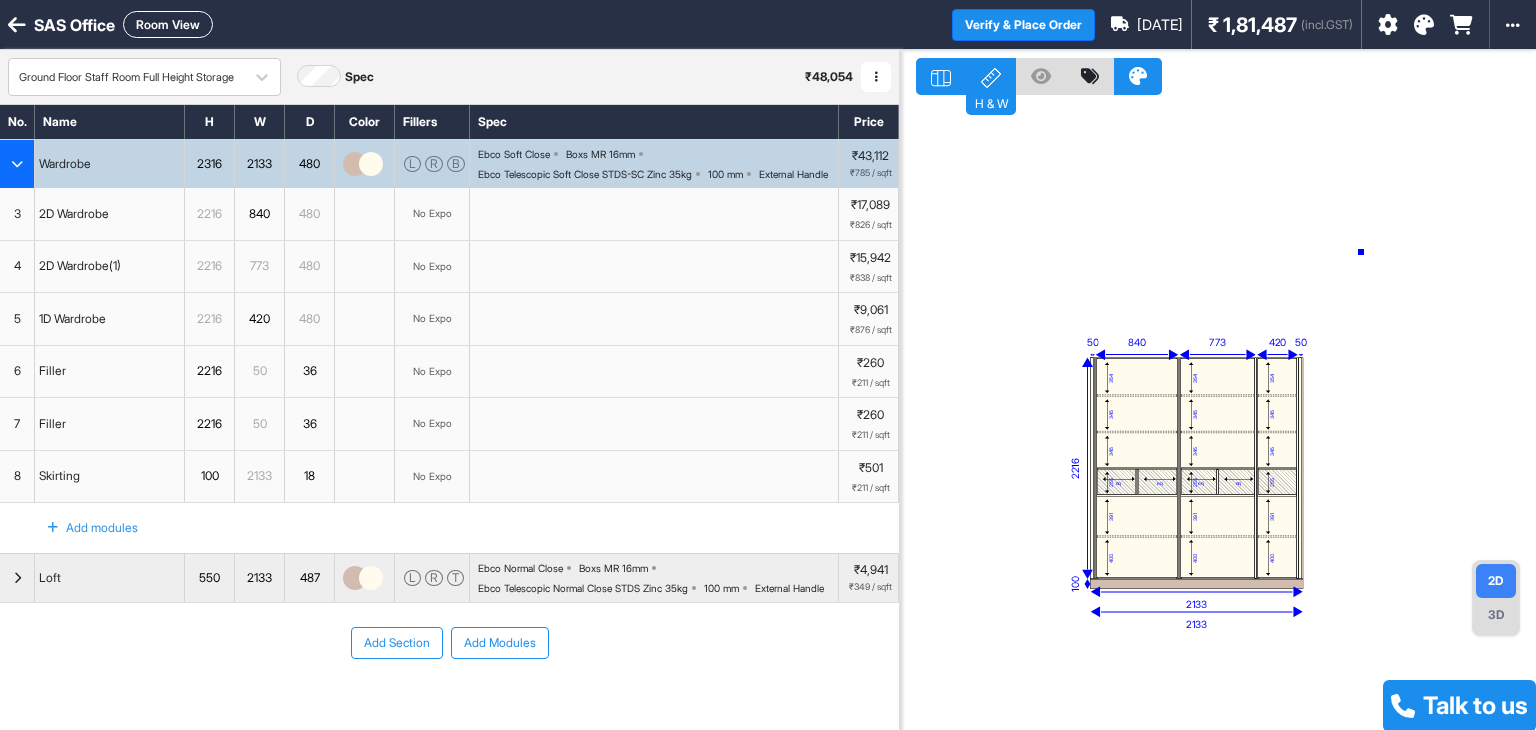 drag, startPoint x: 1361, startPoint y: 252, endPoint x: 1367, endPoint y: 302, distance: 50.358715 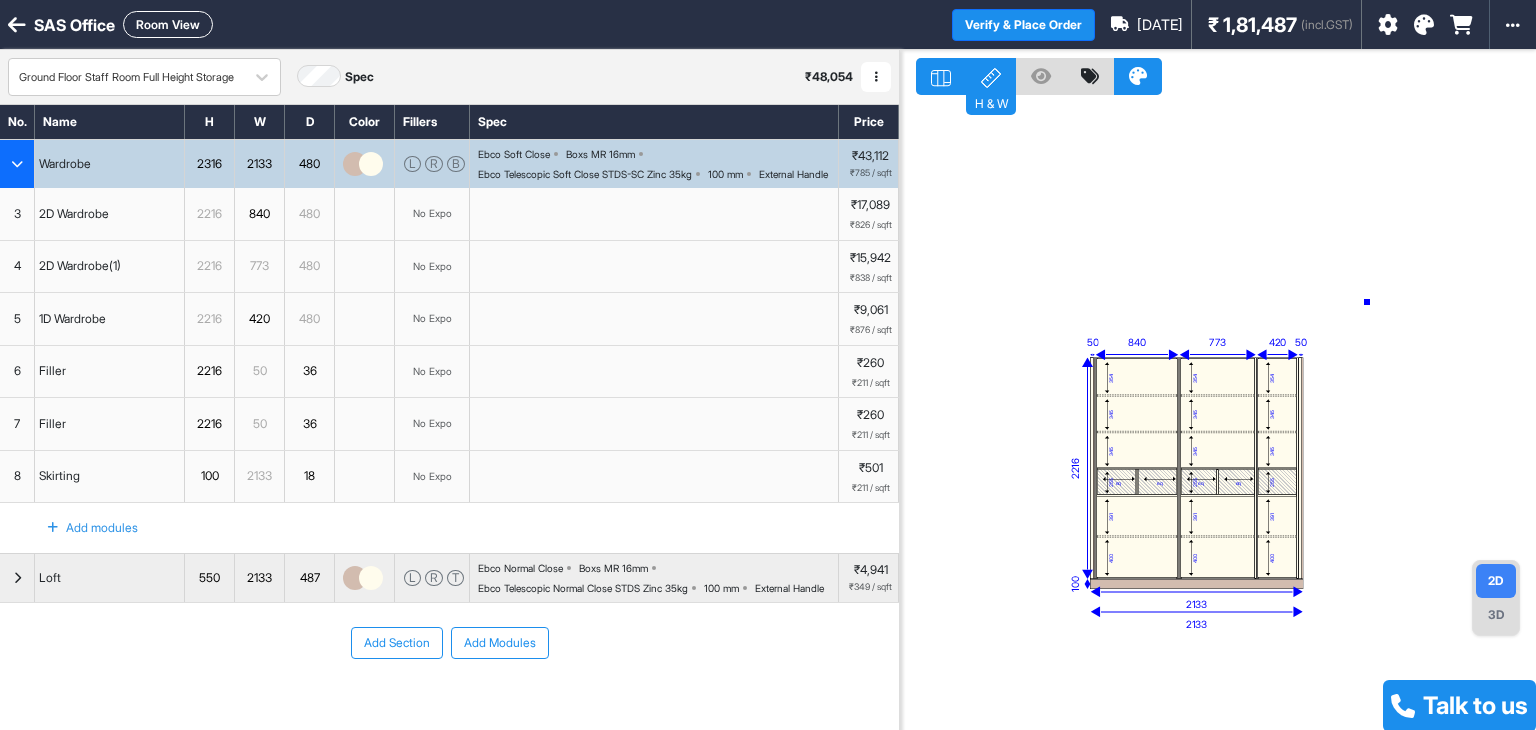 drag, startPoint x: 1367, startPoint y: 302, endPoint x: 1371, endPoint y: 332, distance: 30.265491 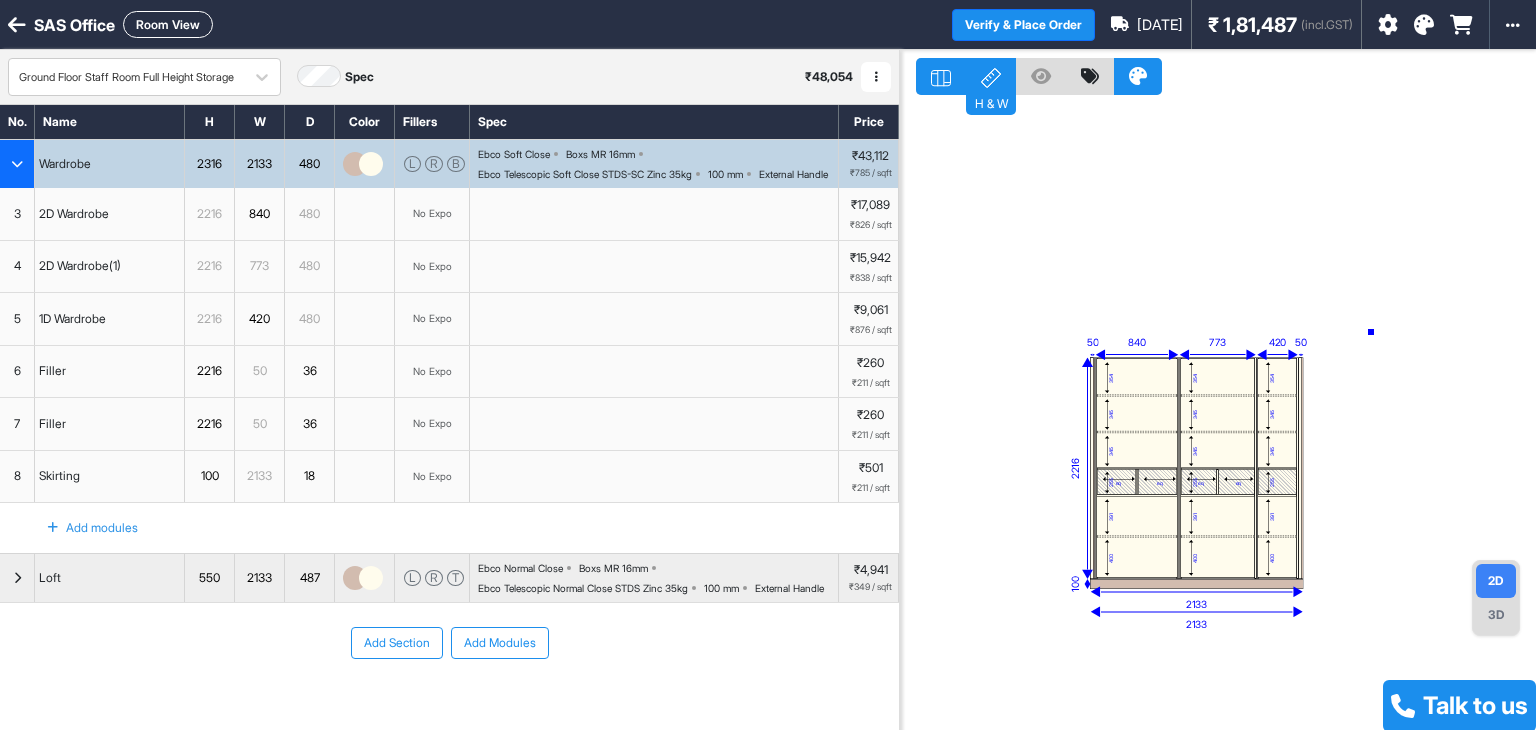 click on "354 345 345 eq eq 255 391 400 354 345 345 eq eq 255 391 400 354 345 345 255 391 400 2133 840 773 420 2216 50 50 100 2133" at bounding box center [1218, 415] 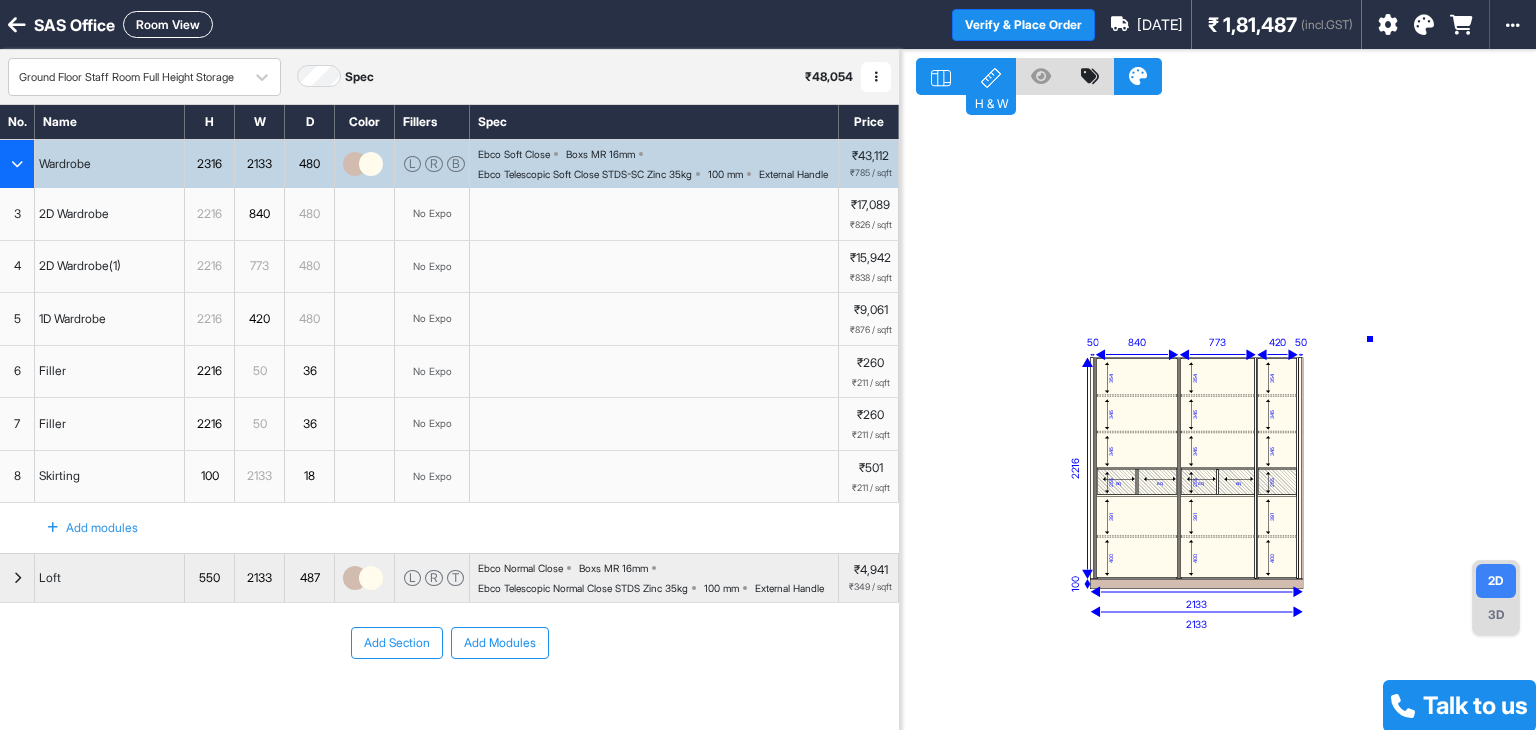 drag, startPoint x: 1370, startPoint y: 339, endPoint x: 1407, endPoint y: 273, distance: 75.66373 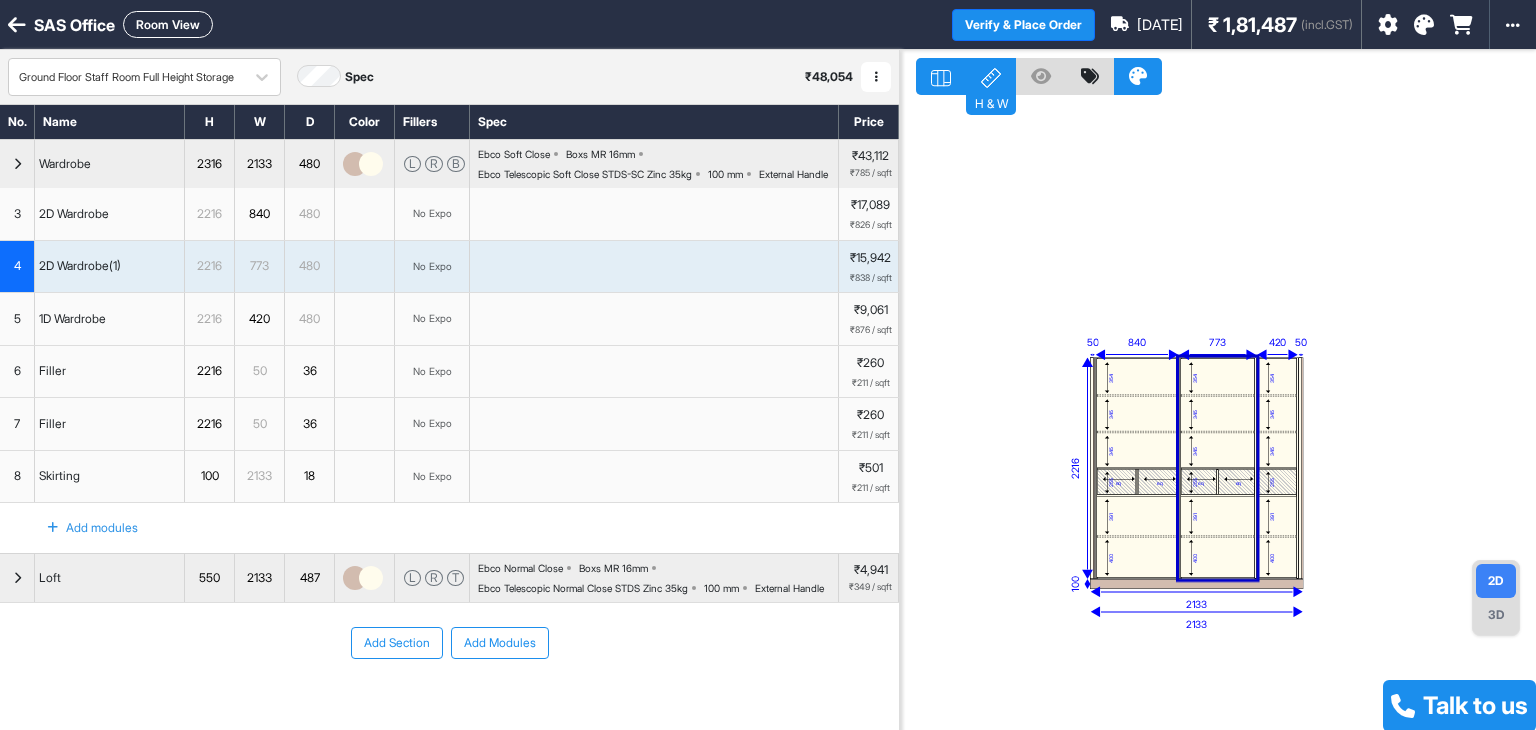 drag, startPoint x: 1192, startPoint y: 476, endPoint x: 1182, endPoint y: 525, distance: 50.01 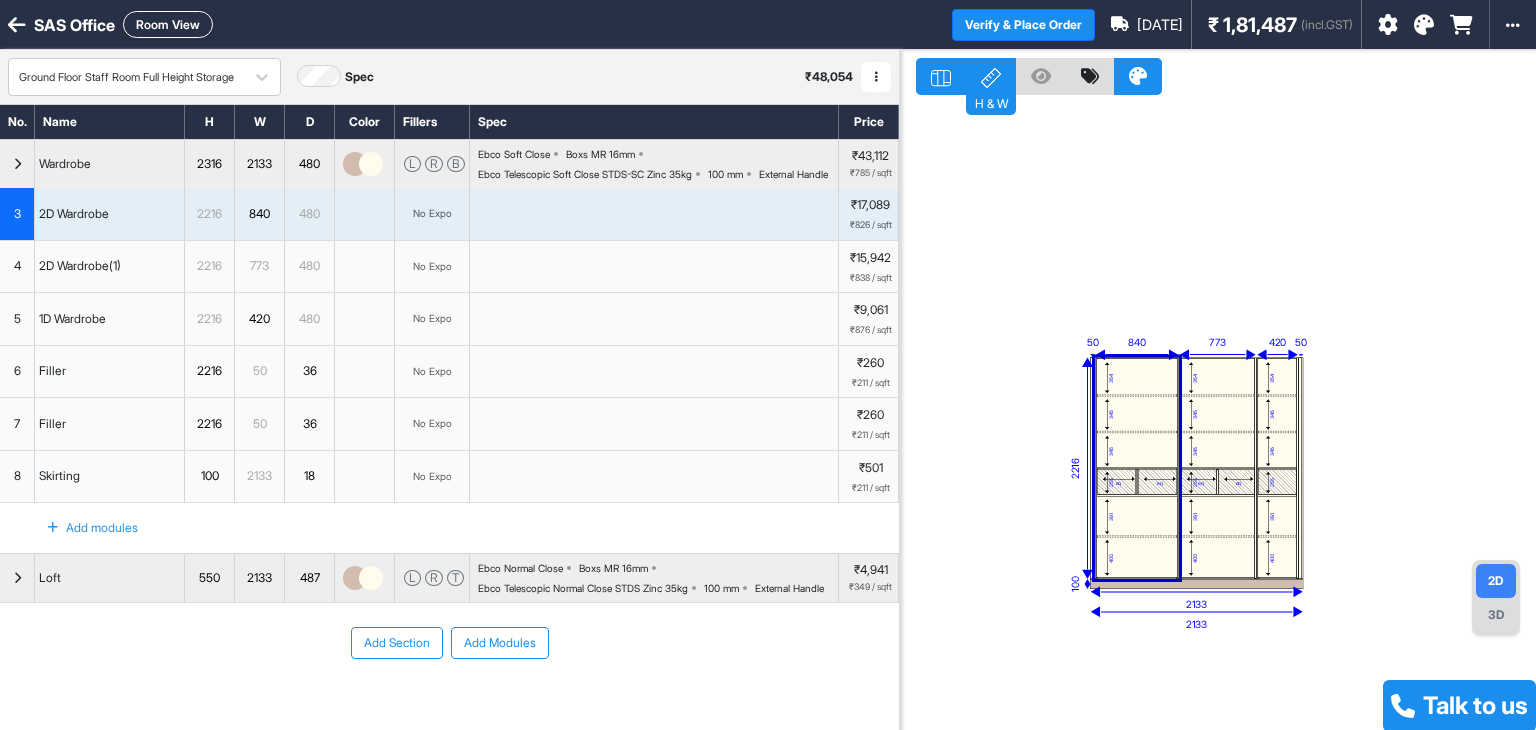 drag, startPoint x: 1164, startPoint y: 479, endPoint x: 1168, endPoint y: 449, distance: 30.265491 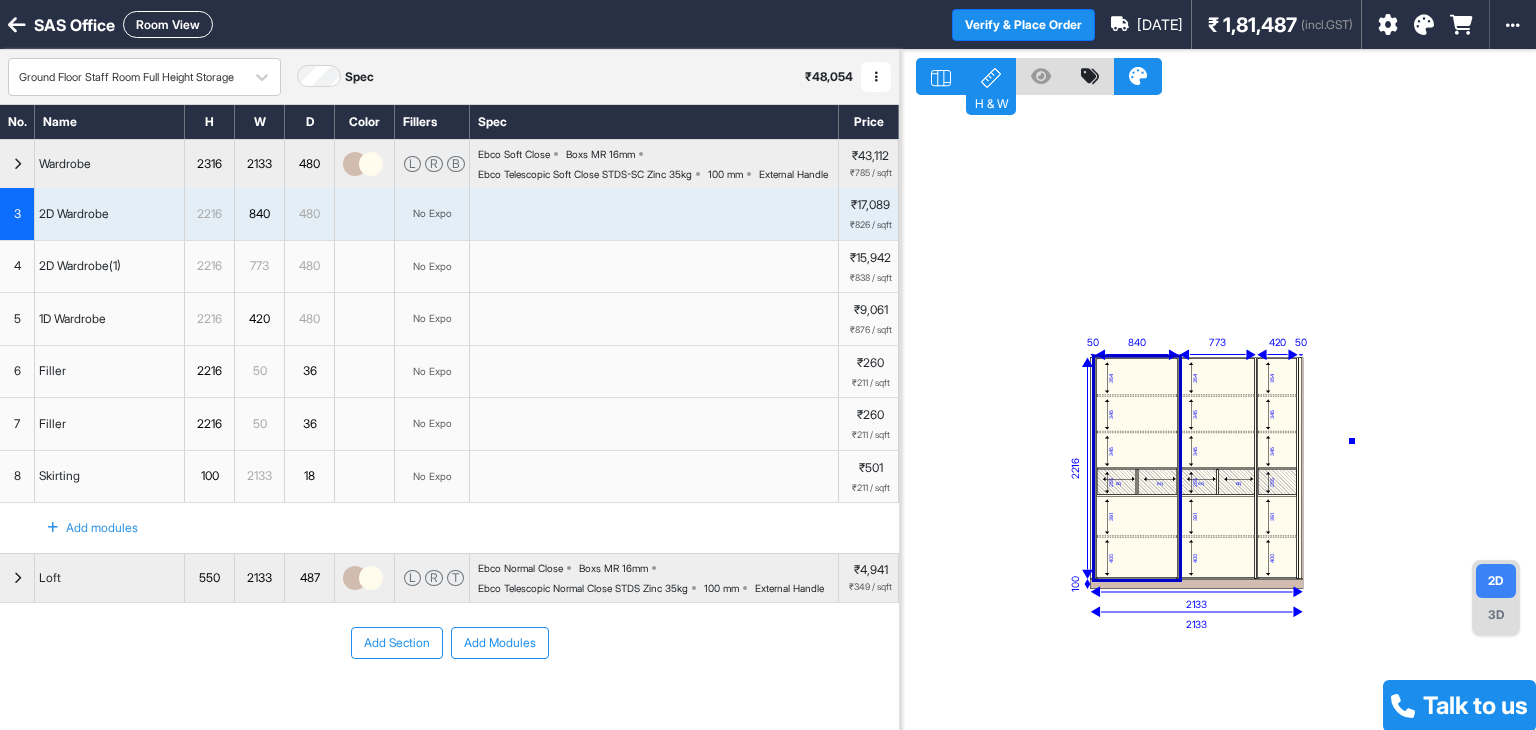 click on "354 345 345 eq eq 255 391 400 354 345 345 eq eq 255 391 400 354 345 345 255 391 400 2133 840 773 420 2216 50 50 100 2133" at bounding box center [1218, 415] 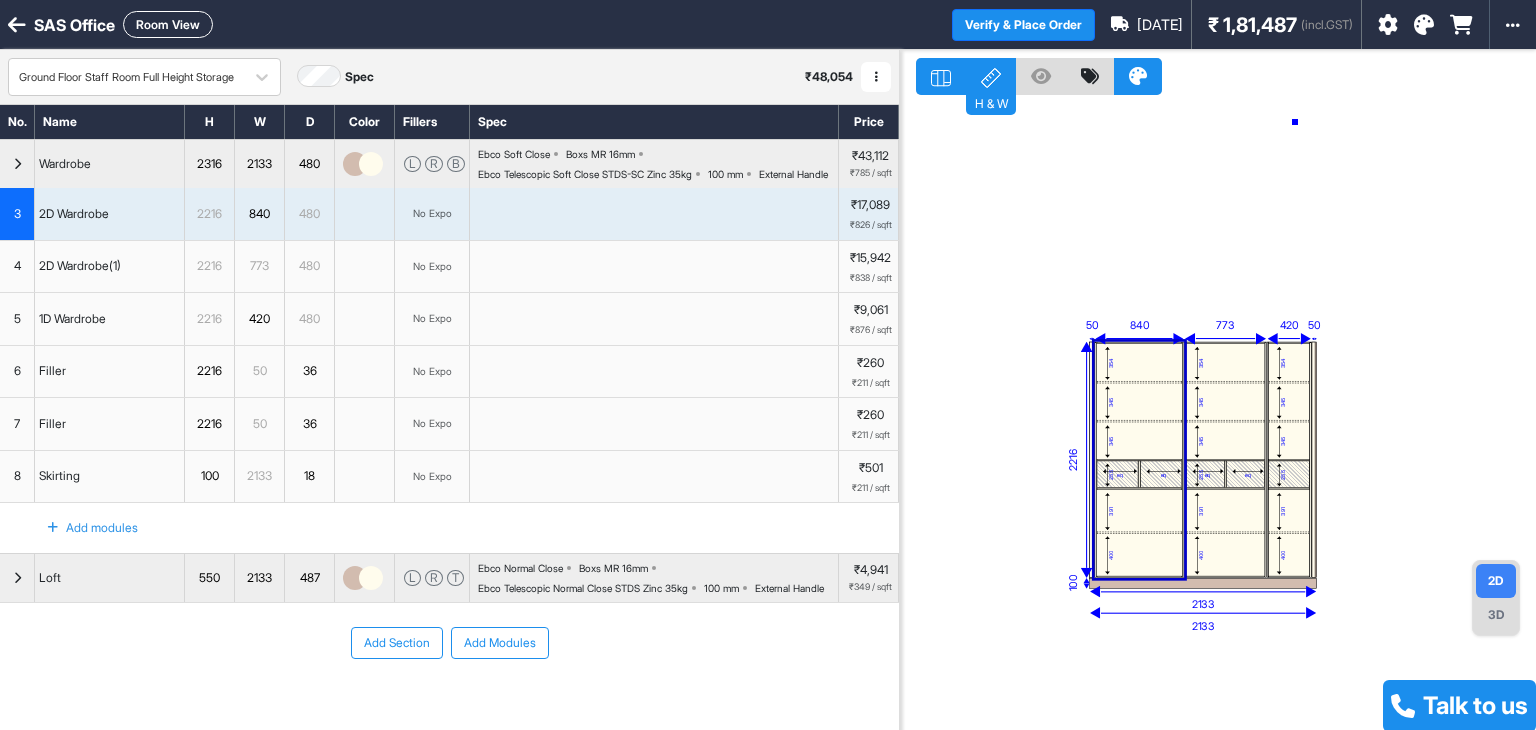 click on "354 345 345 eq eq 255 391 400 354 345 345 eq eq 255 391 400 354 345 345 255 391 400 2133 840 773 420 2216 50 50 100 2133" at bounding box center [1218, 415] 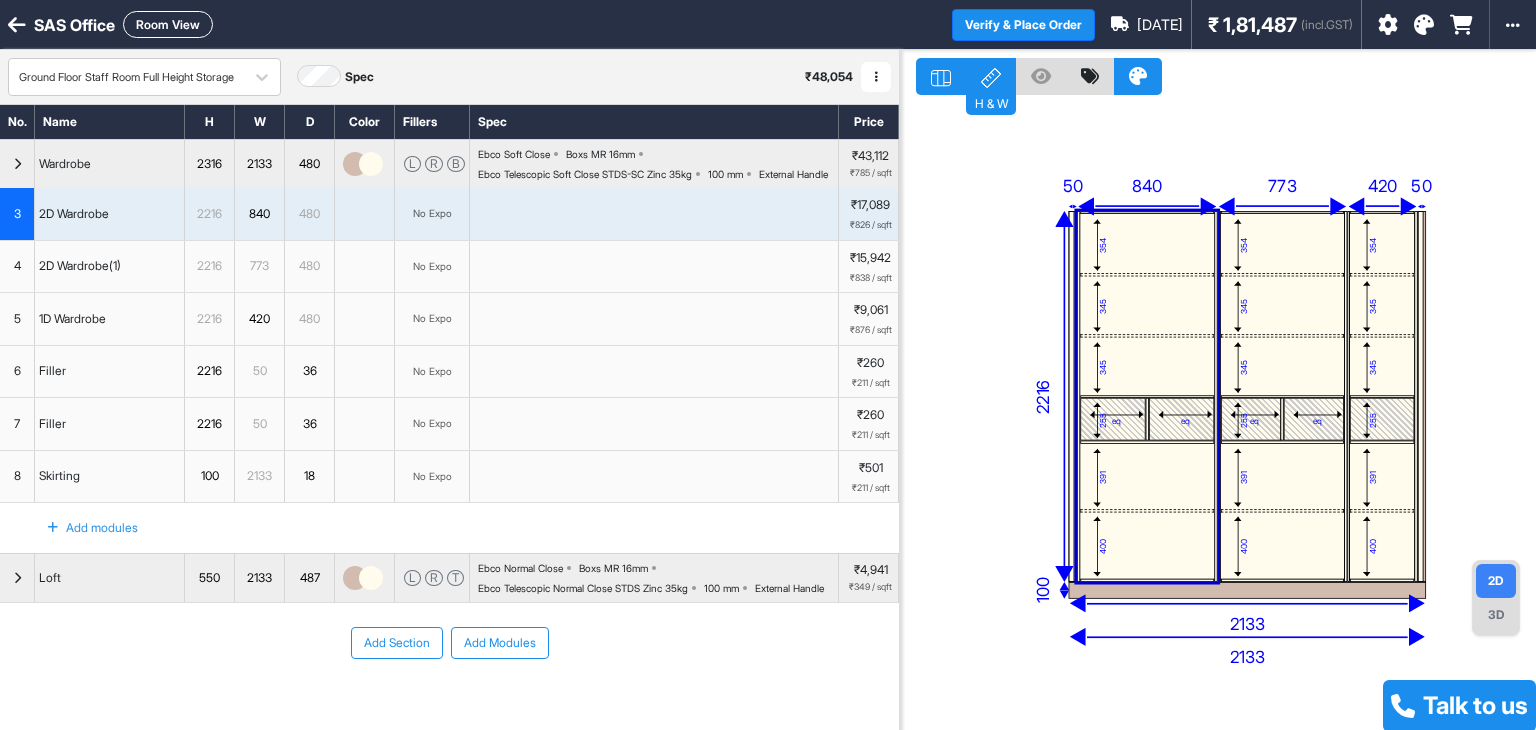 drag, startPoint x: 1115, startPoint y: 421, endPoint x: 1098, endPoint y: 444, distance: 28.600698 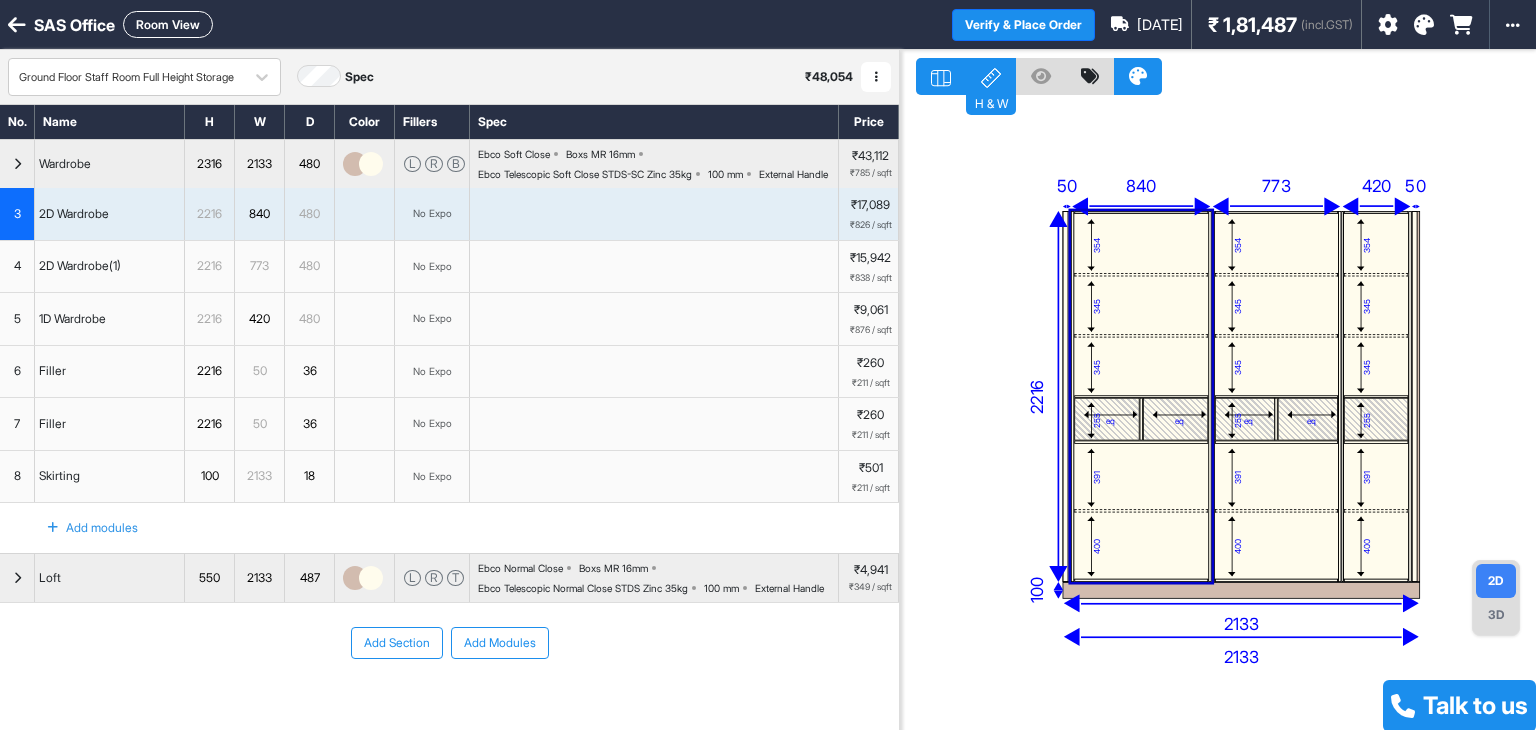 drag, startPoint x: 1098, startPoint y: 444, endPoint x: 1088, endPoint y: 461, distance: 19.723083 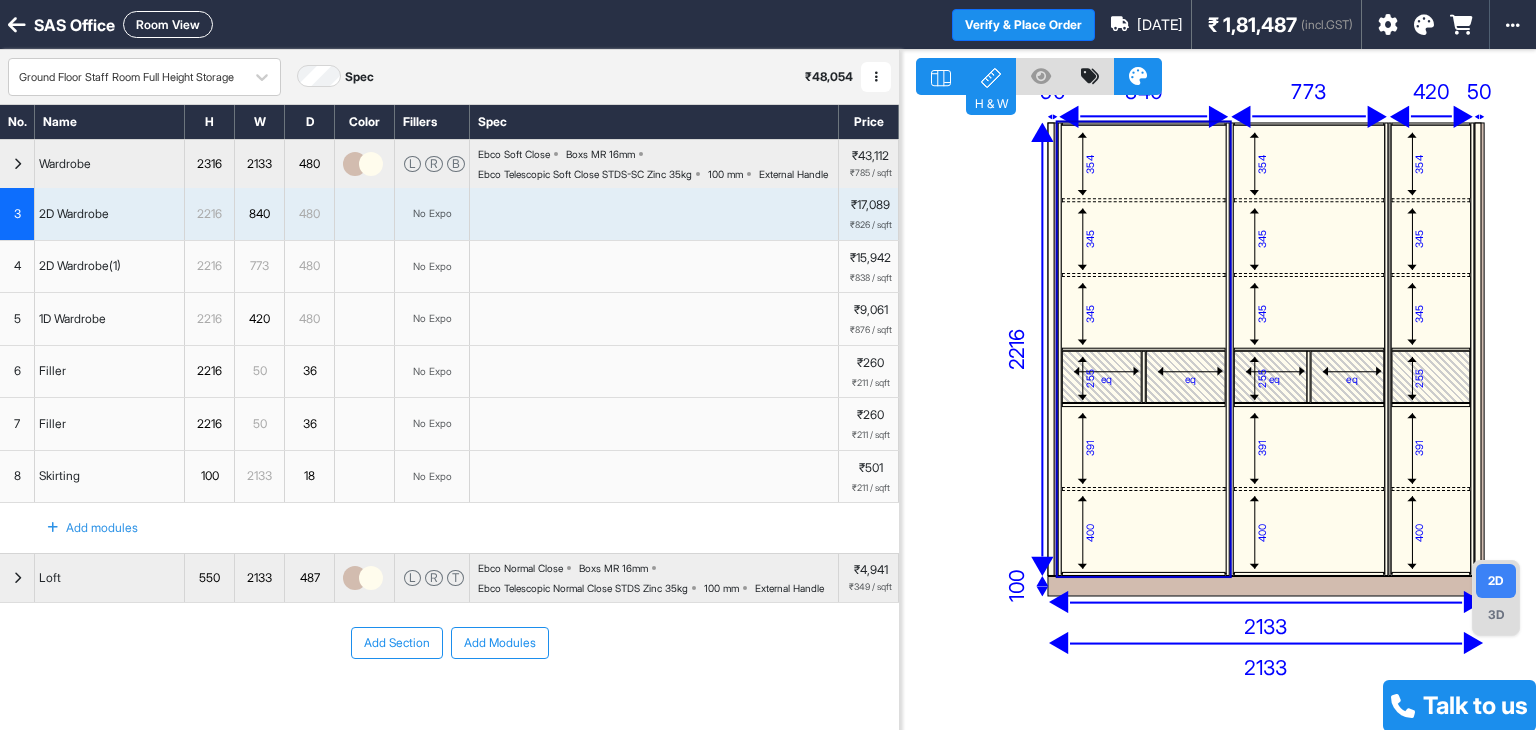 drag, startPoint x: 1085, startPoint y: 493, endPoint x: 896, endPoint y: 537, distance: 194.05412 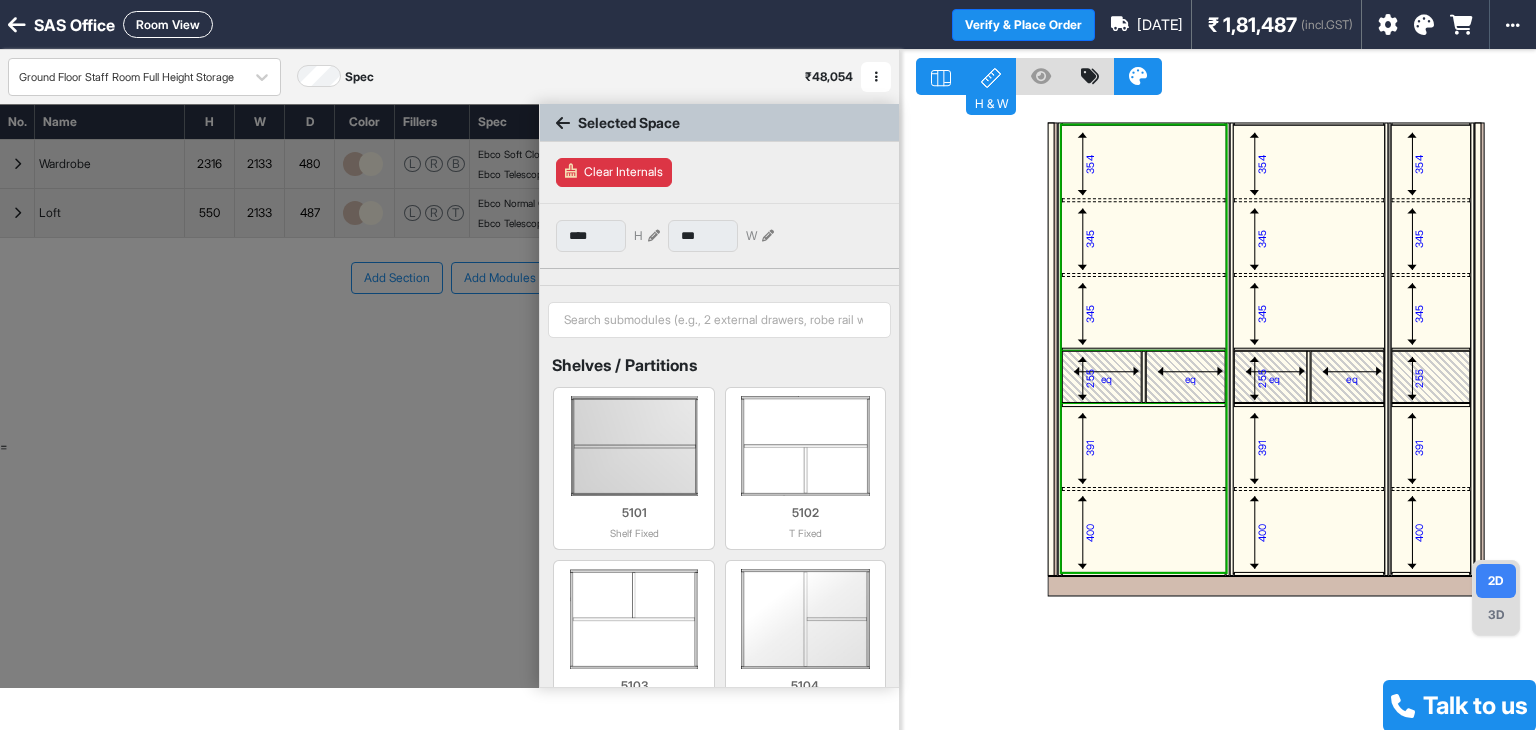 click on "255" at bounding box center (1089, 378) 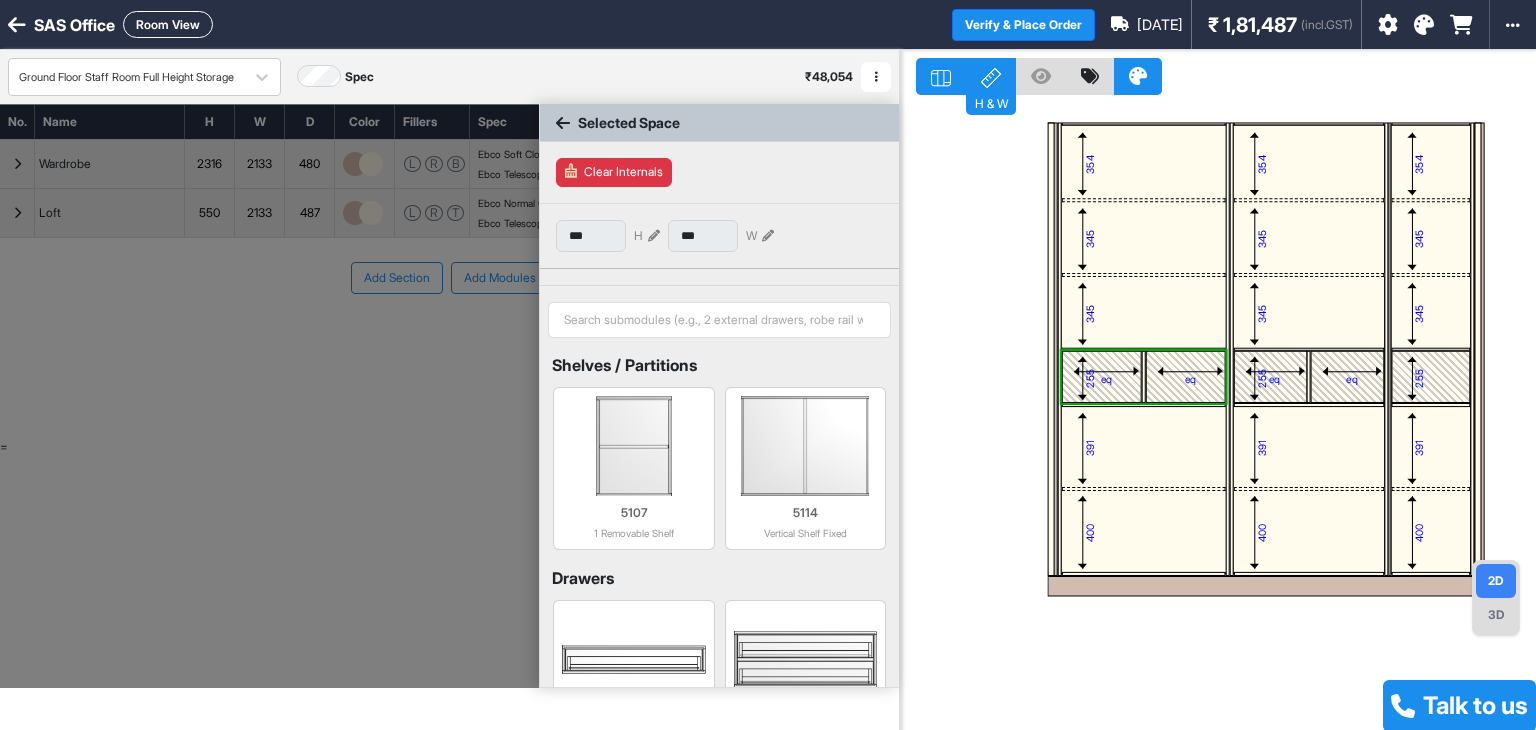 click on "255" at bounding box center [1089, 378] 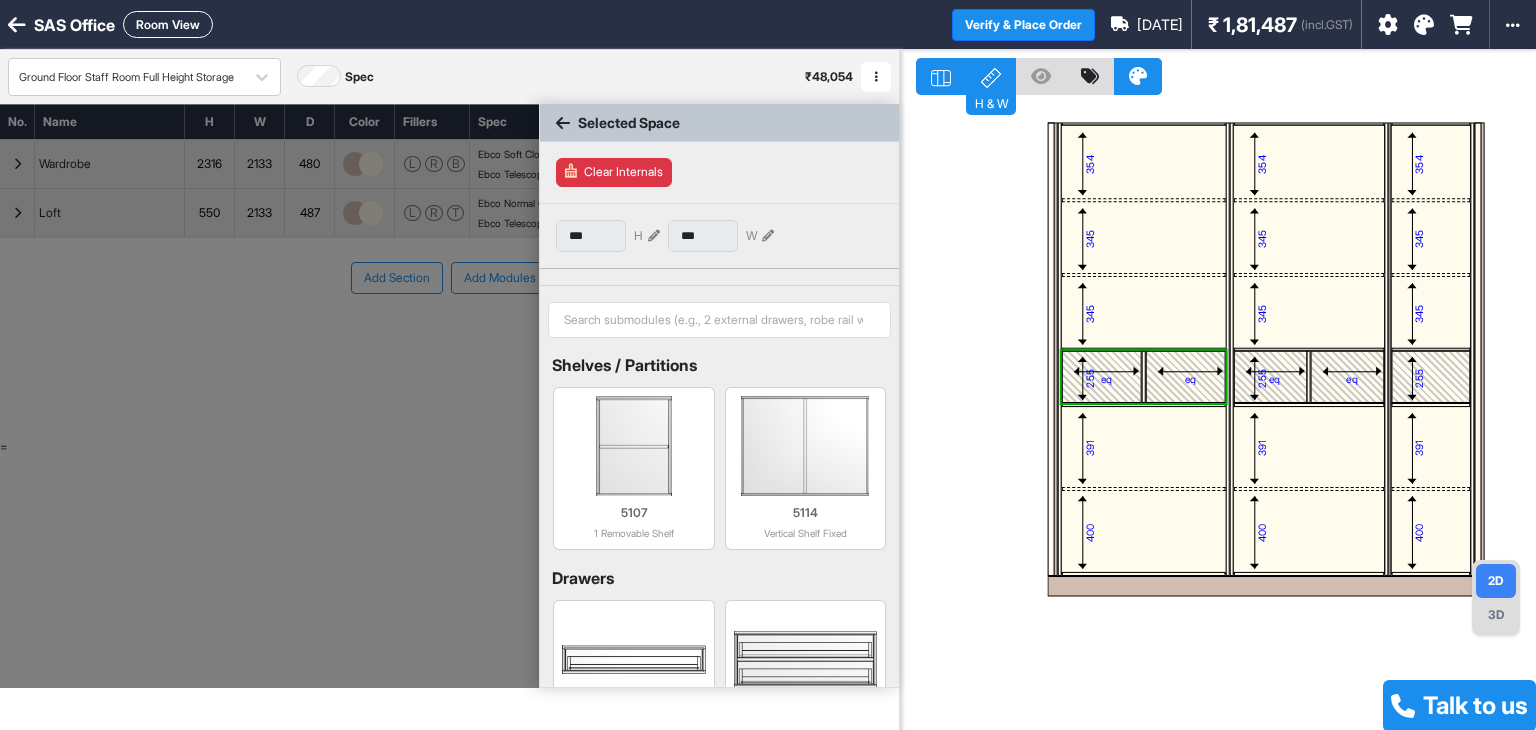 click at bounding box center [654, 236] 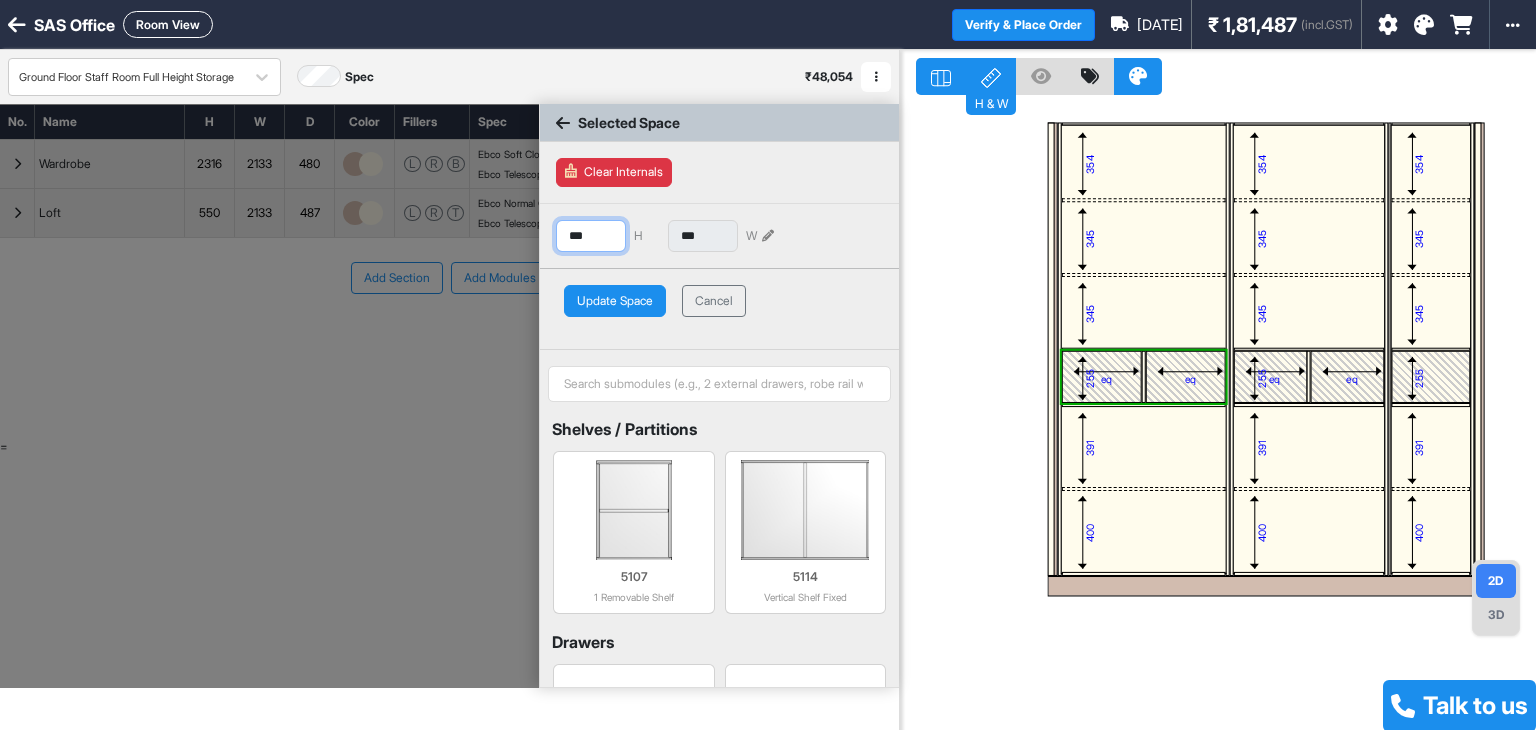 click on "***" at bounding box center [591, 236] 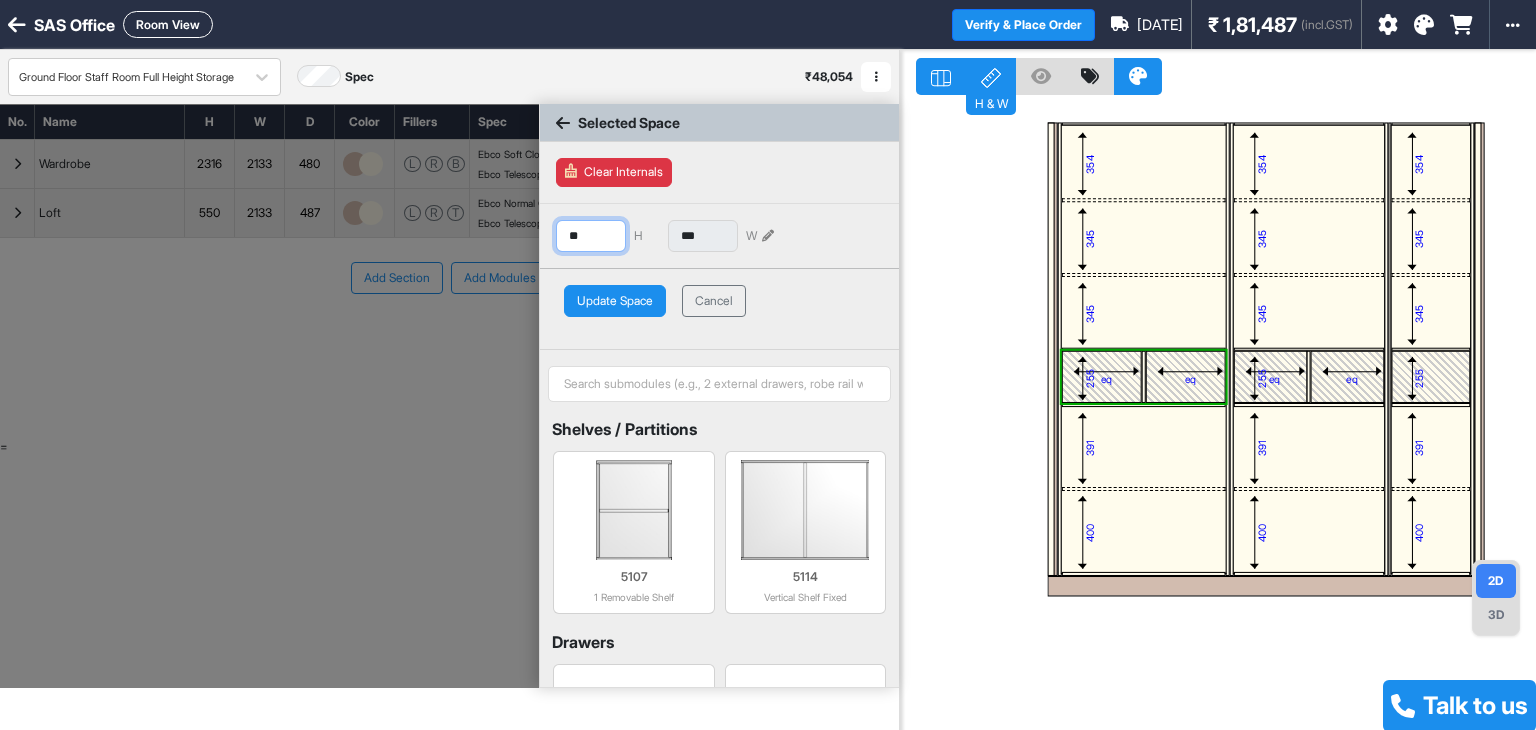 type on "*" 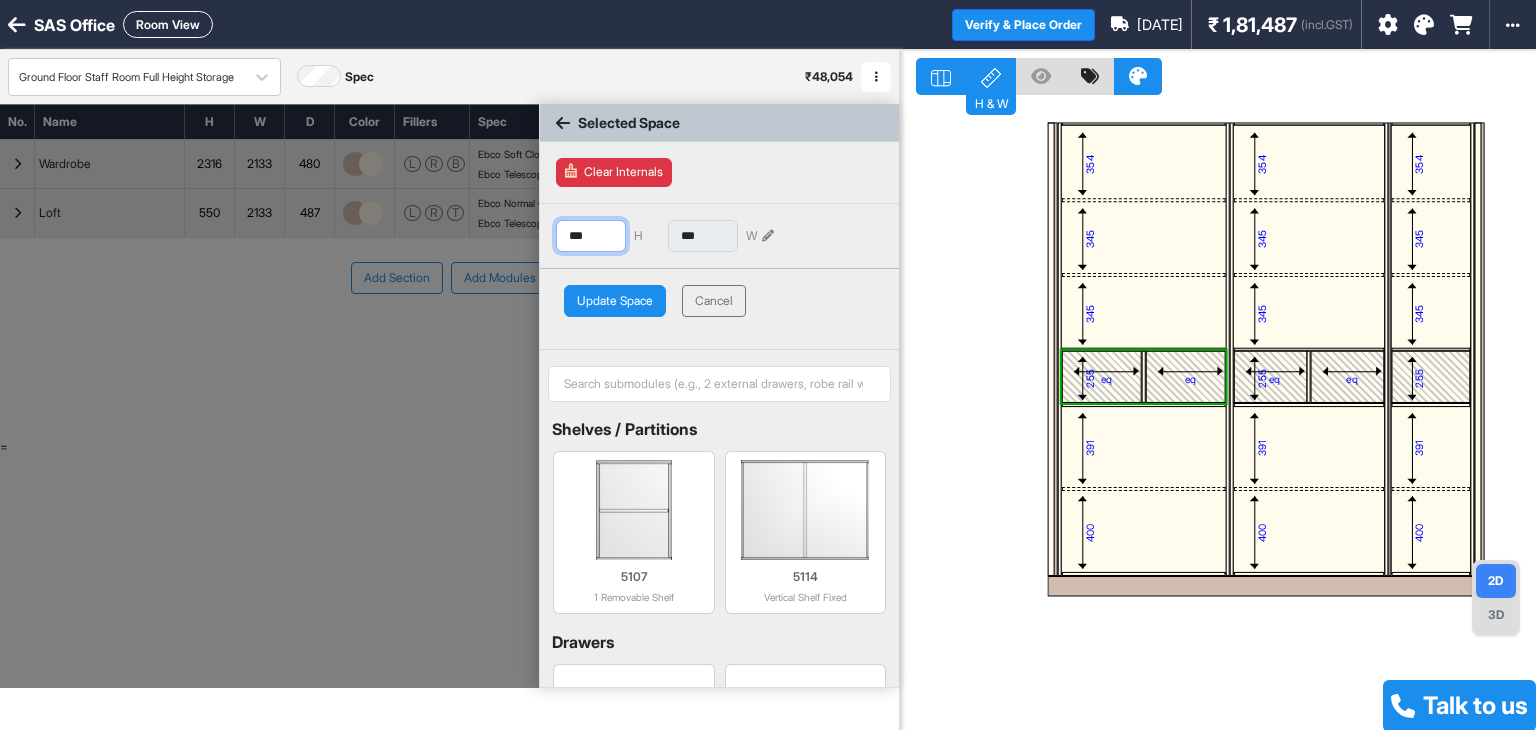 type on "***" 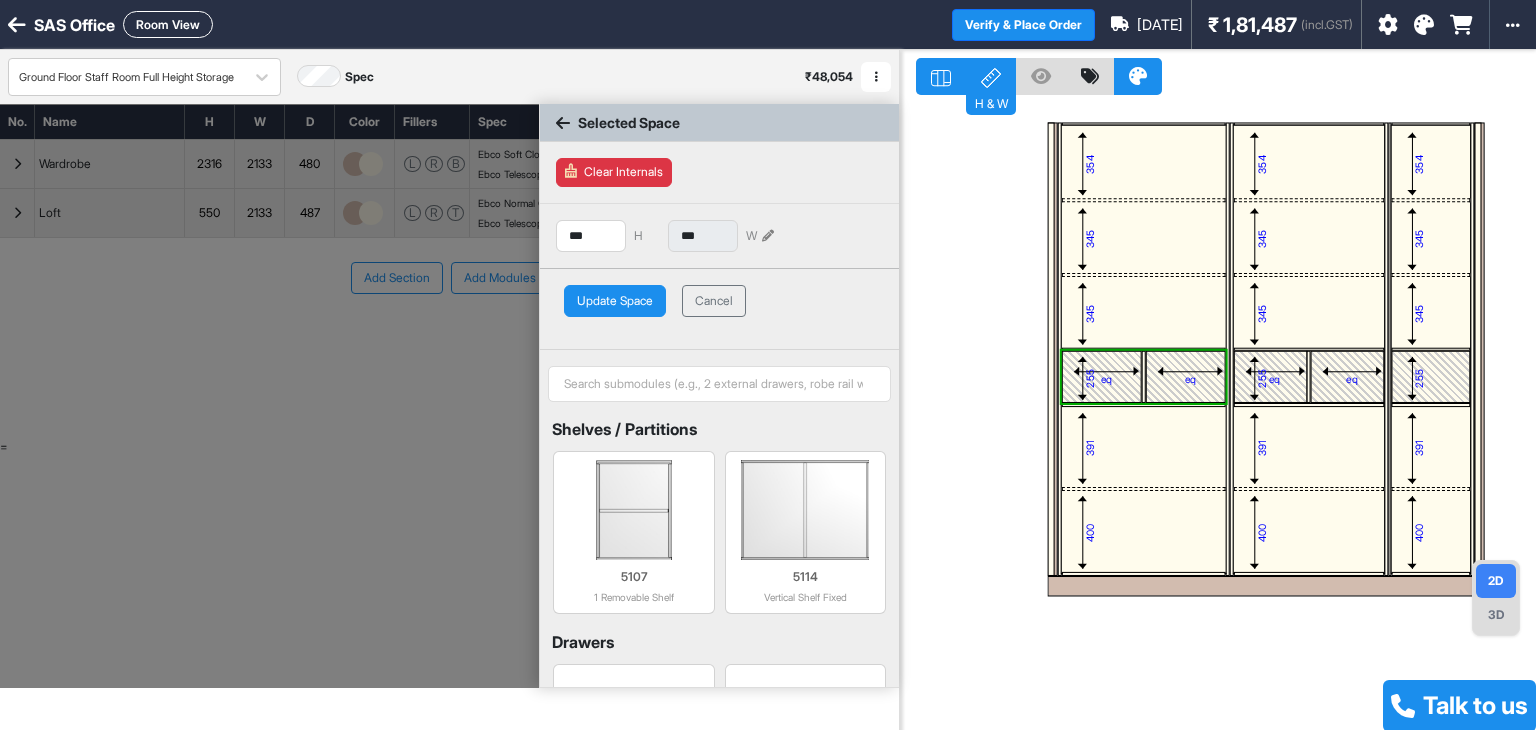 click on "Update Space" at bounding box center [615, 301] 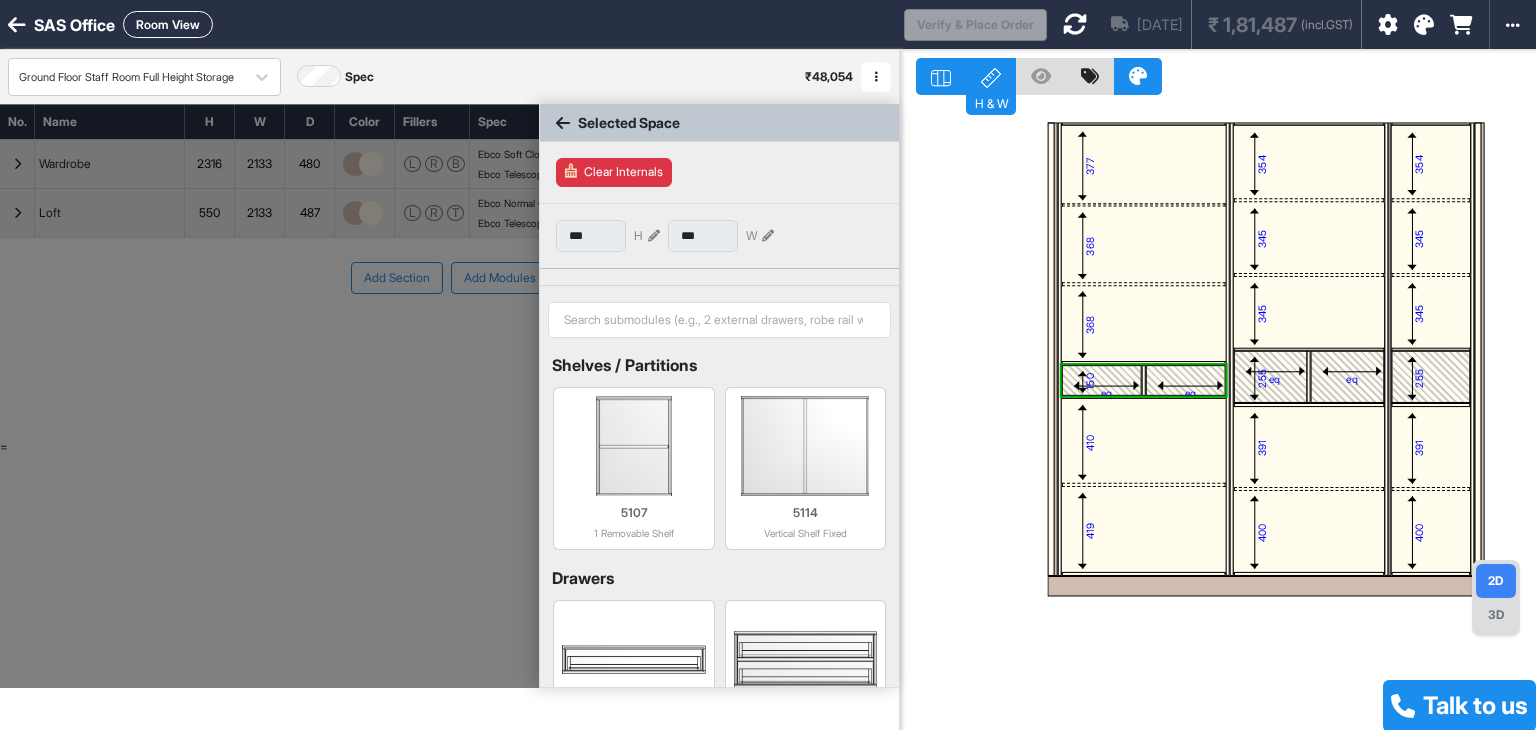 click on "eq" at bounding box center (1274, 378) 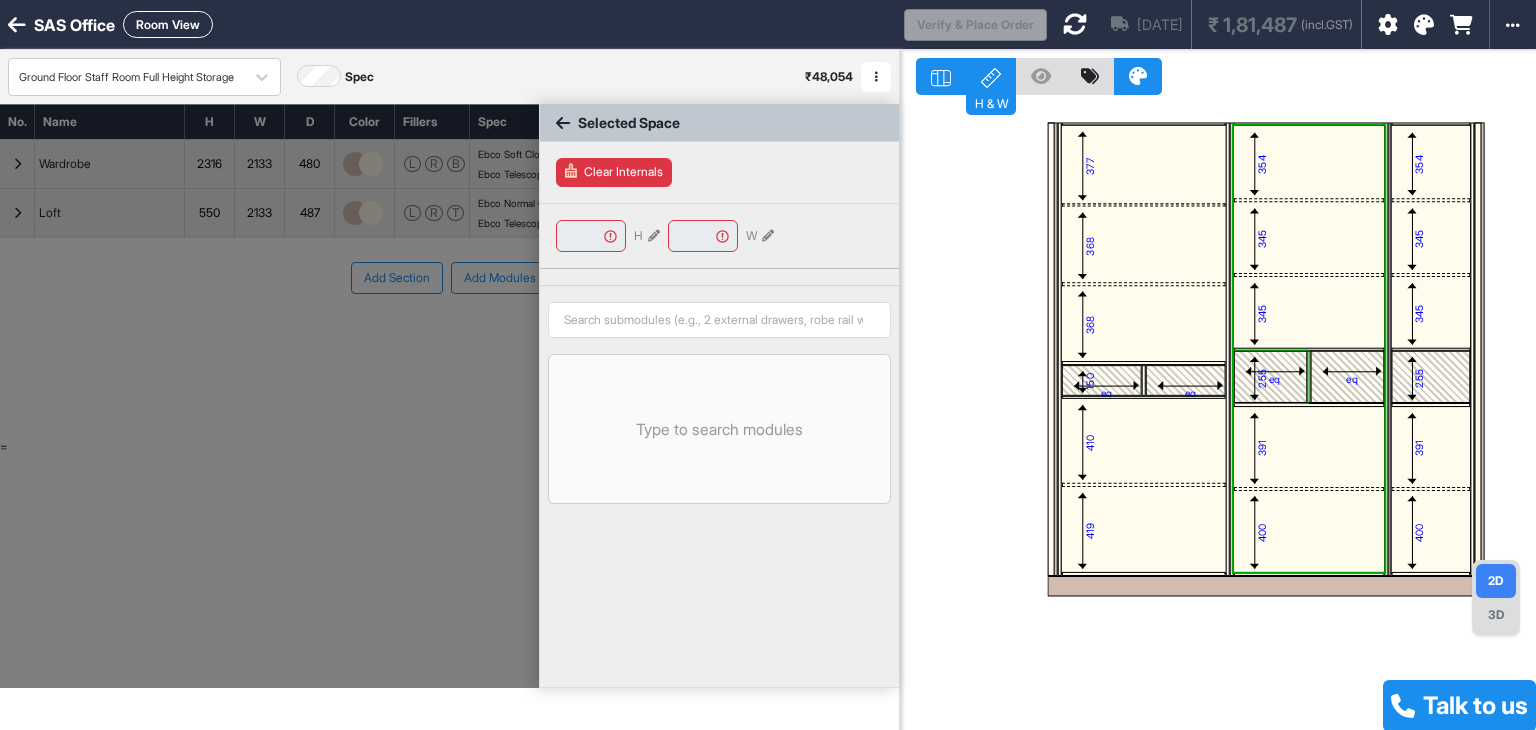 type on "****" 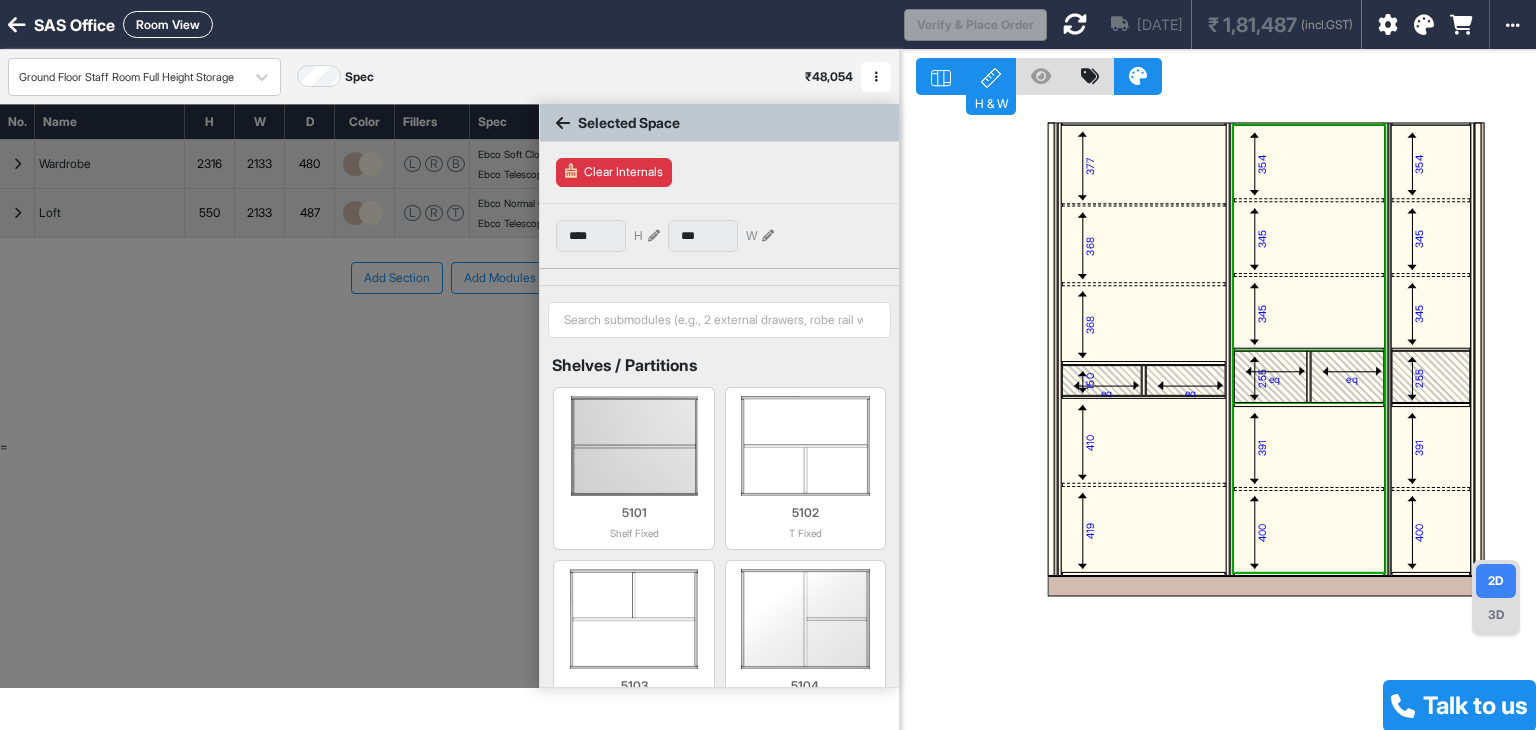 click on "255" at bounding box center (1261, 378) 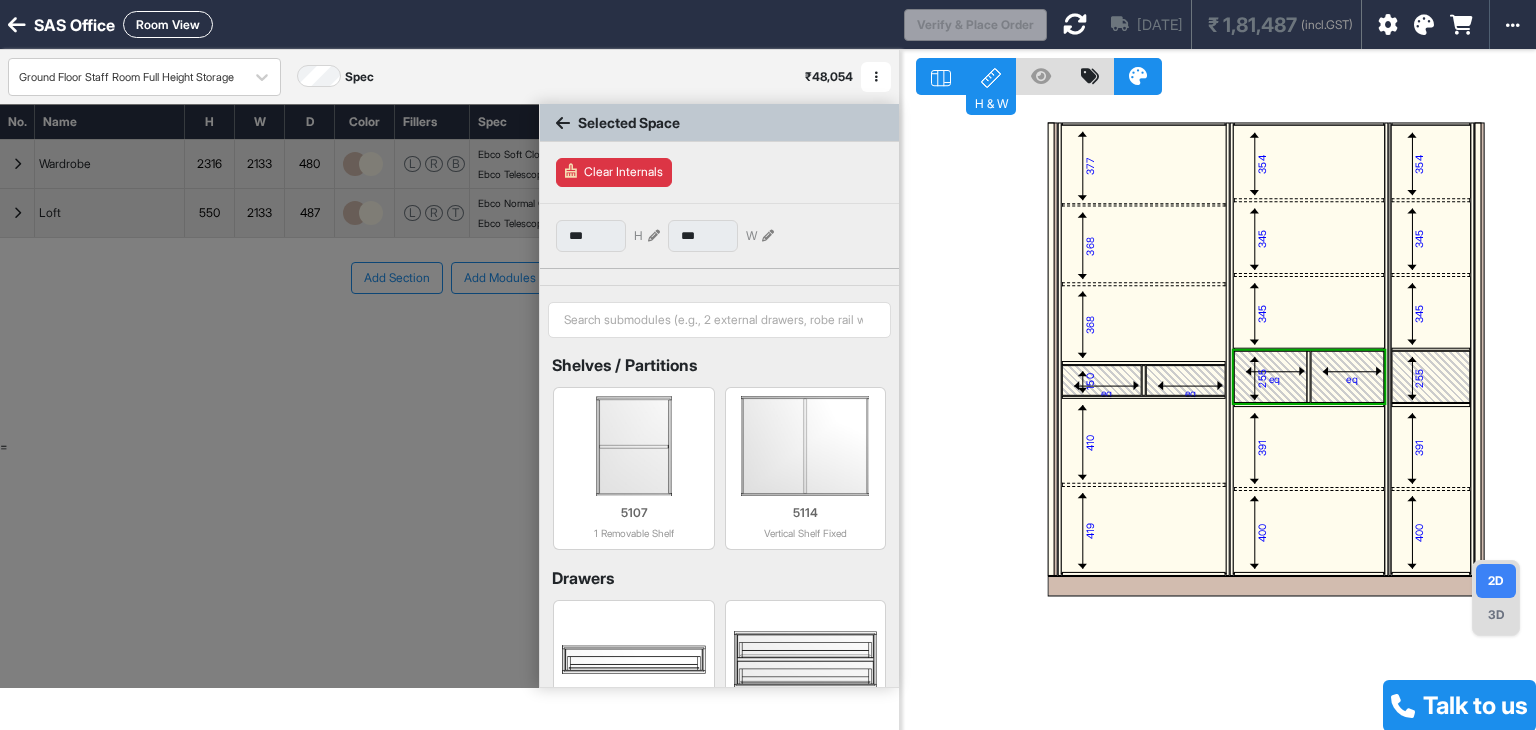 click at bounding box center (654, 236) 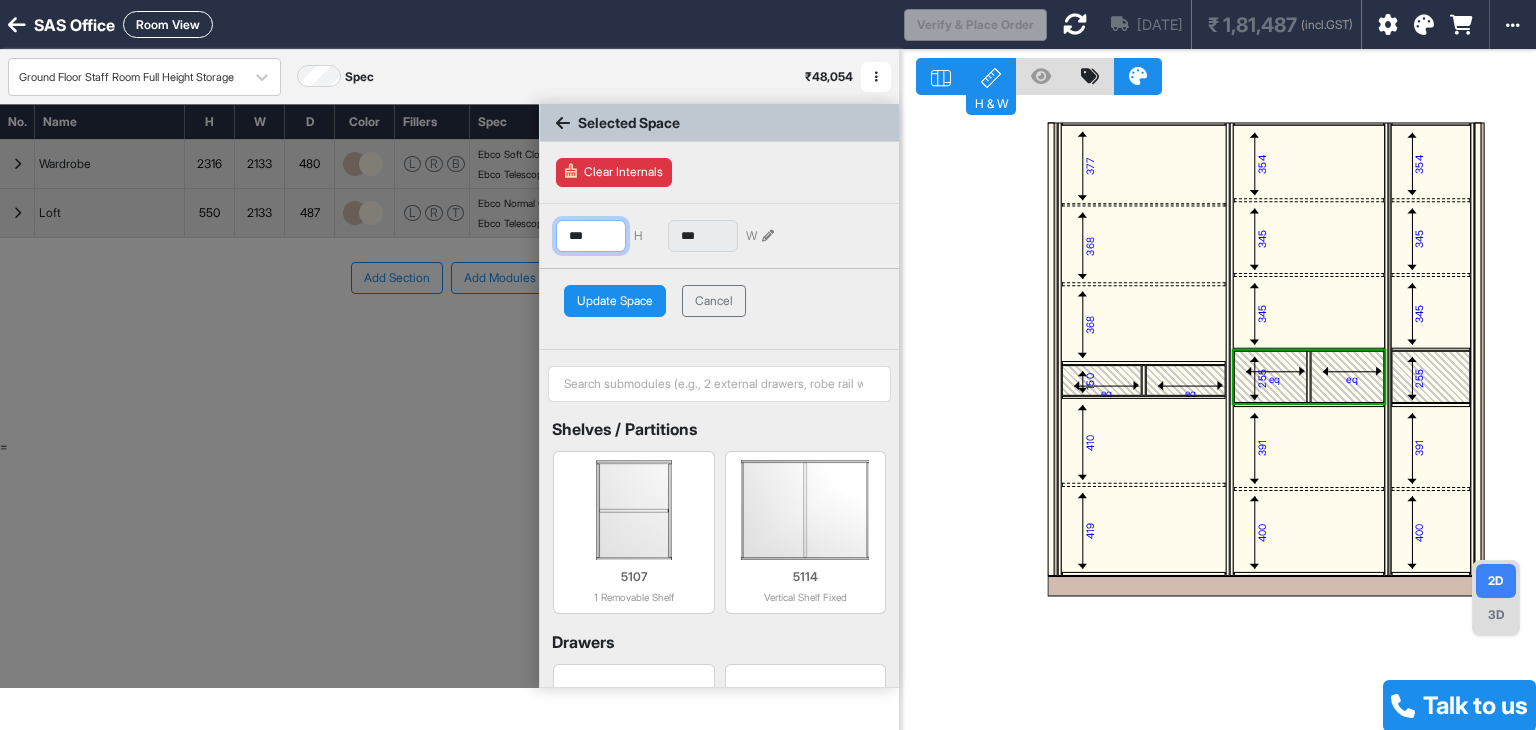 click on "***" at bounding box center (591, 236) 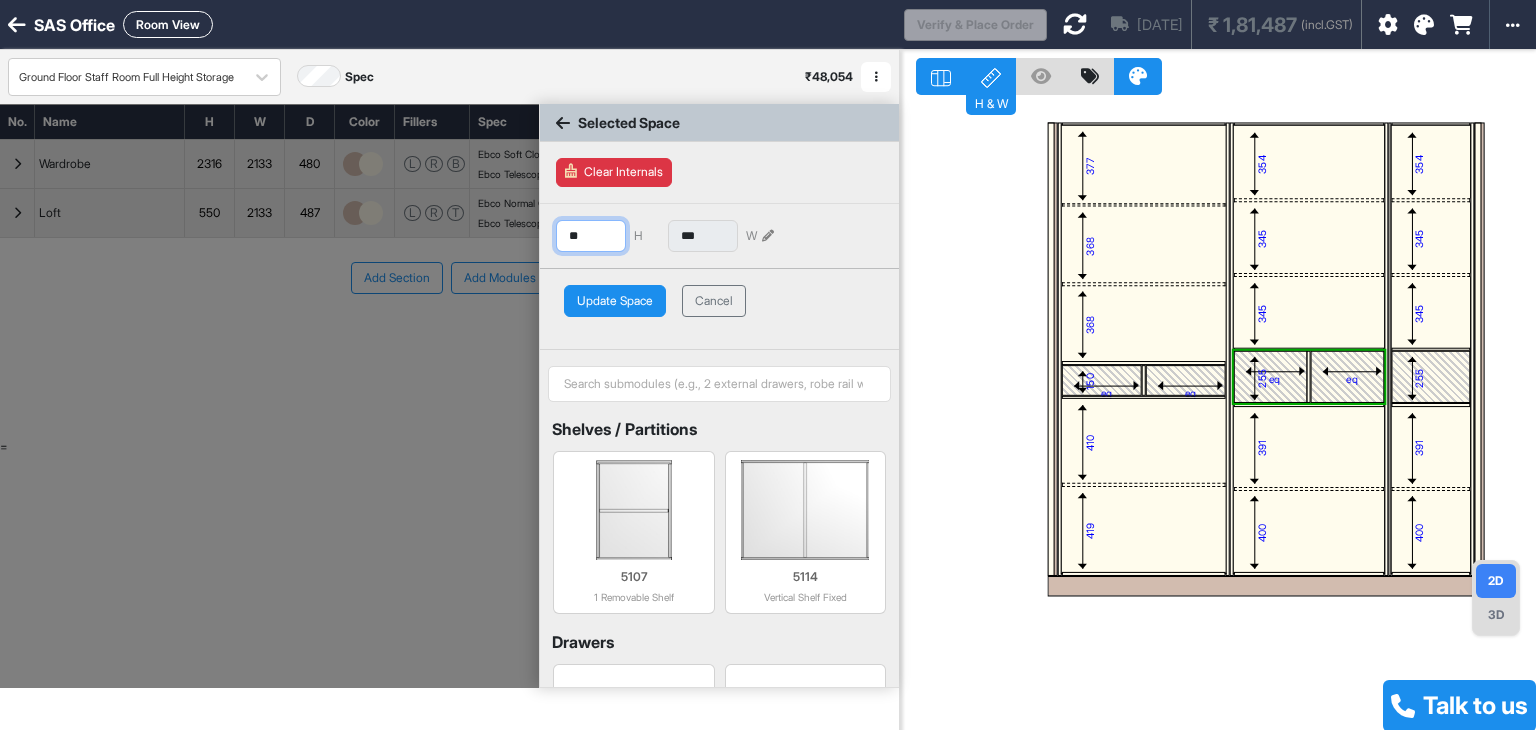 type on "*" 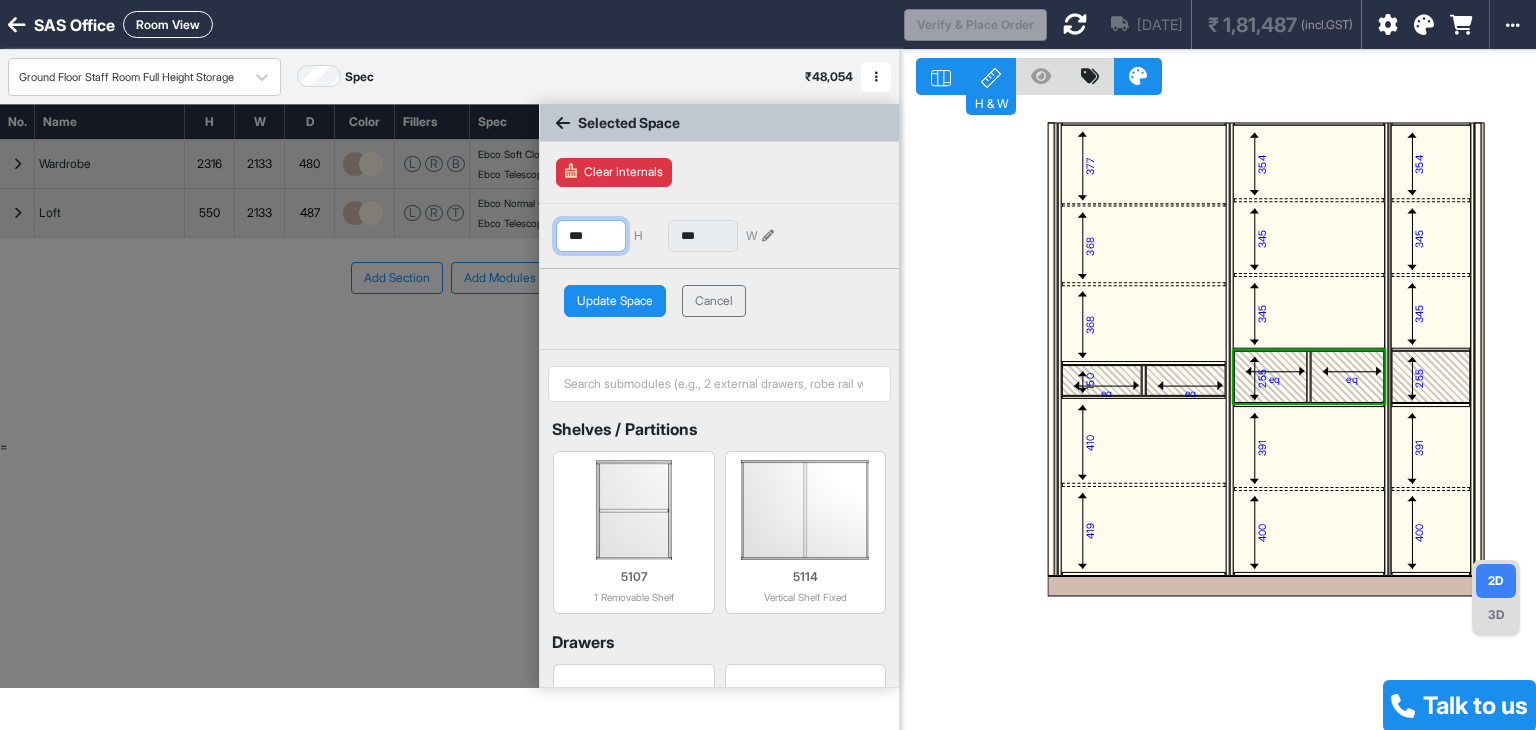 type on "***" 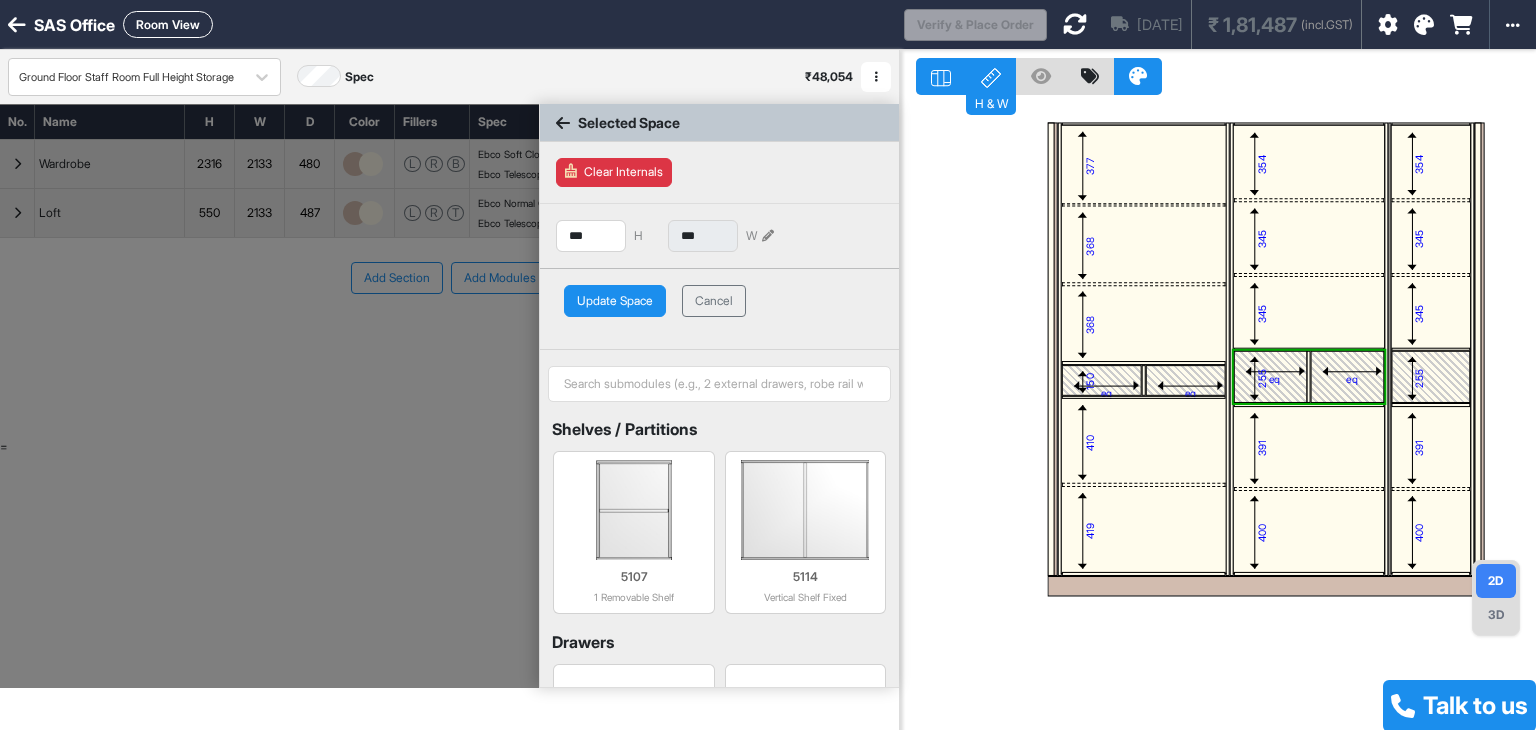 click on "Update Space" at bounding box center (615, 301) 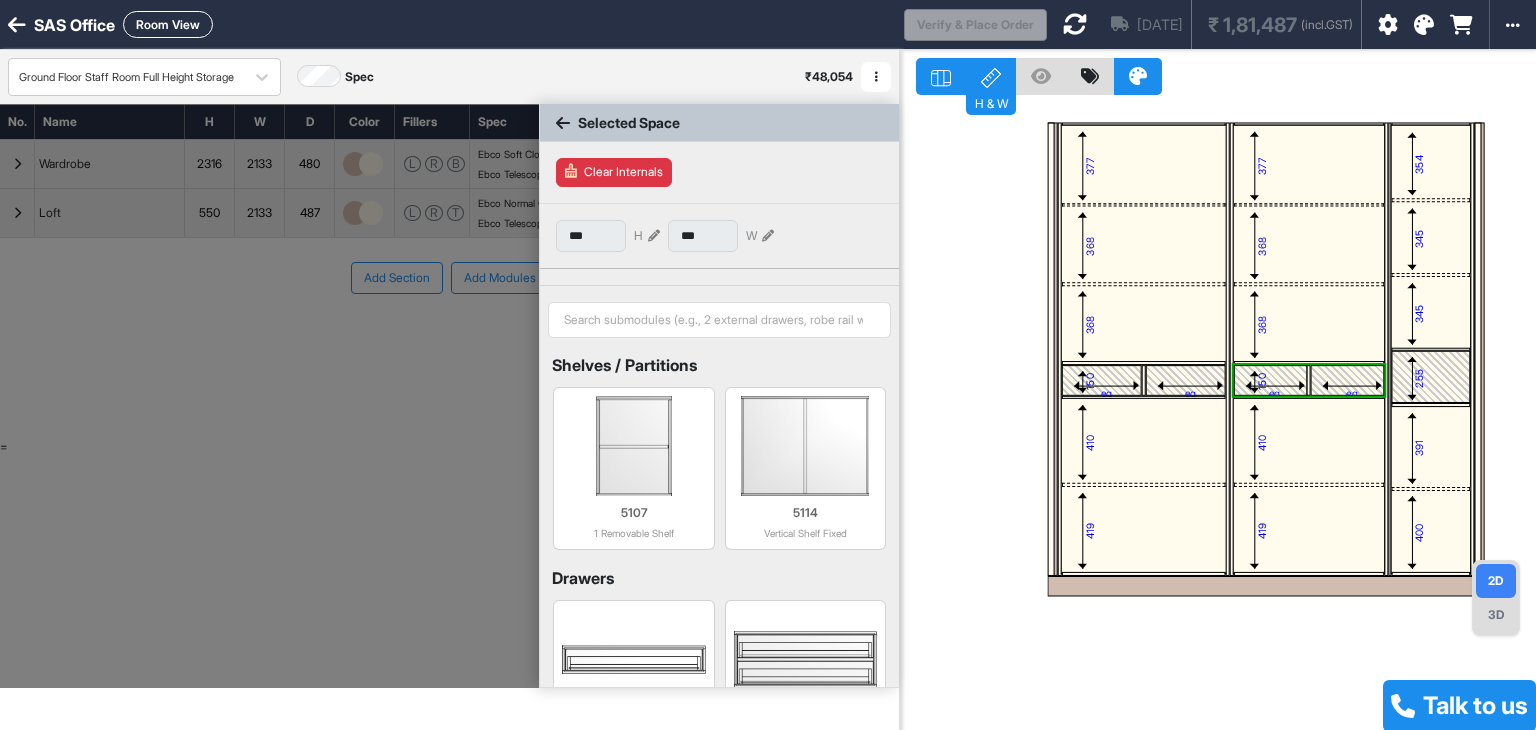 click at bounding box center [1430, 377] 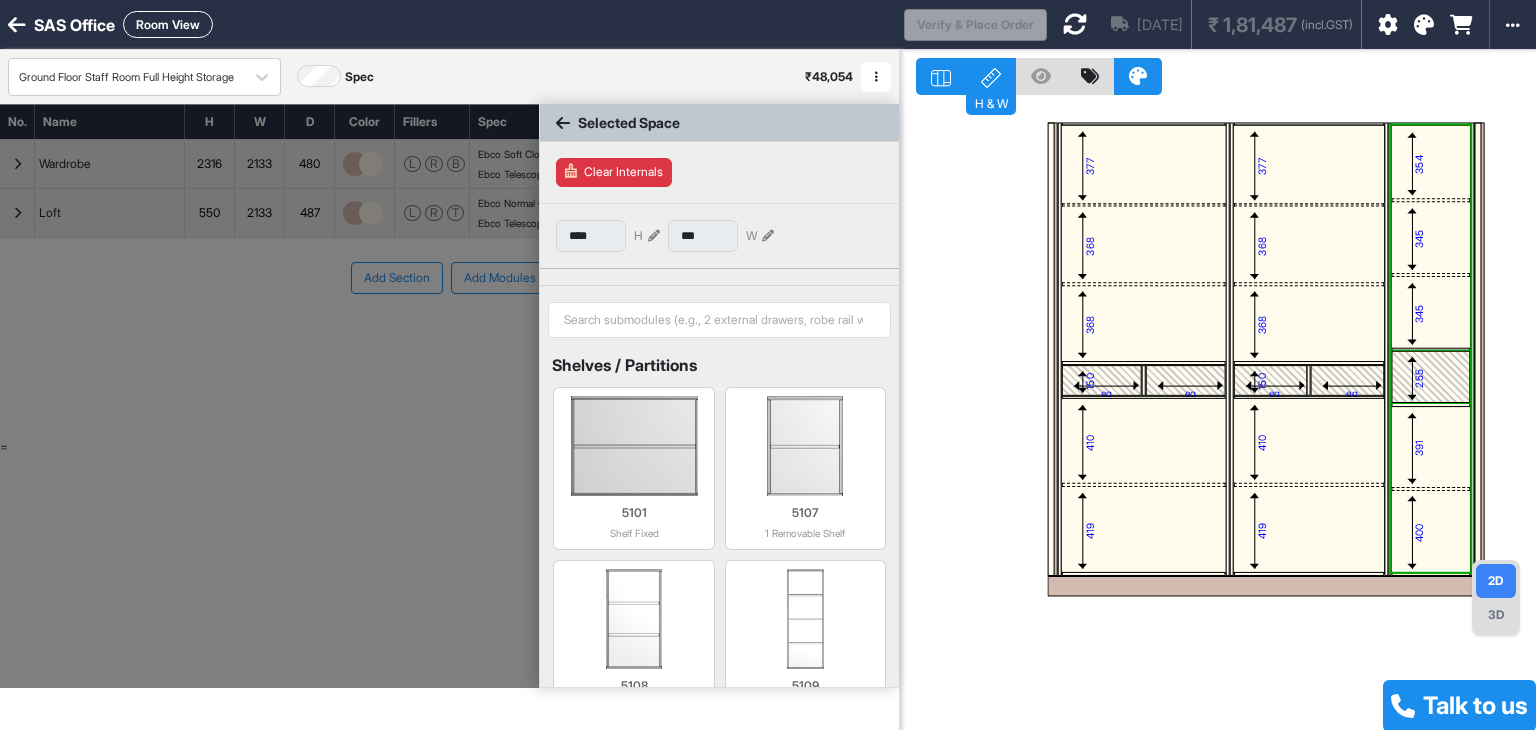 click at bounding box center (1430, 377) 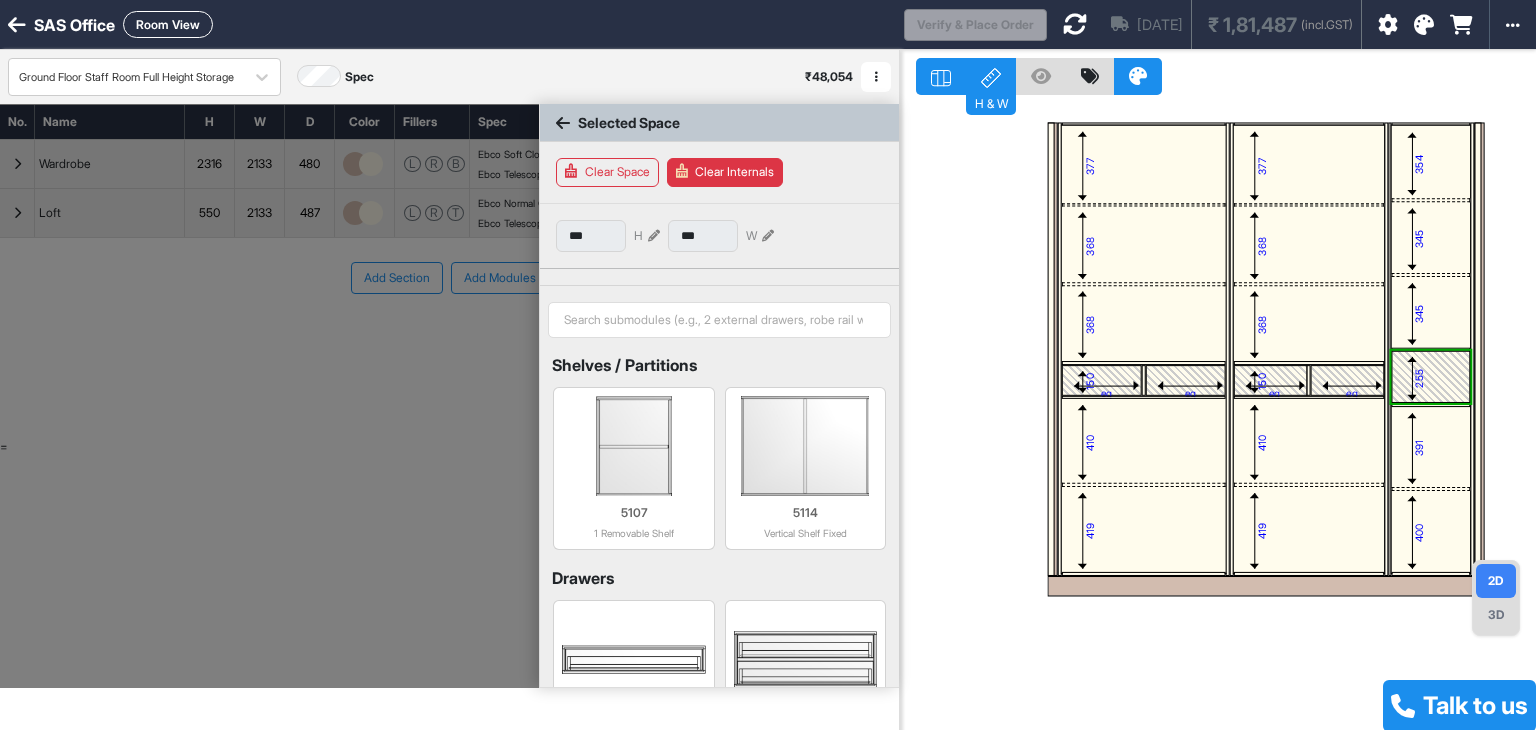 click at bounding box center (654, 236) 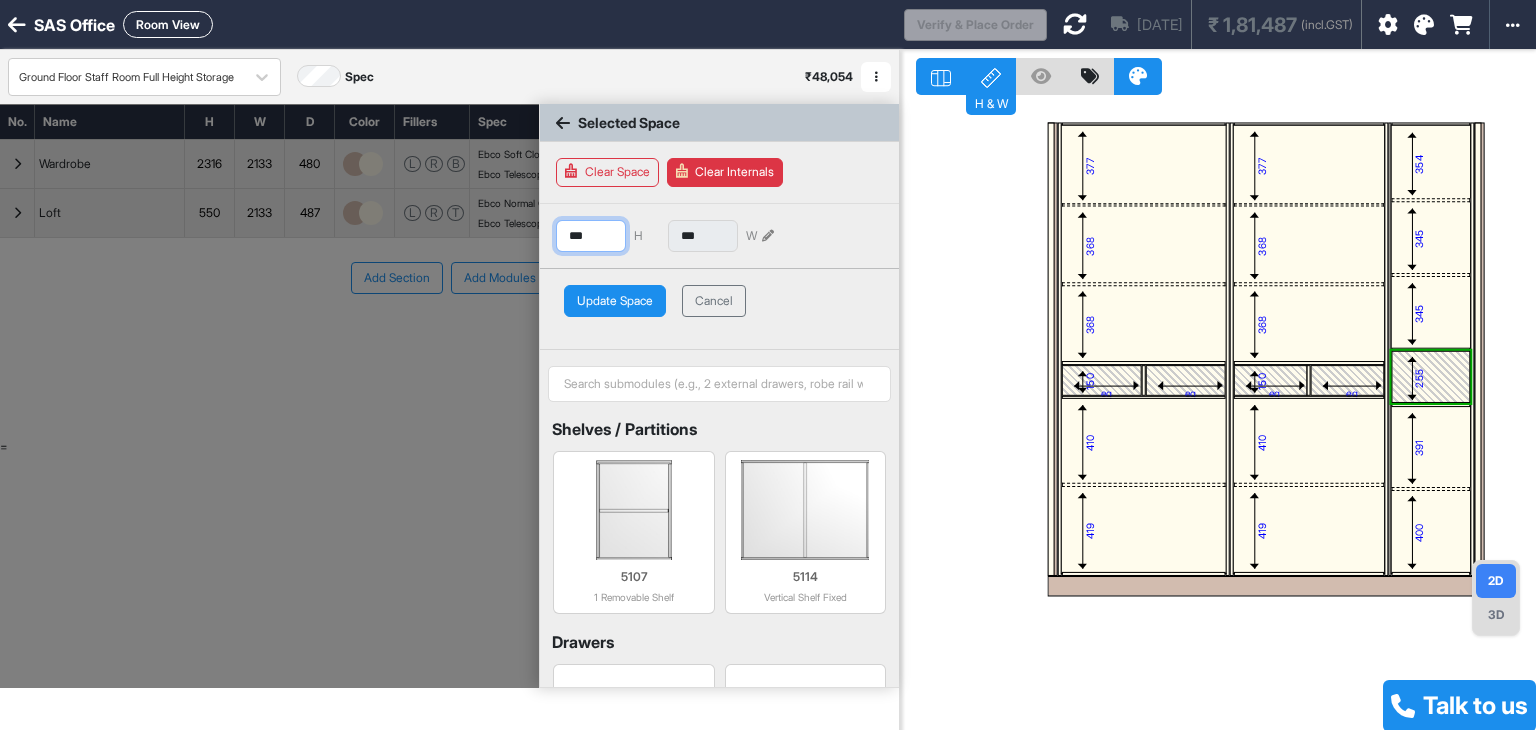 click on "***" at bounding box center (591, 236) 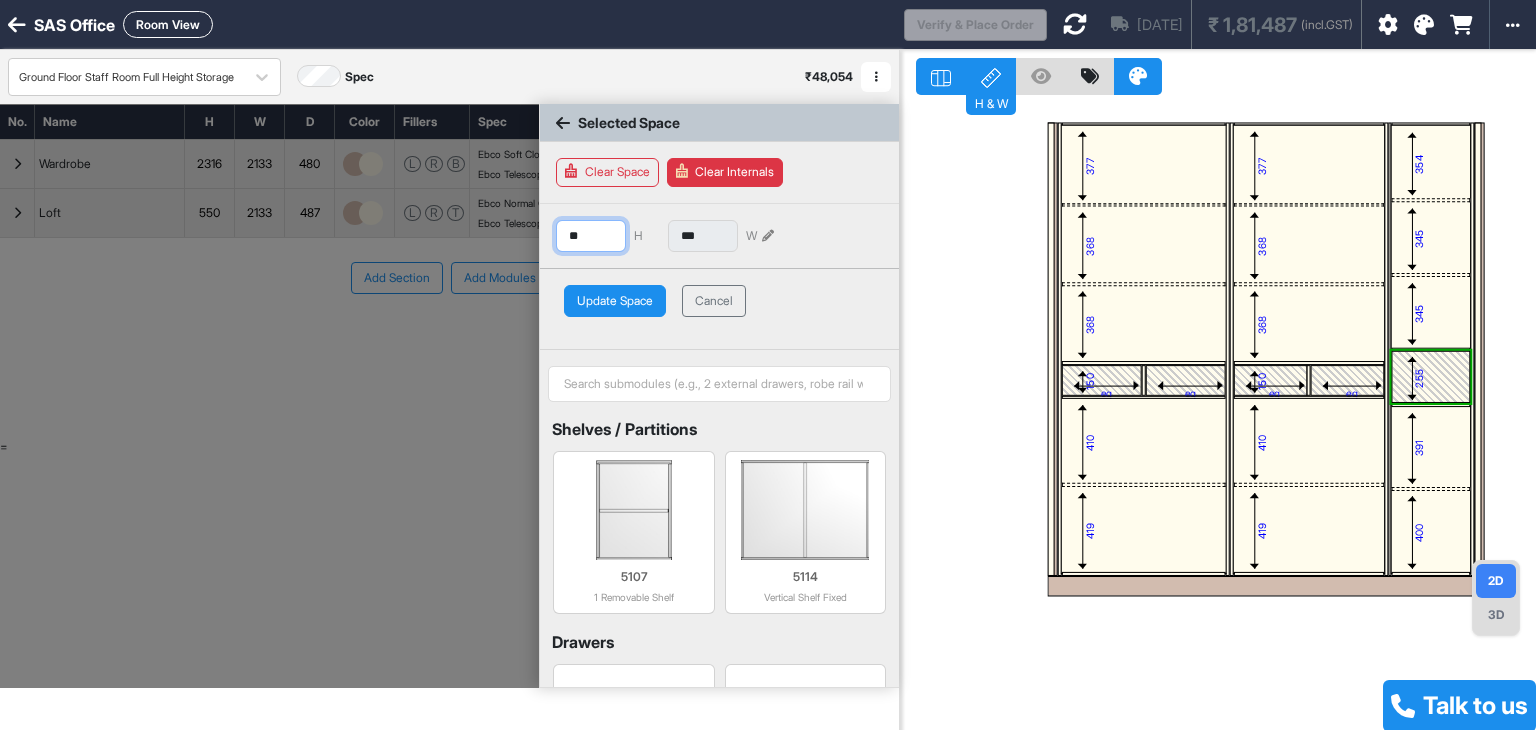 type on "*" 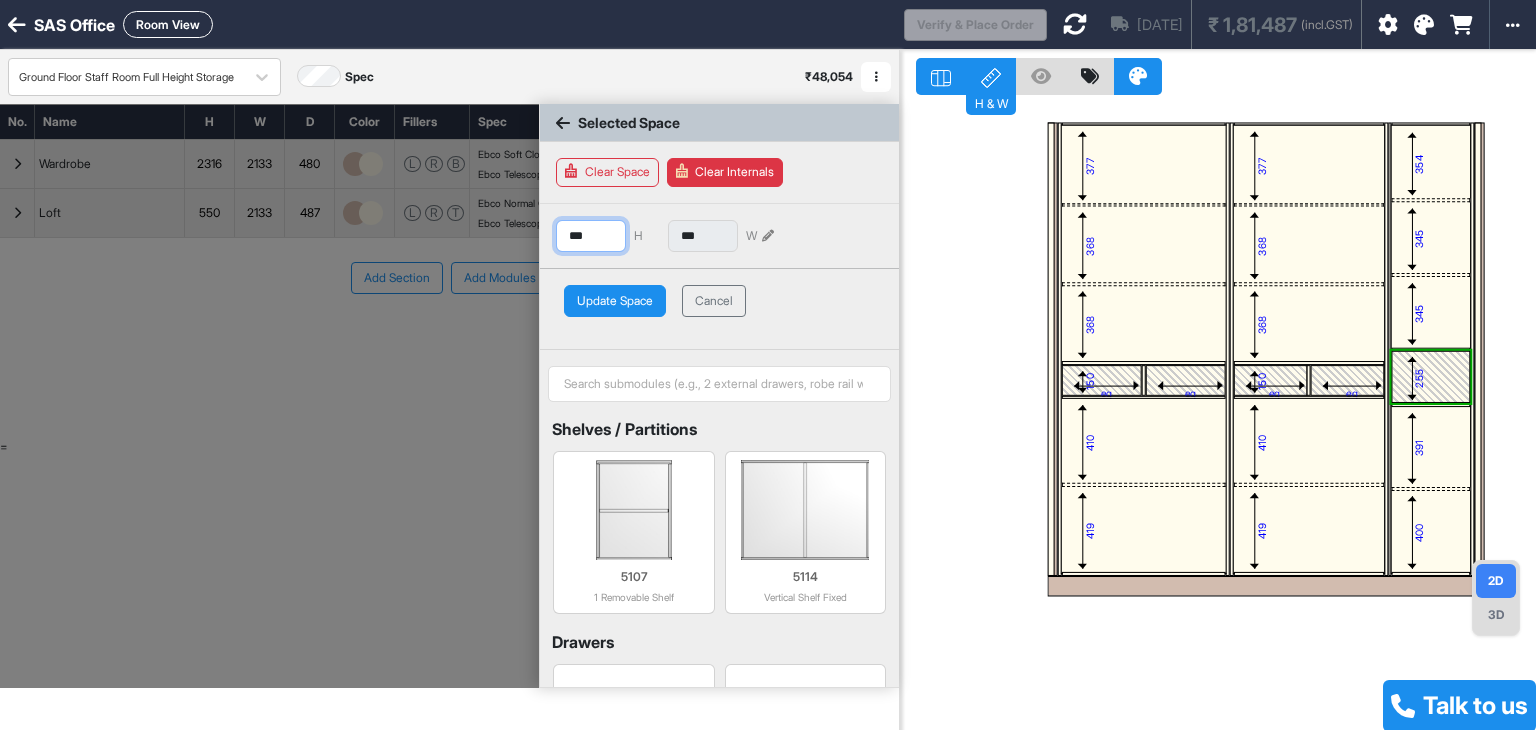 type on "***" 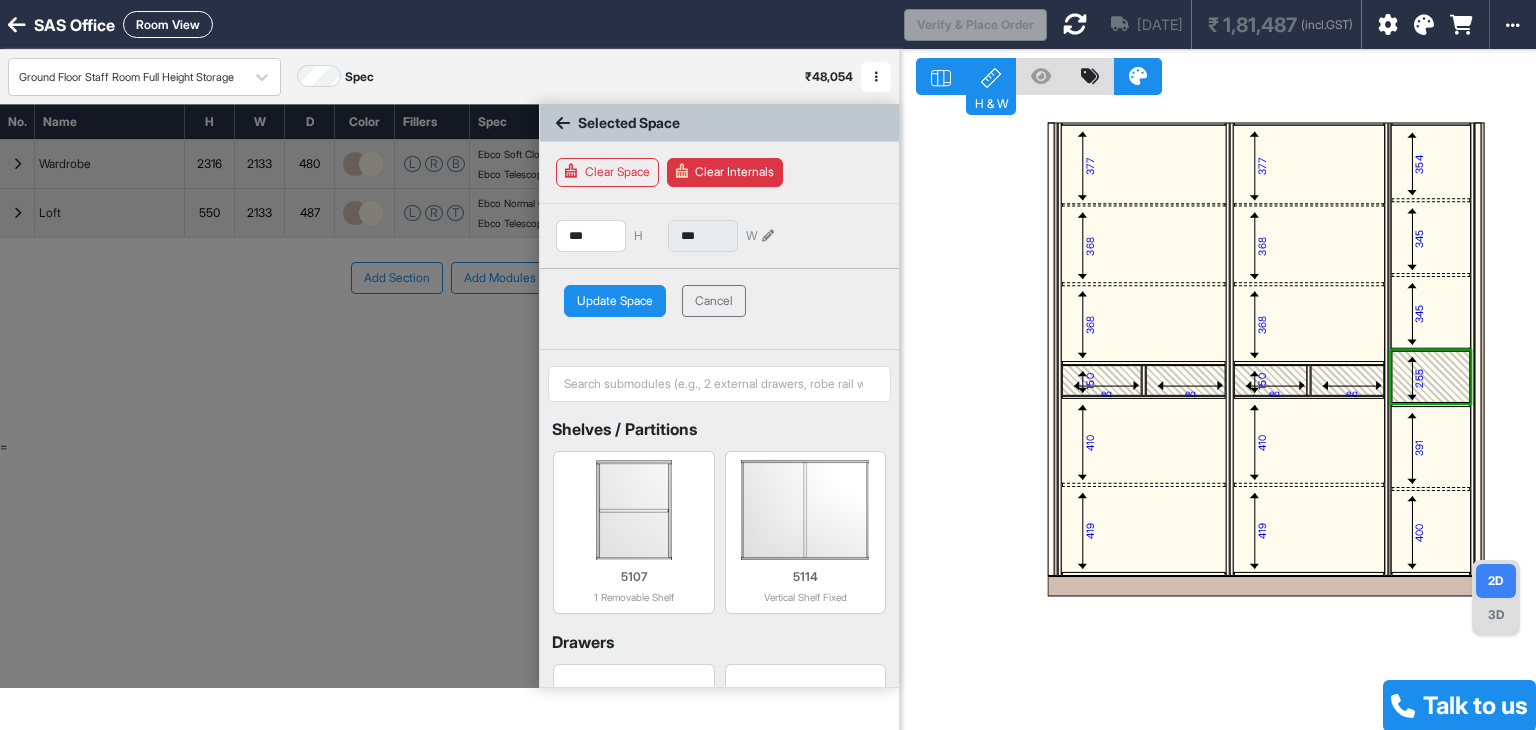 click on "Update Space" at bounding box center (615, 301) 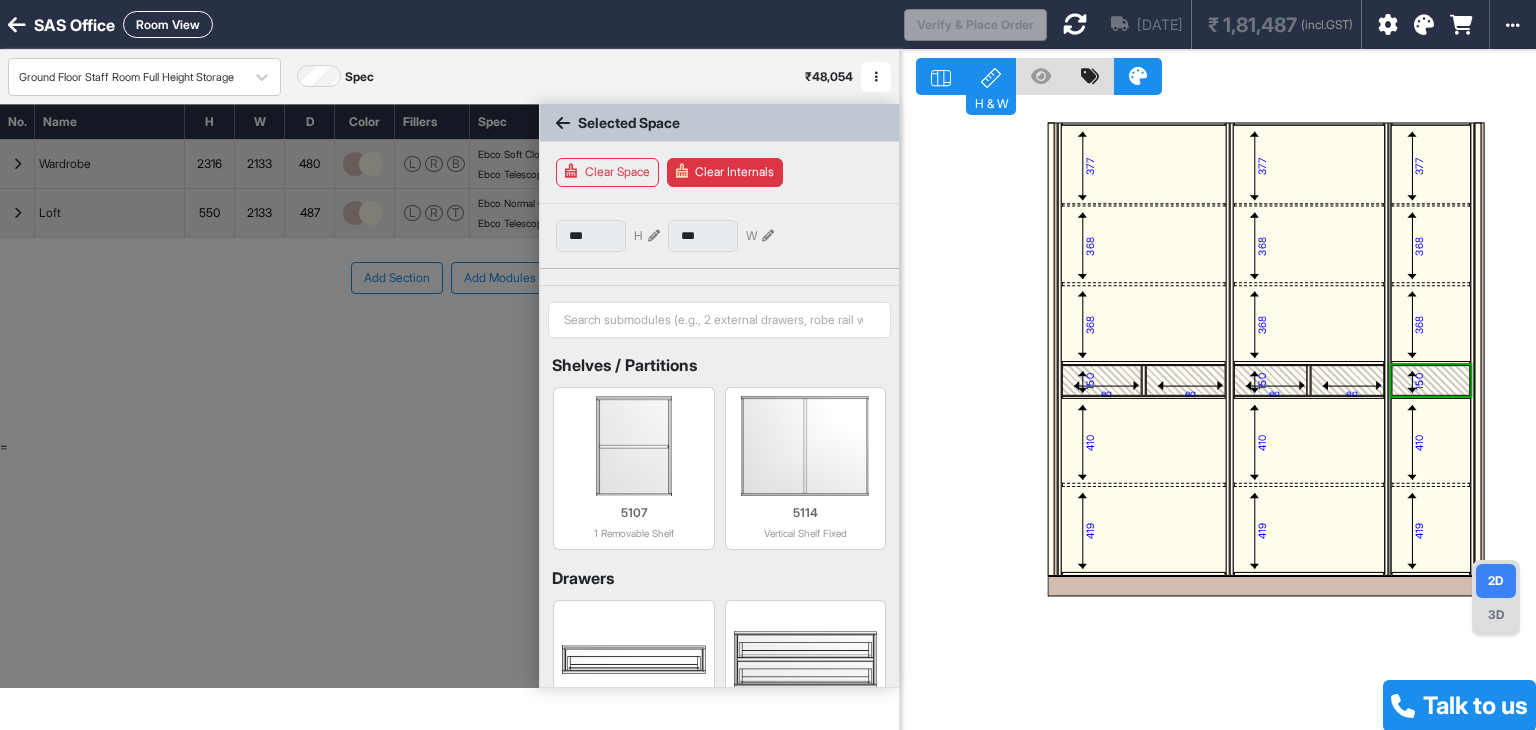 click on "410" at bounding box center [1143, 441] 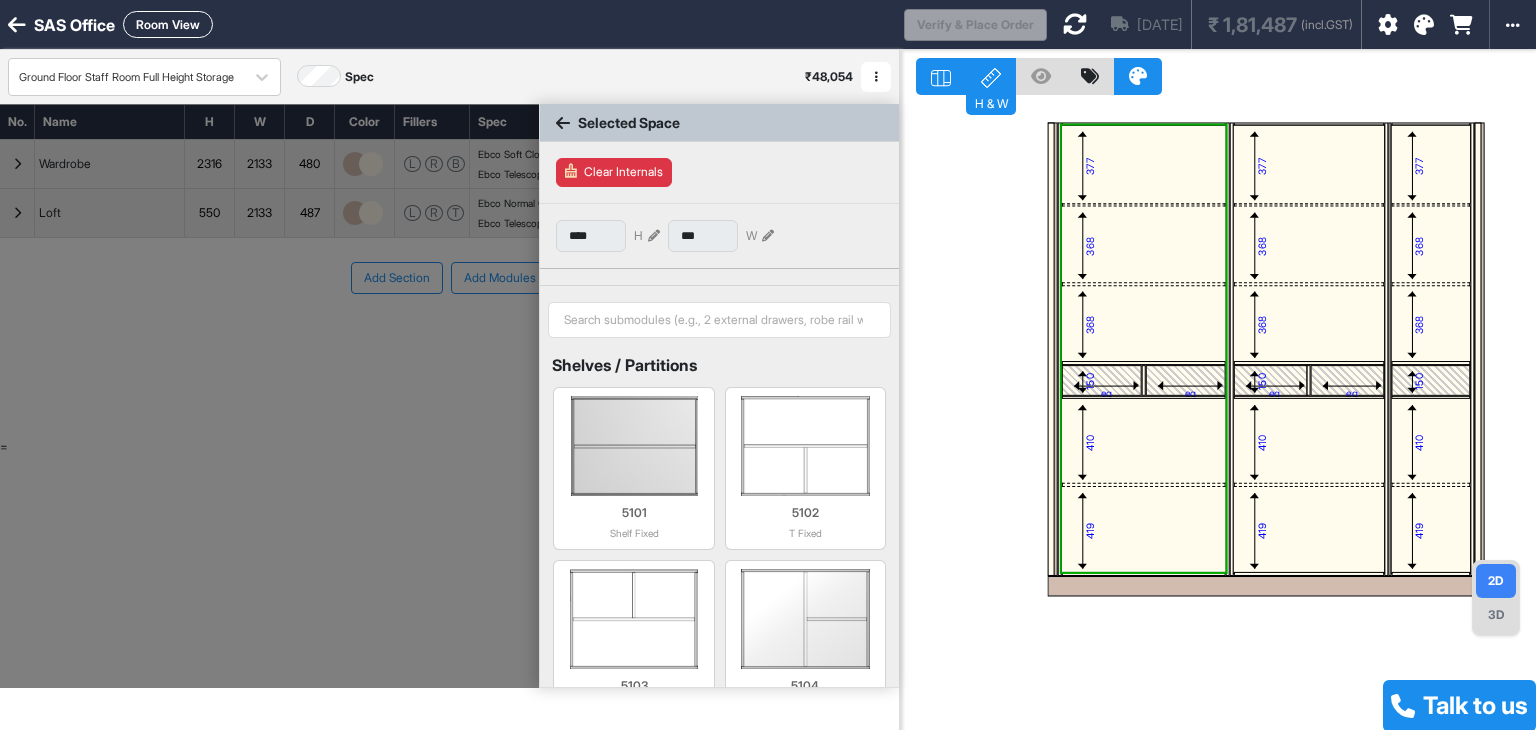 click at bounding box center (1143, 485) 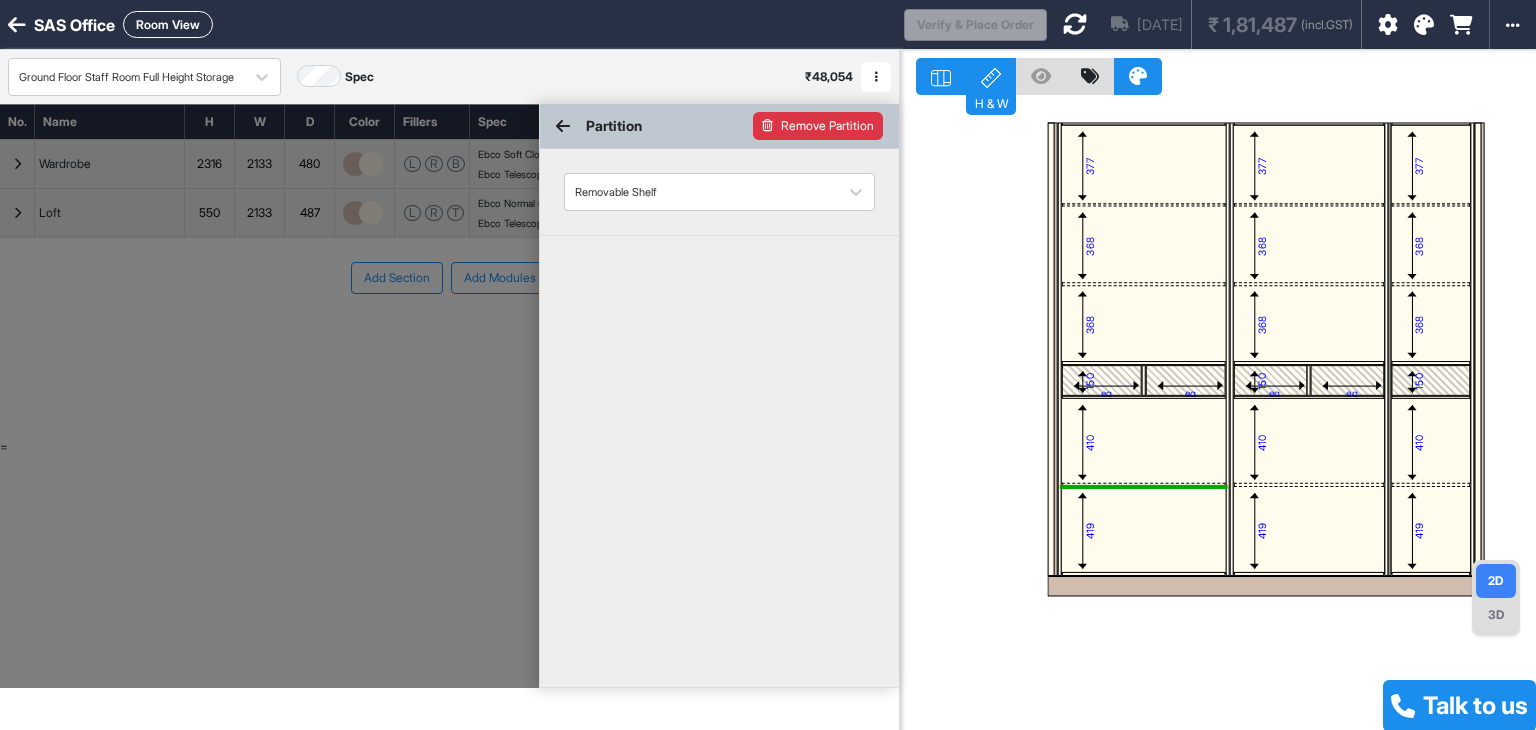 click on "Remove Partition" at bounding box center (818, 126) 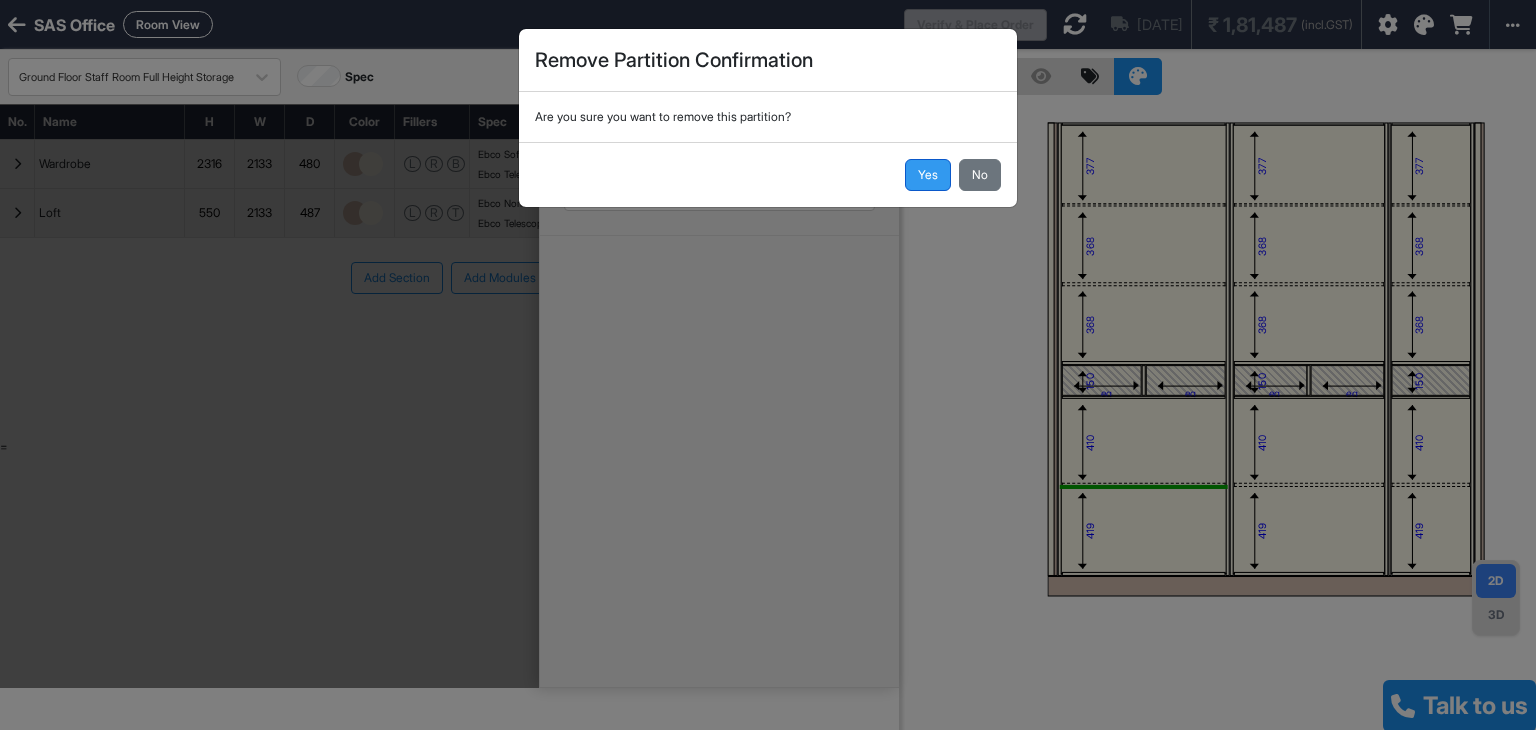 click on "Yes" at bounding box center [928, 175] 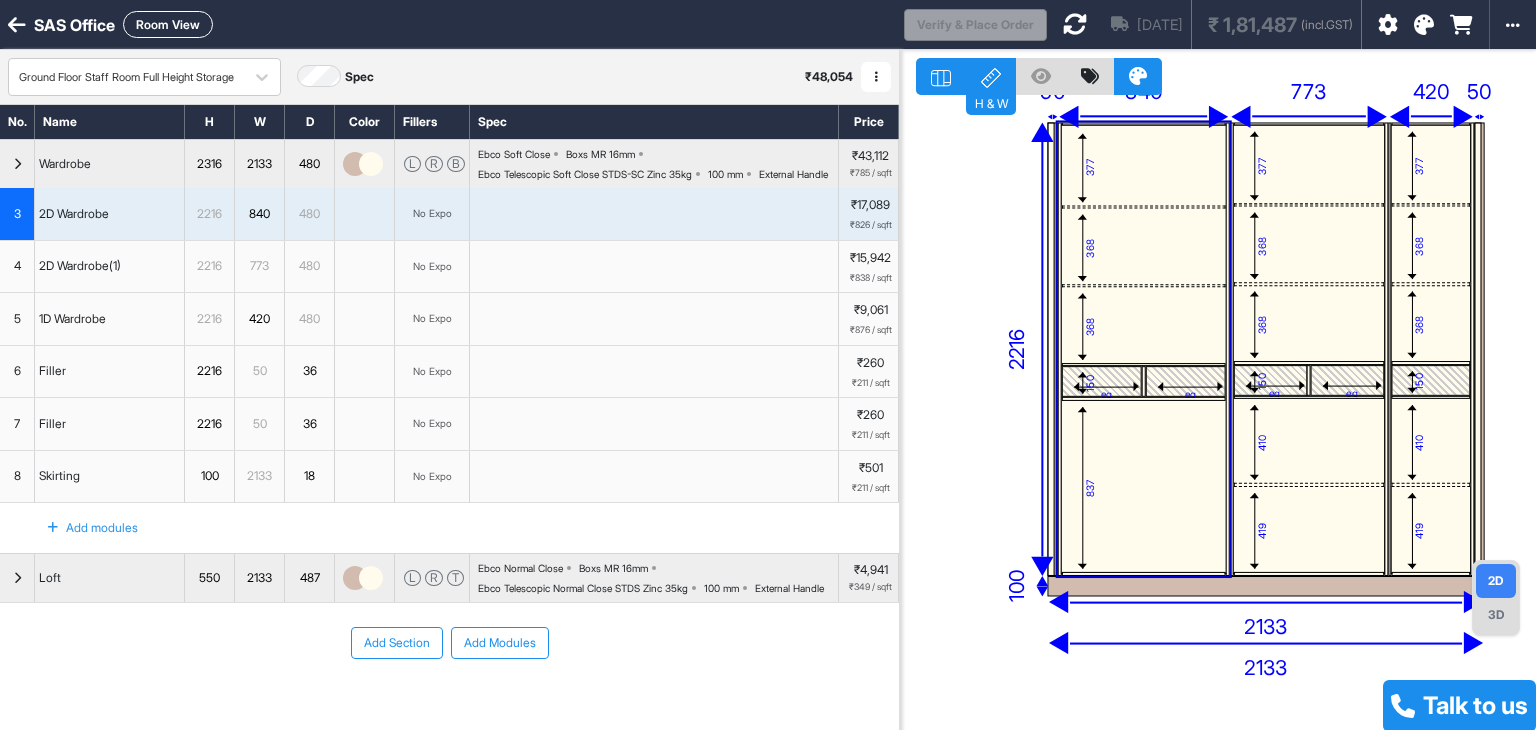click on "837" at bounding box center [1089, 487] 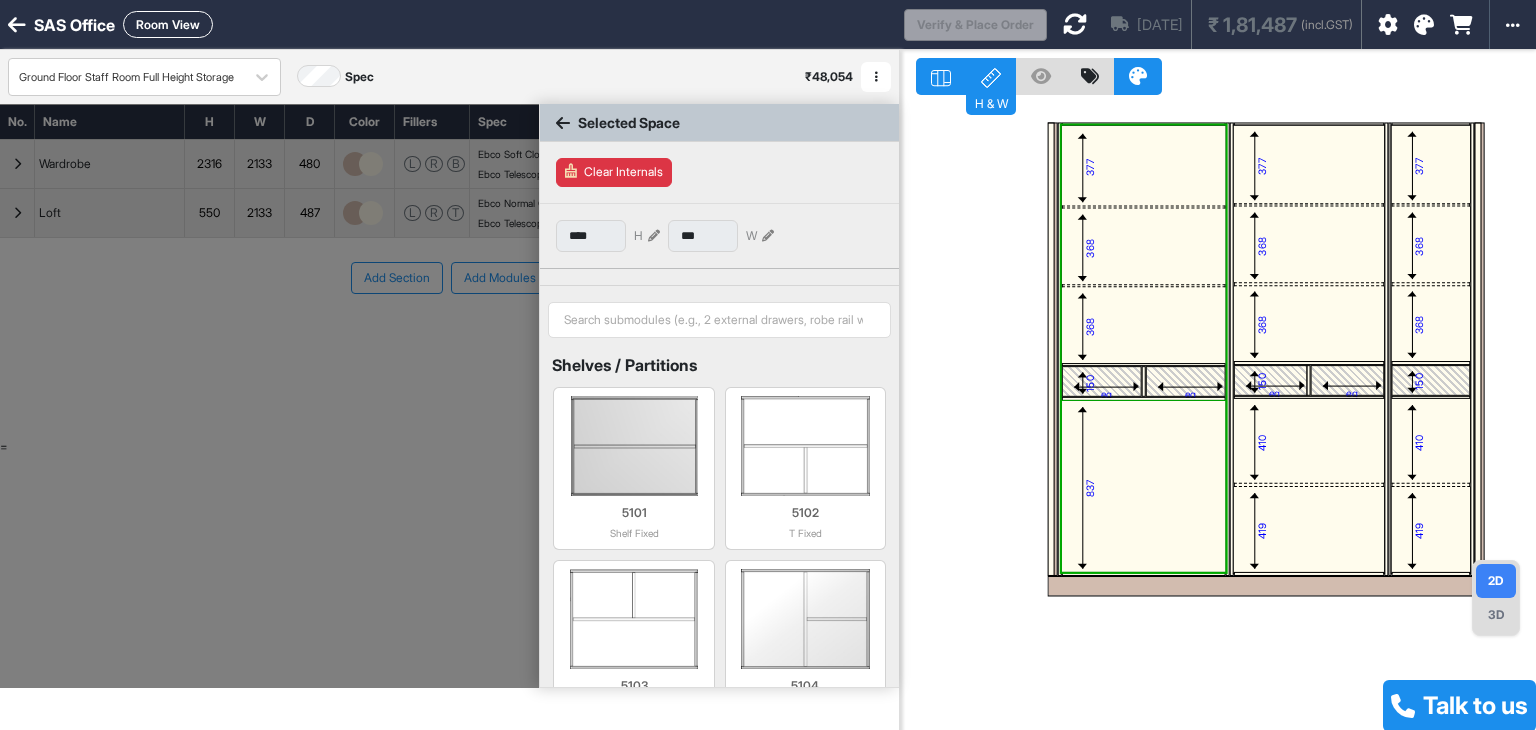 click on "837" at bounding box center (1089, 487) 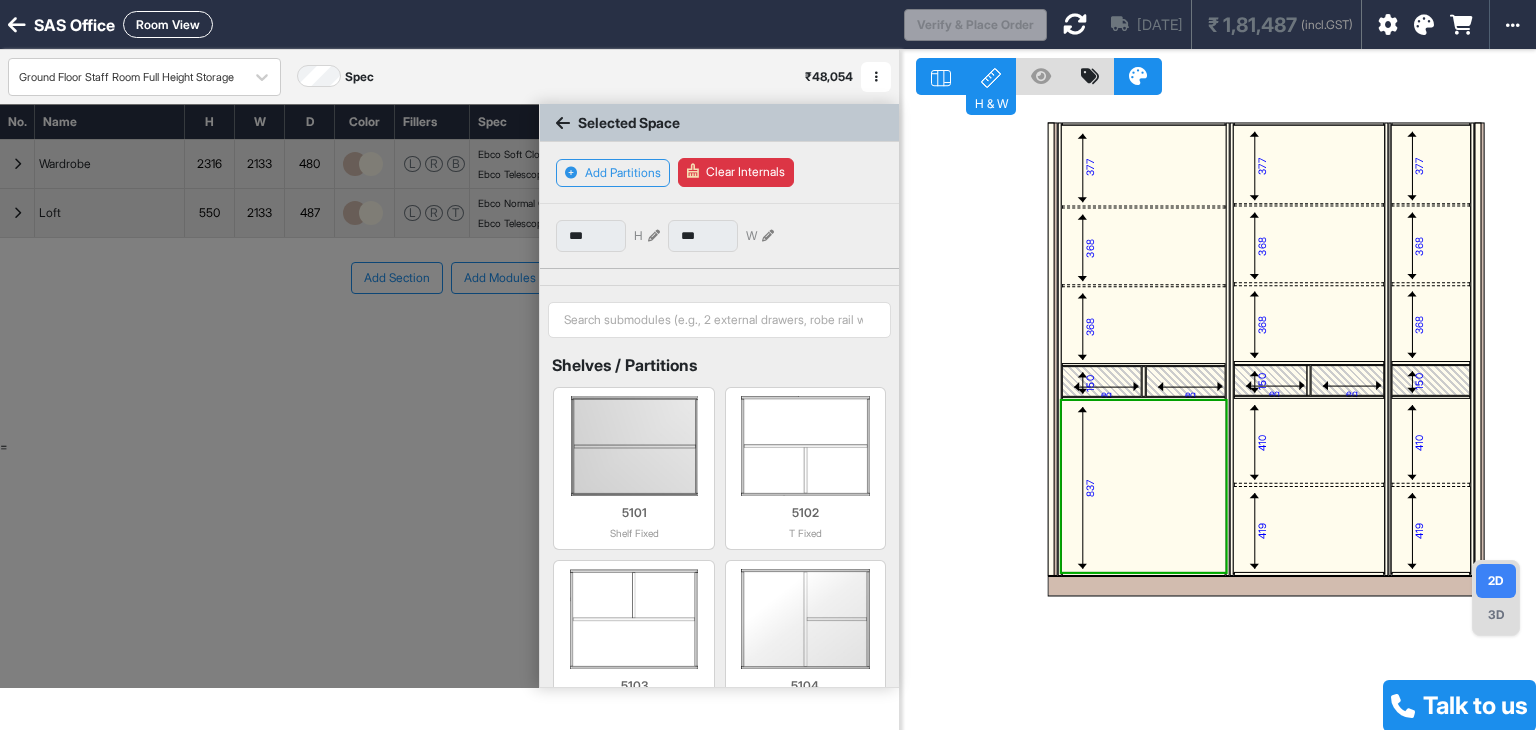 click at bounding box center [654, 236] 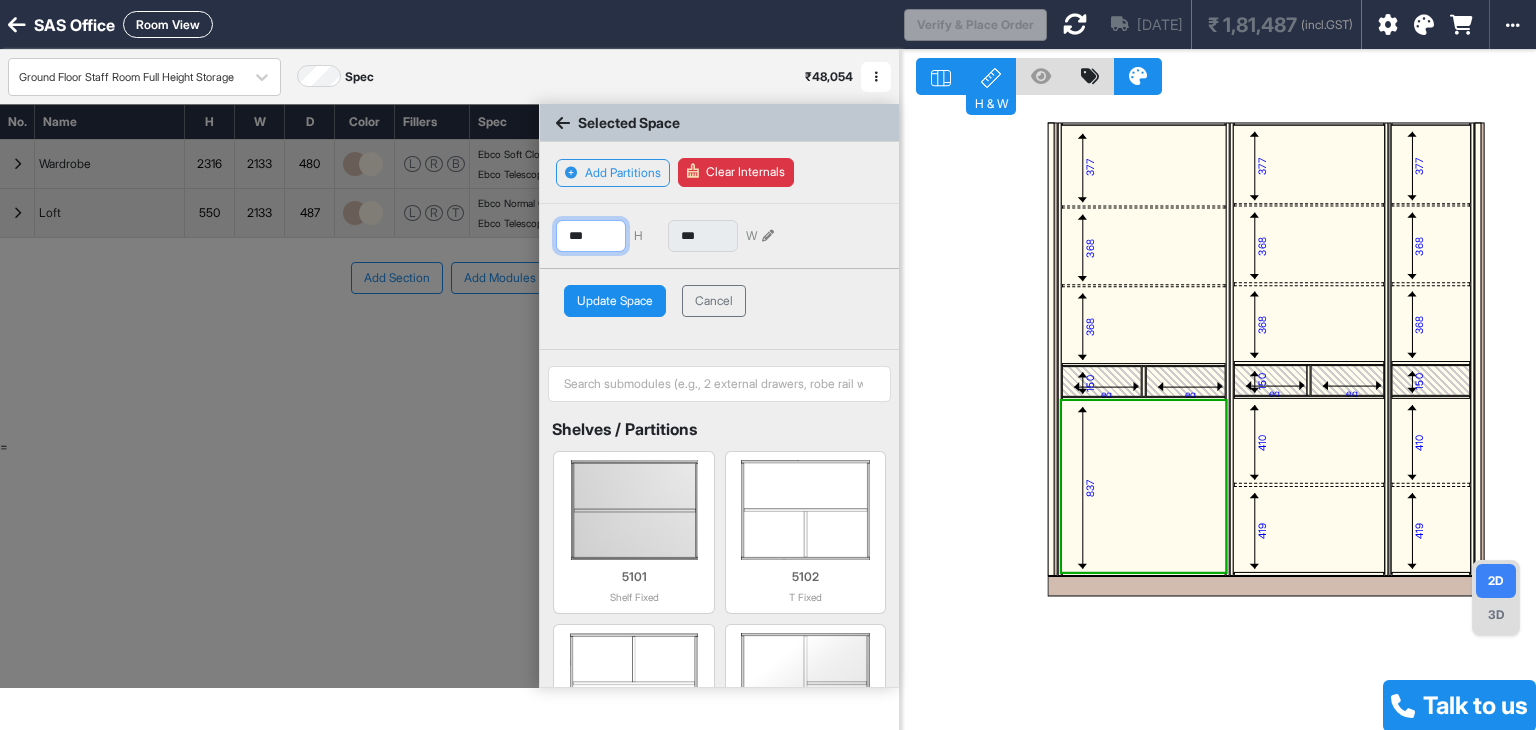 click on "***" at bounding box center (591, 236) 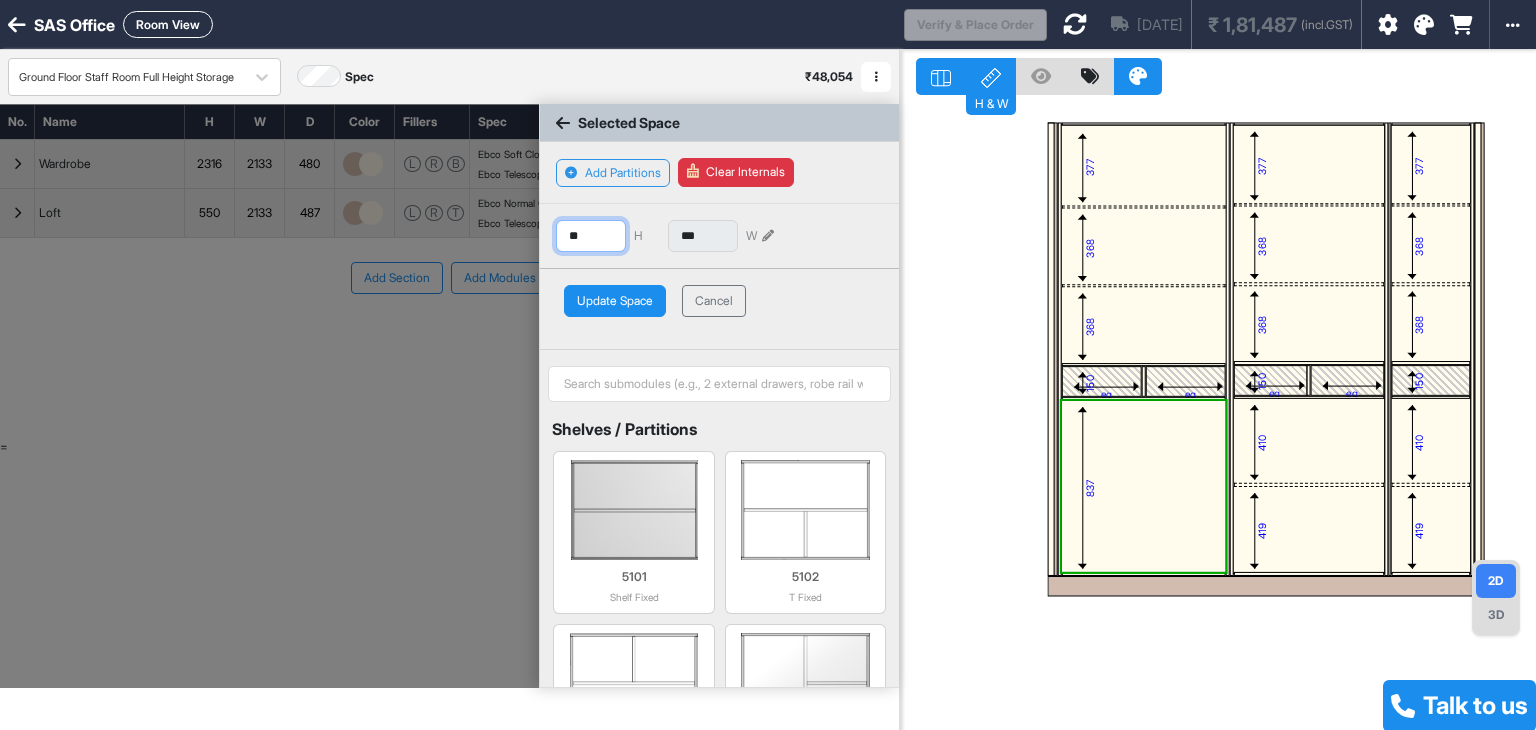 type on "*" 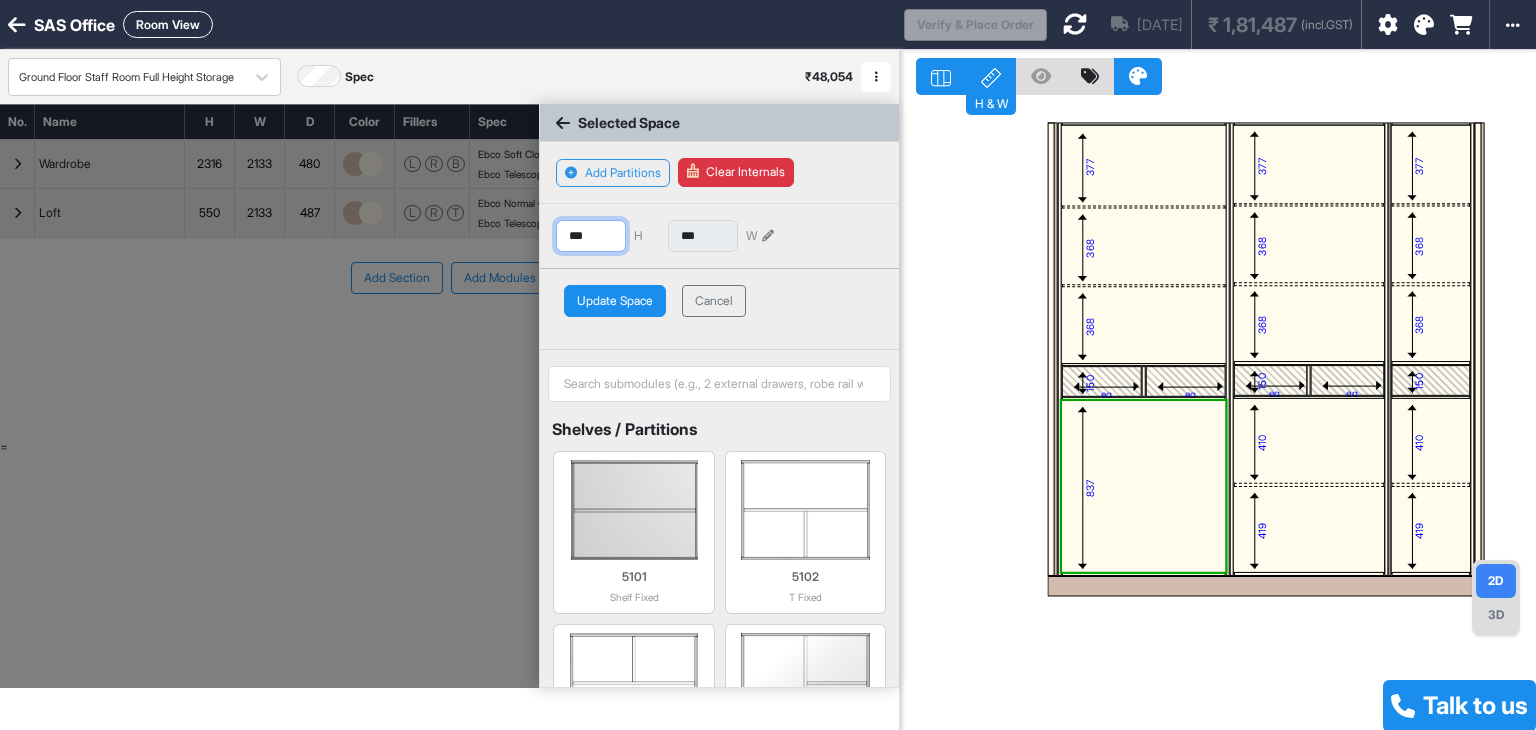 type on "***" 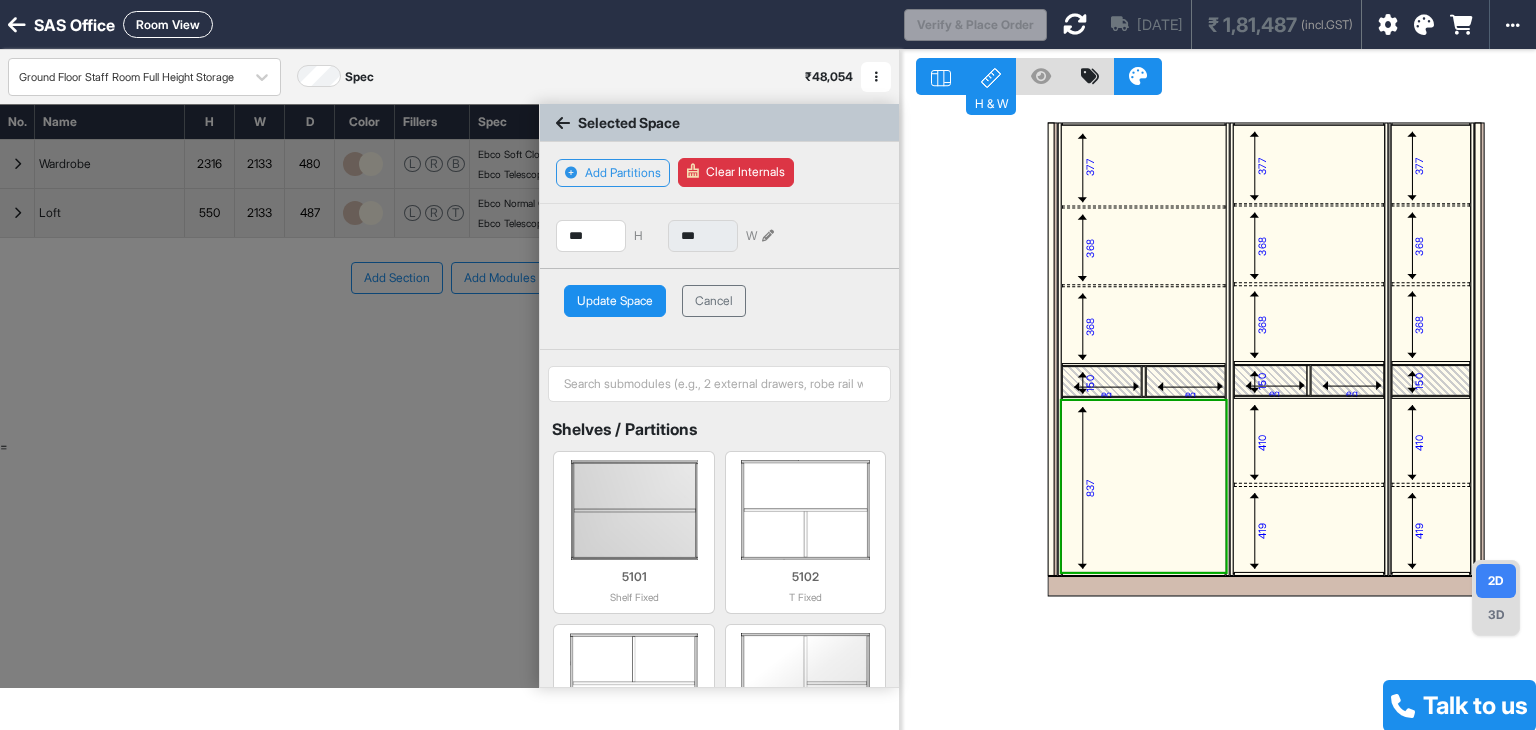 click on "Update Space" at bounding box center (615, 301) 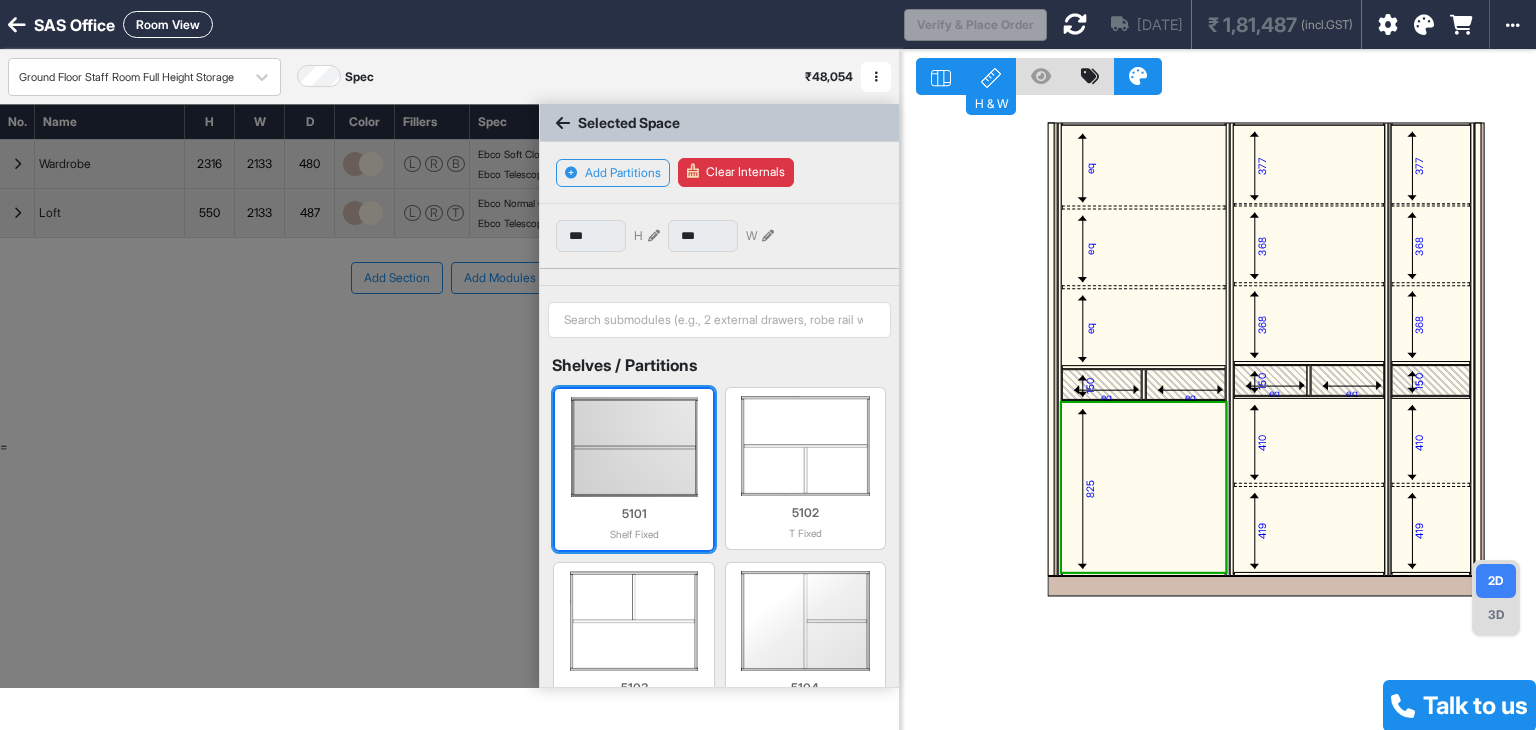 click at bounding box center (633, 447) 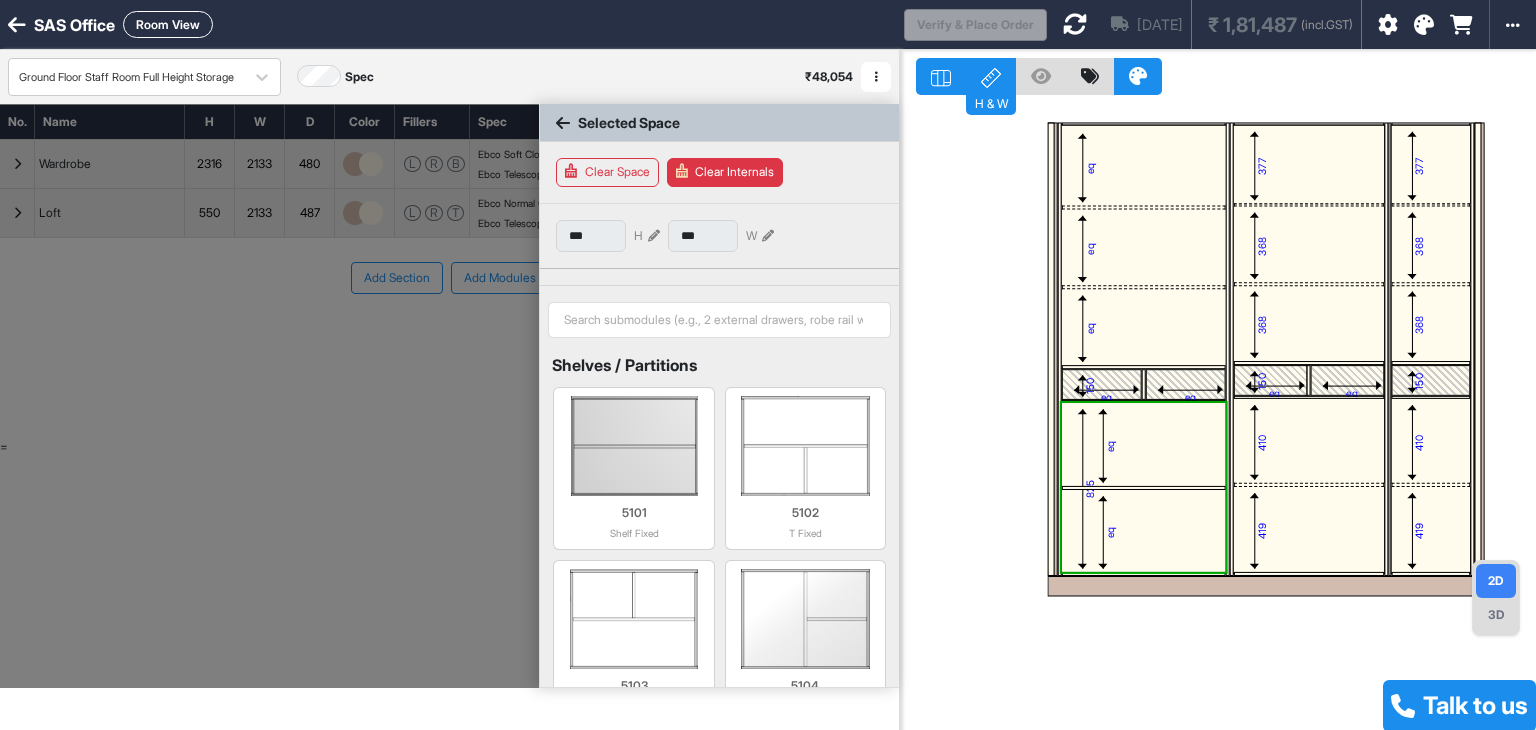 click on "368" at bounding box center [1419, 324] 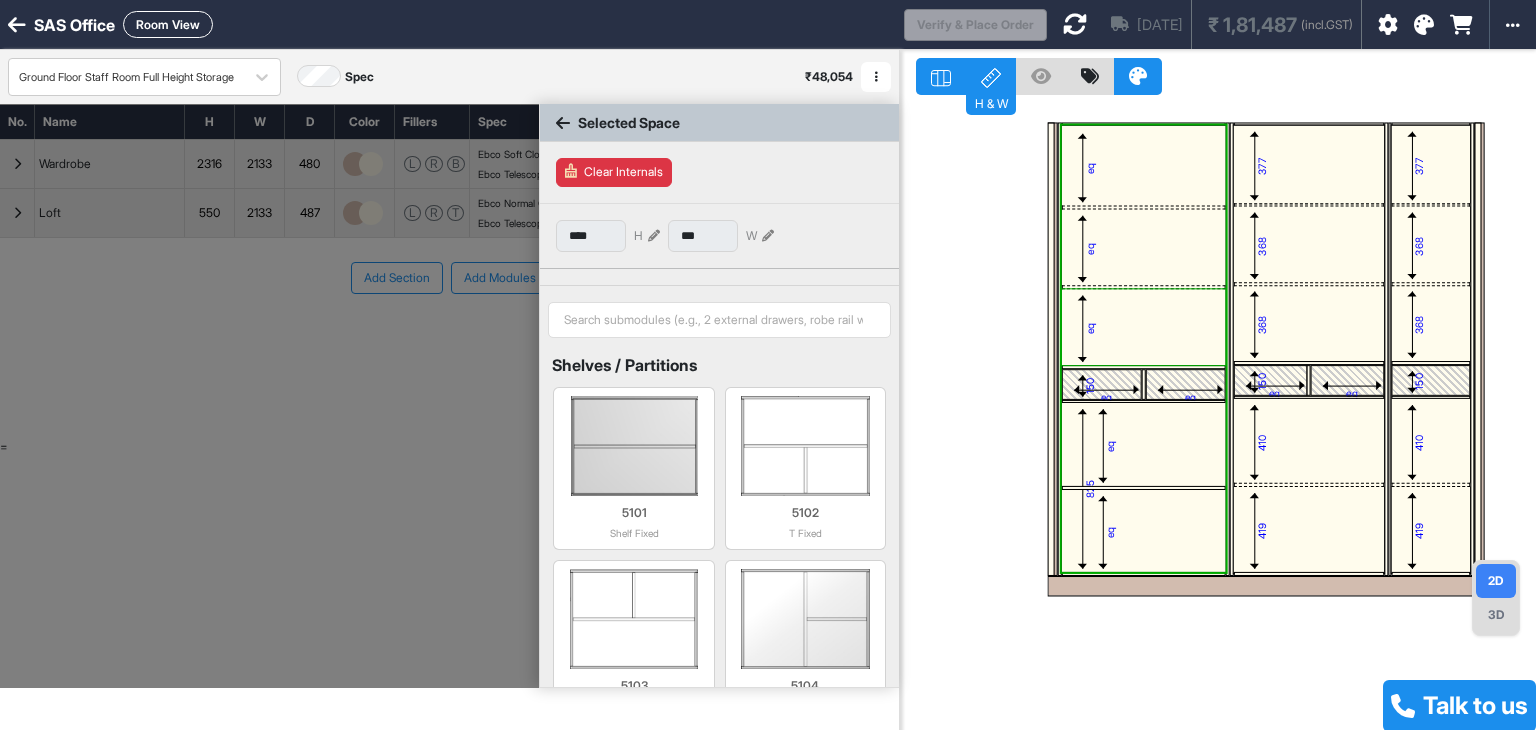 click on "eq" at bounding box center (1089, 328) 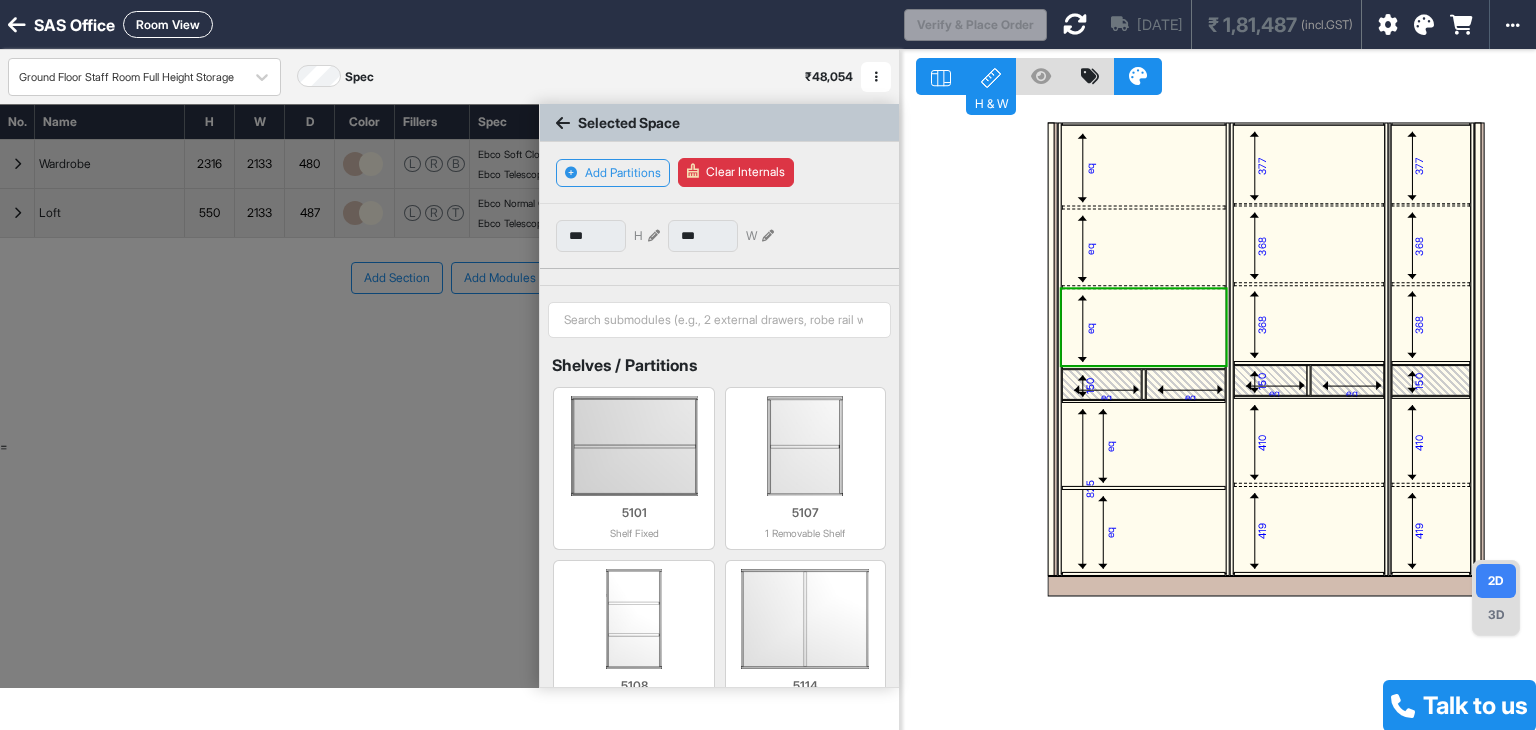 click on "*** H" at bounding box center [608, 236] 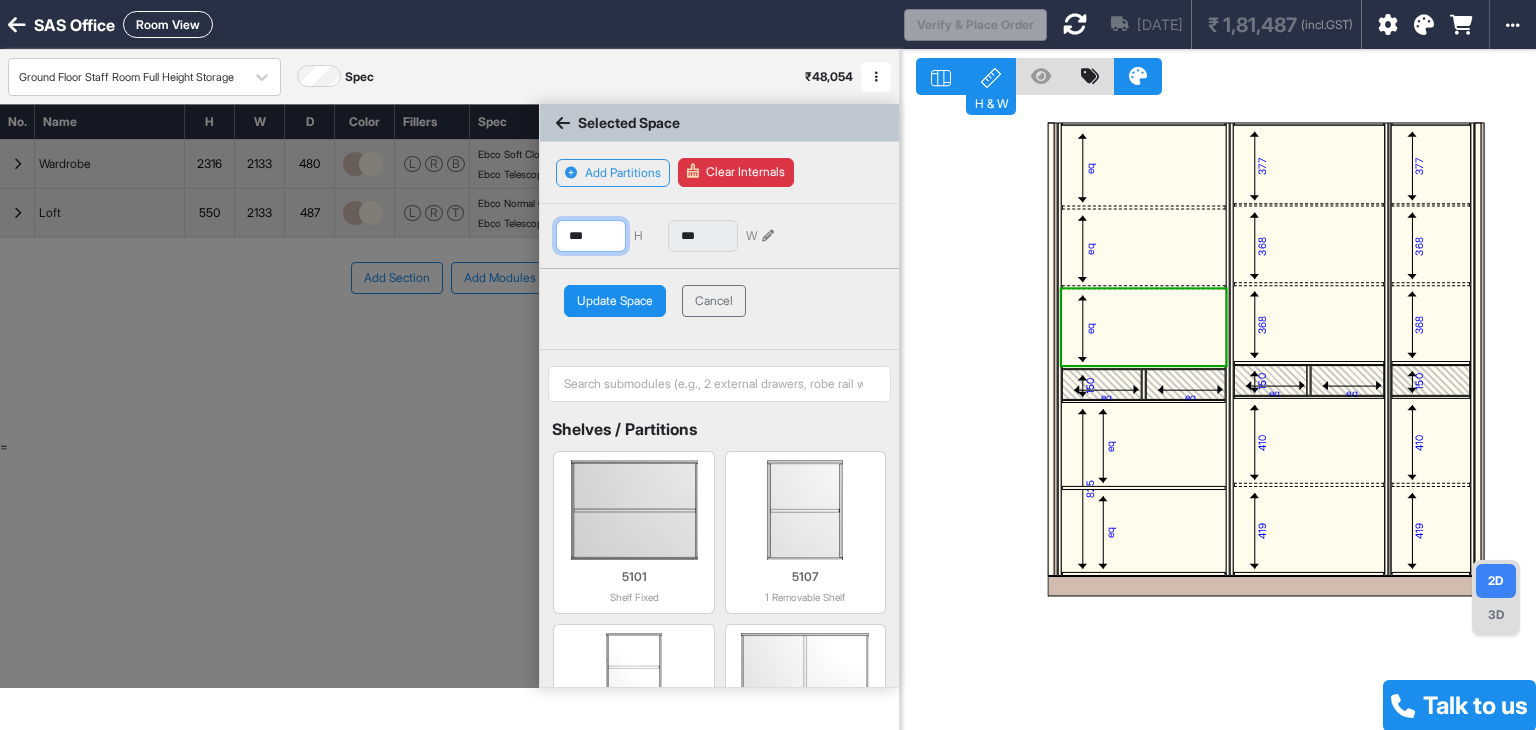 click on "***" at bounding box center [591, 236] 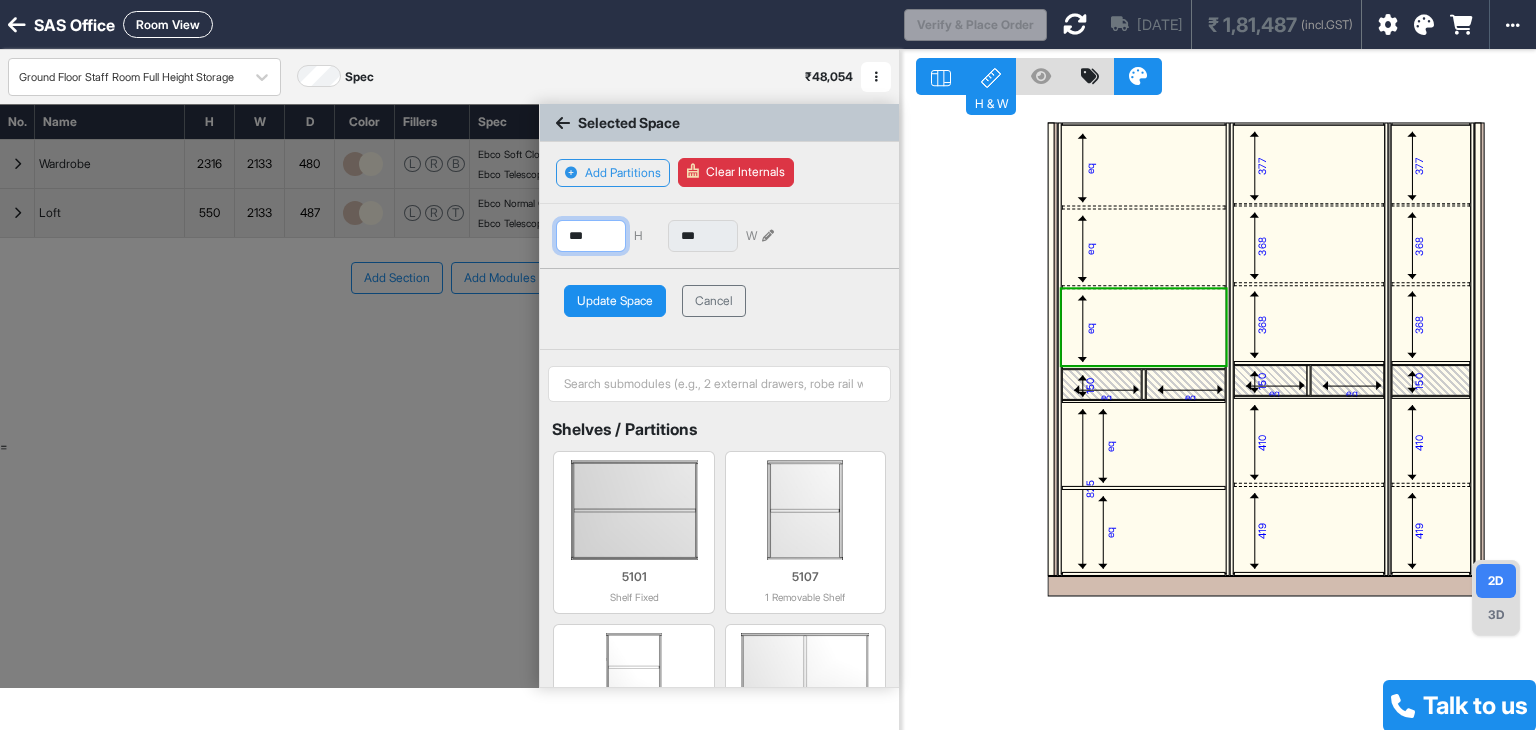 type on "***" 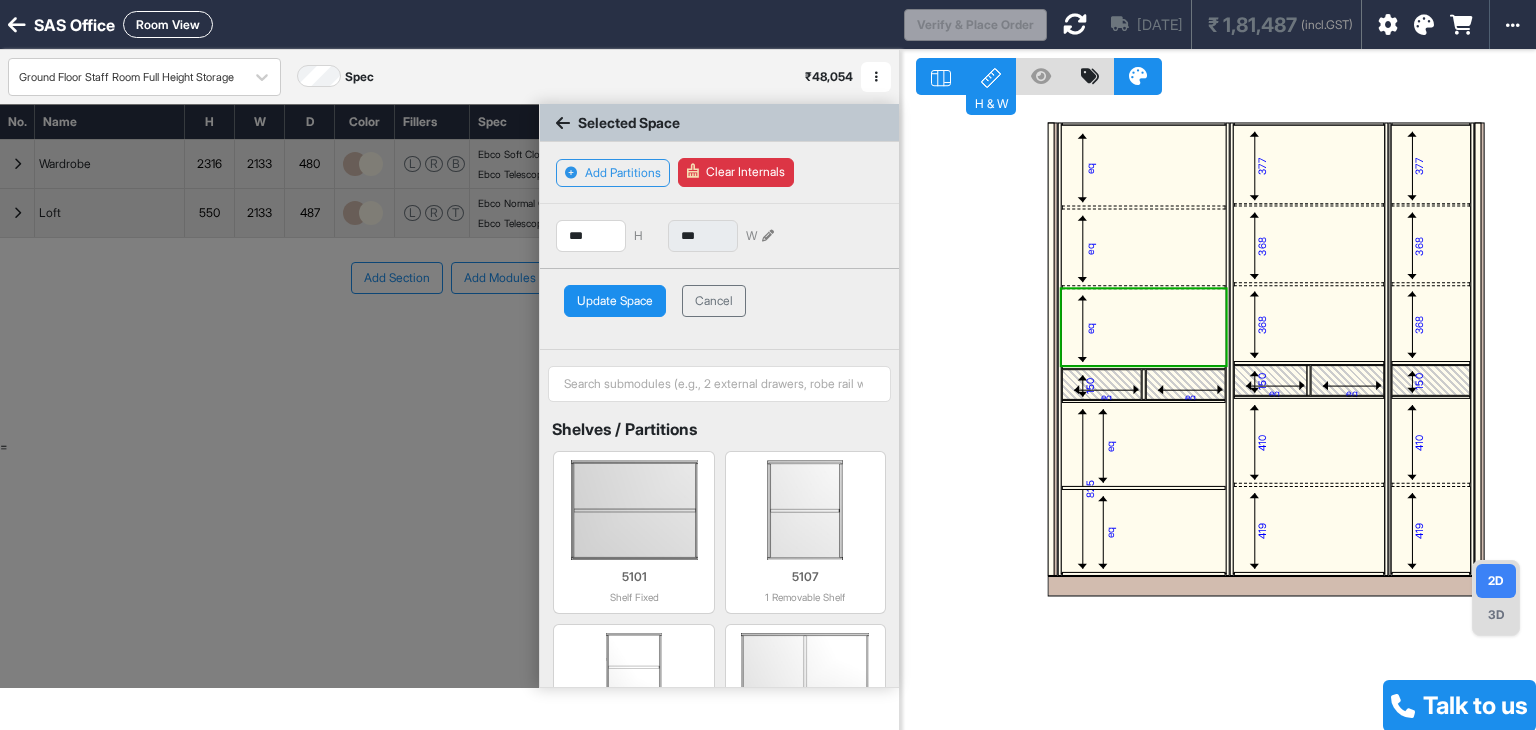 click on "Update Space" at bounding box center (615, 301) 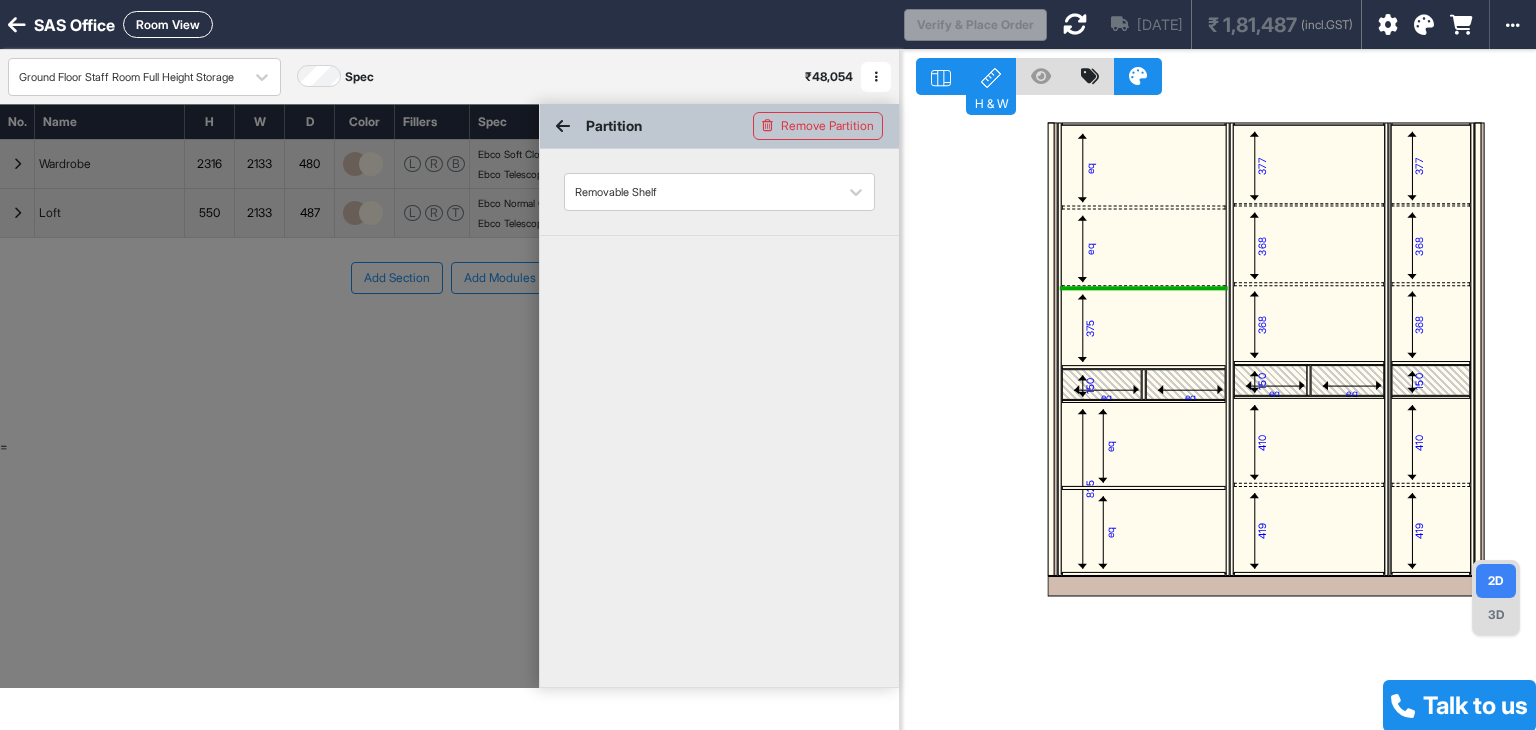 click at bounding box center (1143, 287) 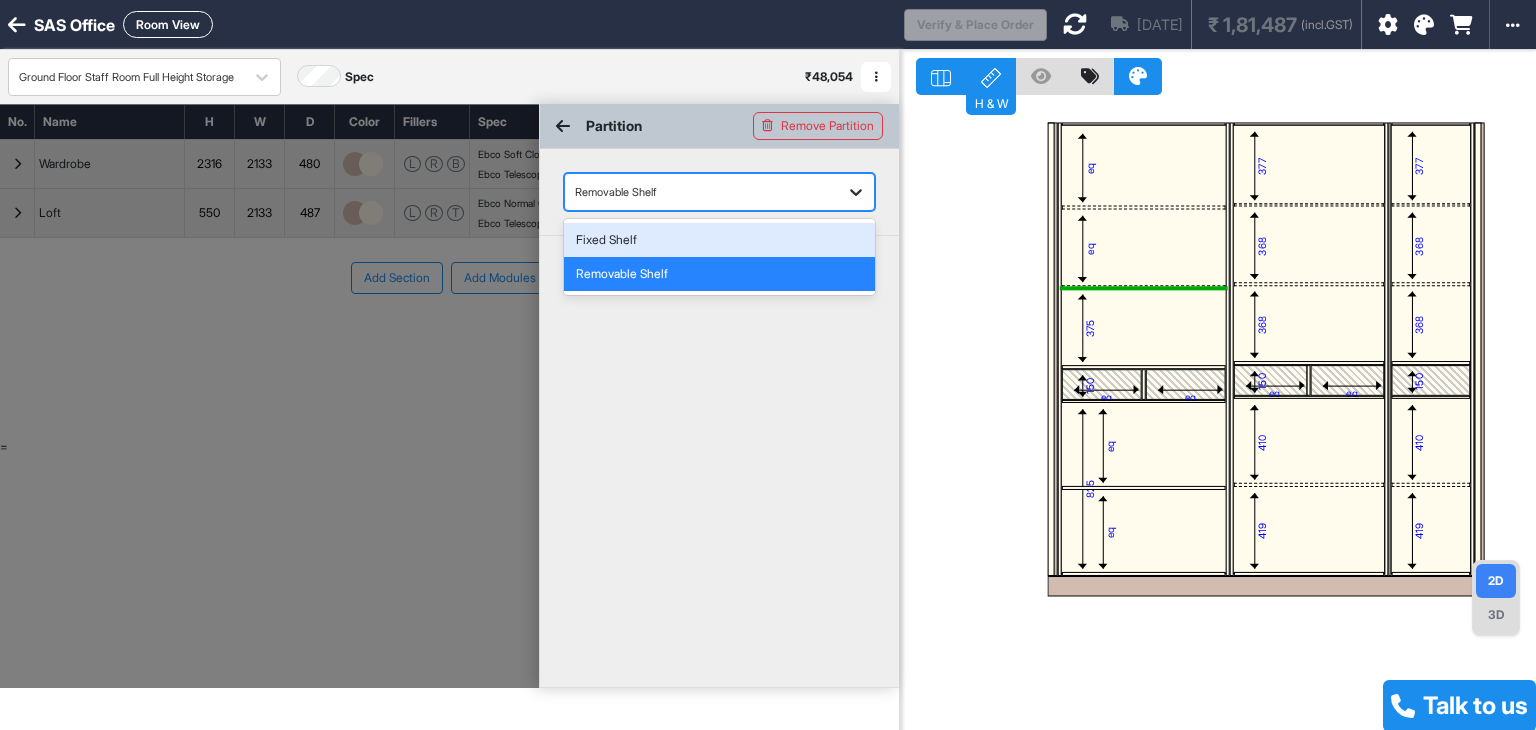 click 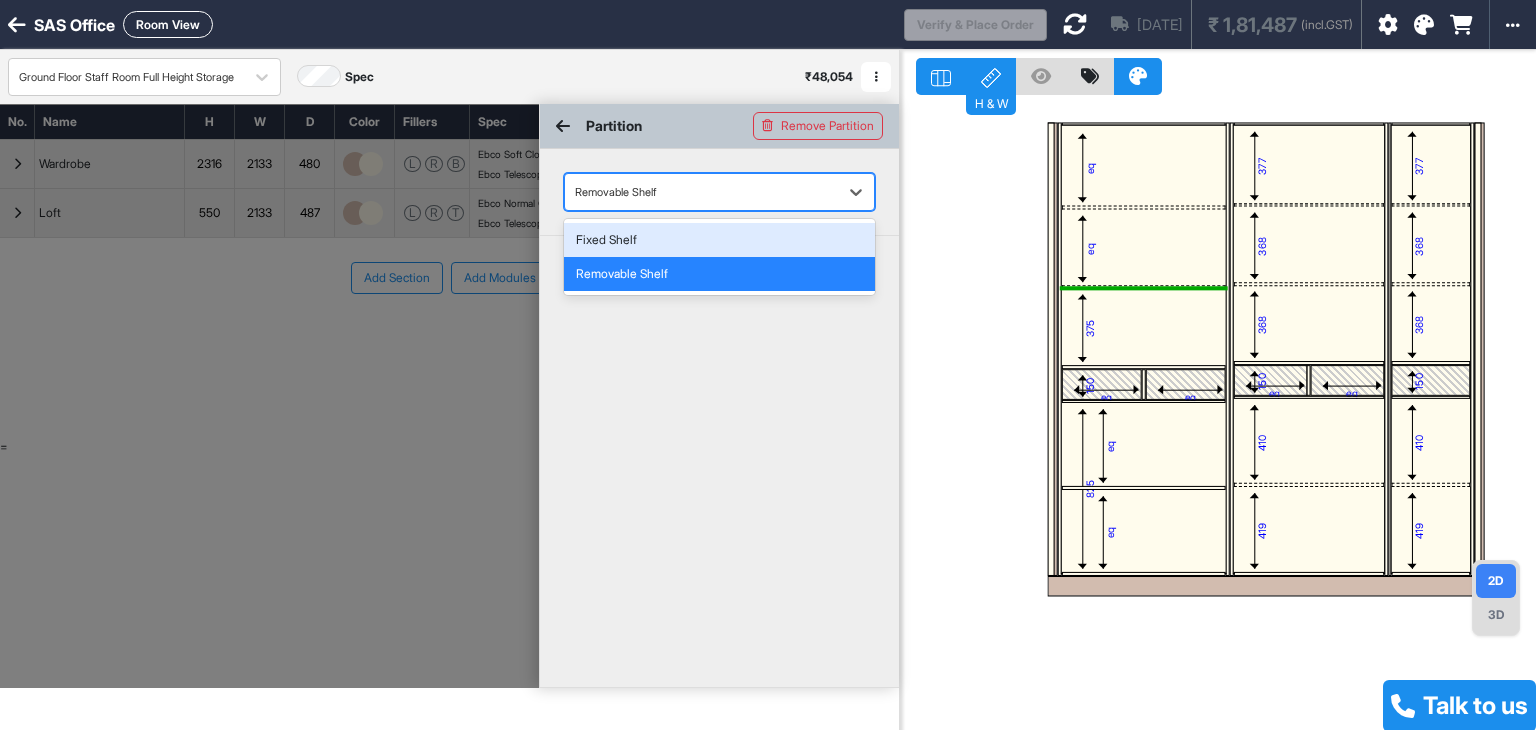 click on "Fixed Shelf" at bounding box center [719, 240] 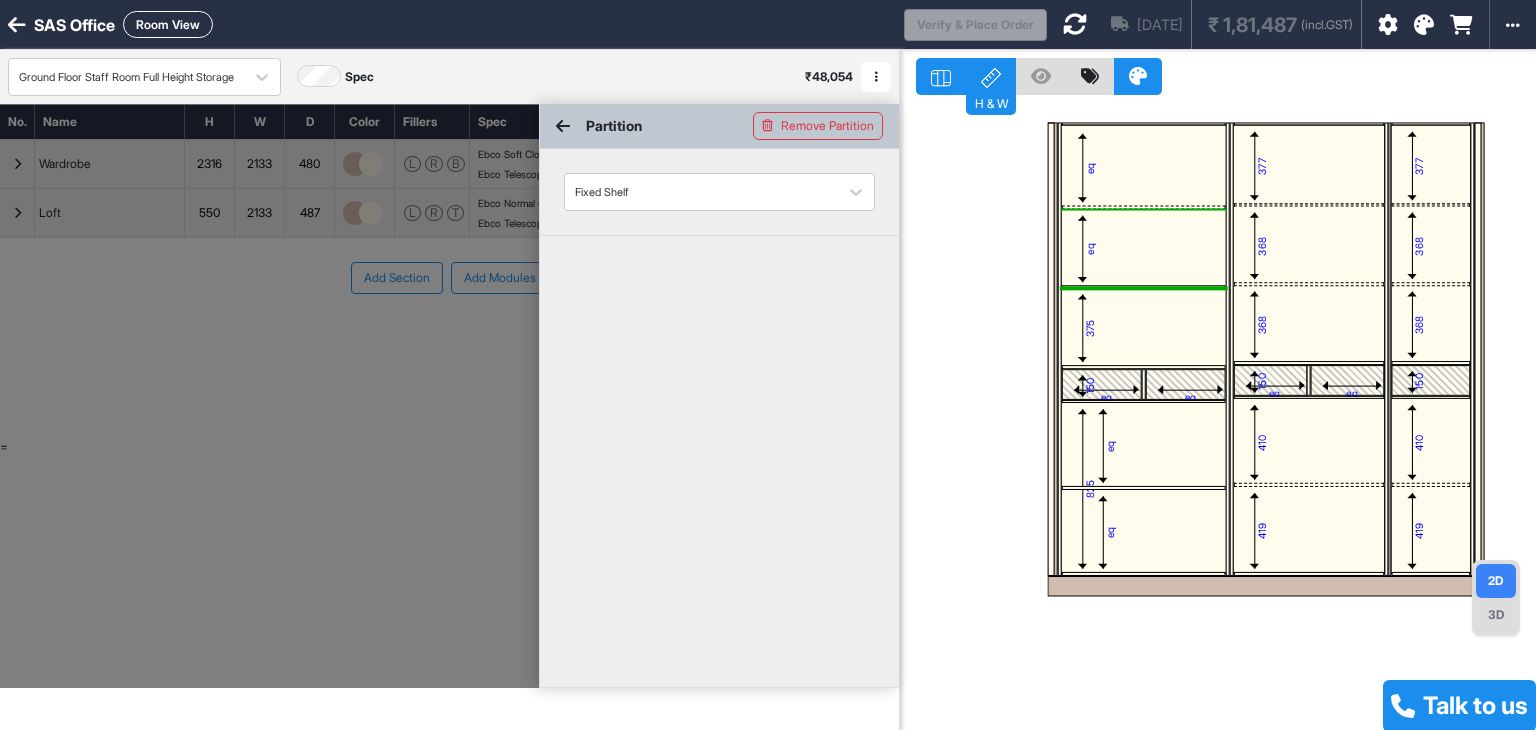 click on "eq" at bounding box center (1143, 167) 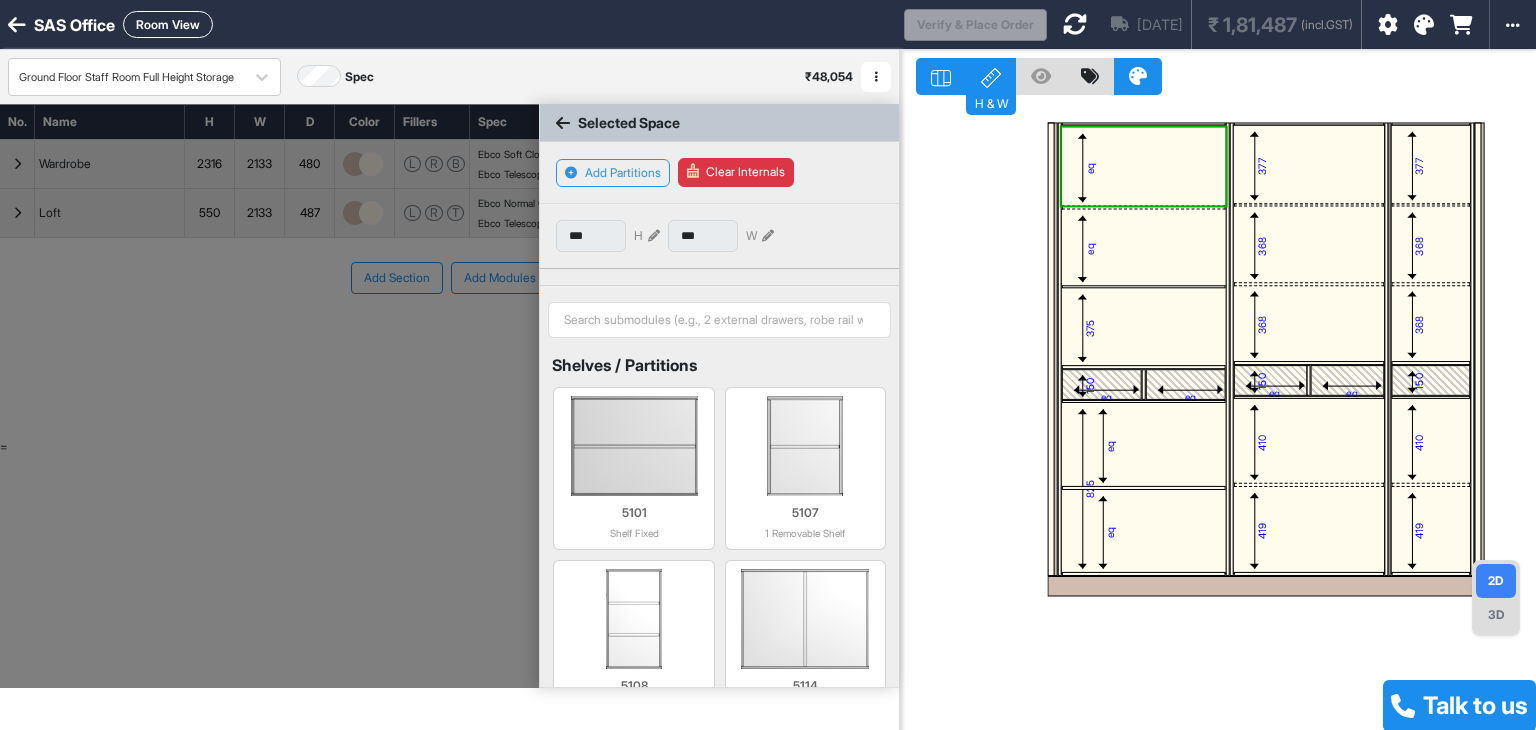 click at bounding box center [1143, 207] 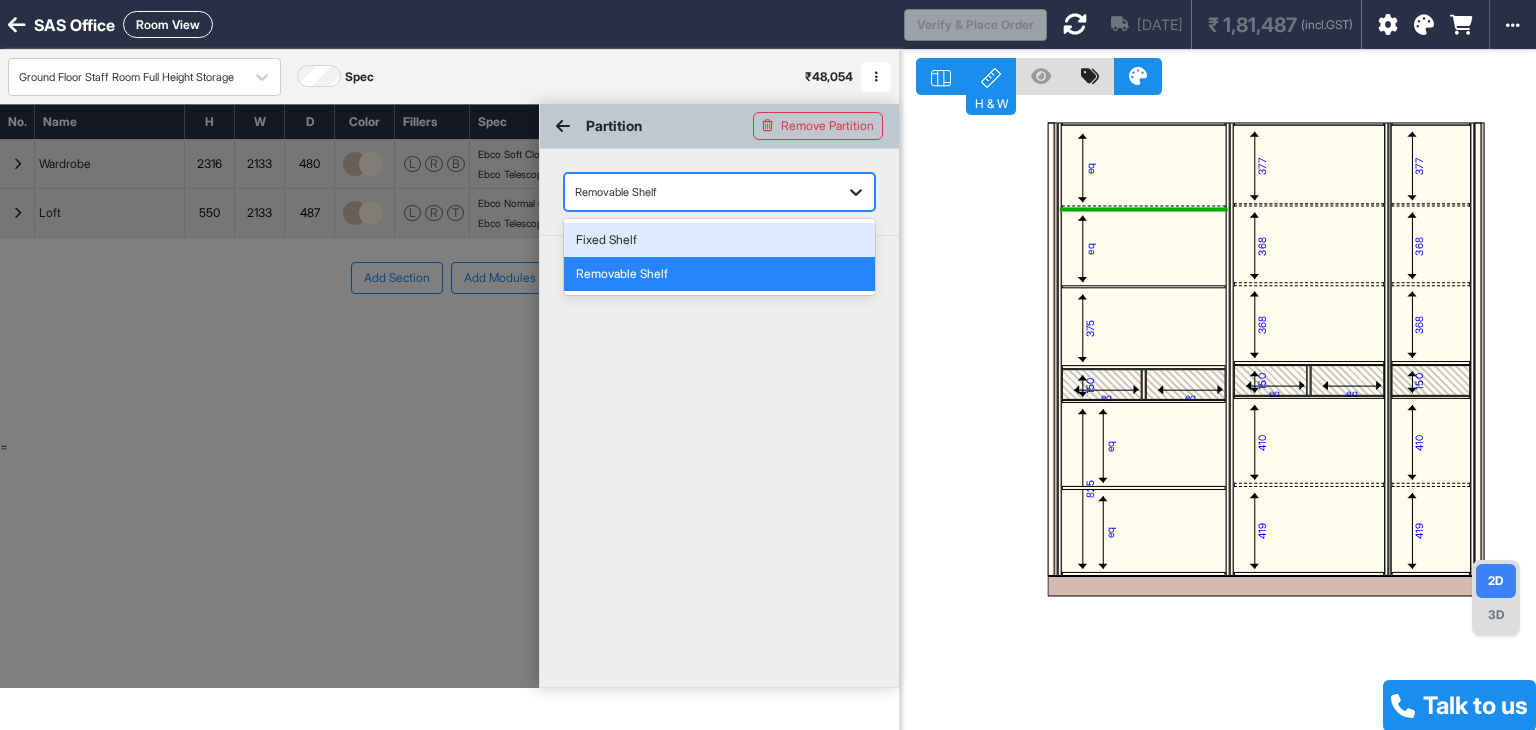 click 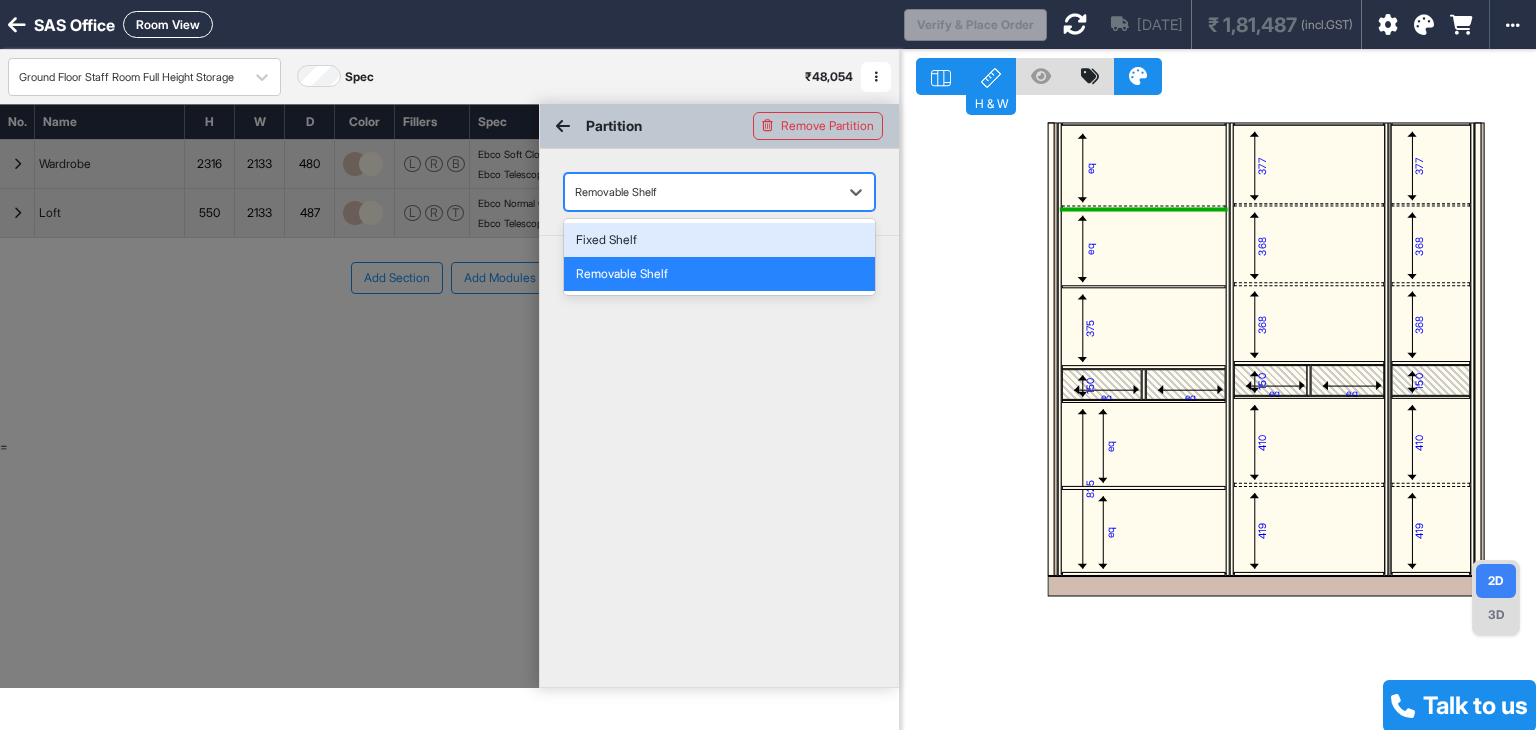 click on "Fixed Shelf" at bounding box center (719, 240) 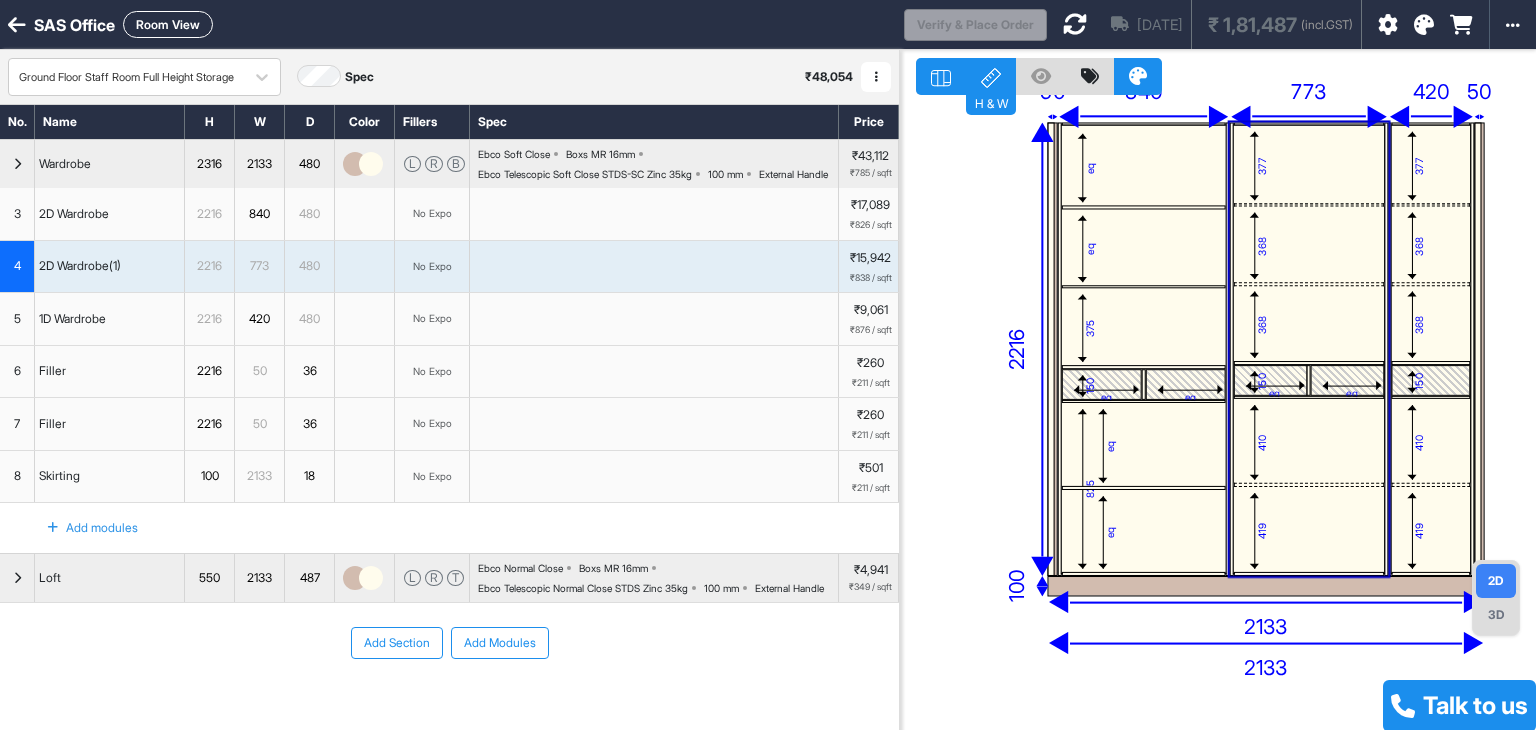 click on "4" at bounding box center (17, 267) 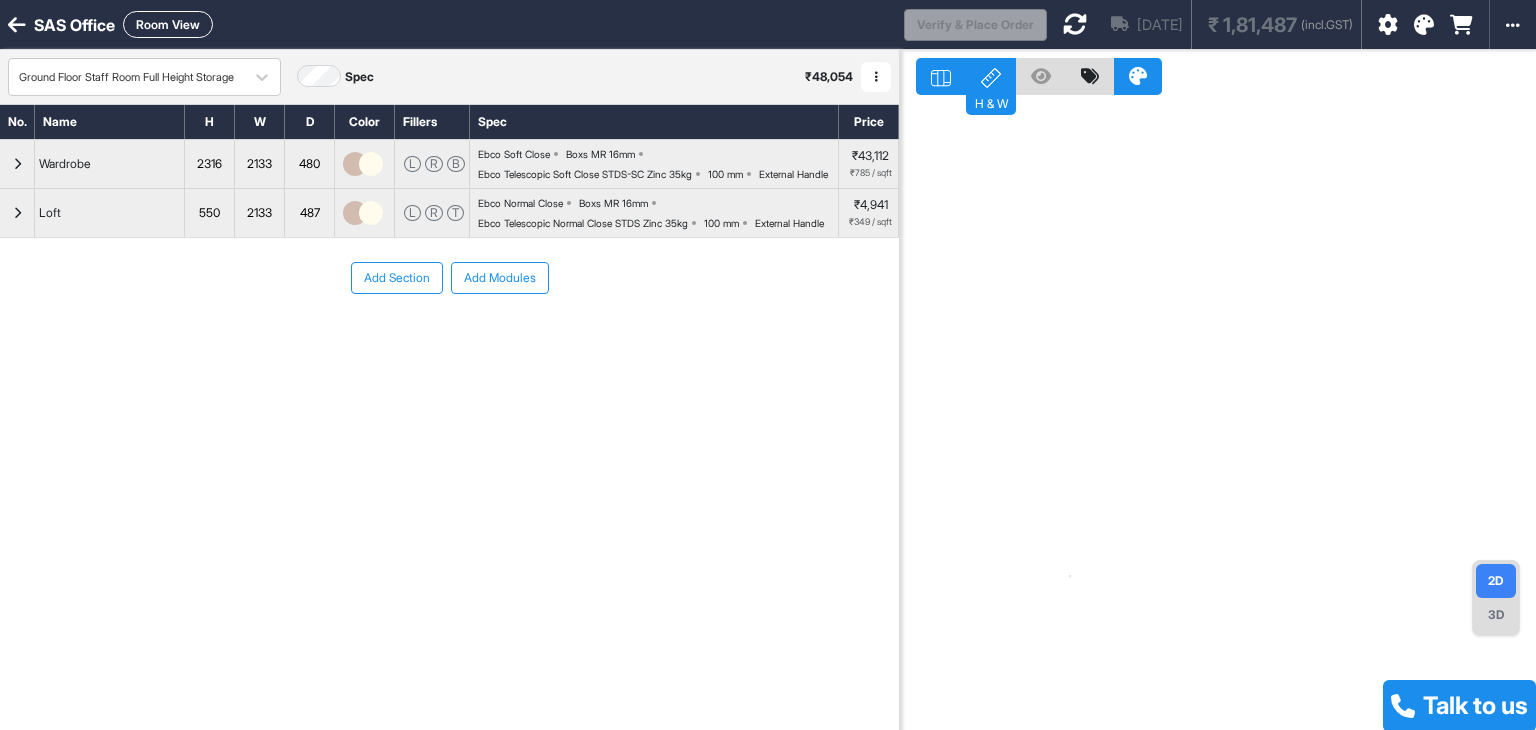click at bounding box center [17, 164] 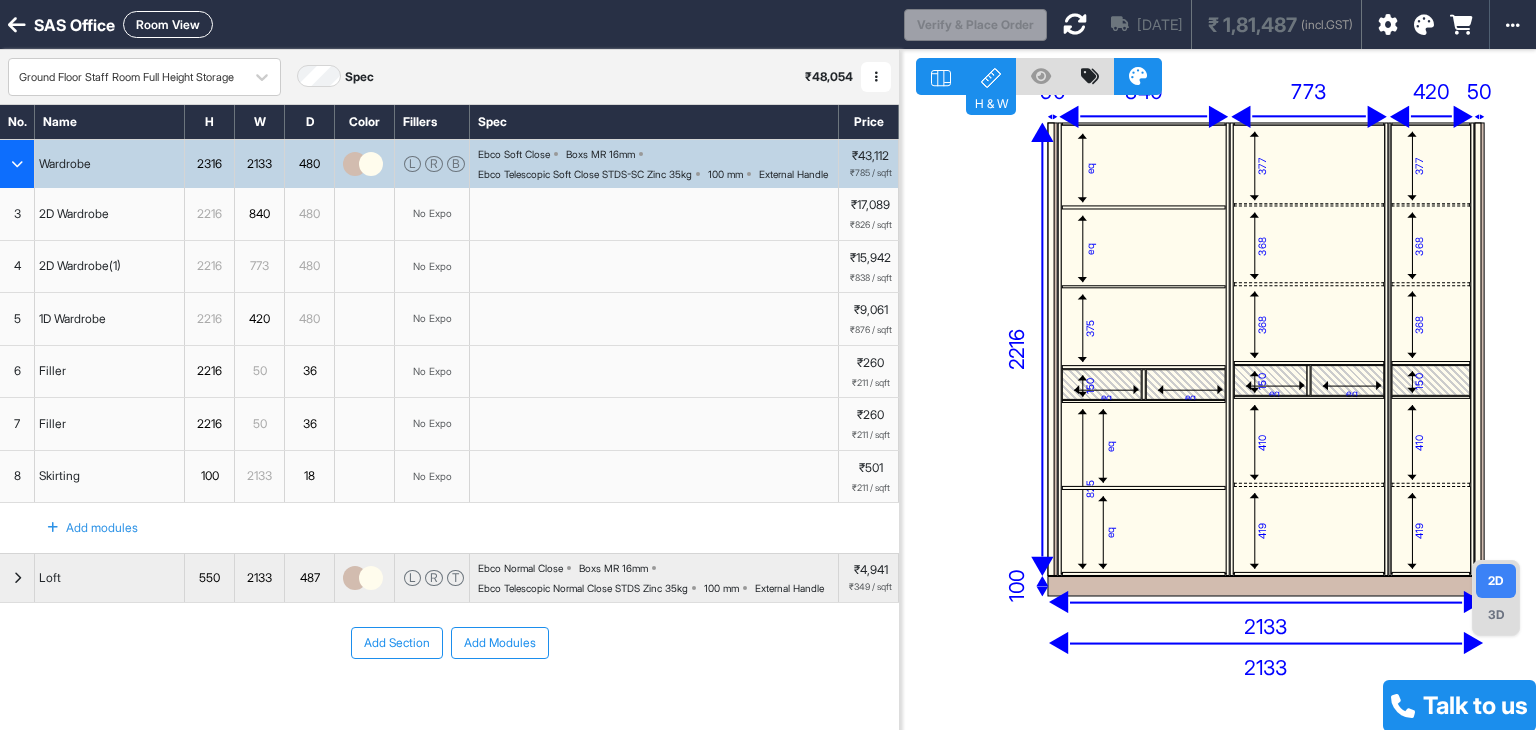 click on "4" at bounding box center [17, 266] 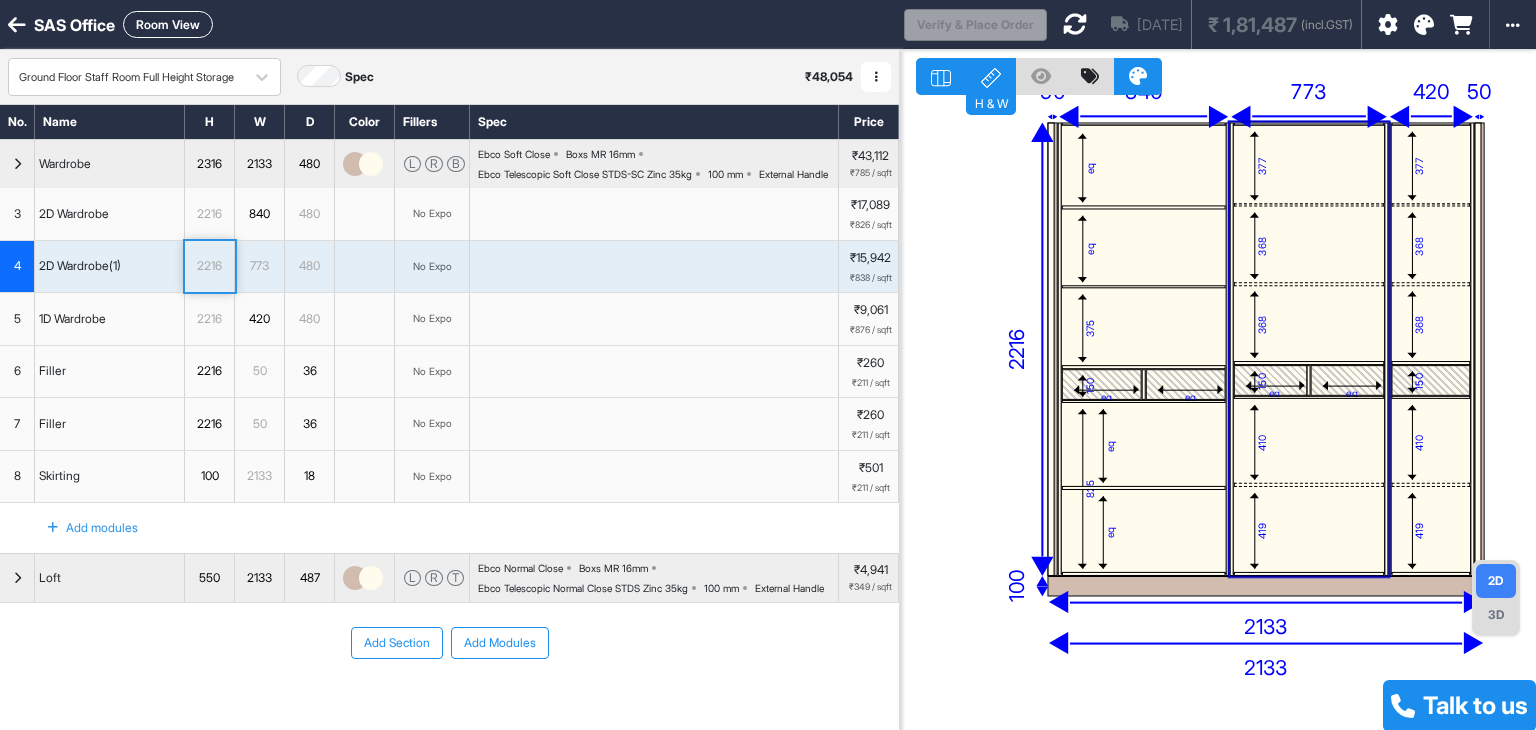 click on "2216" at bounding box center (209, 266) 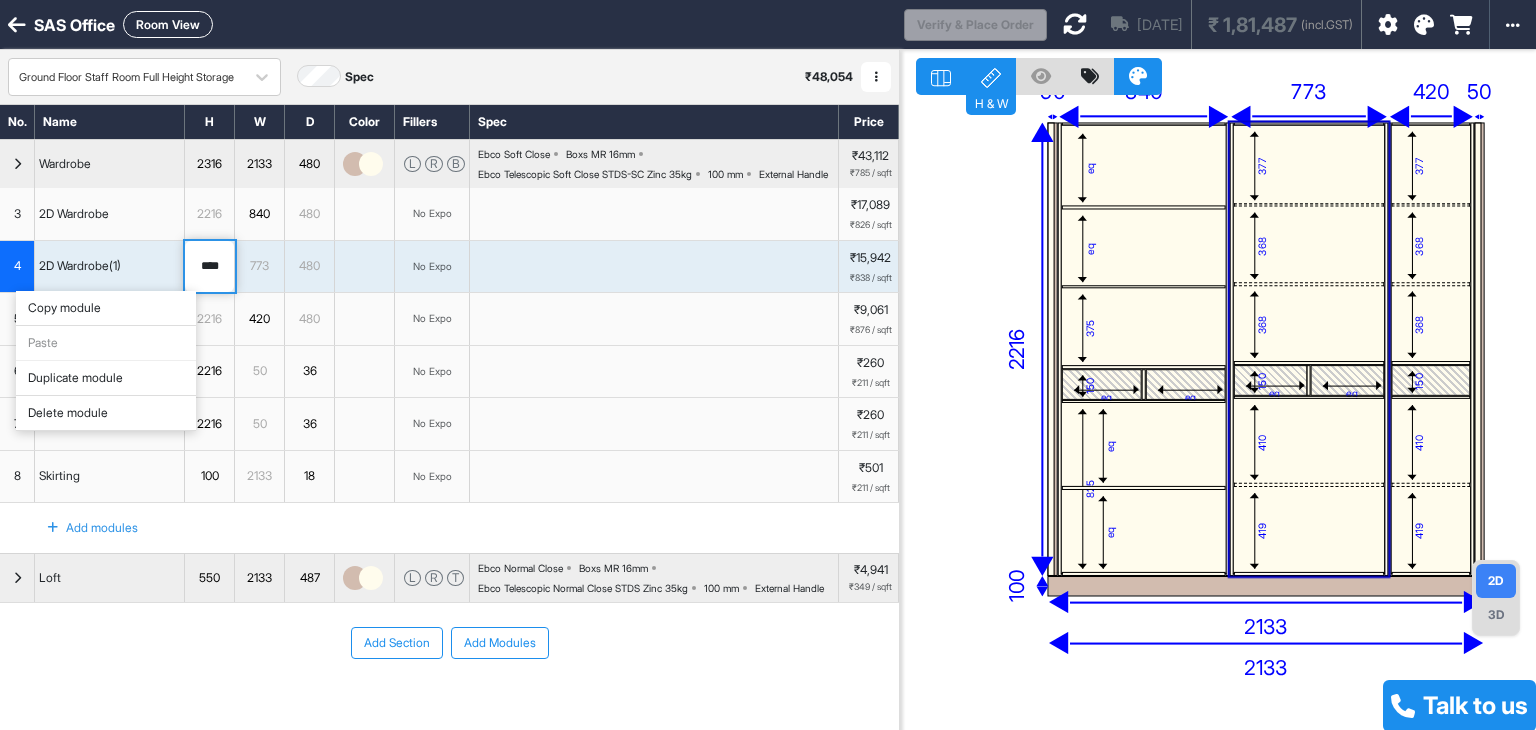 click on "Delete module" at bounding box center (106, 413) 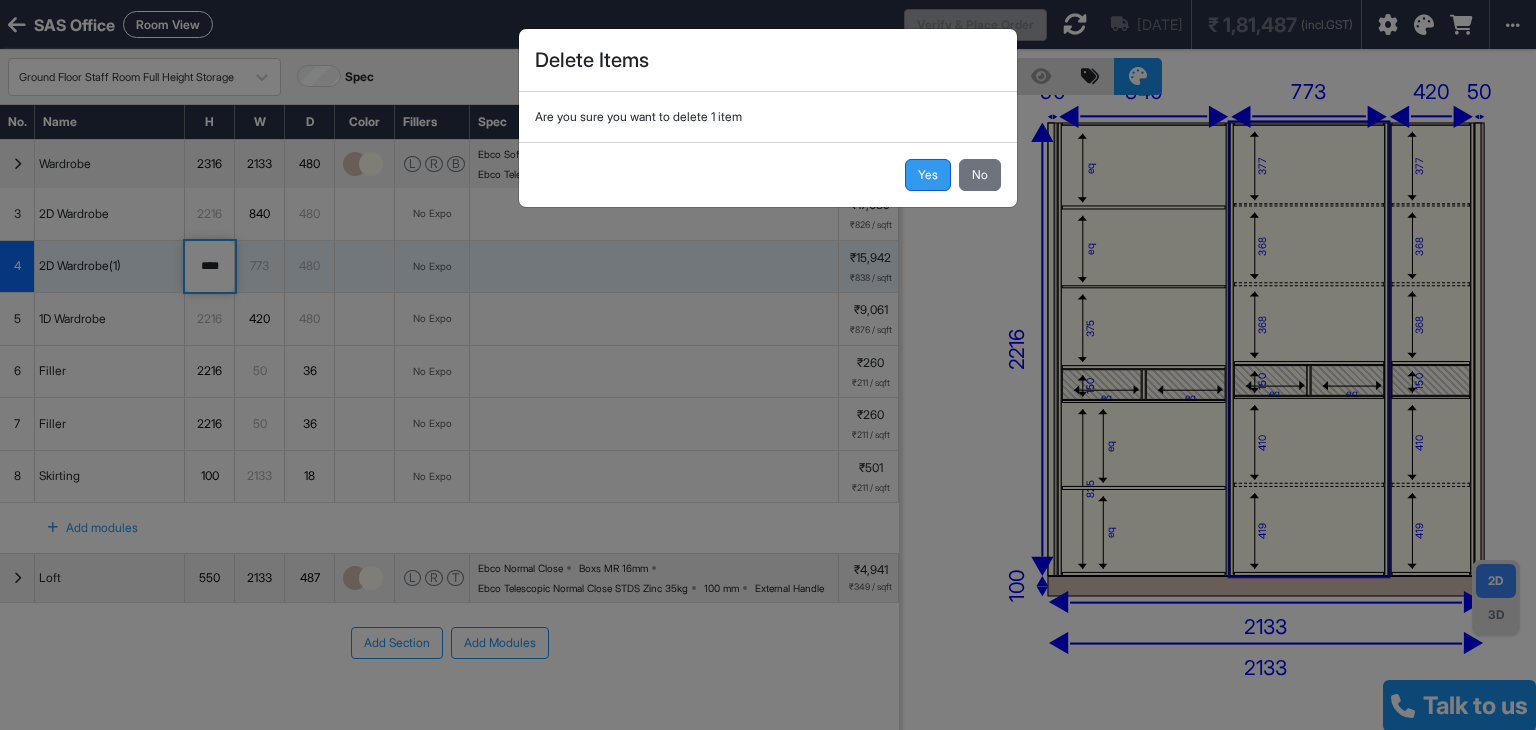 click on "Yes" at bounding box center (928, 175) 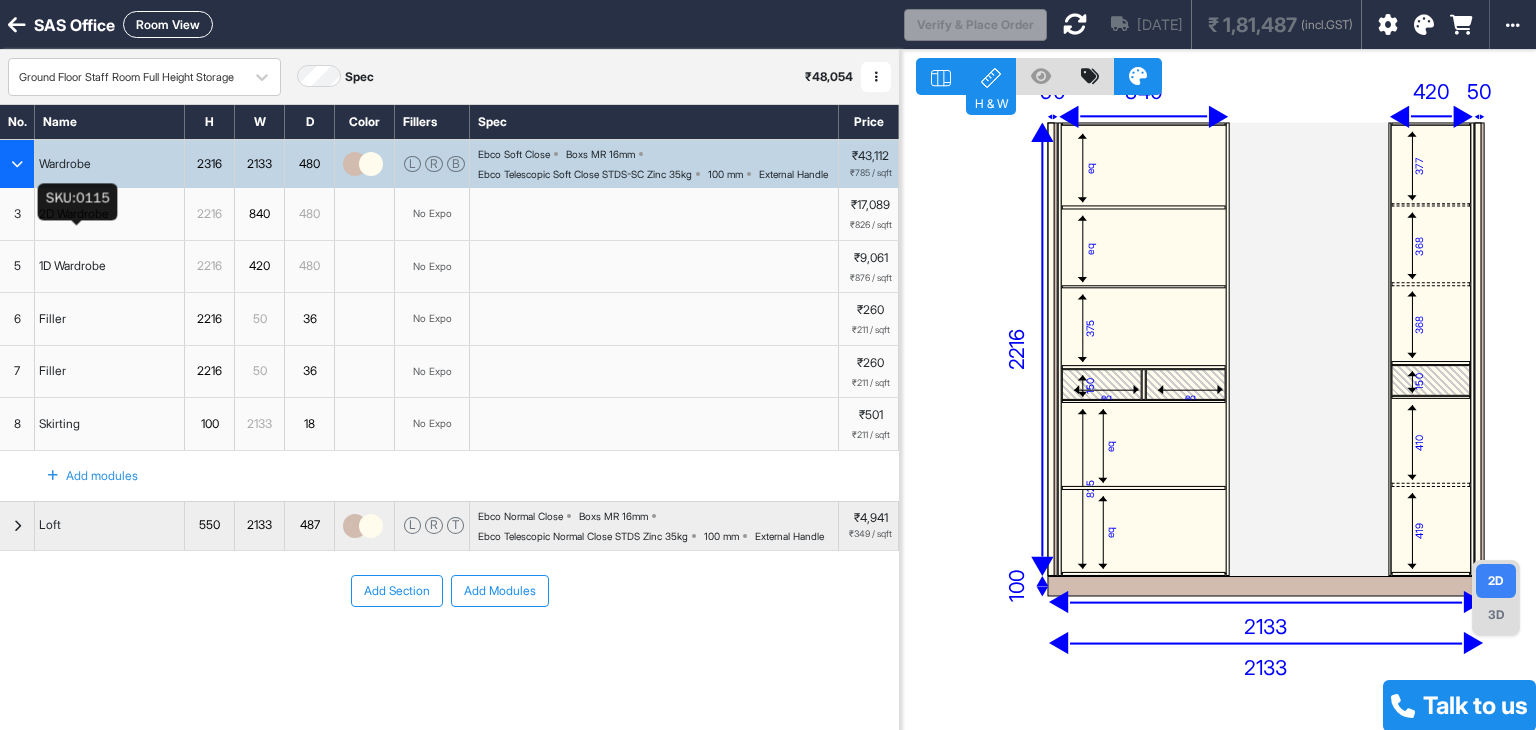 click on "2D Wardrobe" at bounding box center [74, 214] 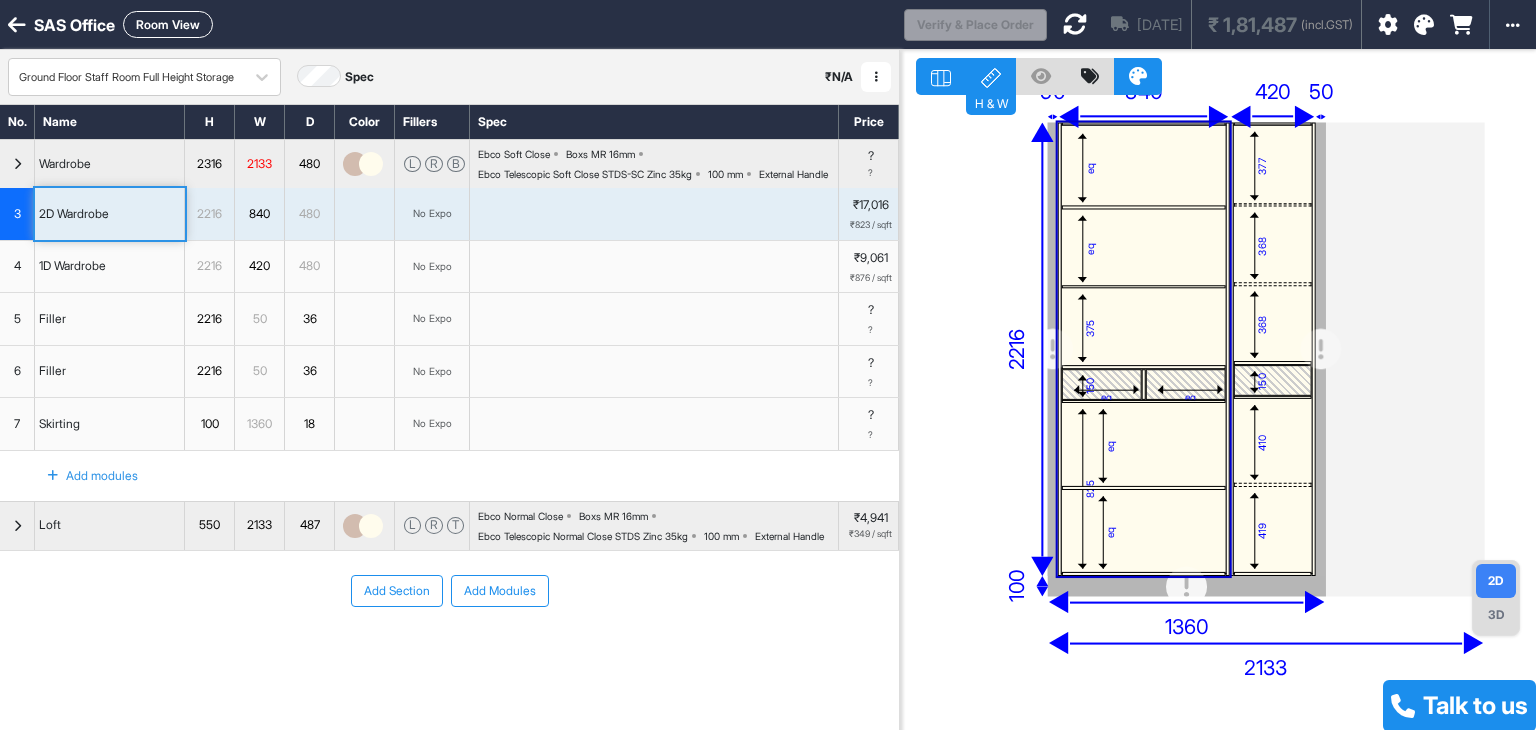 click on "3" at bounding box center (17, 214) 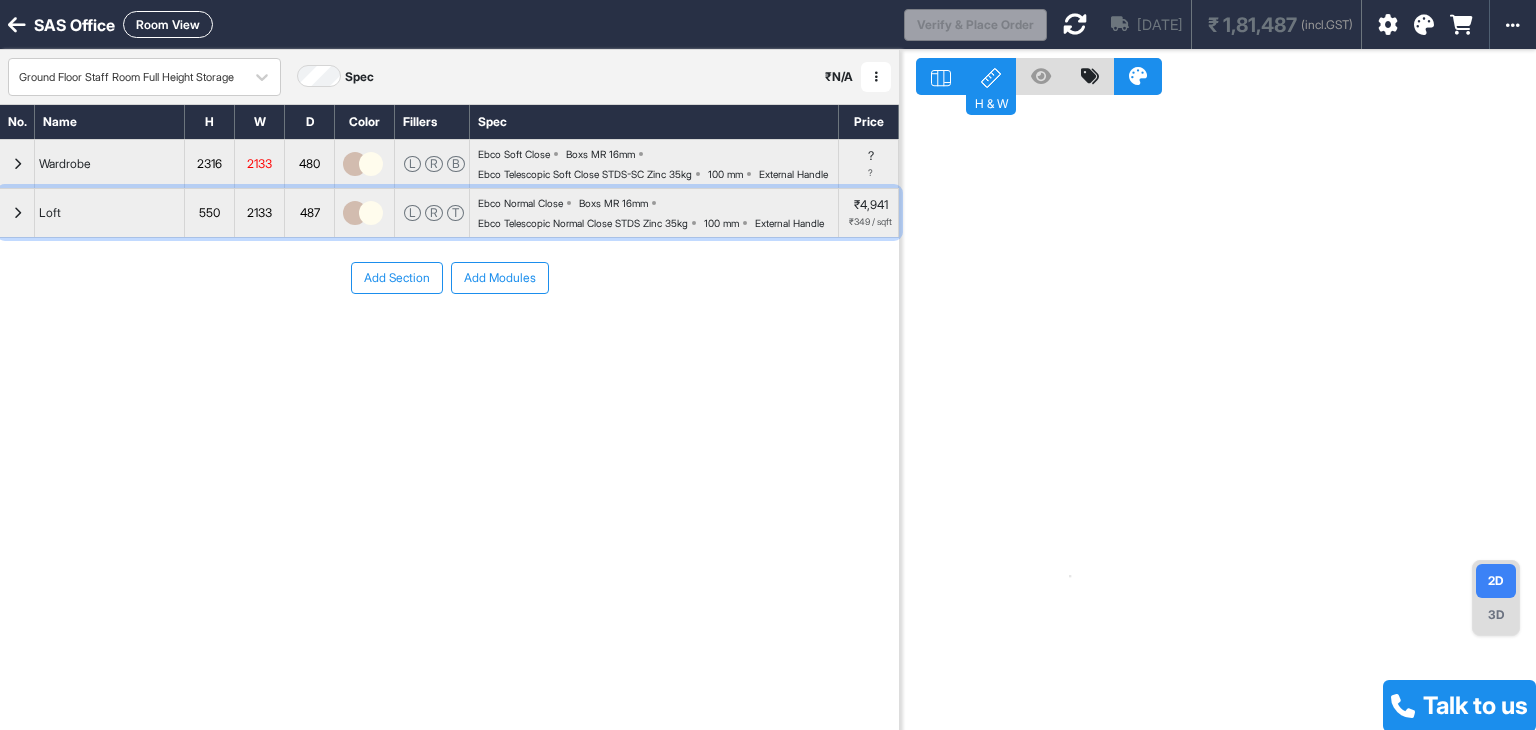 click at bounding box center (17, 213) 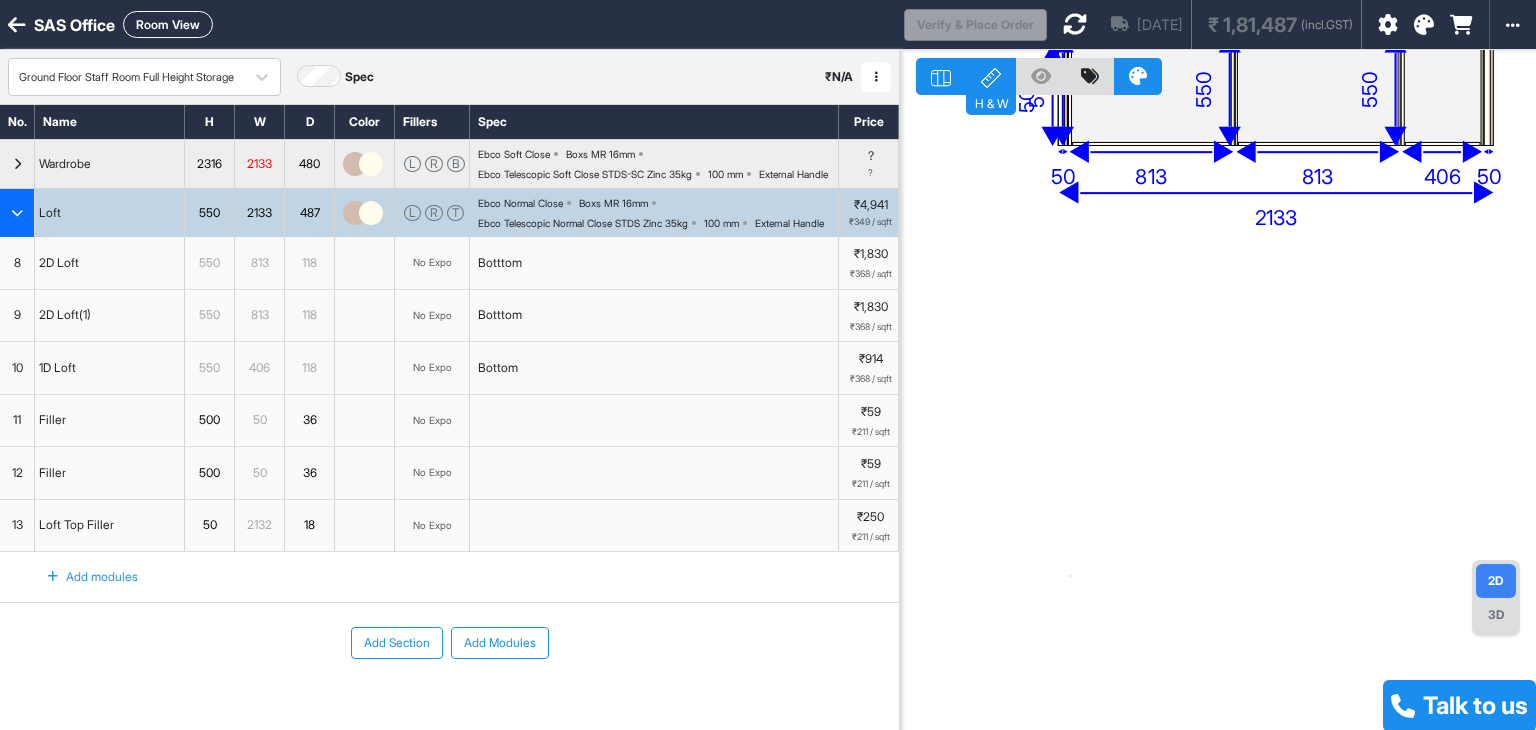 click at bounding box center (17, 213) 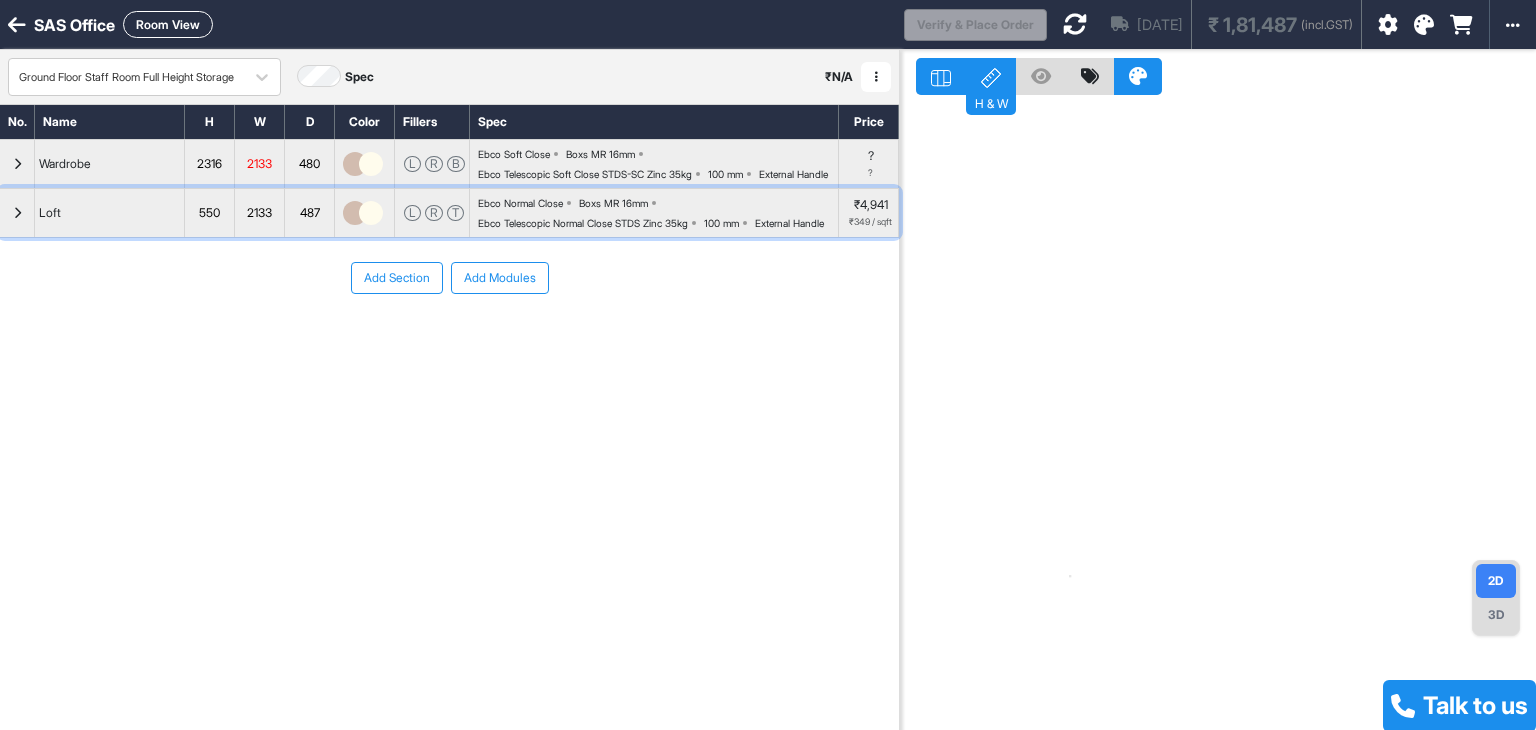 click at bounding box center (17, 213) 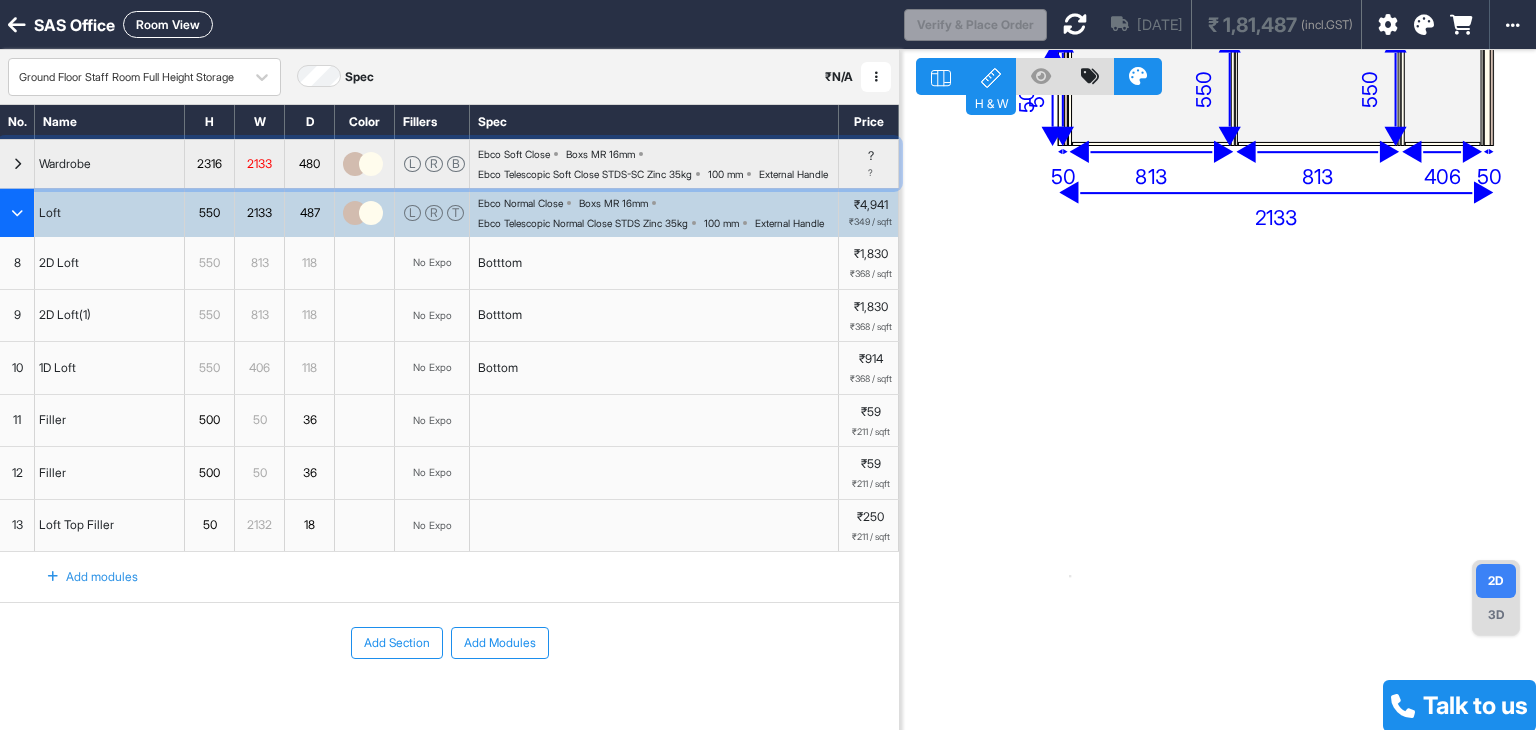 click at bounding box center (17, 164) 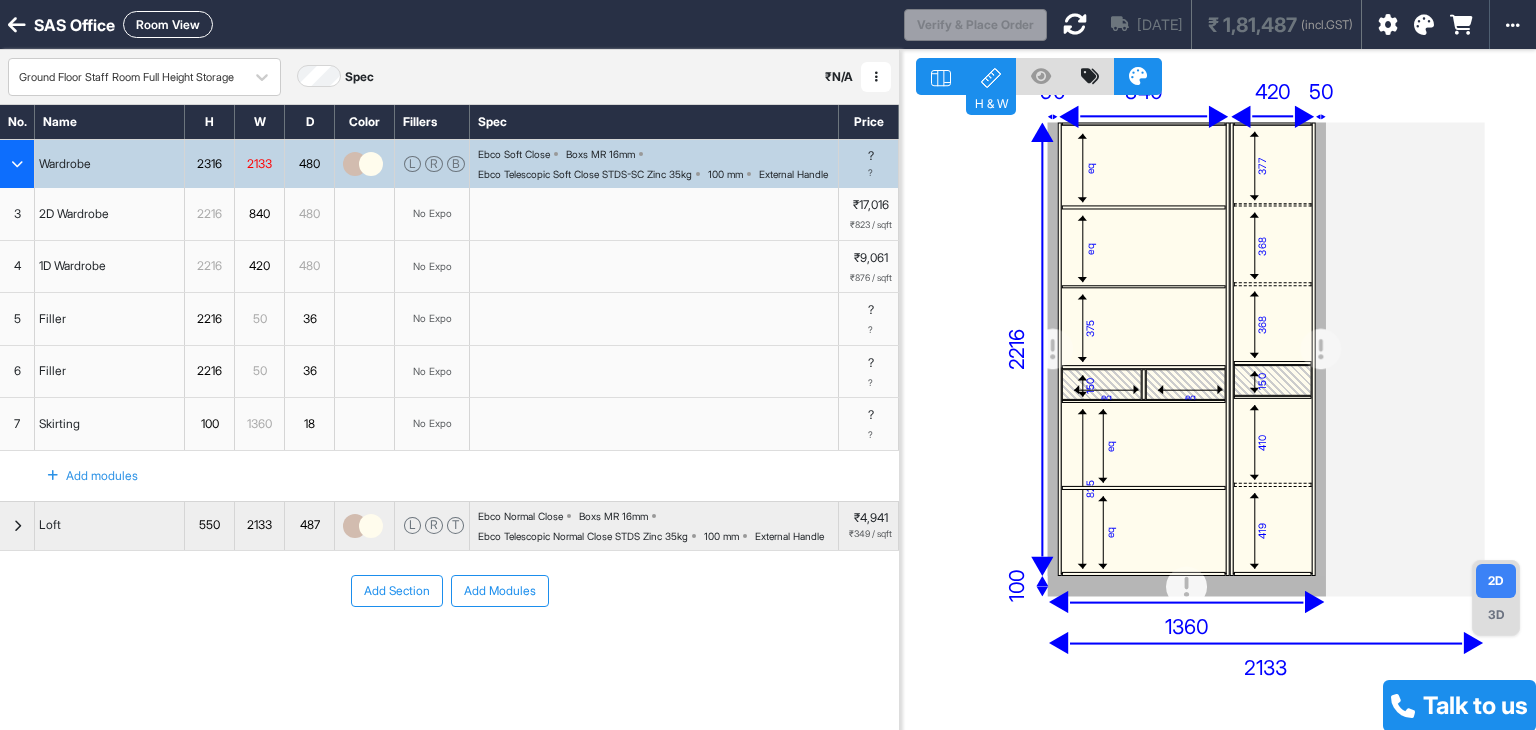 click on "3" at bounding box center [17, 214] 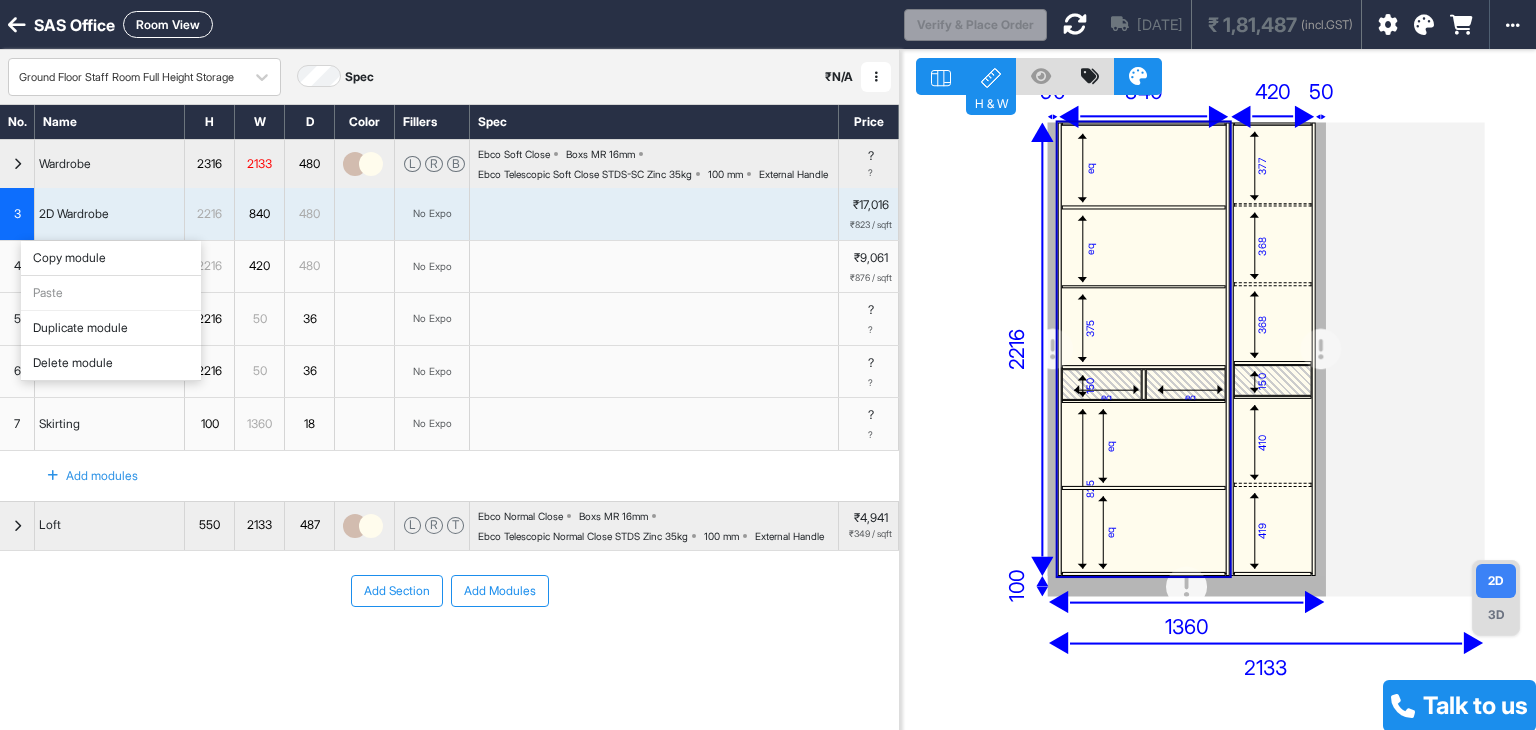 click on "Duplicate module" at bounding box center [111, 328] 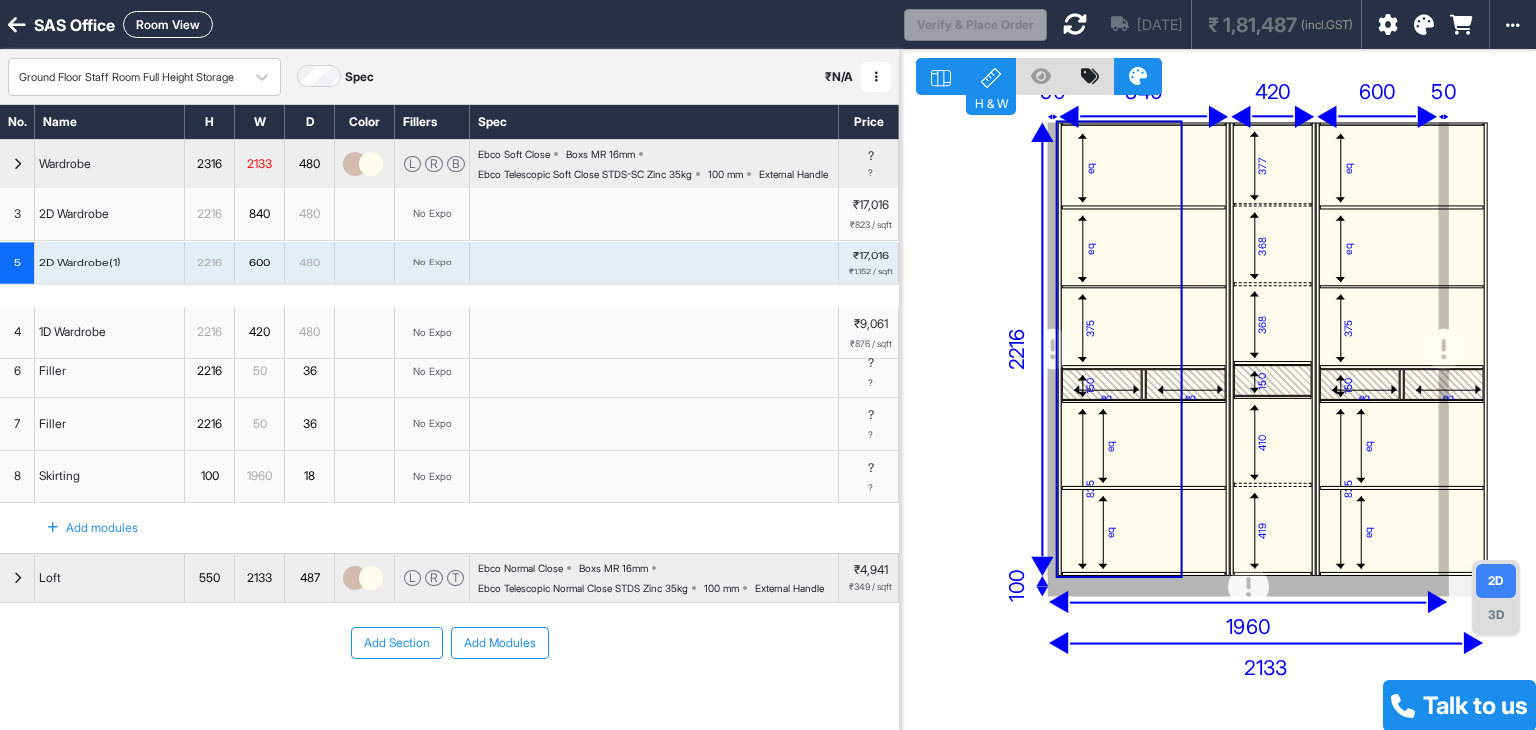 drag, startPoint x: 25, startPoint y: 366, endPoint x: 18, endPoint y: 312, distance: 54.451813 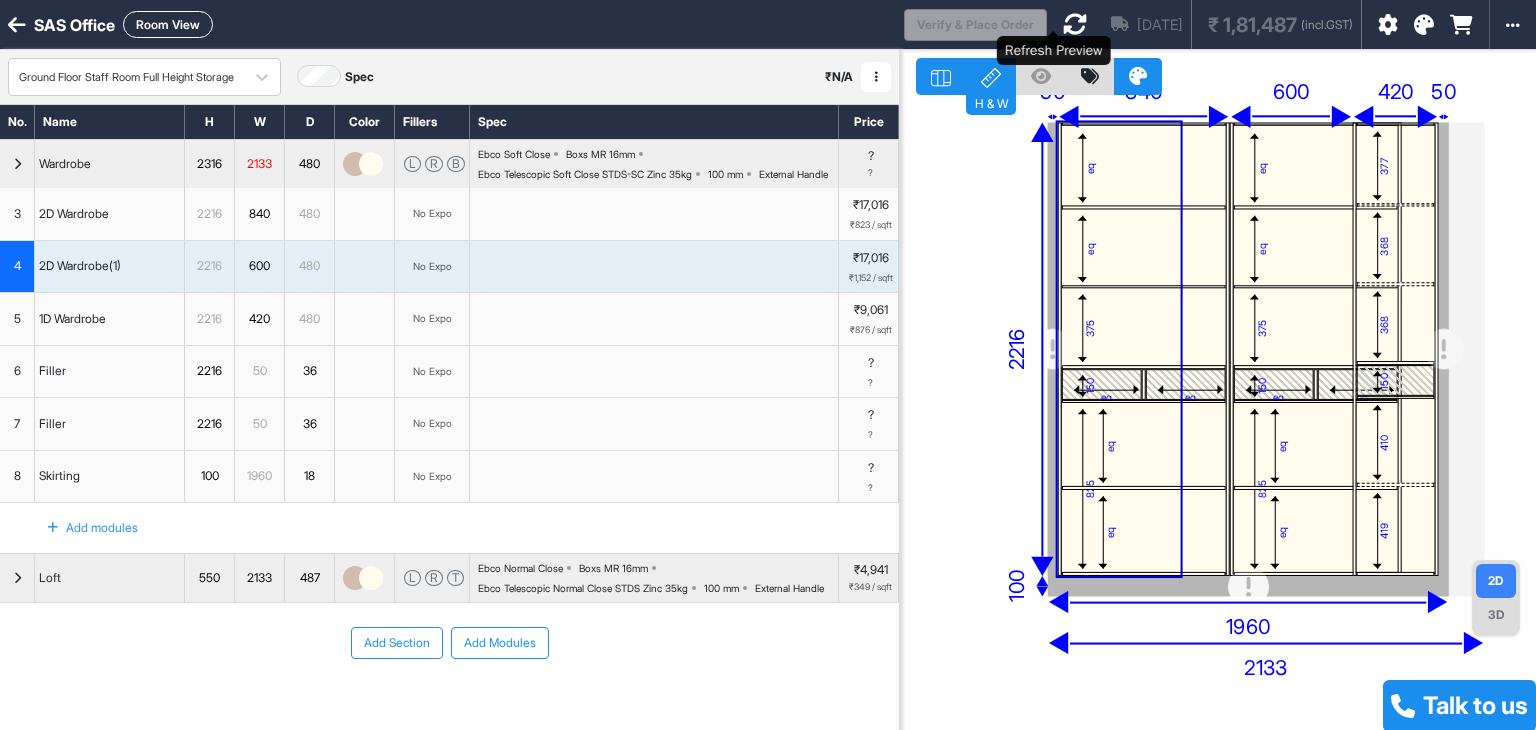 click at bounding box center [1075, 24] 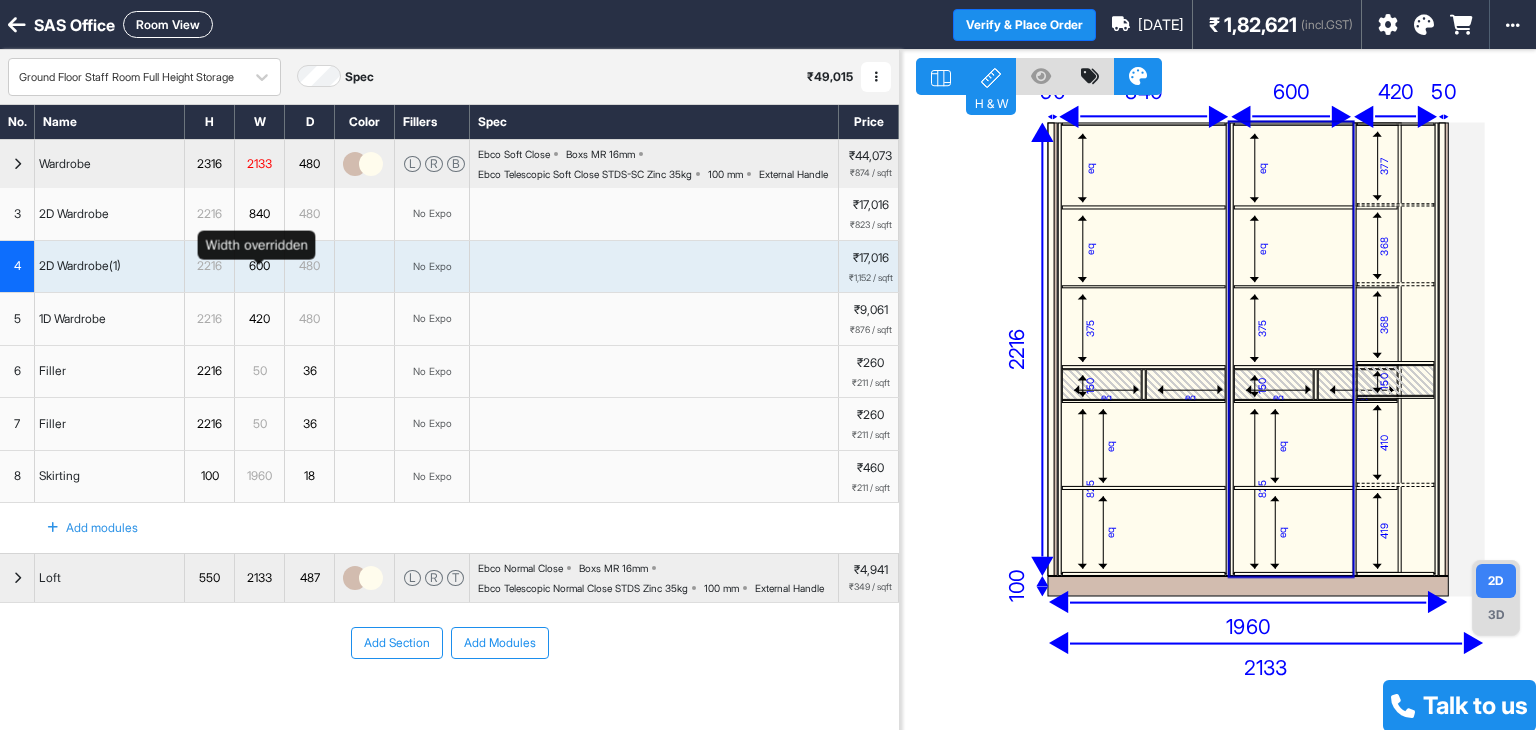 click on "600" at bounding box center (259, 266) 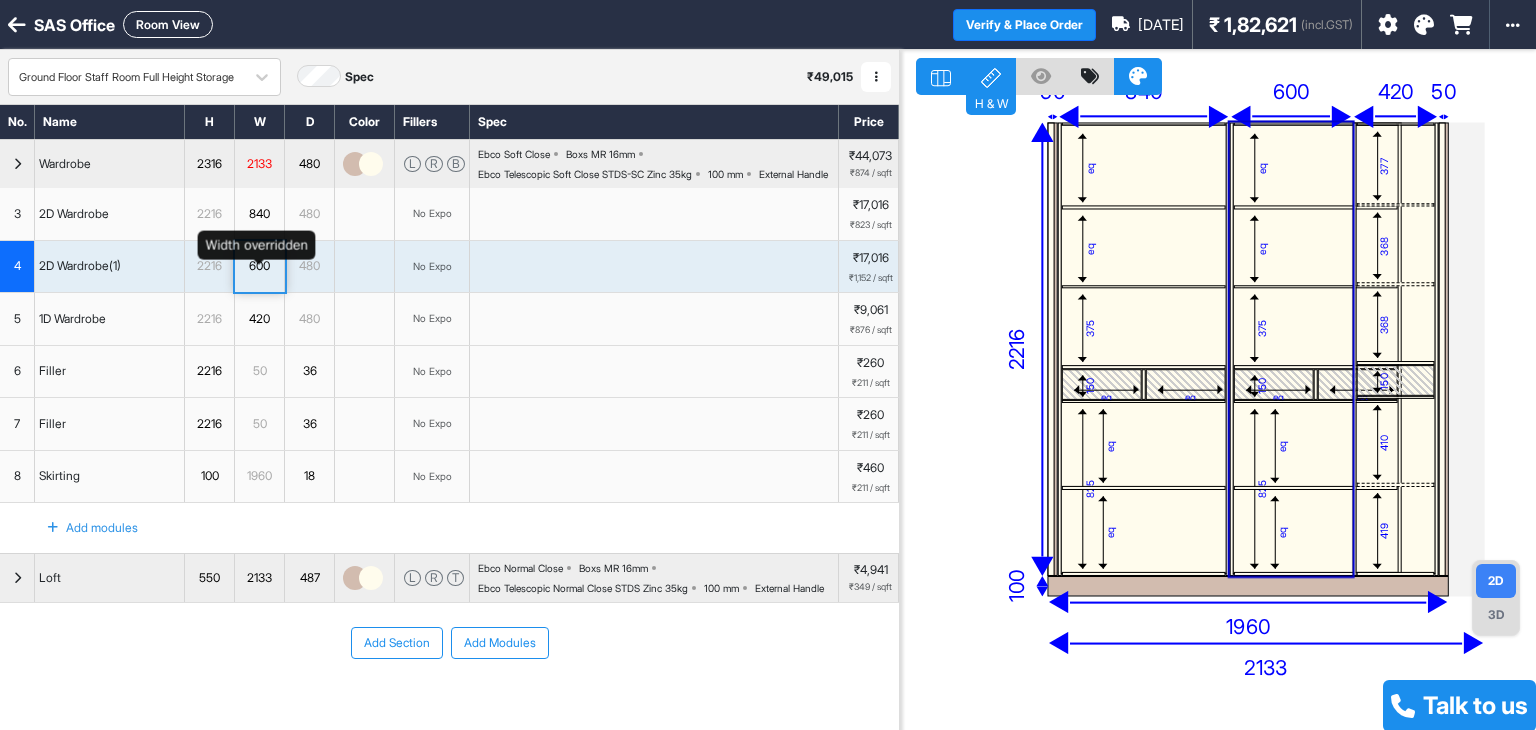 click on "600" at bounding box center (259, 266) 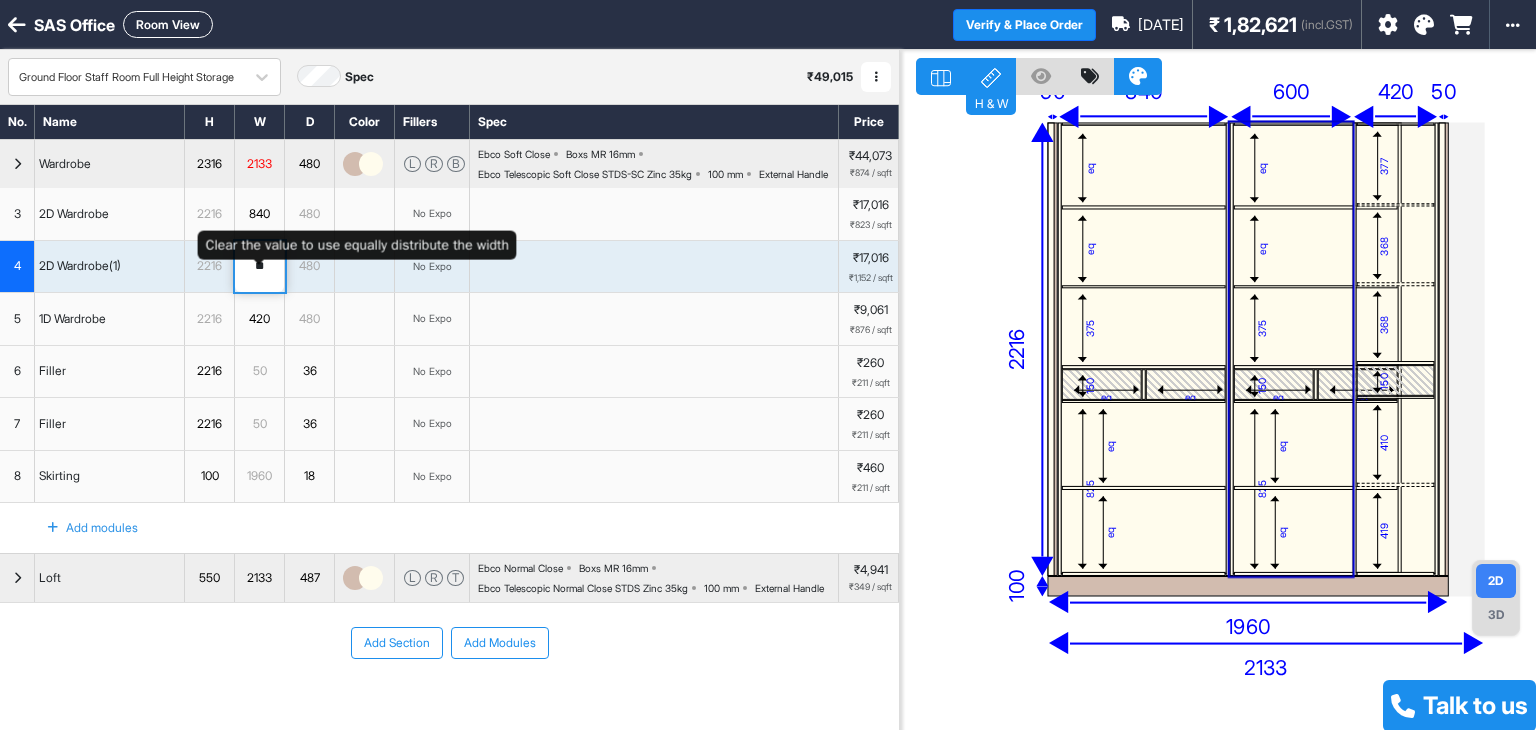 type on "*" 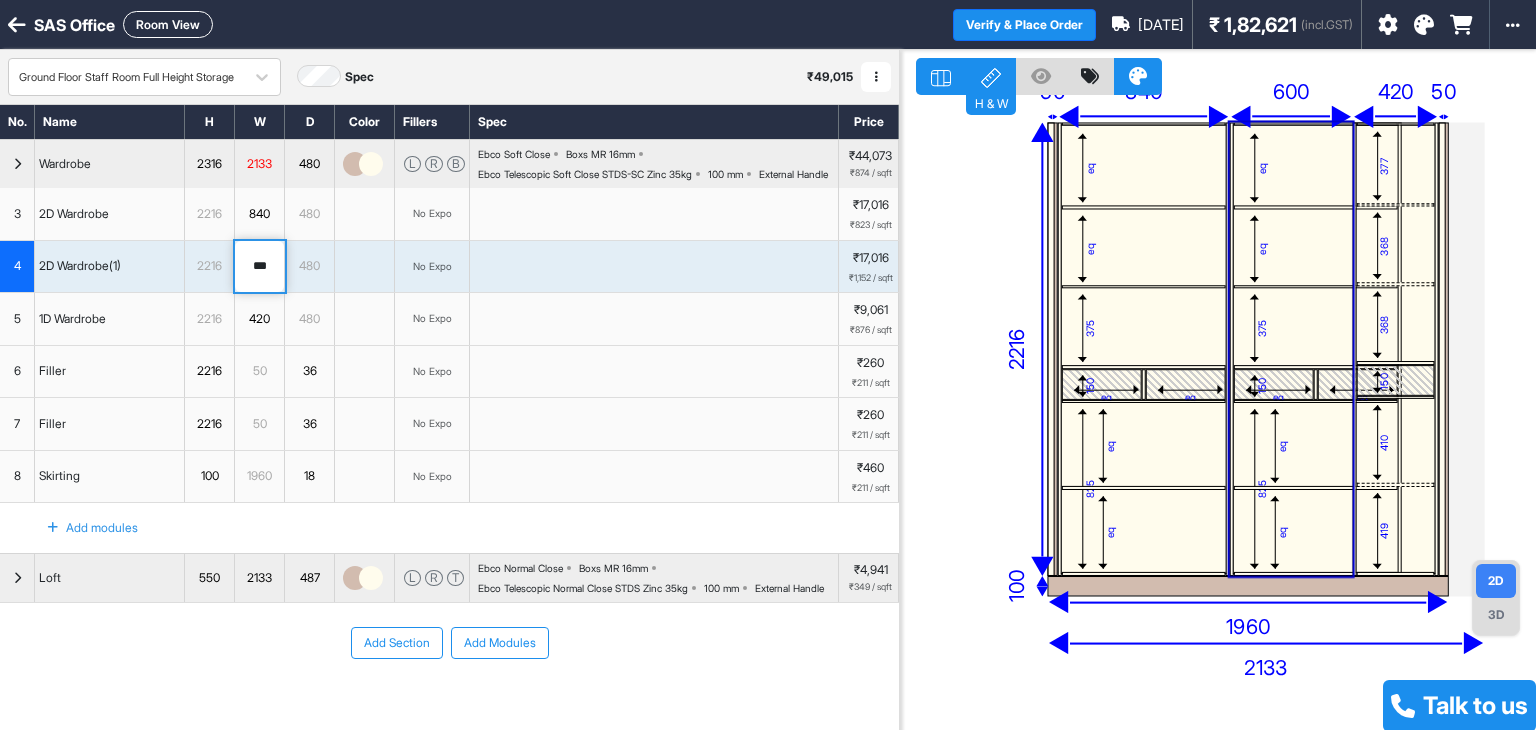 type on "***" 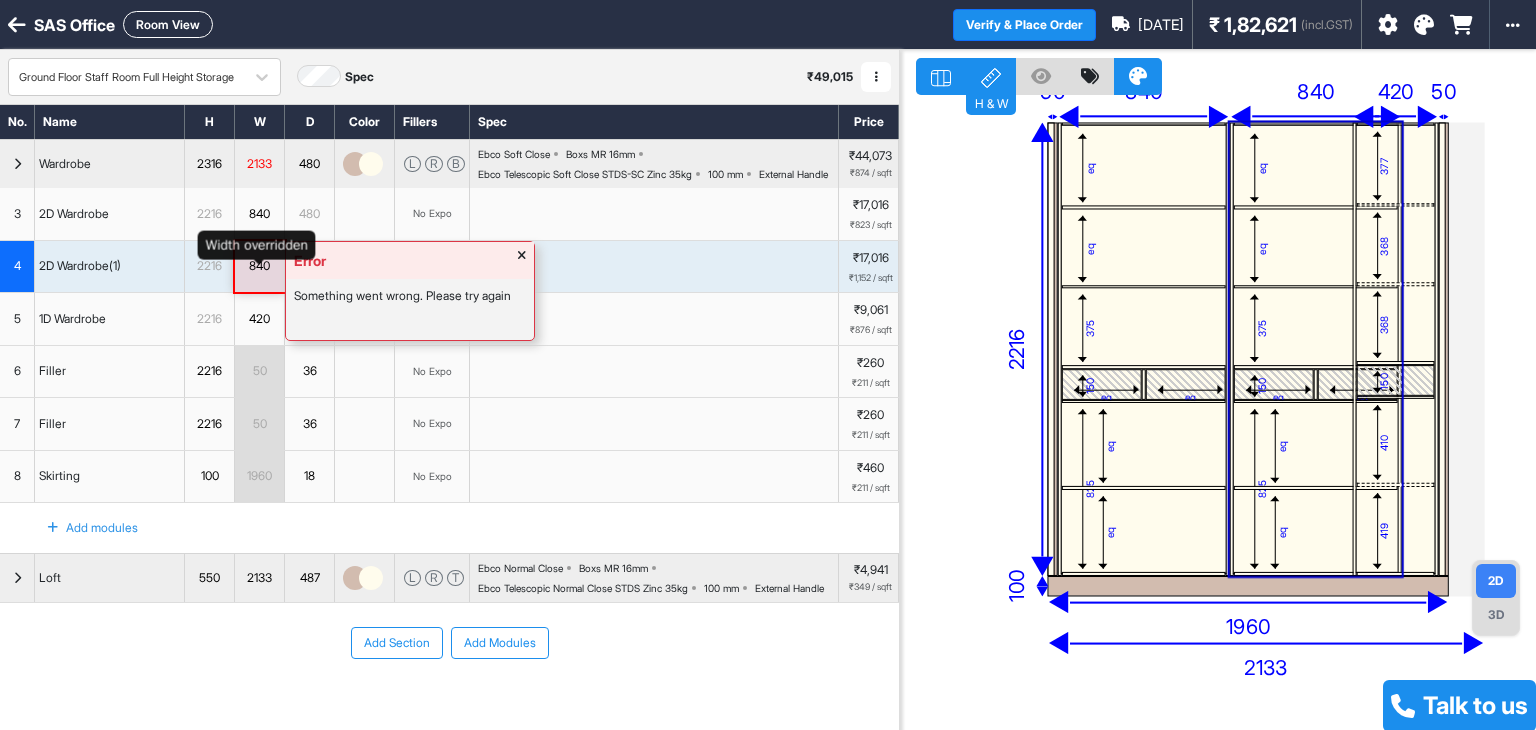 click on "840" at bounding box center [259, 266] 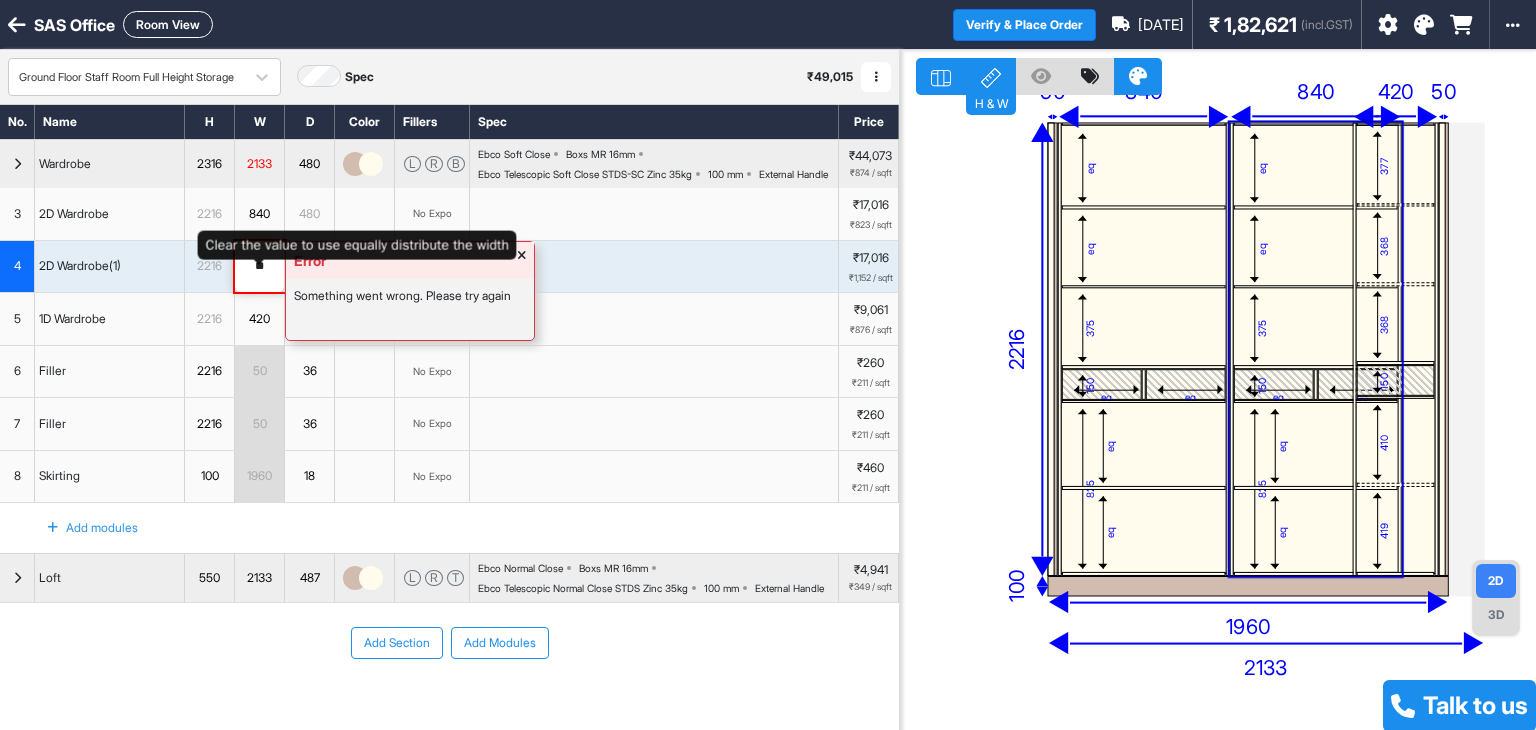 type on "*" 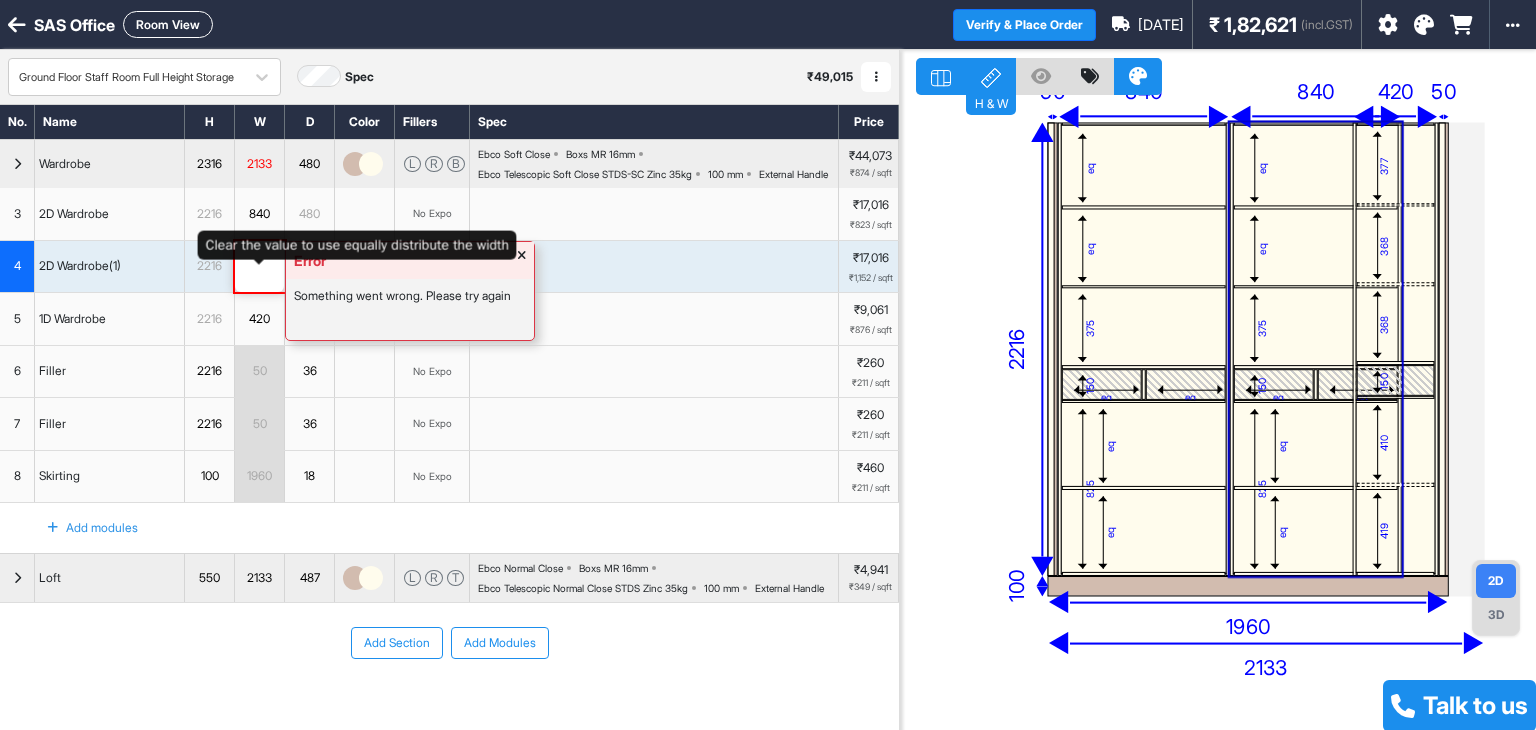 type 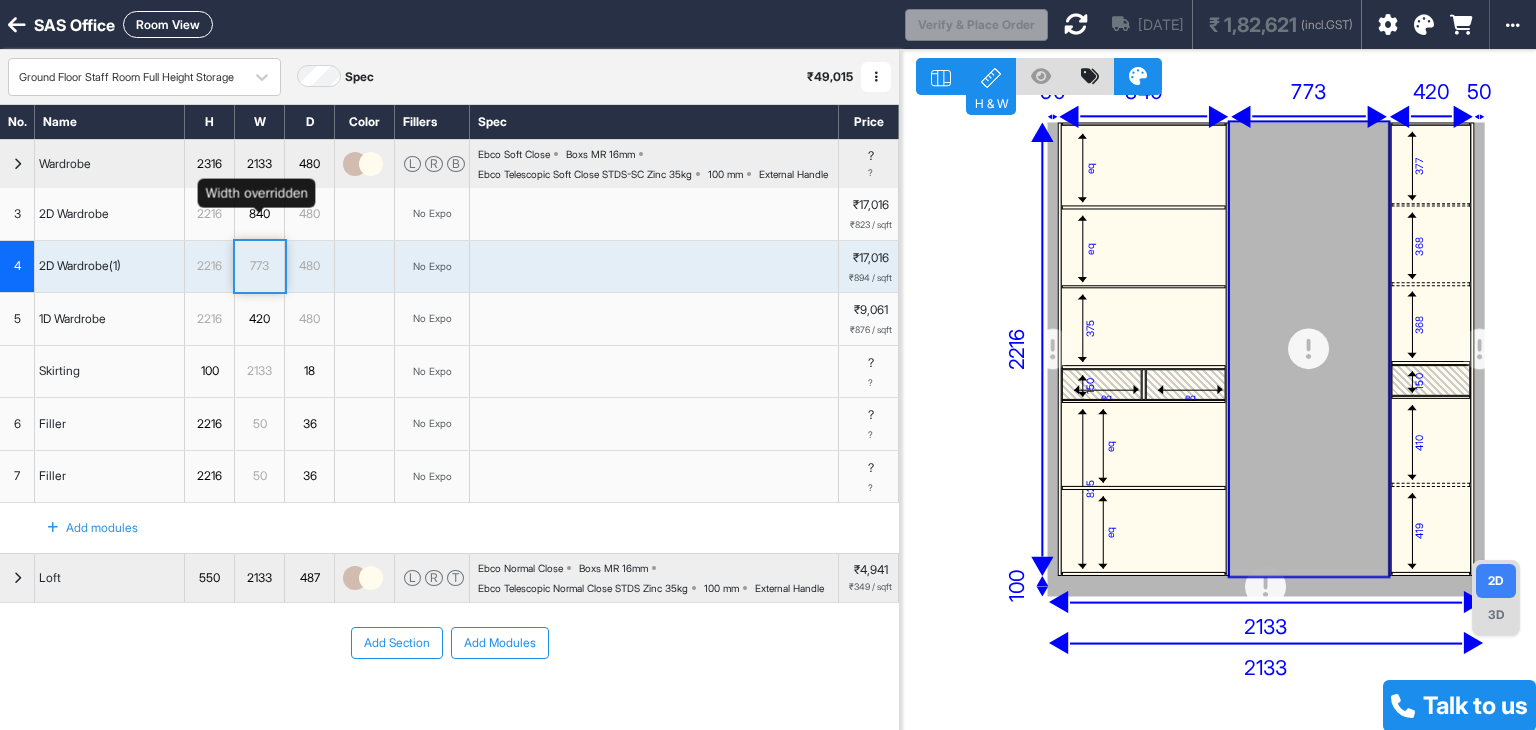 click on "840" at bounding box center [259, 214] 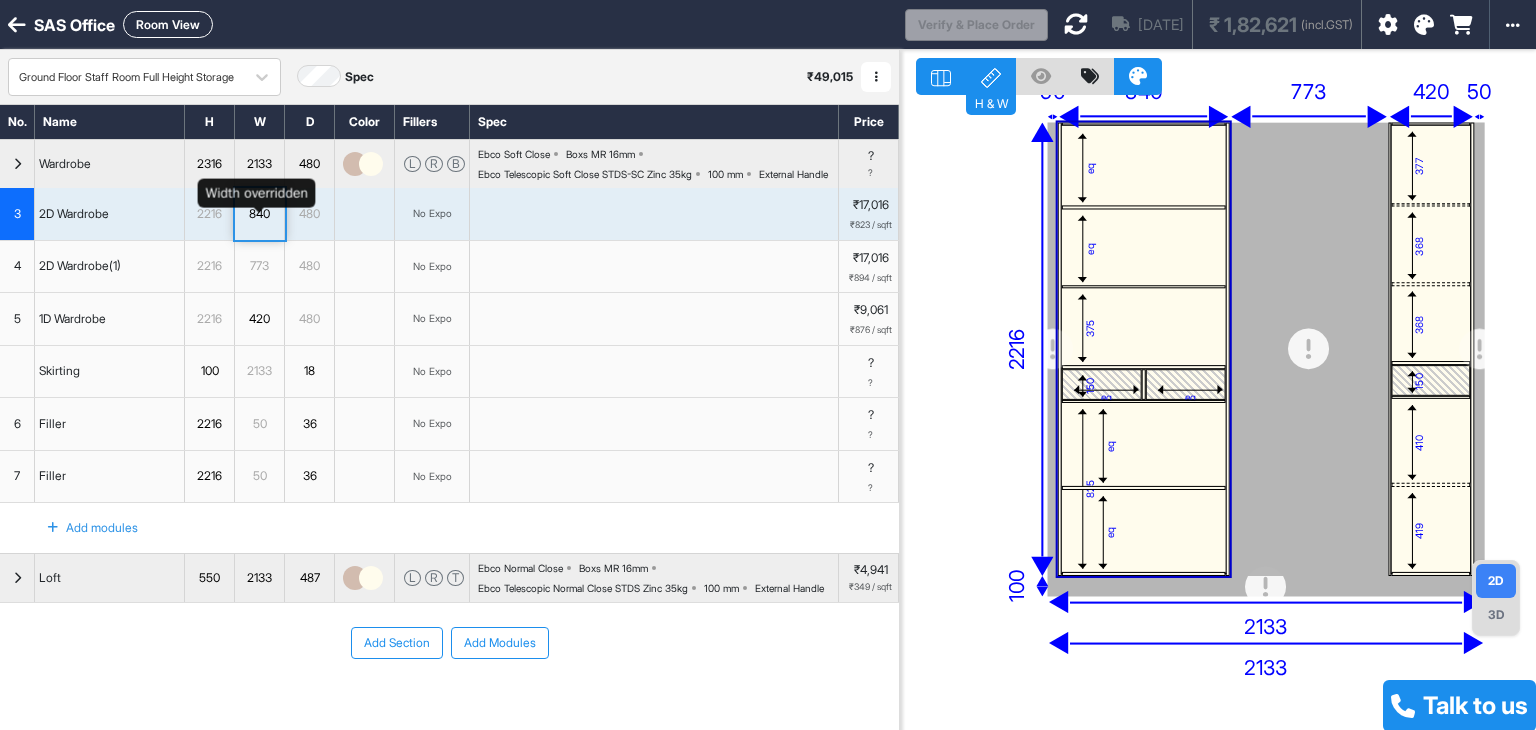 click on "840" at bounding box center [259, 214] 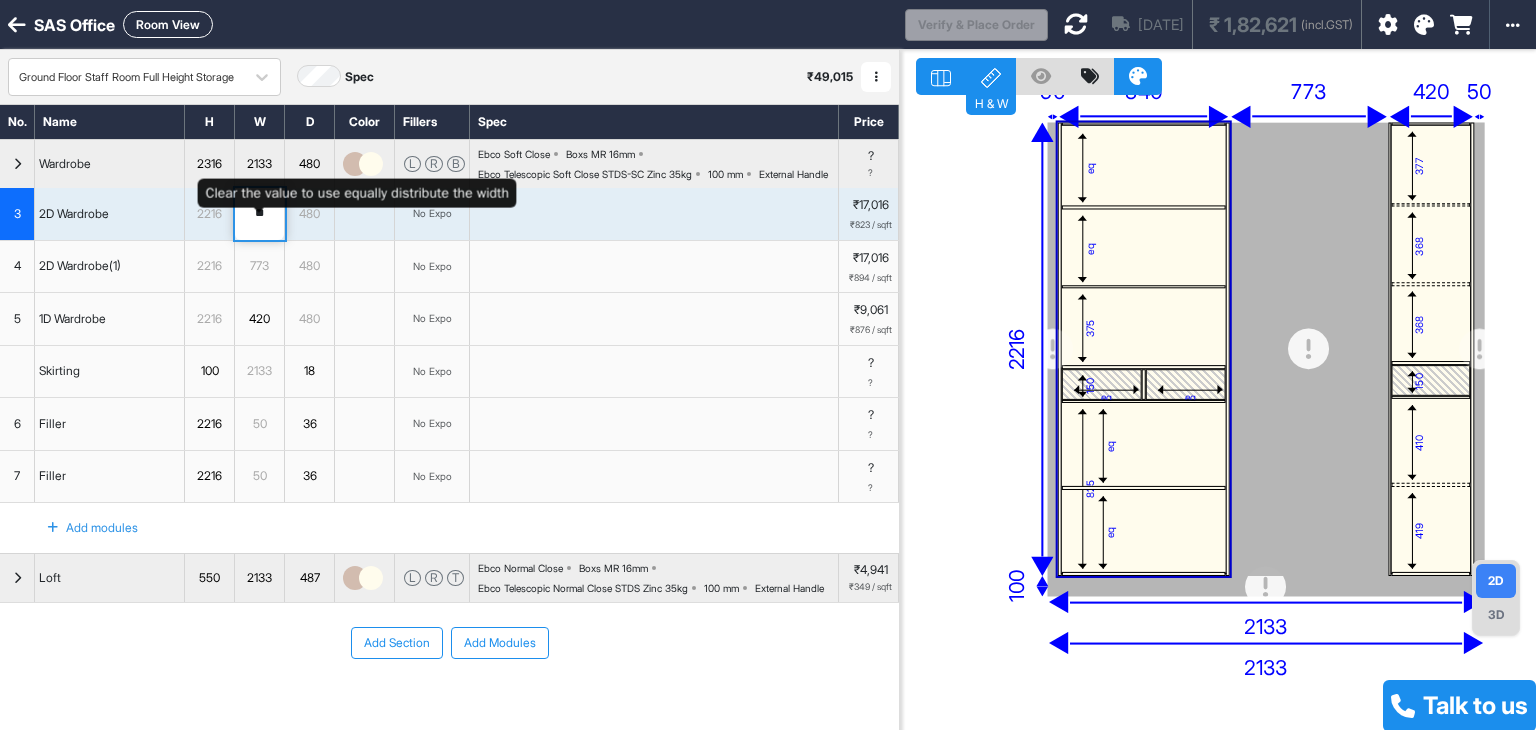 type on "*" 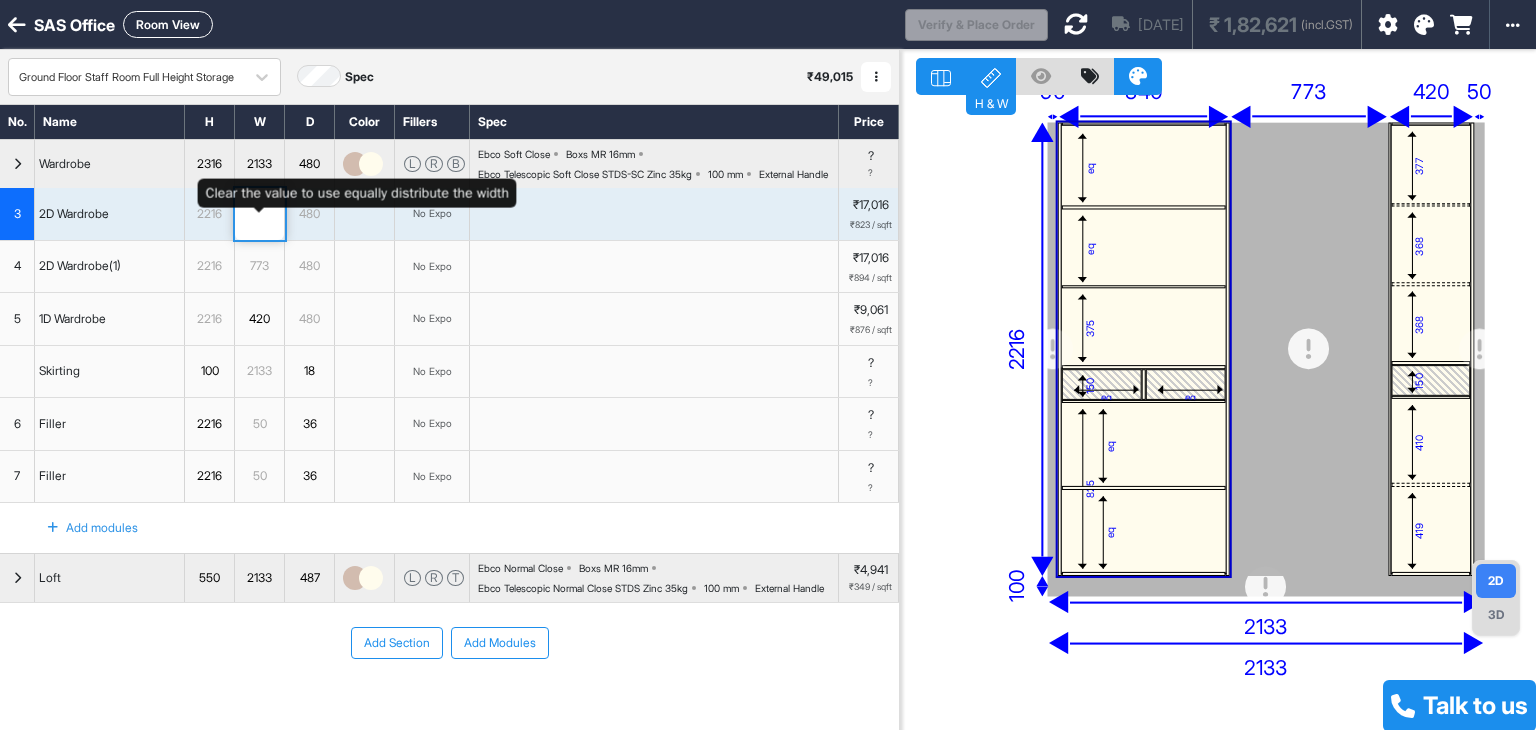 type 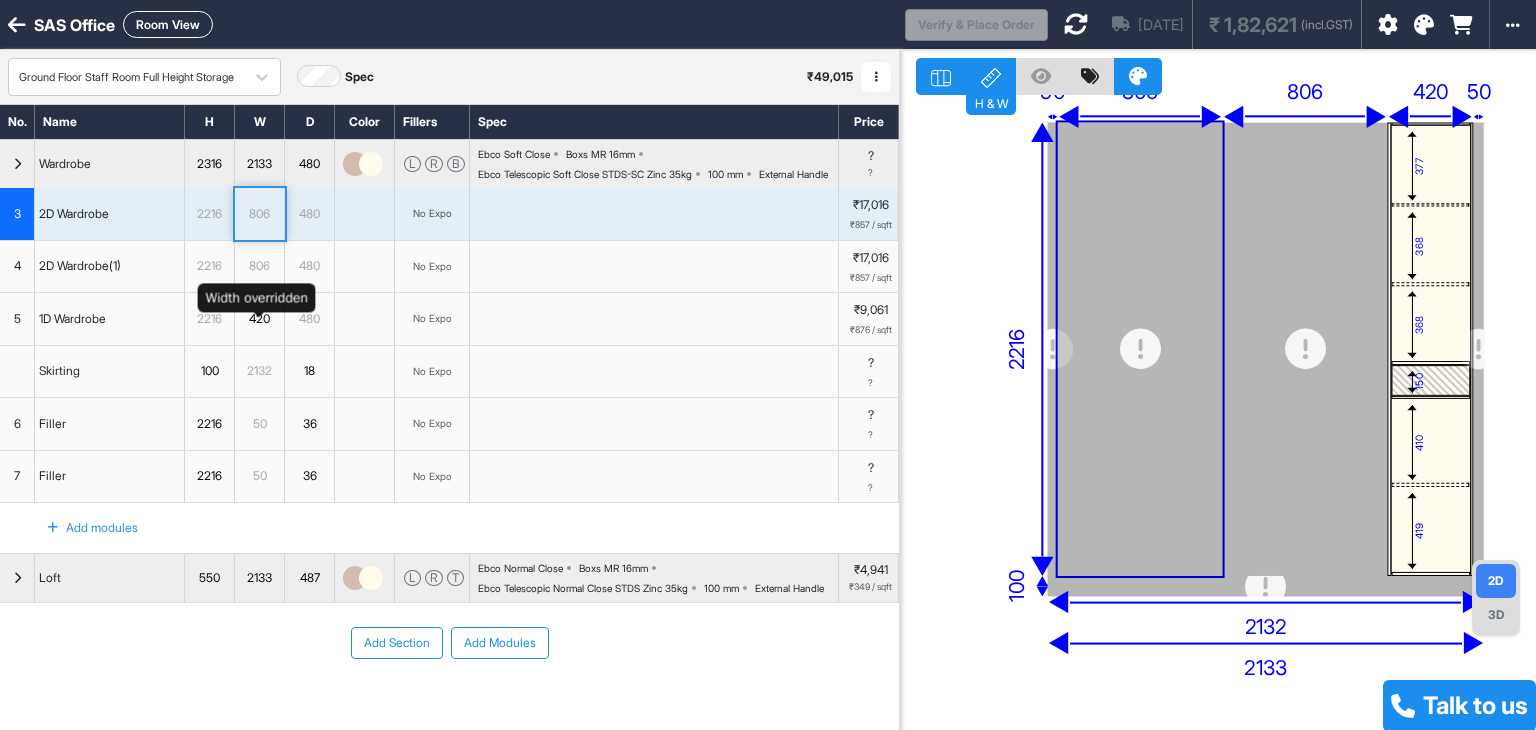 click on "420" at bounding box center (259, 319) 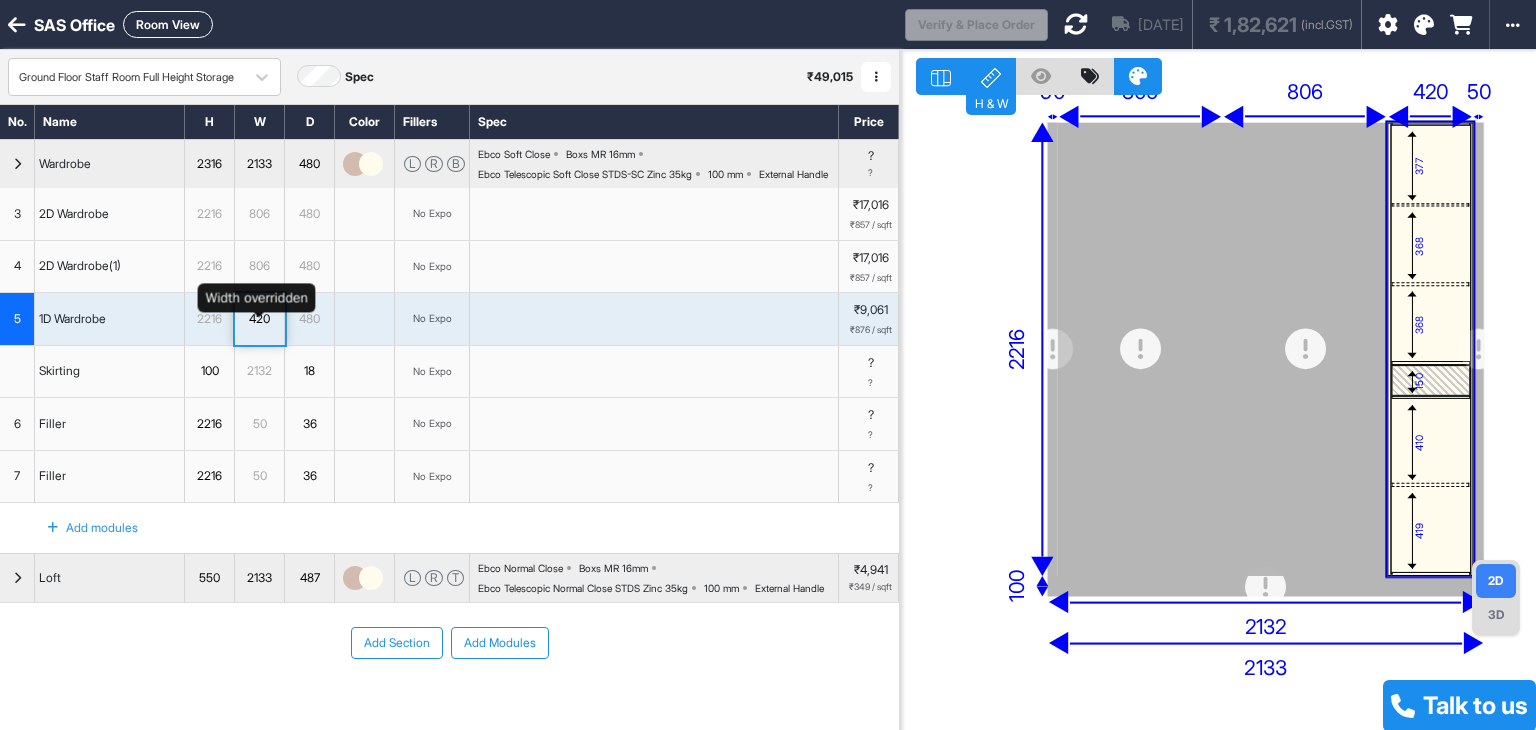 click on "420" at bounding box center (259, 319) 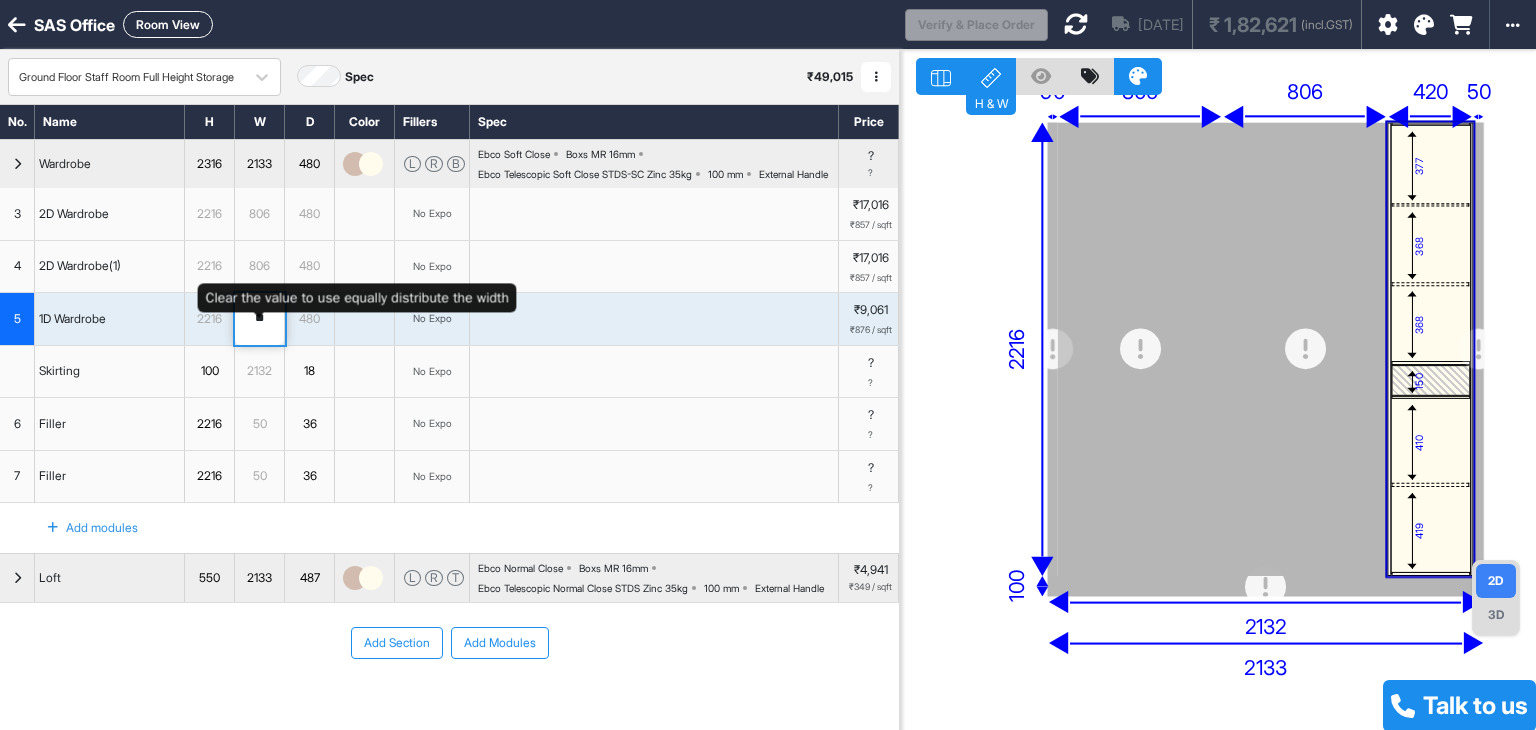 type on "*" 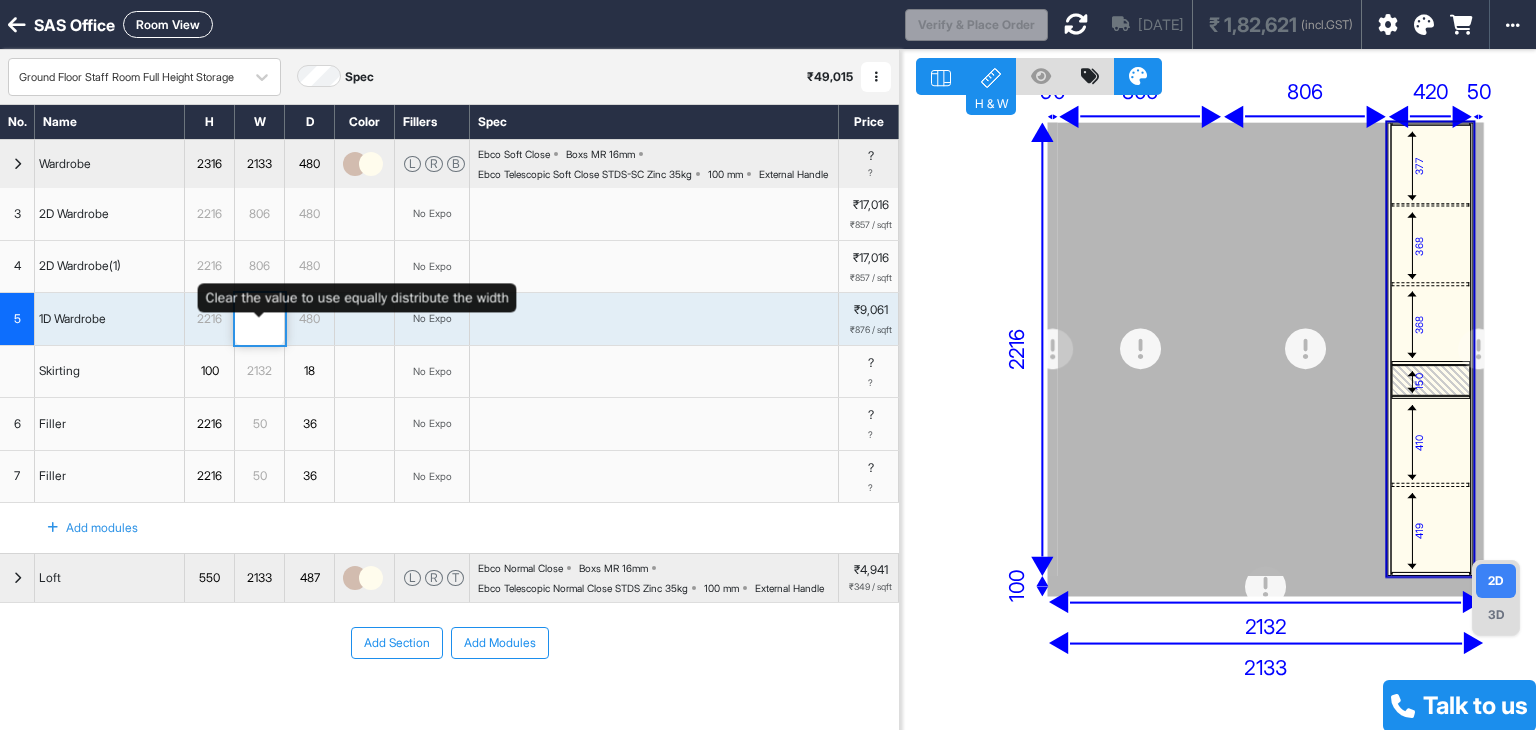type 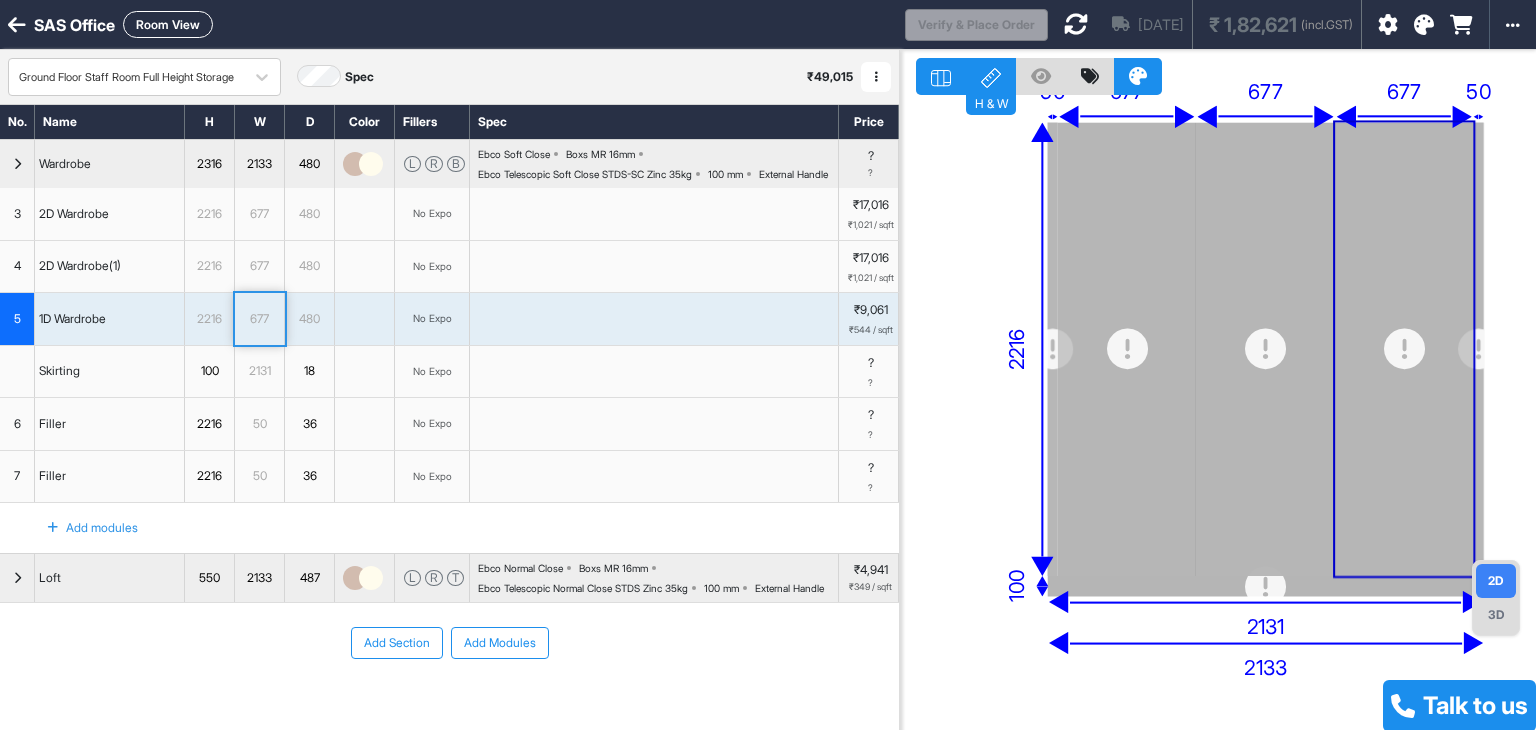 click on "5" at bounding box center [17, 319] 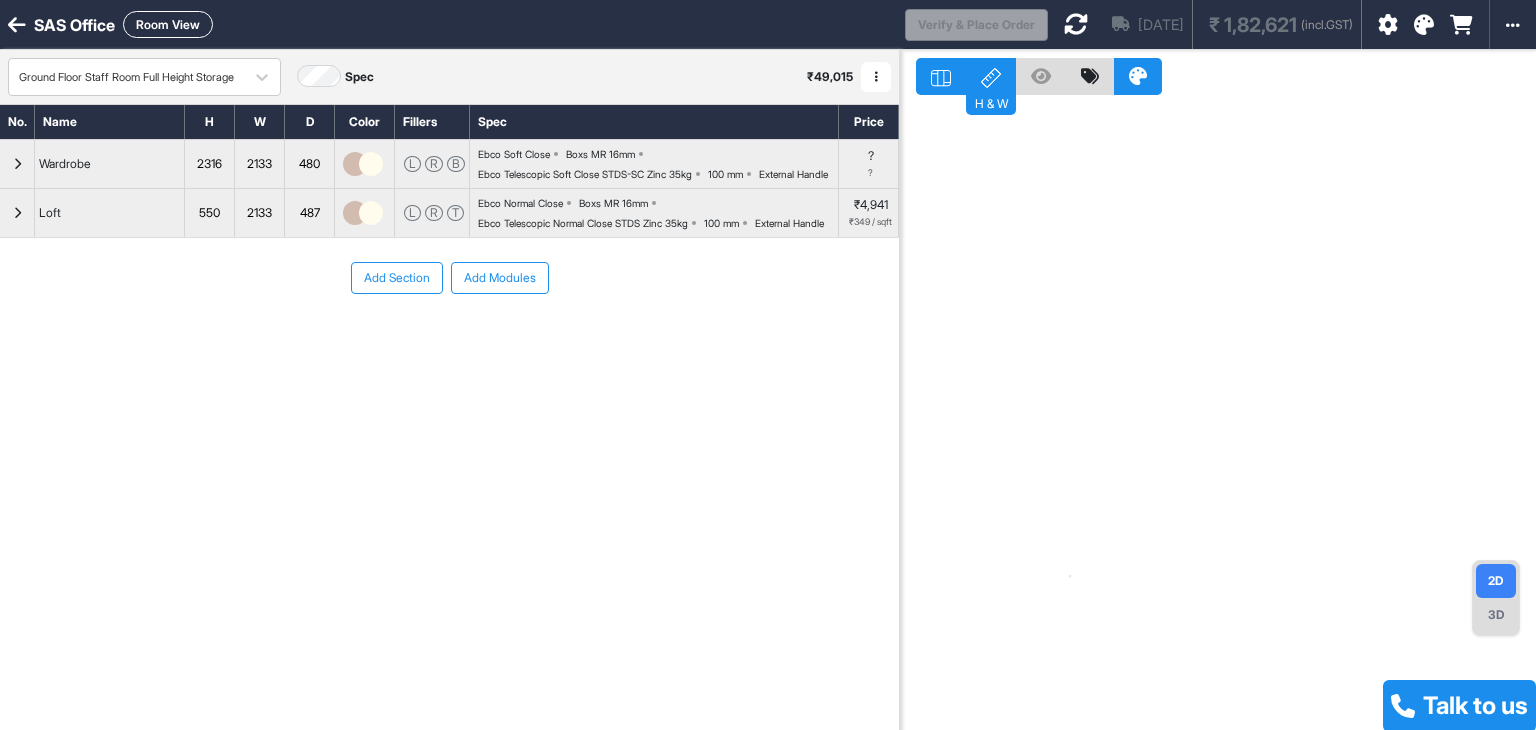 click at bounding box center (17, 164) 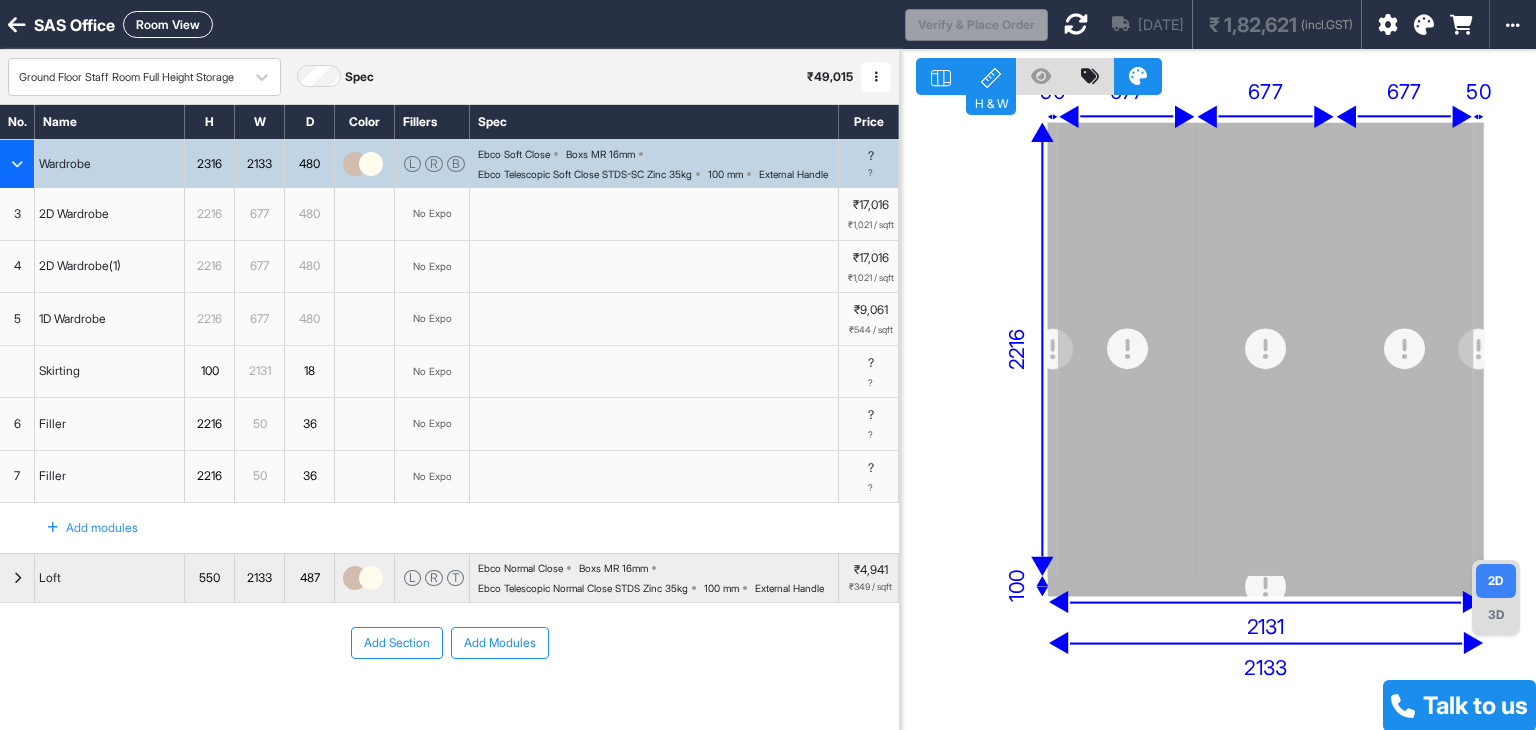 click on "5" at bounding box center [17, 319] 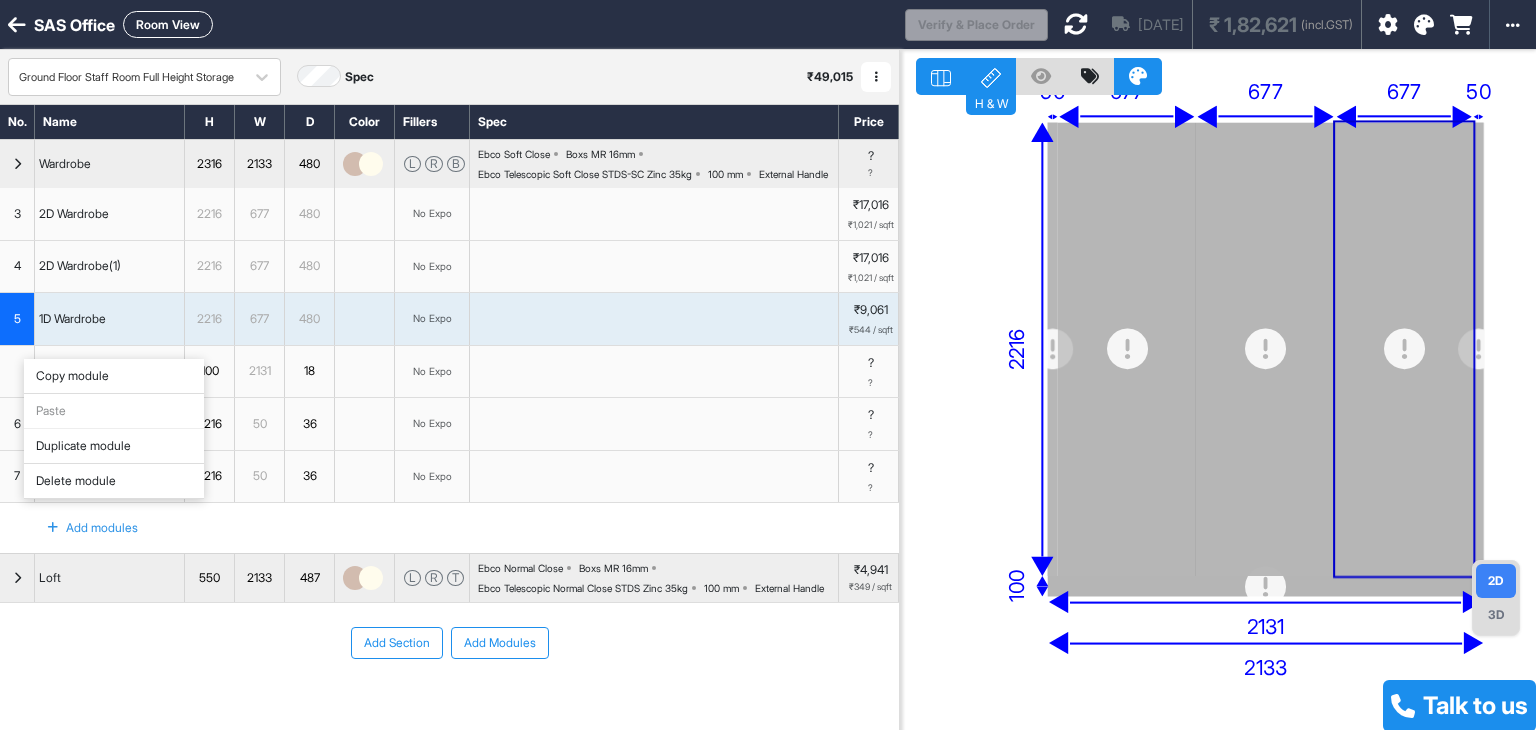 click on "Delete module" at bounding box center (114, 481) 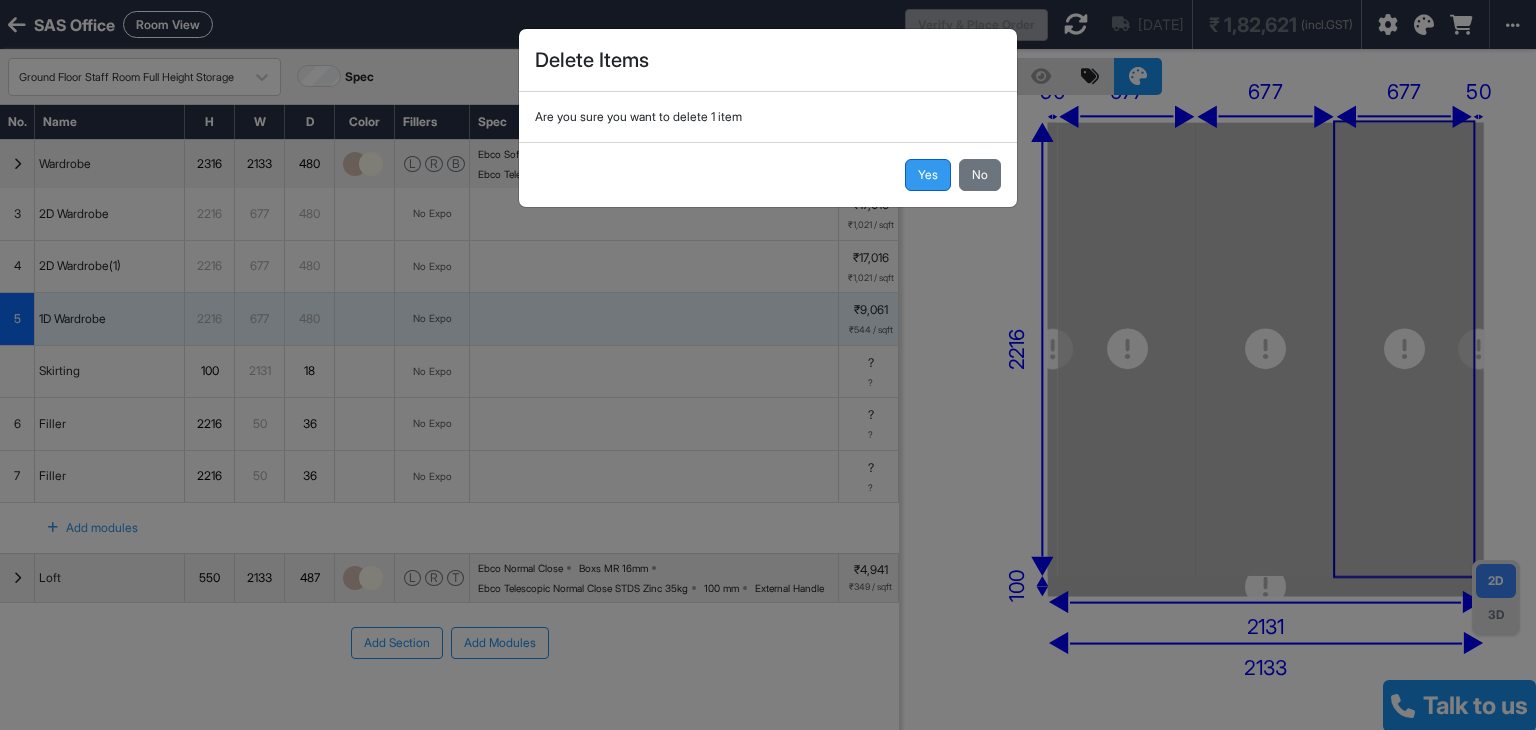 click on "Yes" at bounding box center [928, 175] 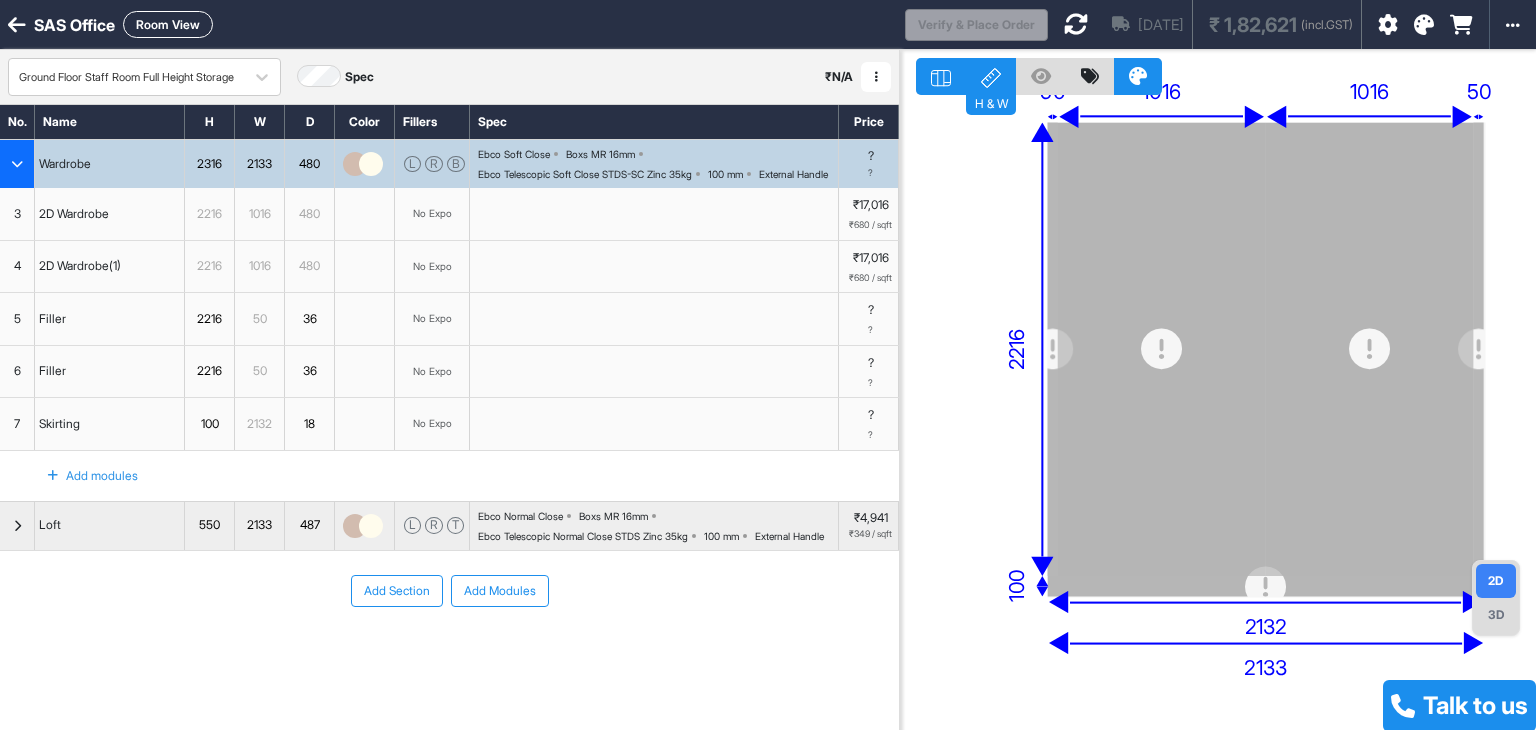 click on "Add modules" at bounding box center (81, 476) 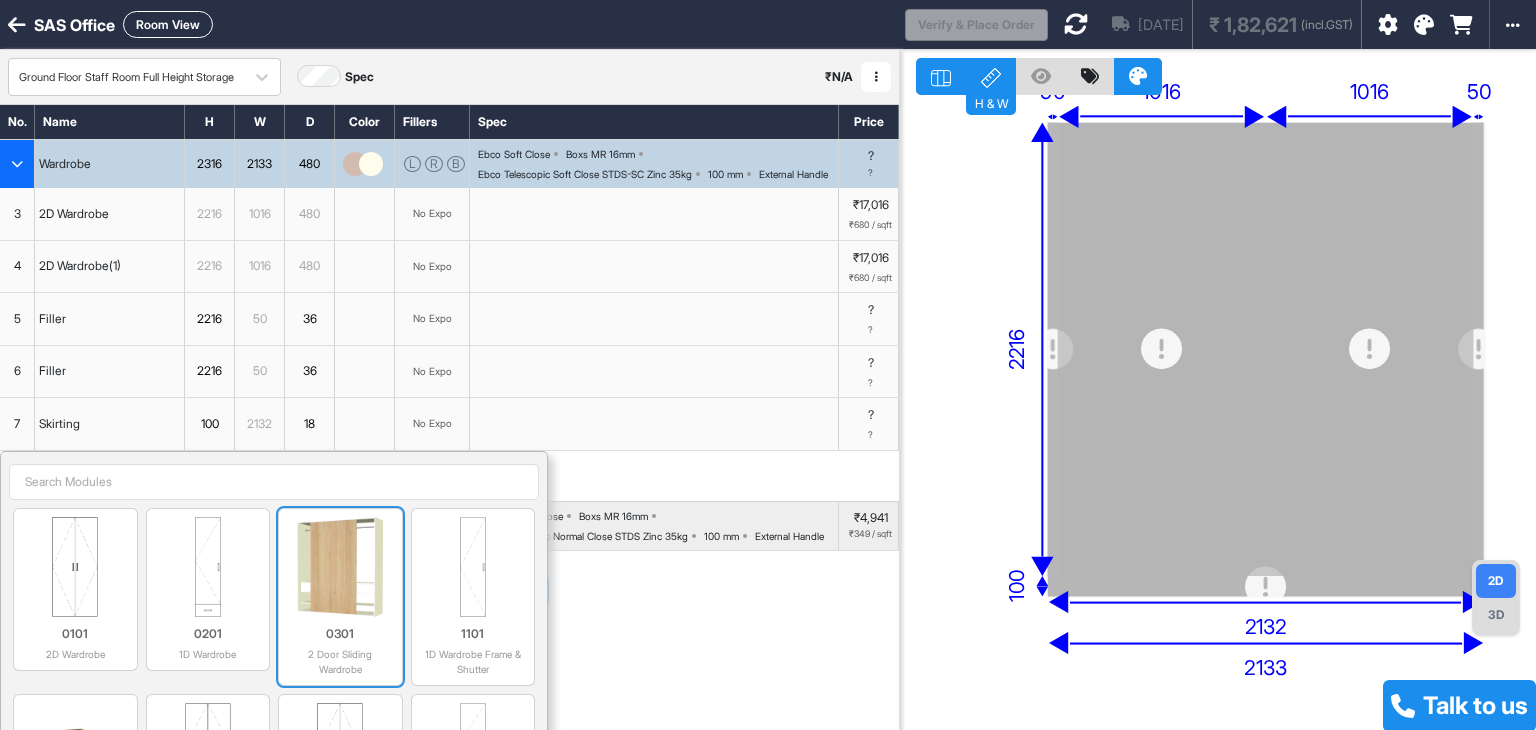click on "0301" at bounding box center [340, 634] 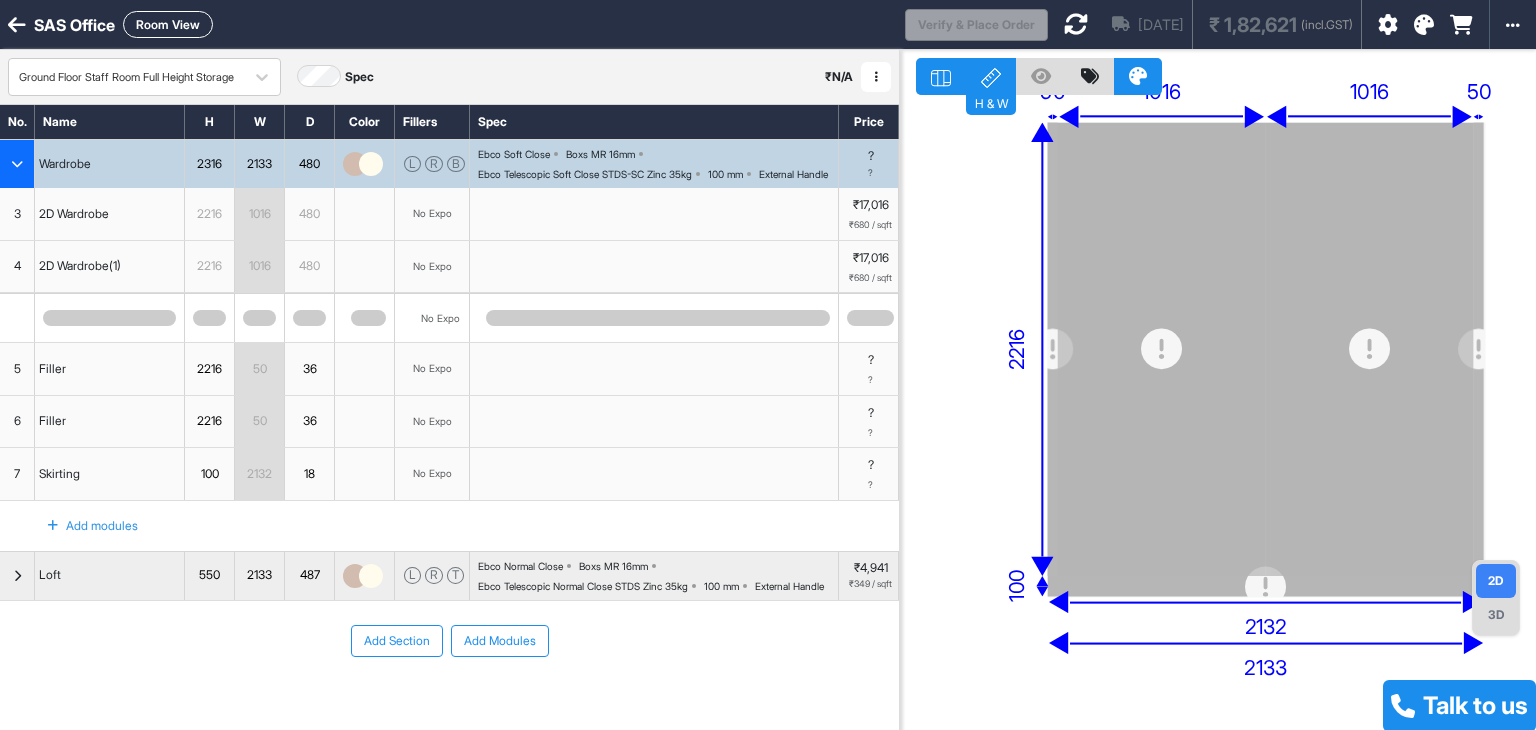 click on "Add modules" at bounding box center [81, 526] 